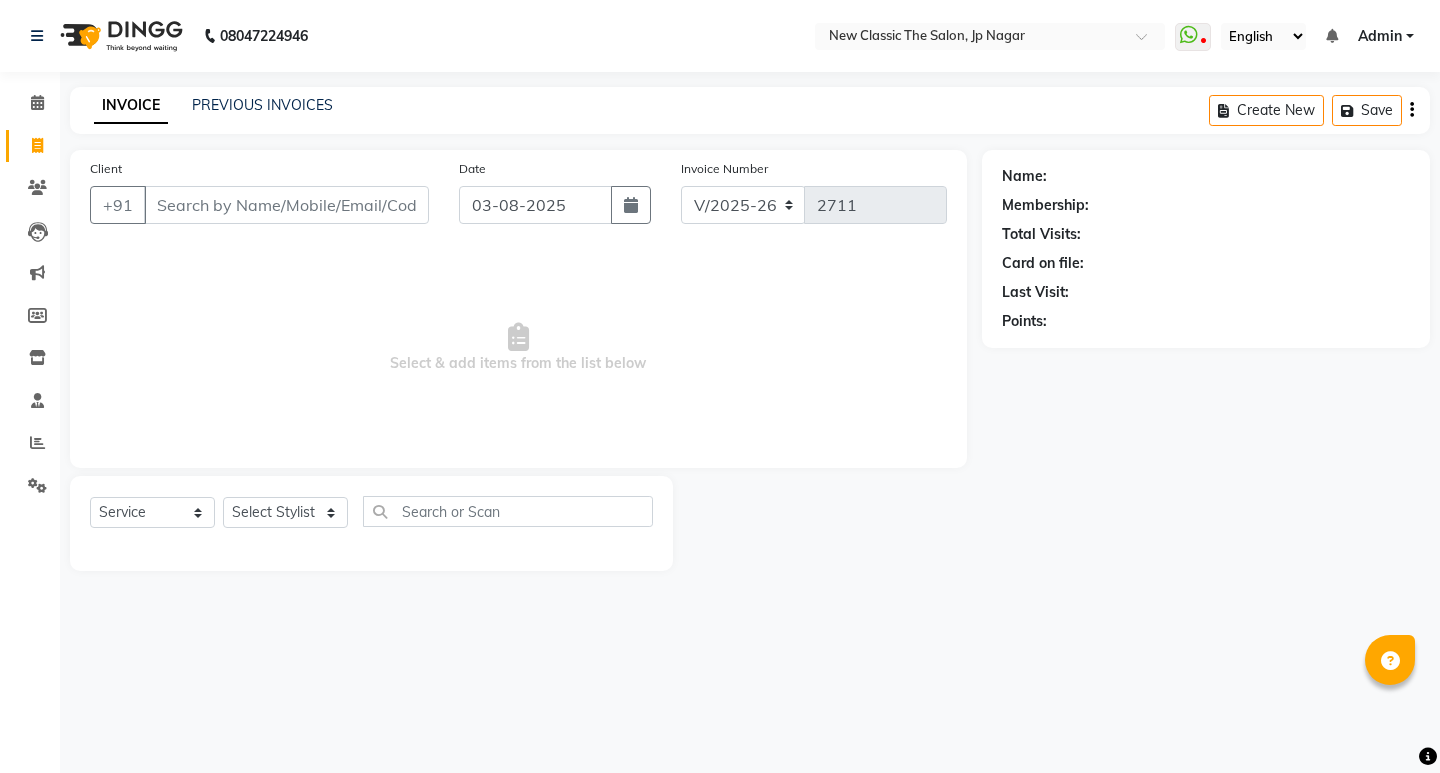 select on "4678" 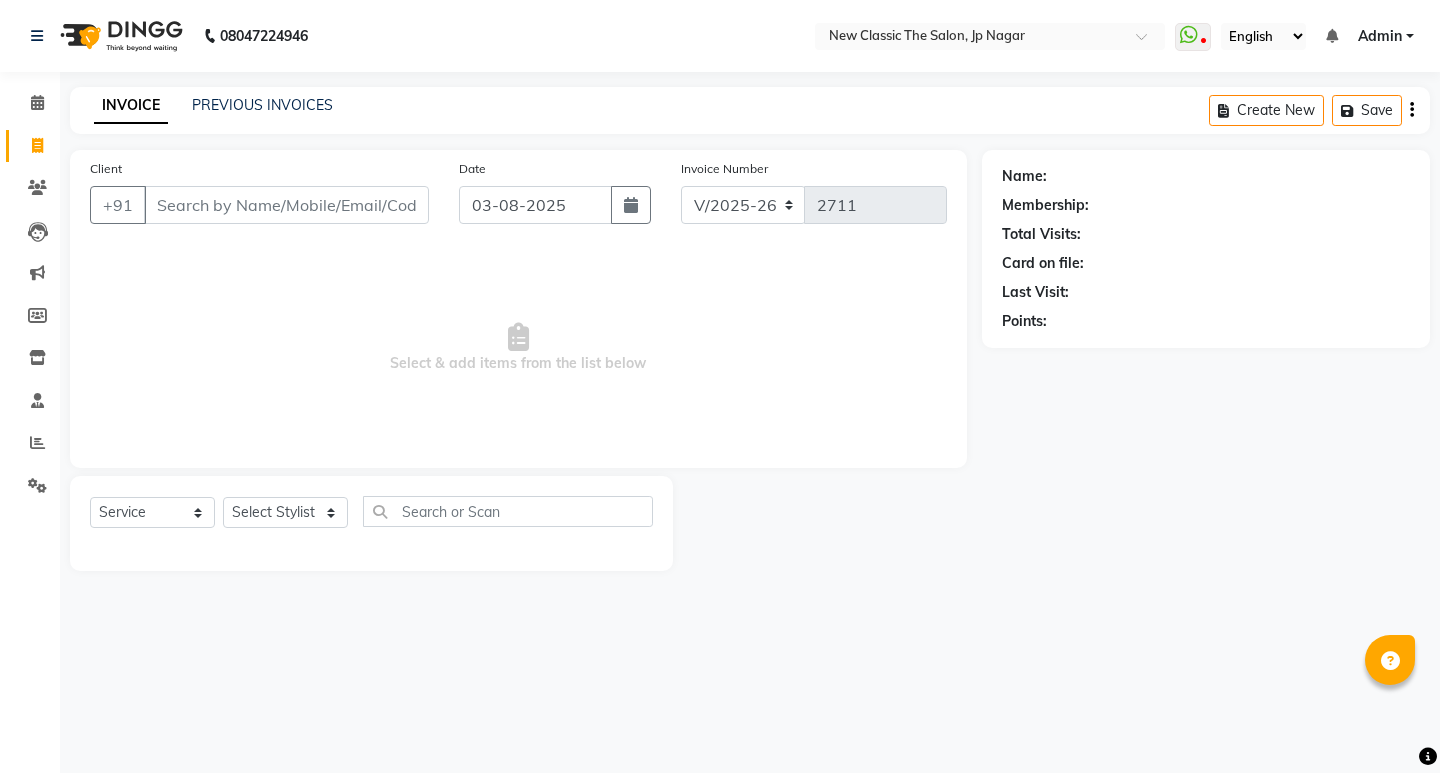 select on "service" 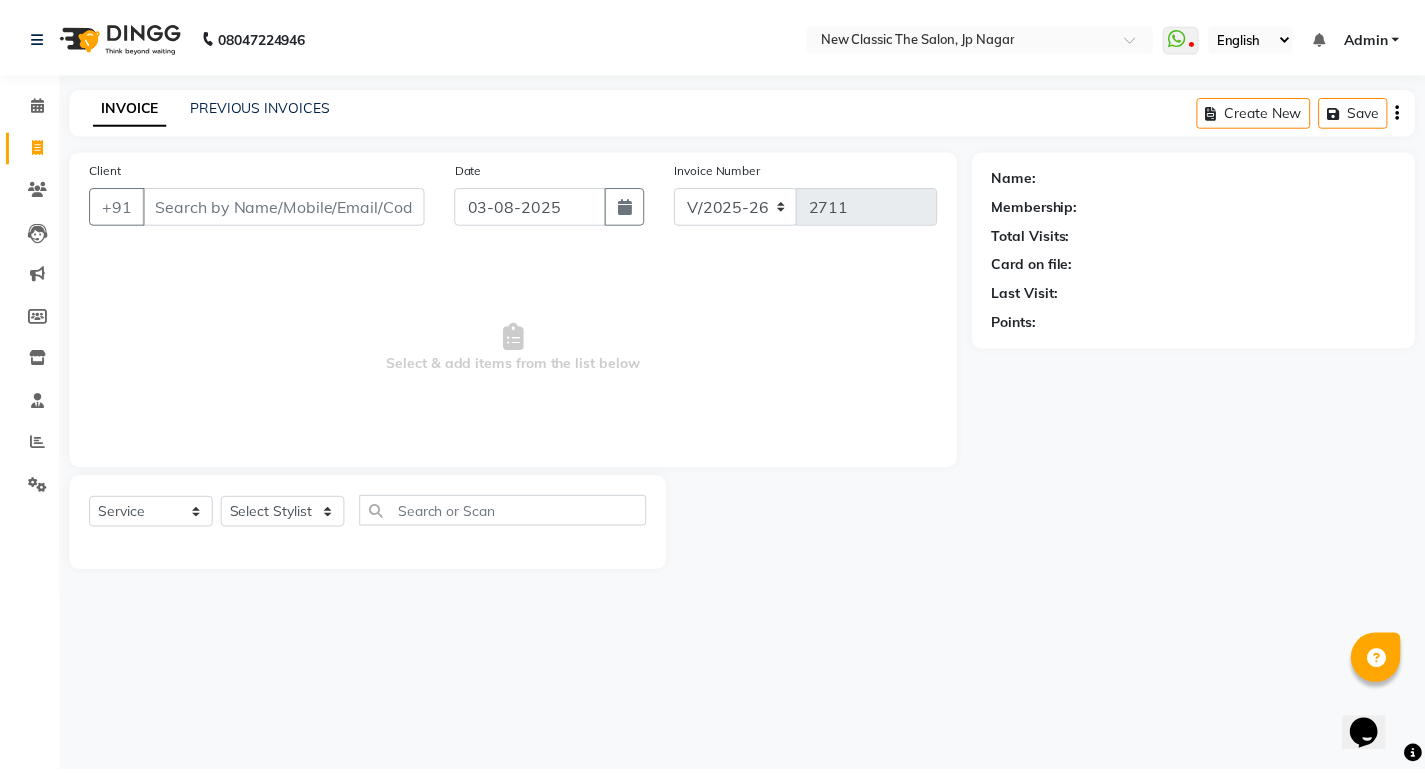 scroll, scrollTop: 0, scrollLeft: 0, axis: both 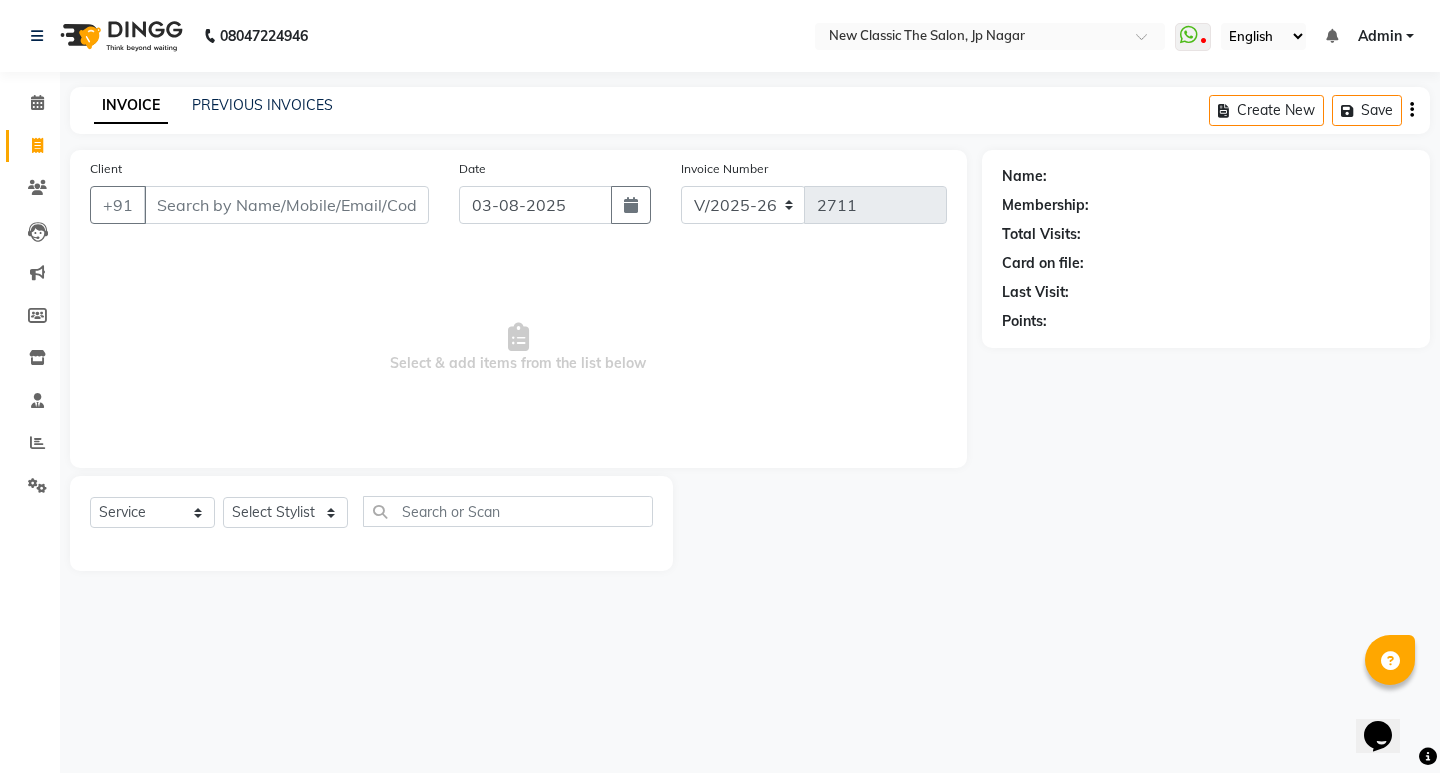 click on "Client" at bounding box center (286, 205) 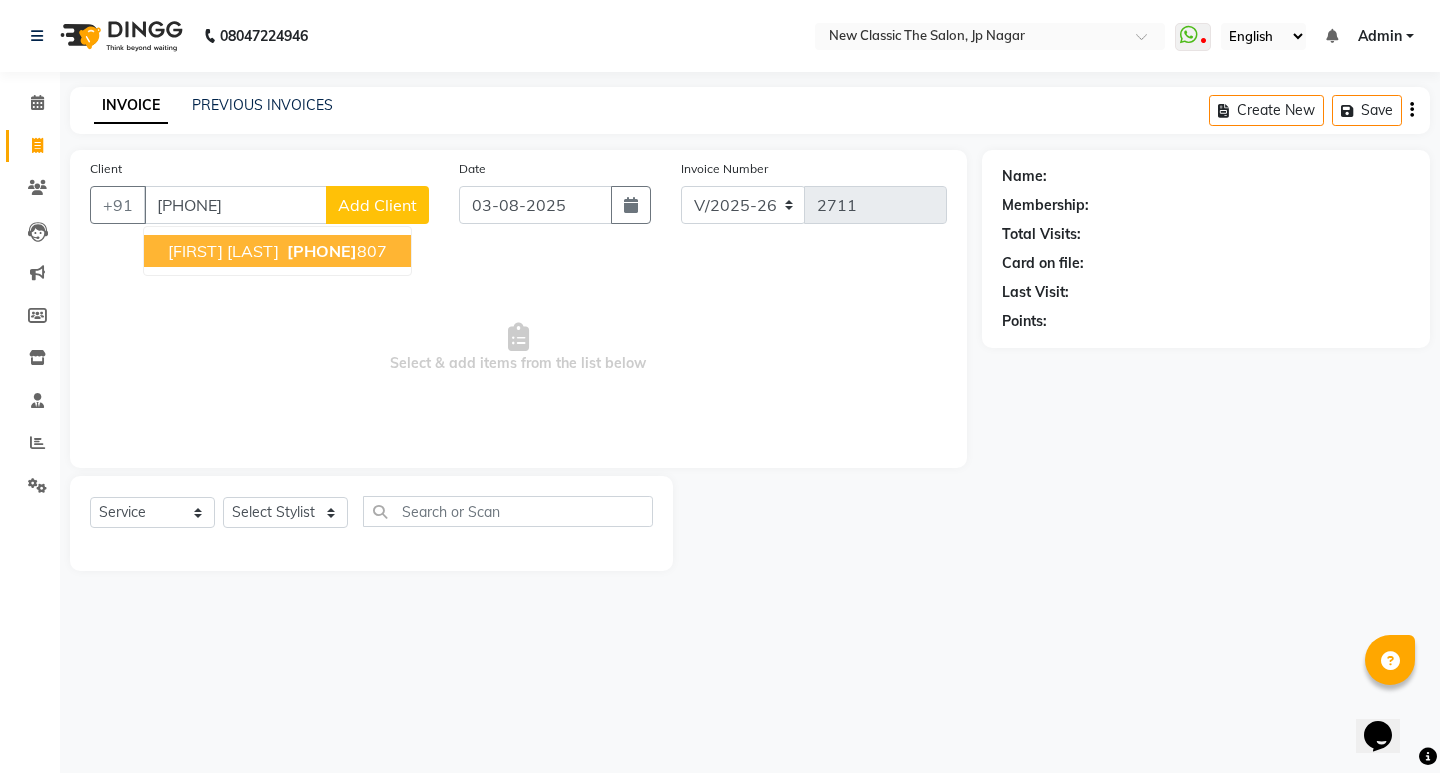 click on "[FIRST] [LAST]" at bounding box center (223, 251) 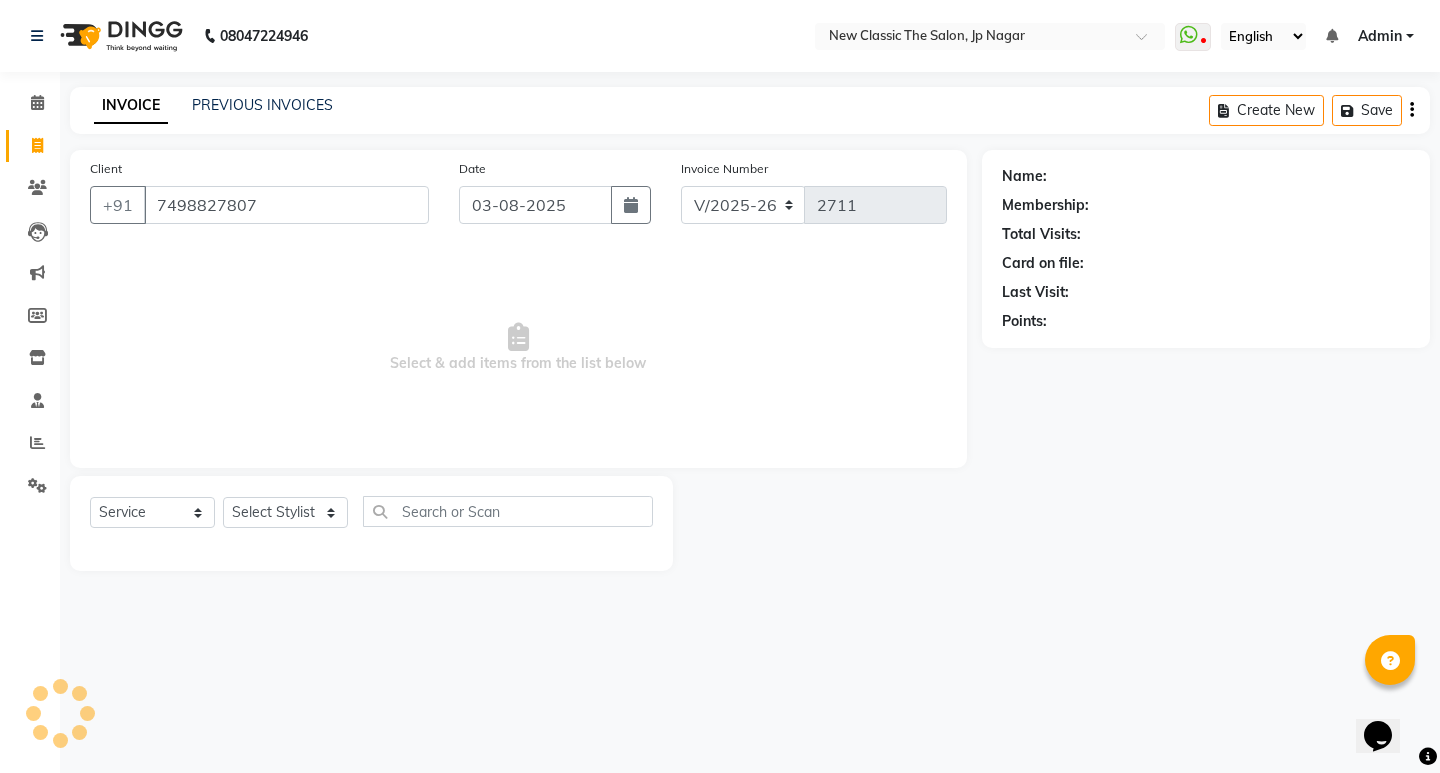 type on "7498827807" 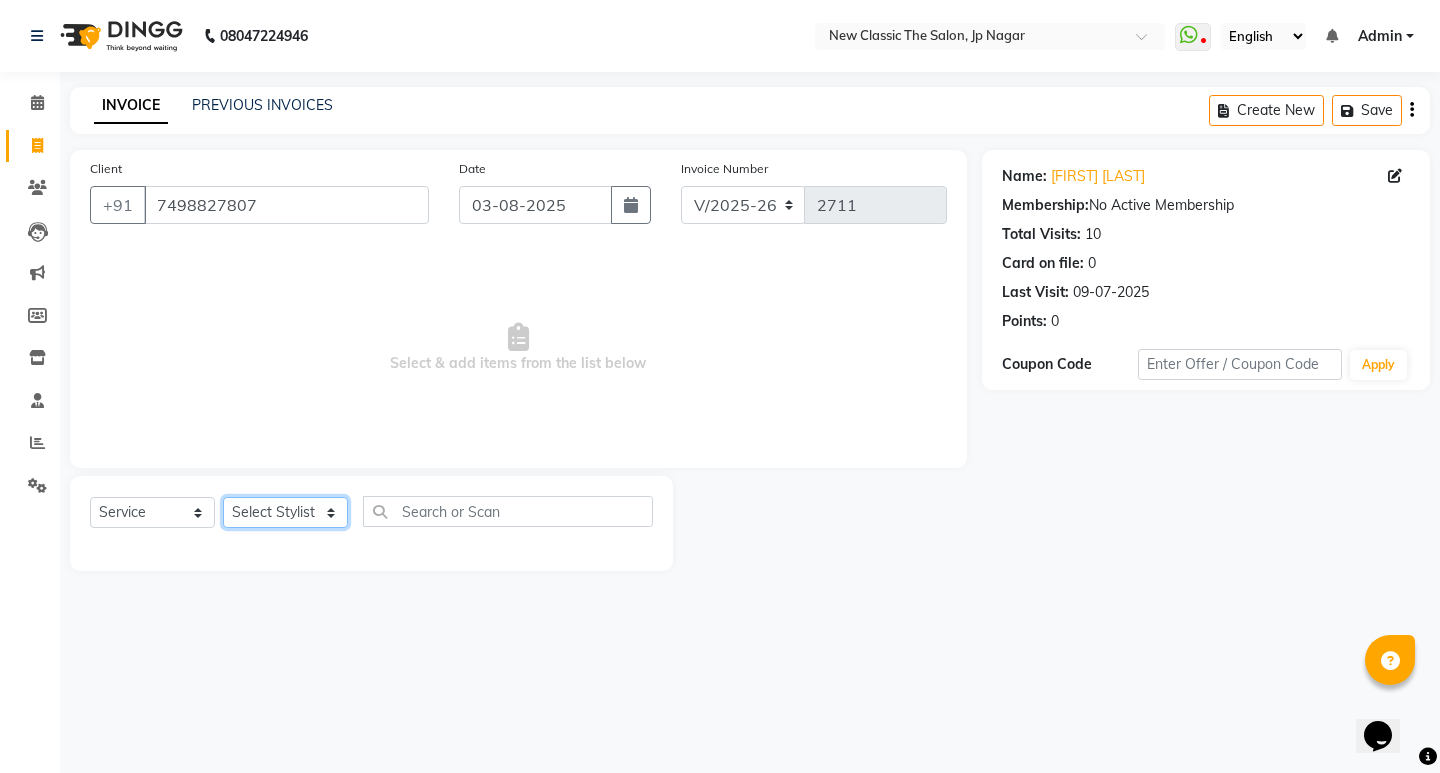 click on "Select Stylist Amit Amol Anil Kirti Komal Manager Prachi Rina Shital Smita surendra" 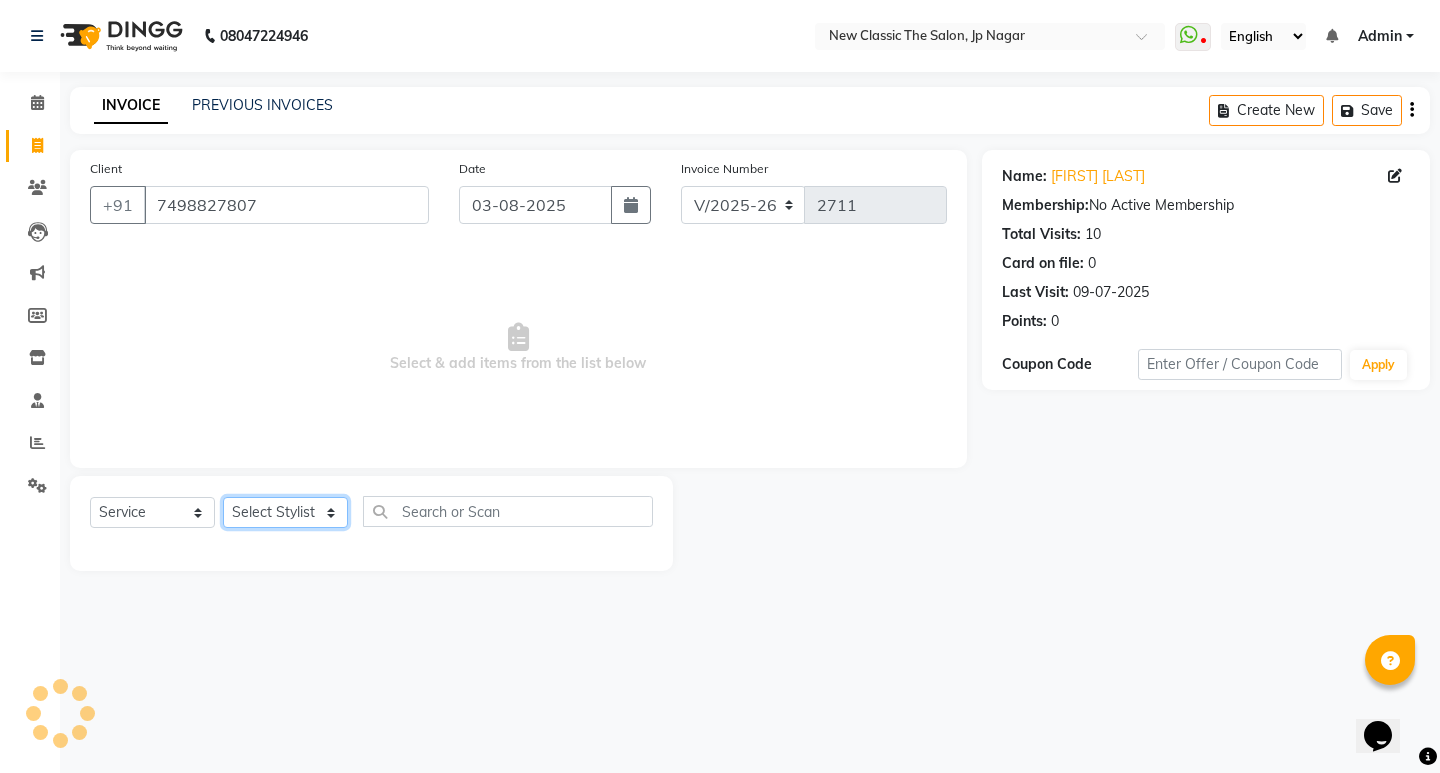 select on "27627" 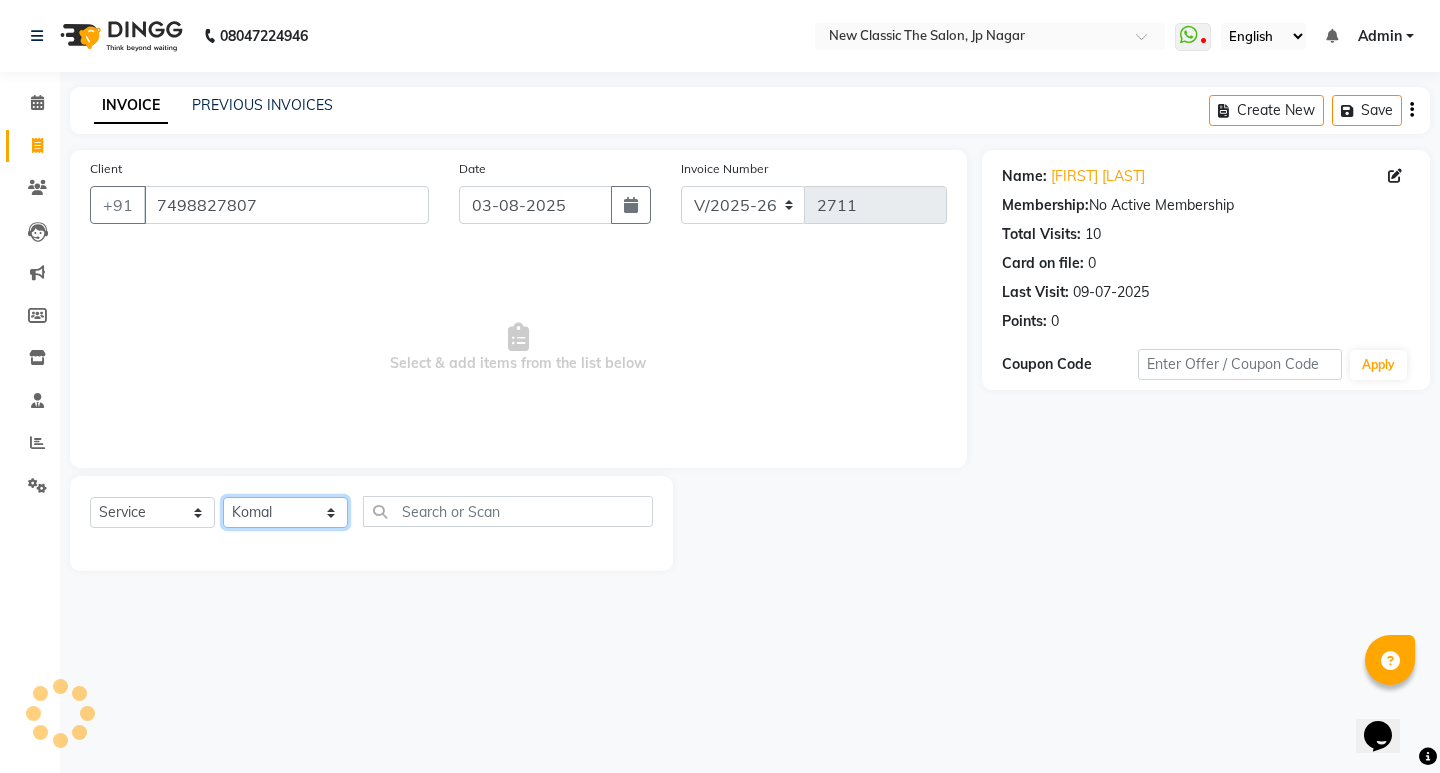 click on "Select Stylist Amit Amol Anil Kirti Komal Manager Prachi Rina Shital Smita surendra" 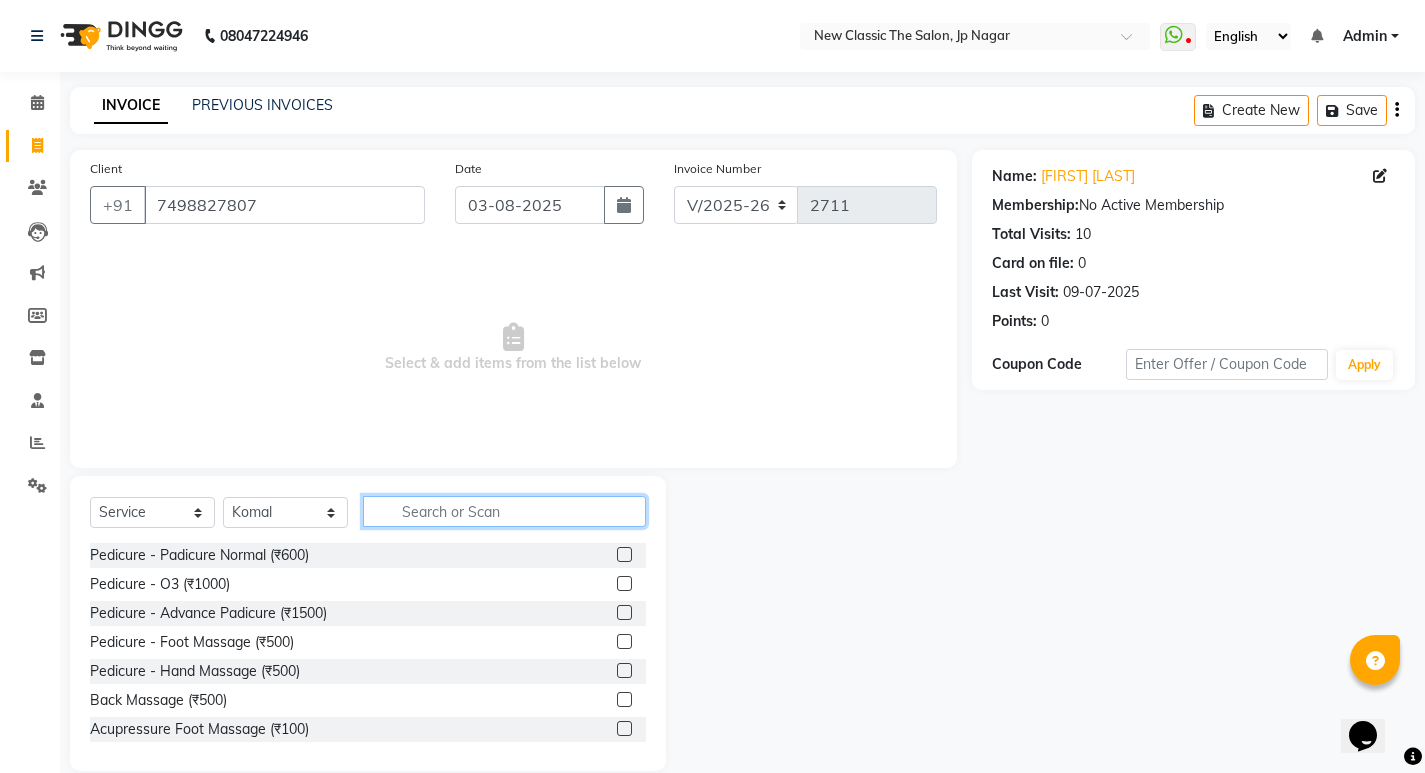 click 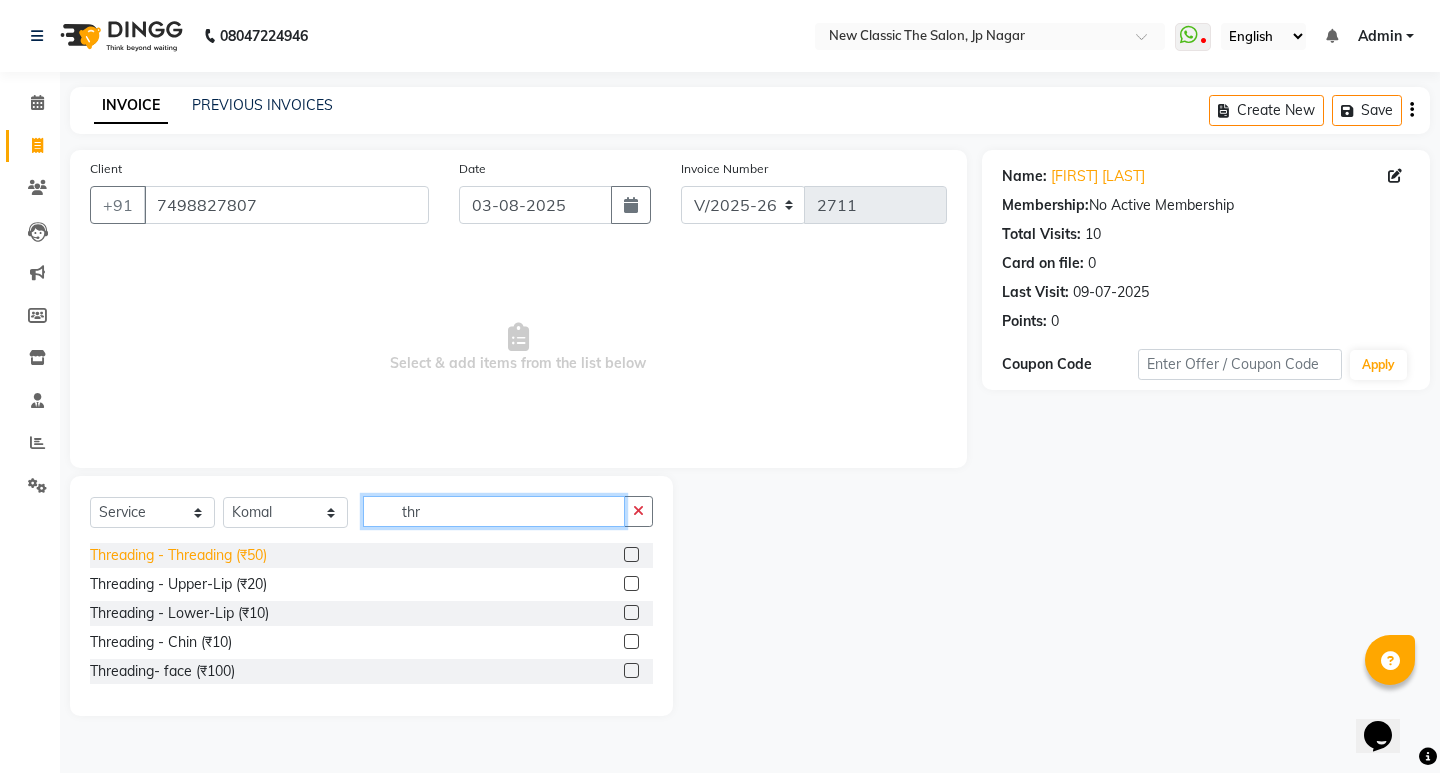 type on "thr" 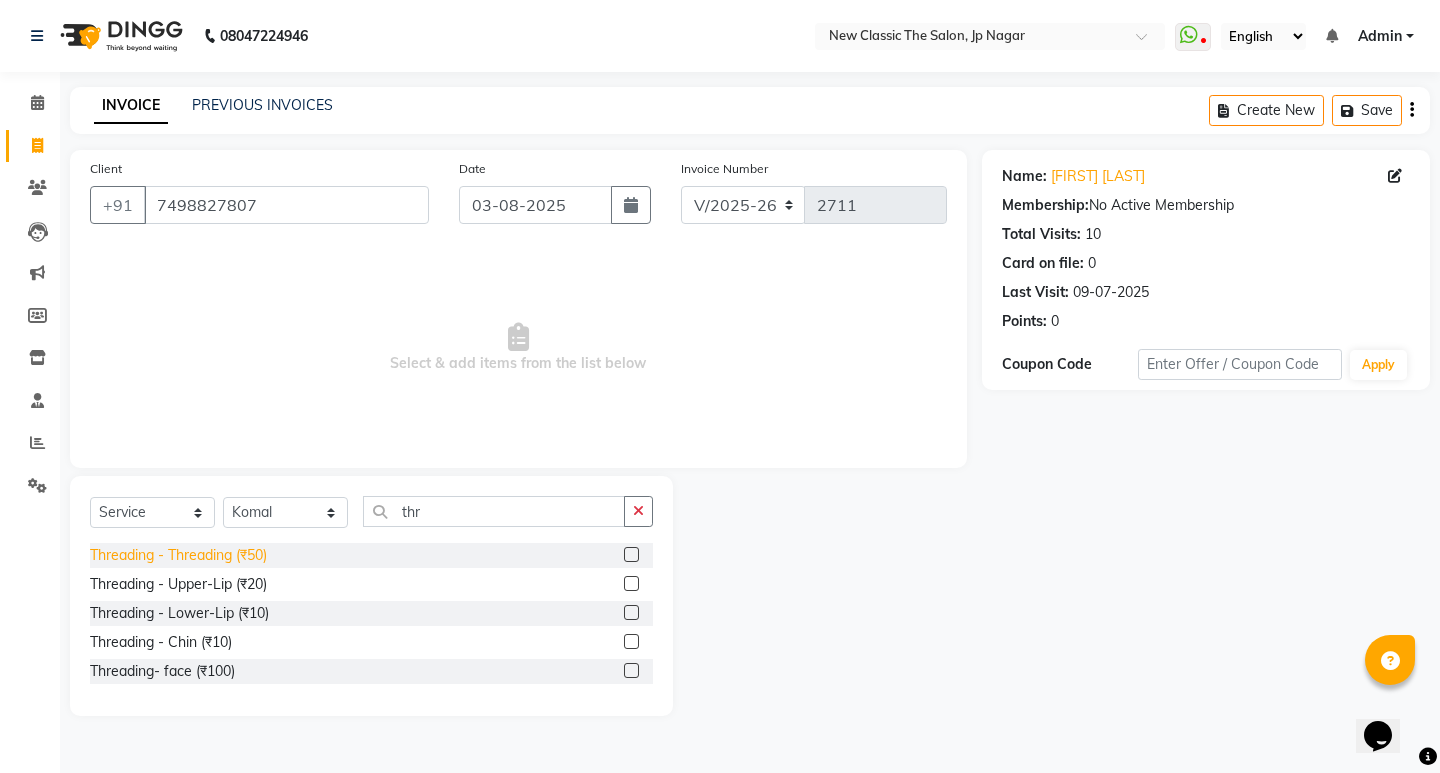 click on "Threading - Threading (₹50)" 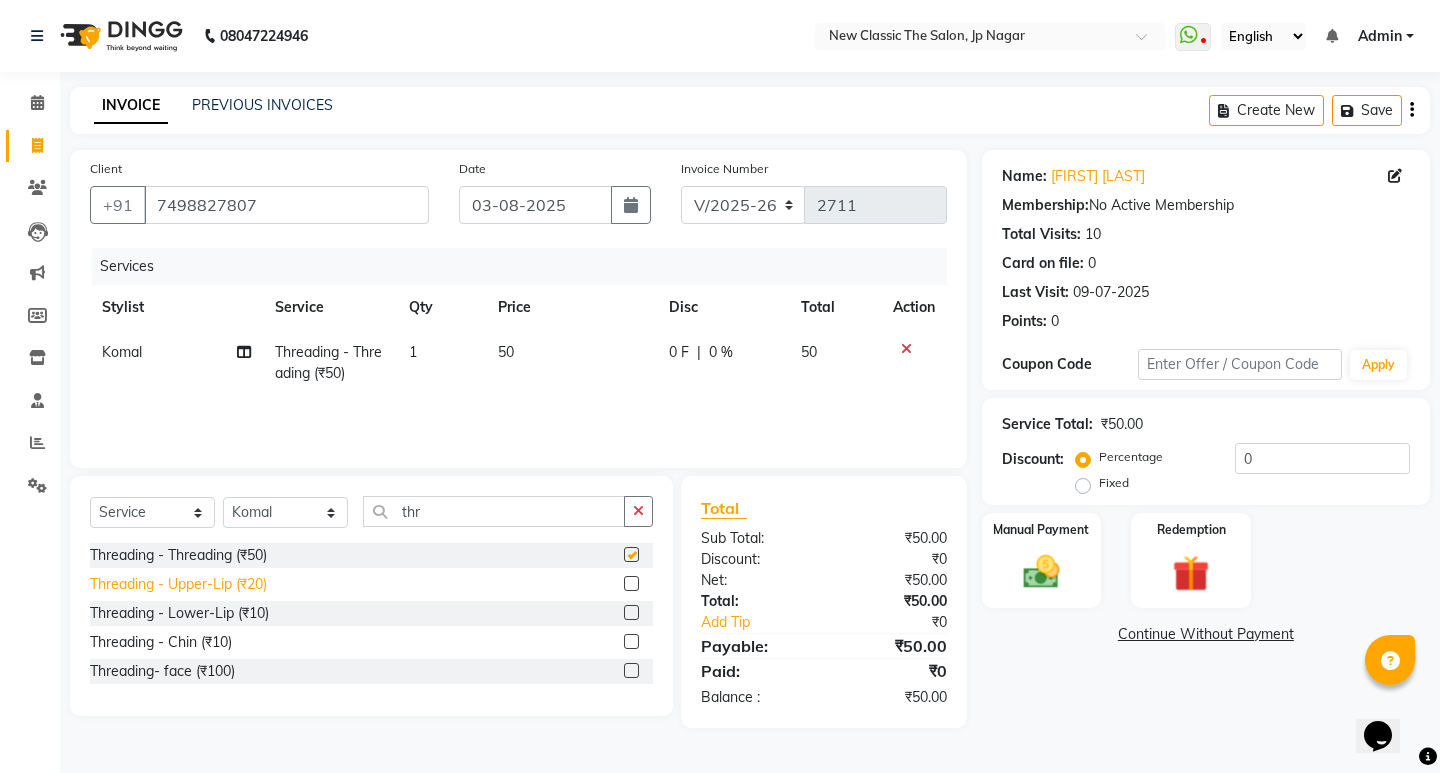 checkbox on "false" 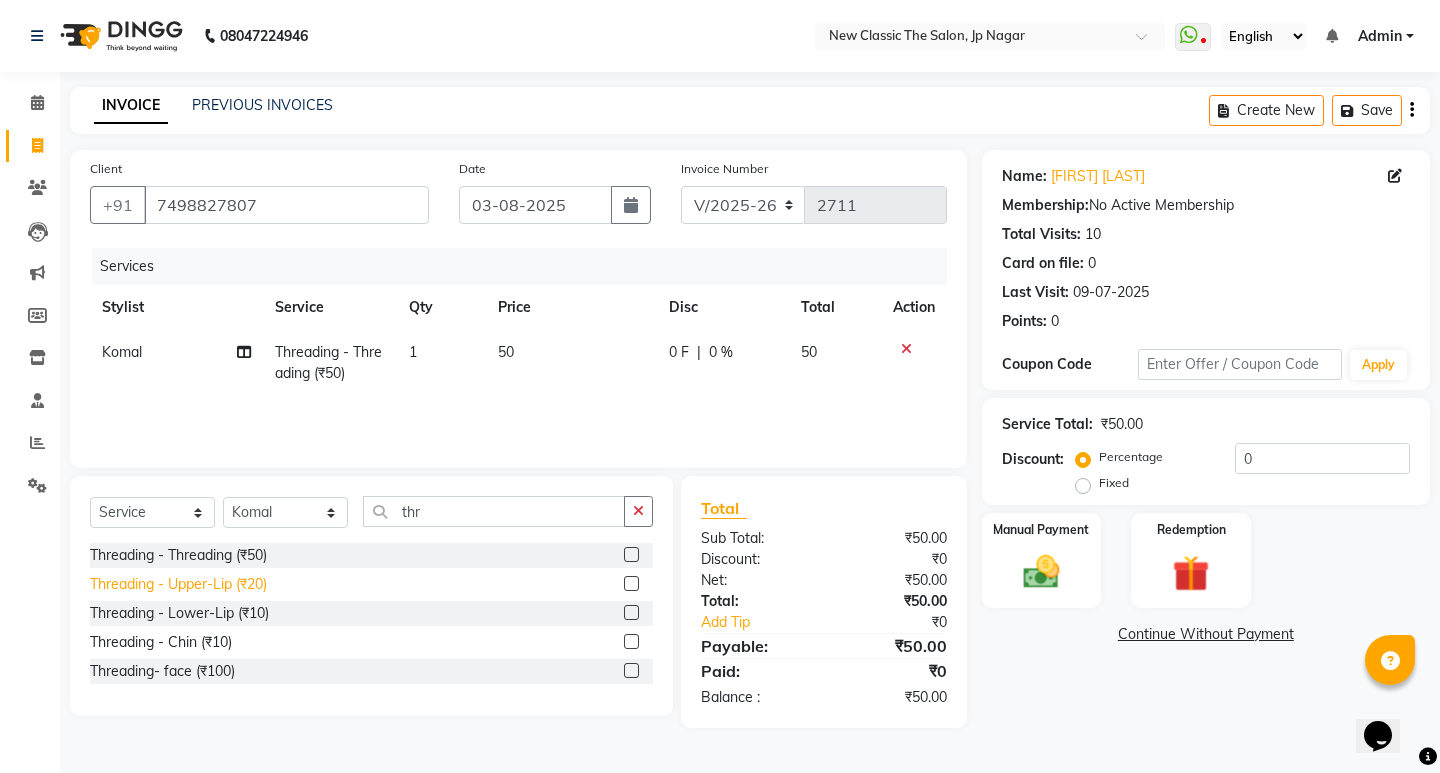 click on "Threading - Upper-Lip (₹20)" 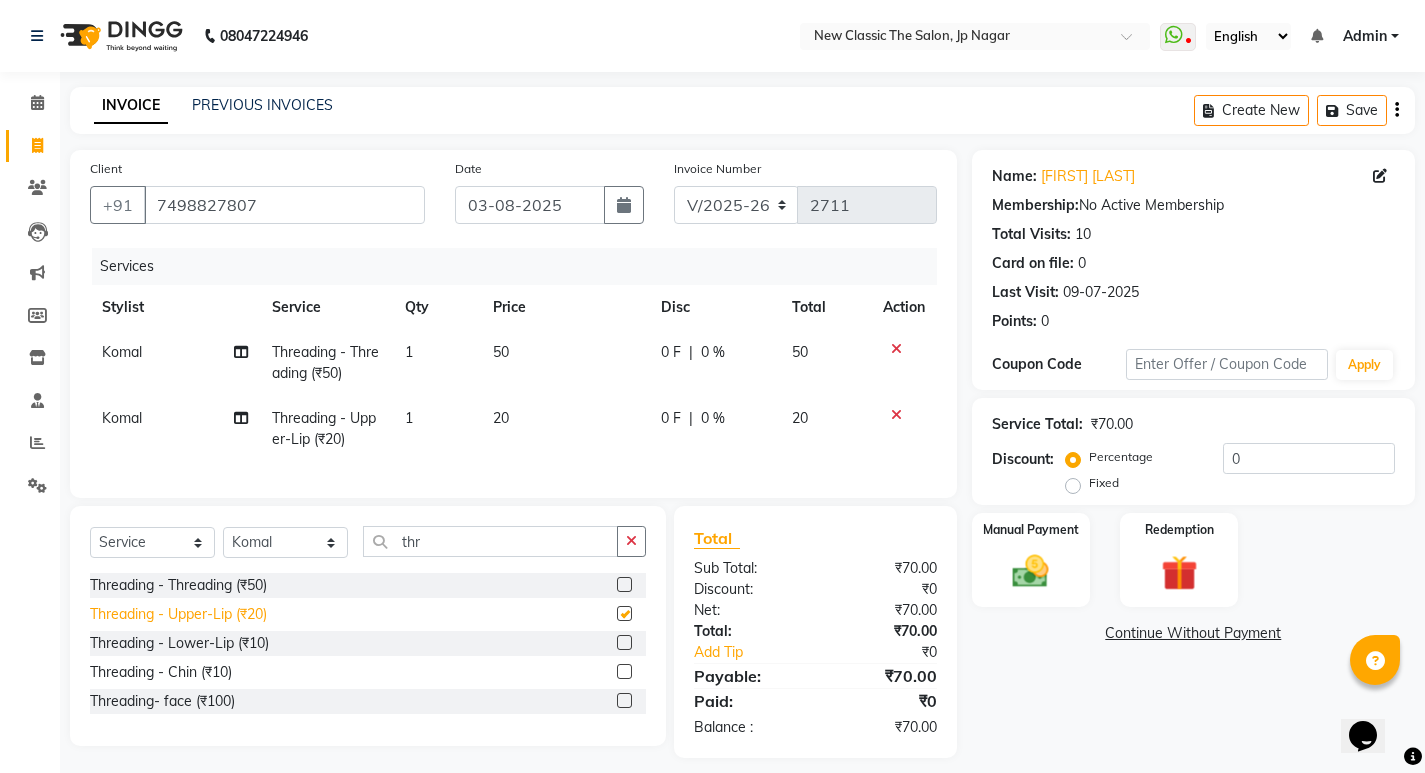 checkbox on "false" 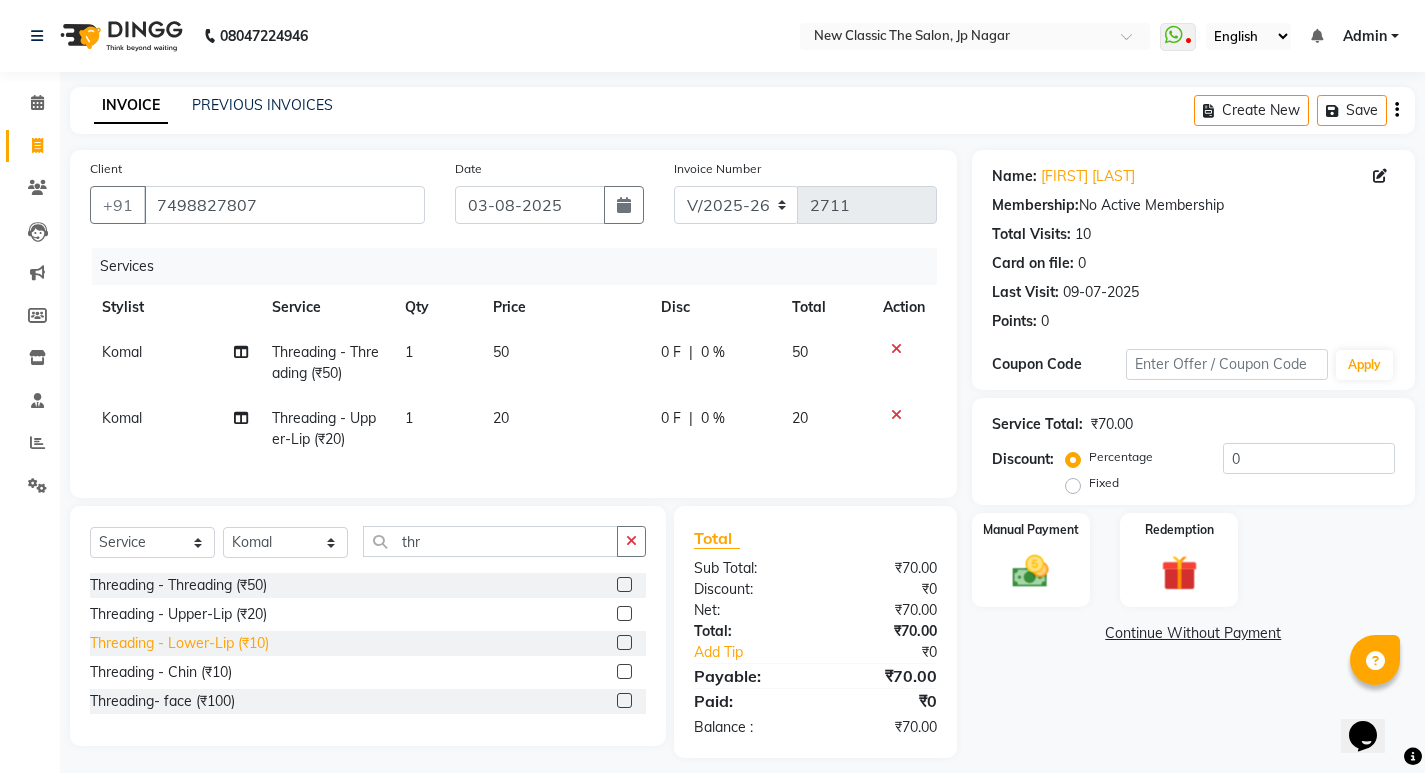 click on "Threading - Lower-Lip (₹10)" 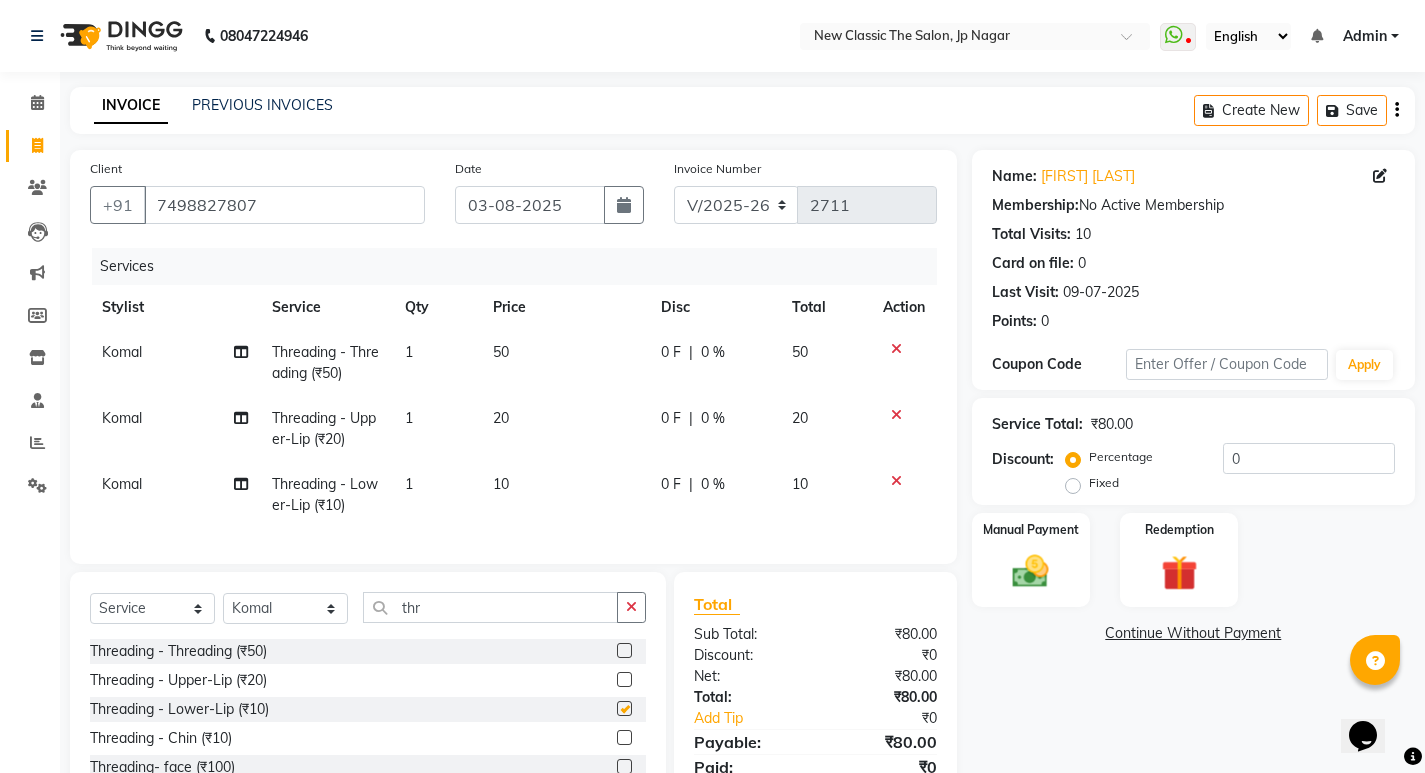 checkbox on "false" 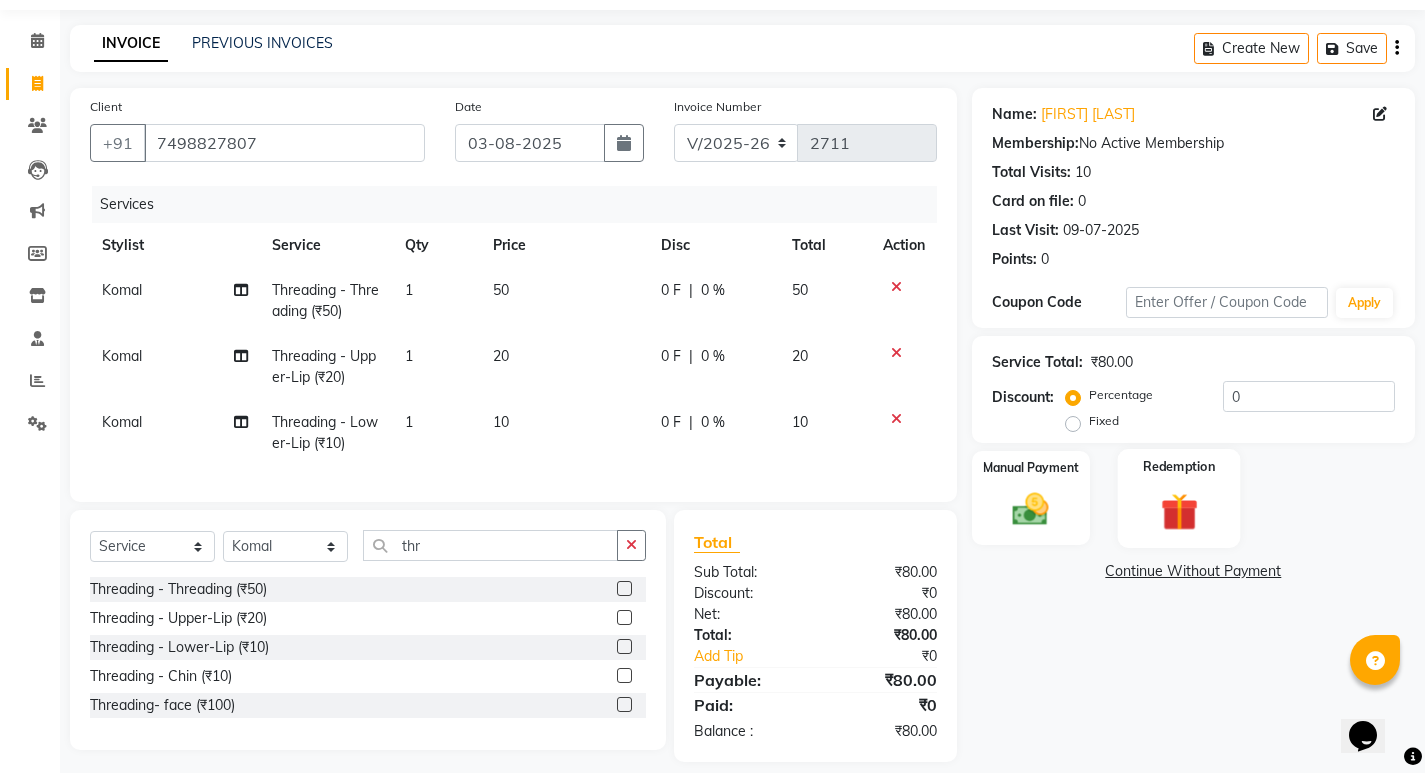scroll, scrollTop: 96, scrollLeft: 0, axis: vertical 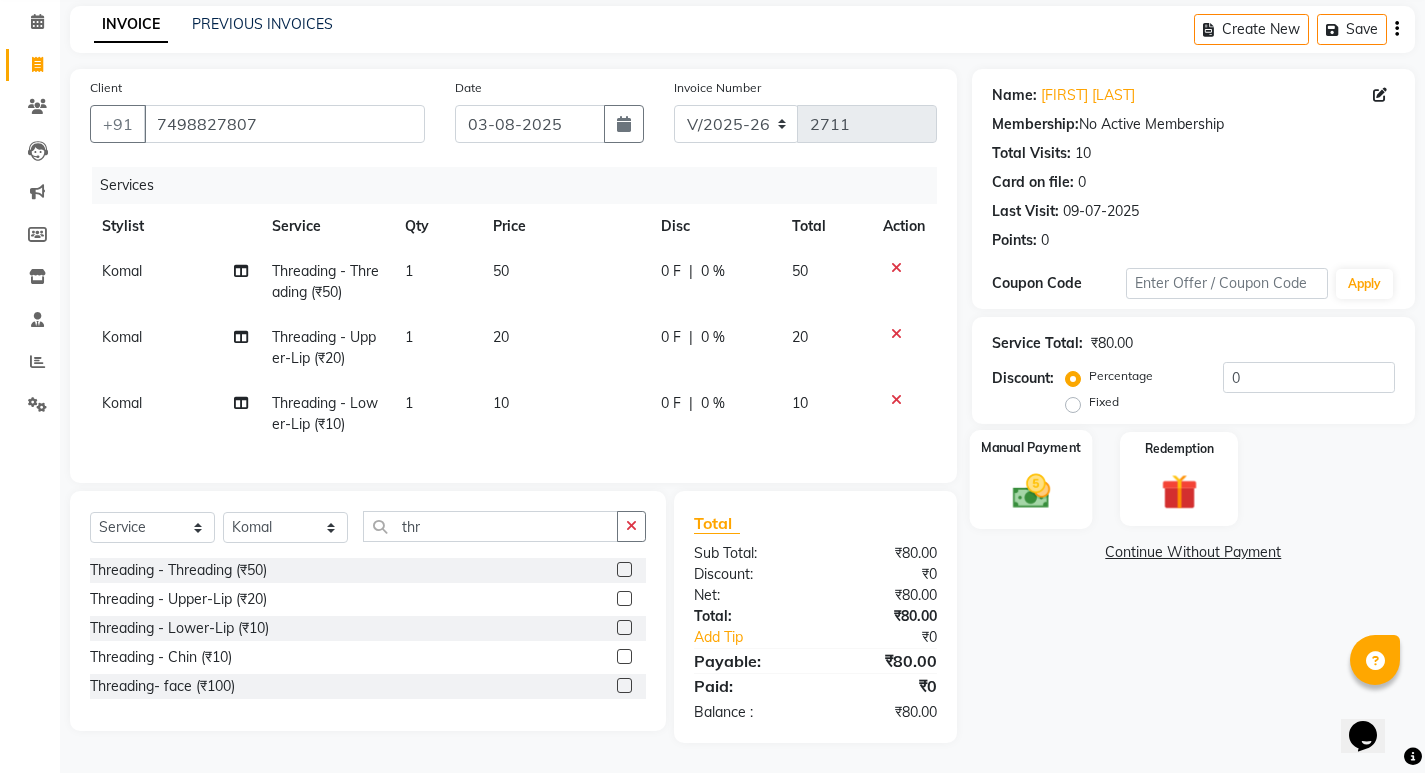 click 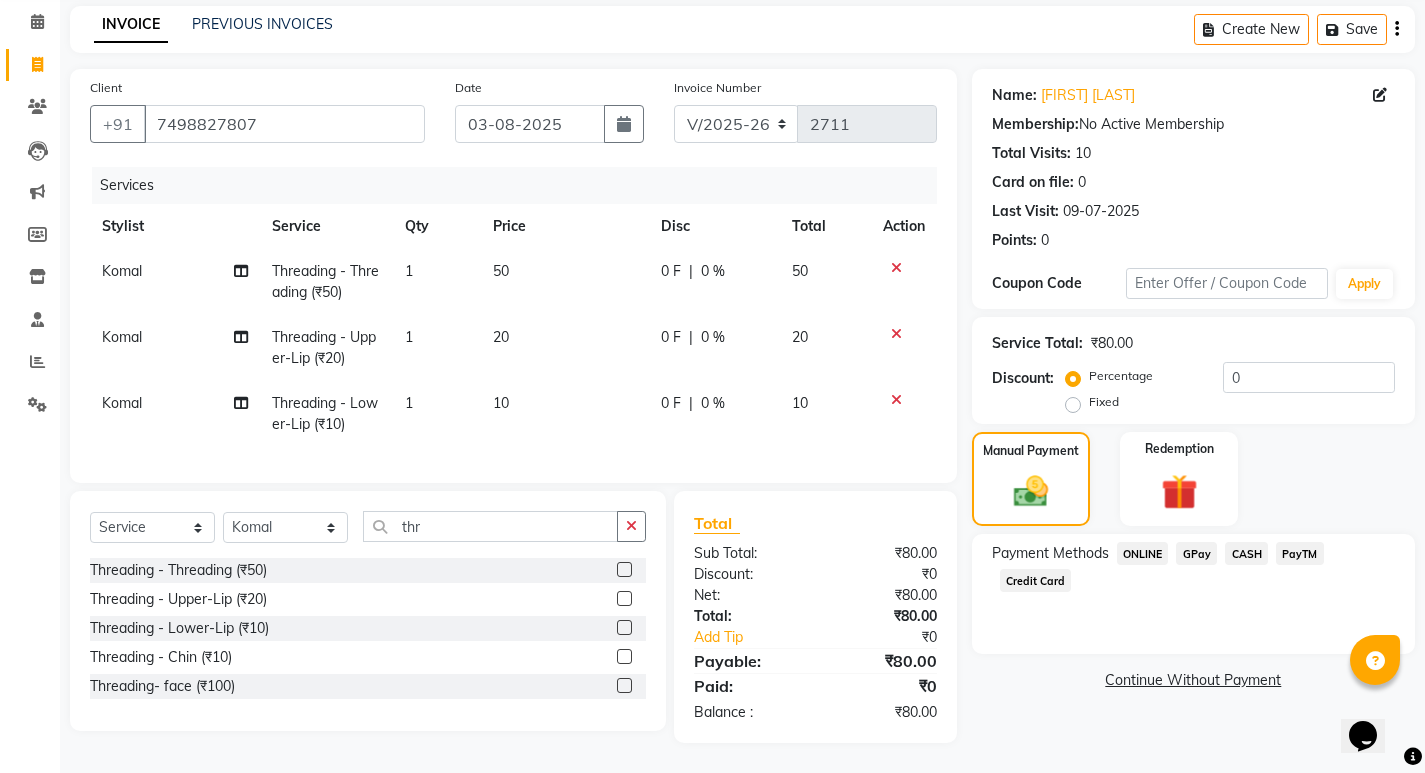 click on "ONLINE" 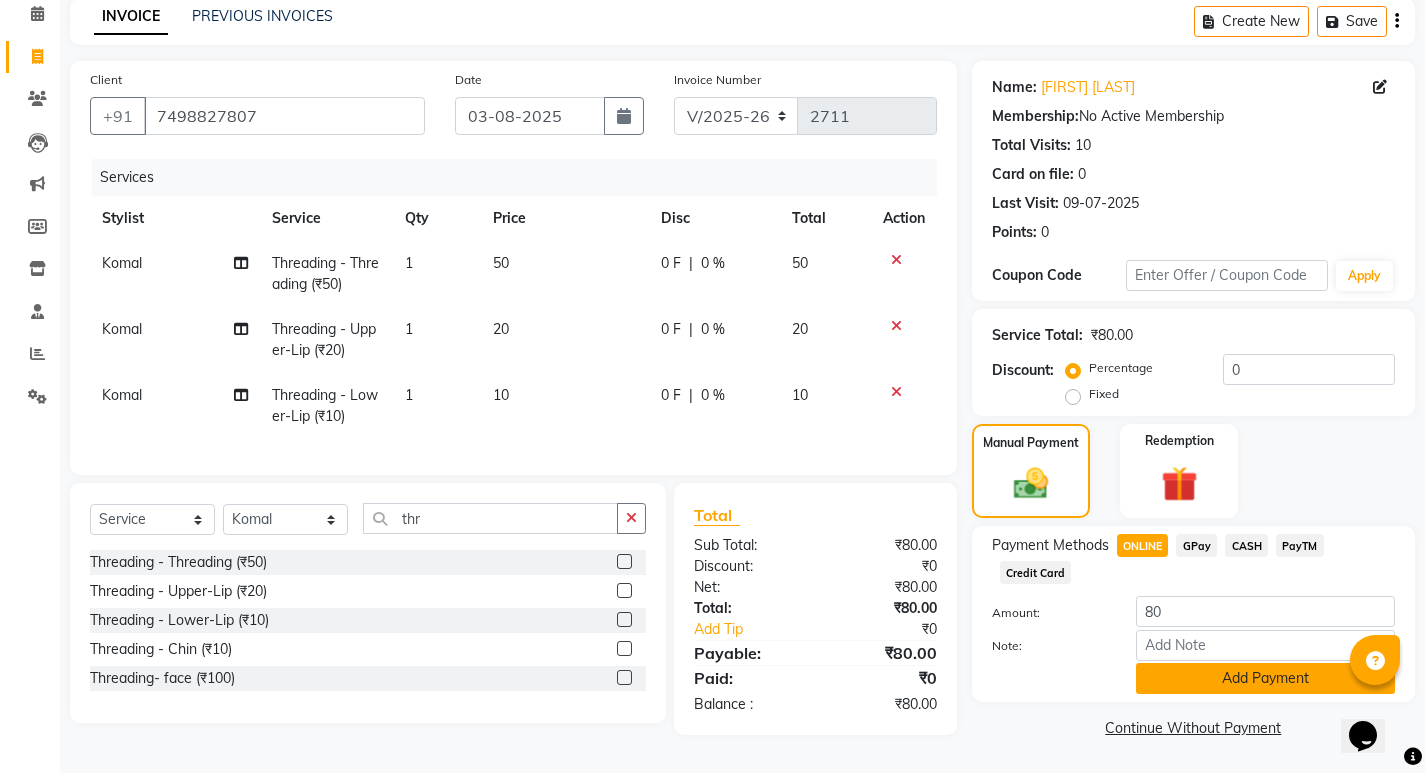 click on "Add Payment" 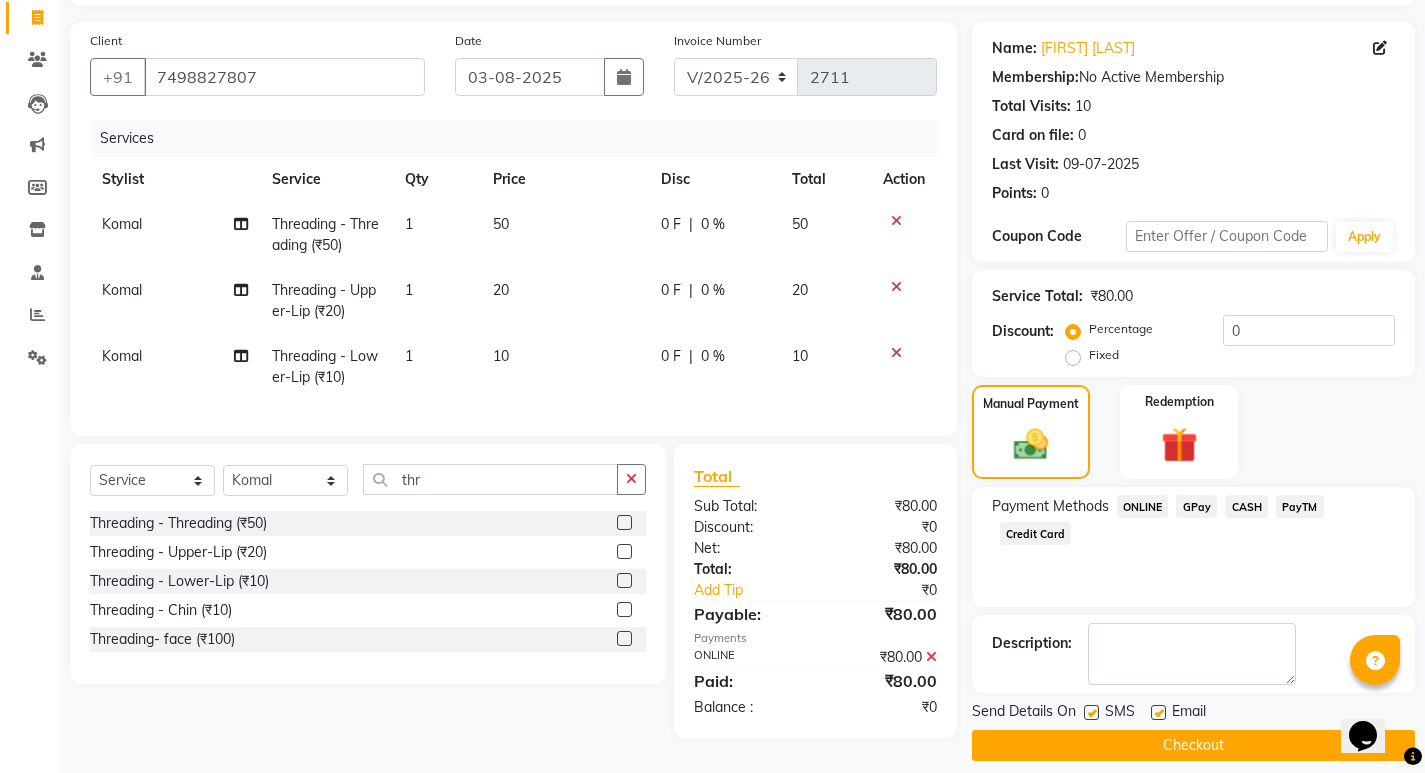 scroll, scrollTop: 146, scrollLeft: 0, axis: vertical 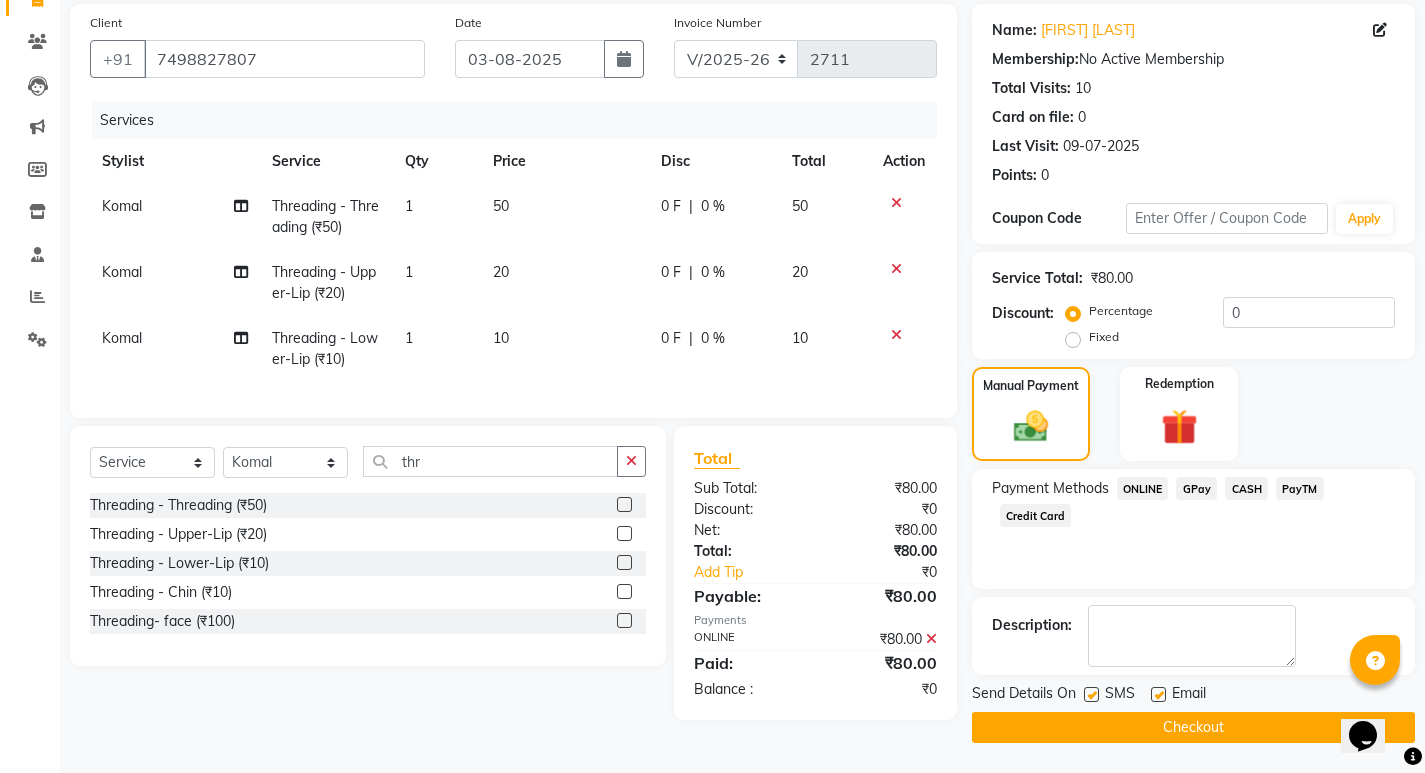 click on "Checkout" 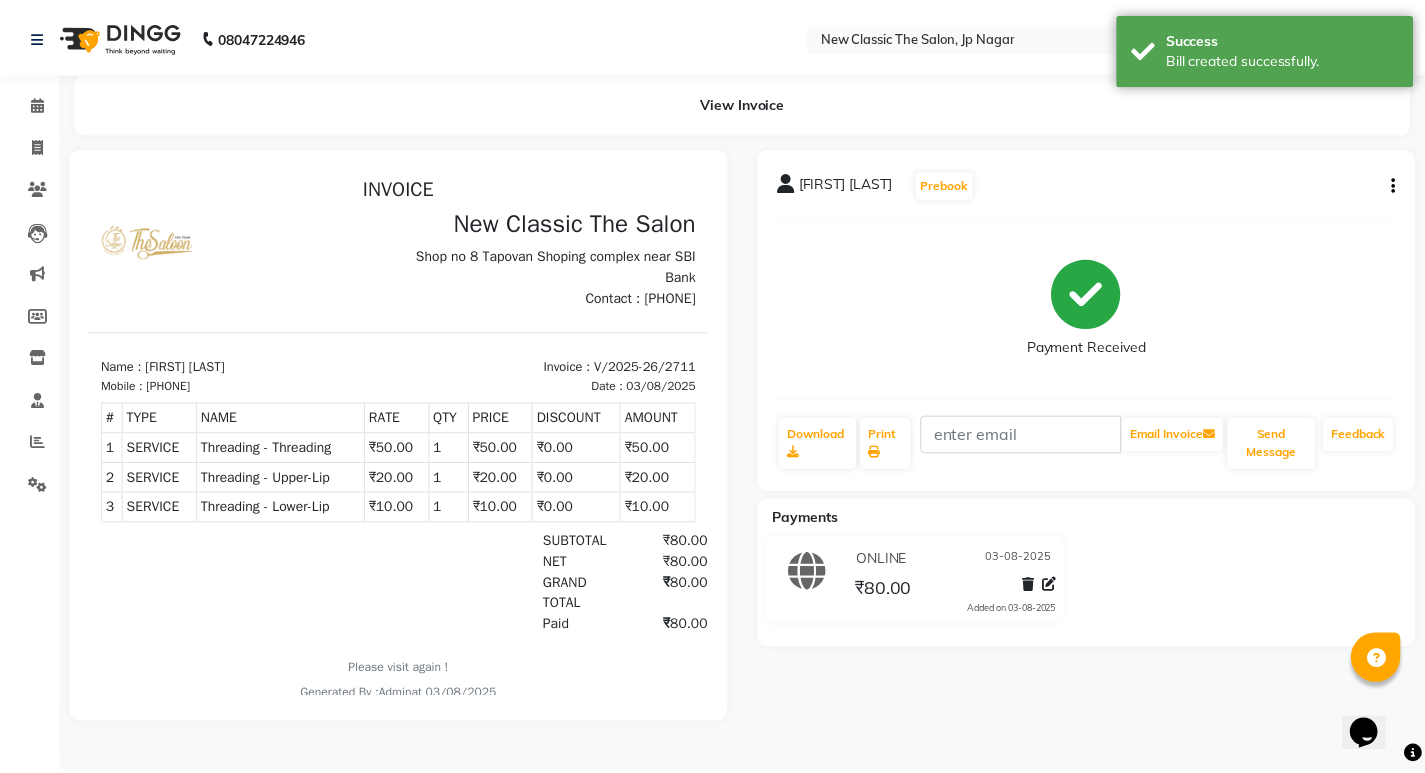 scroll, scrollTop: 0, scrollLeft: 0, axis: both 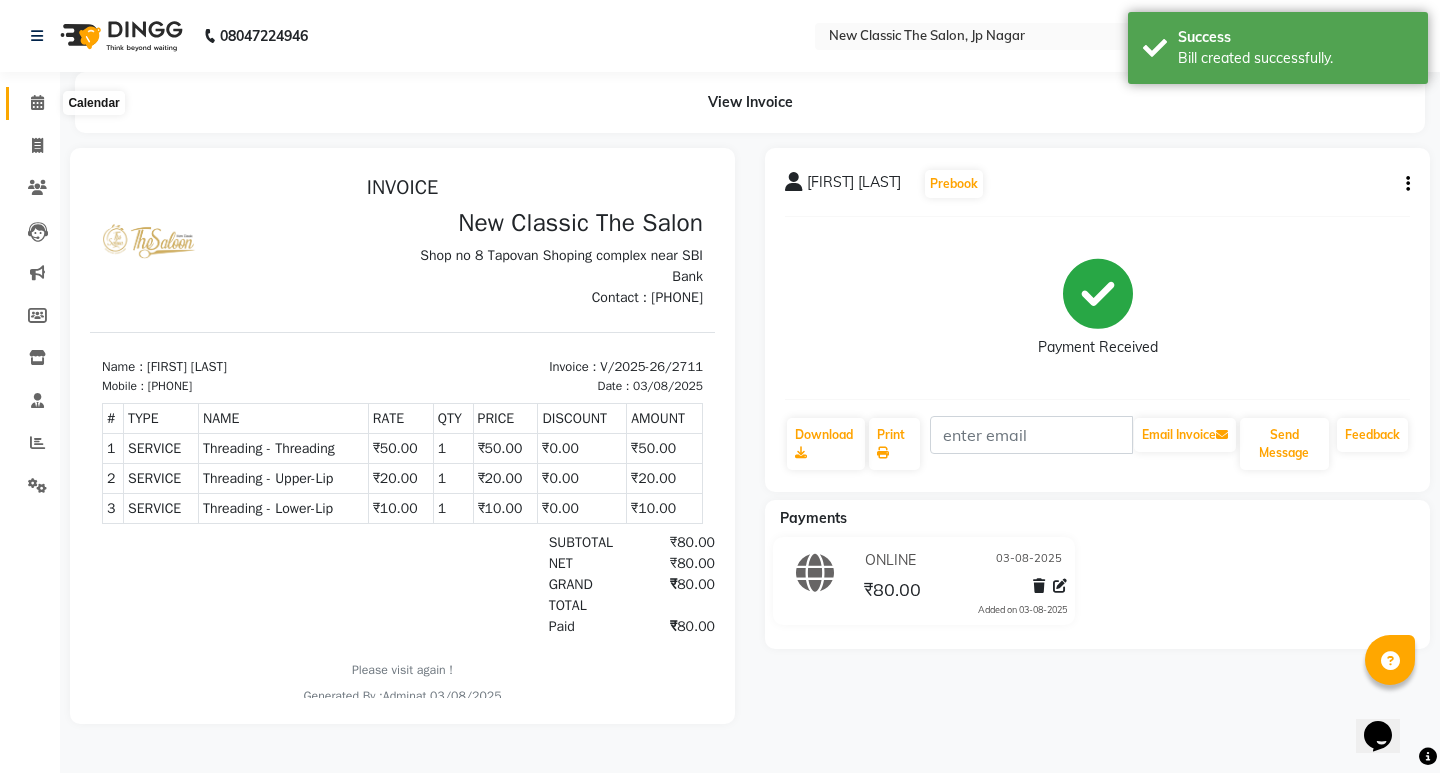 click 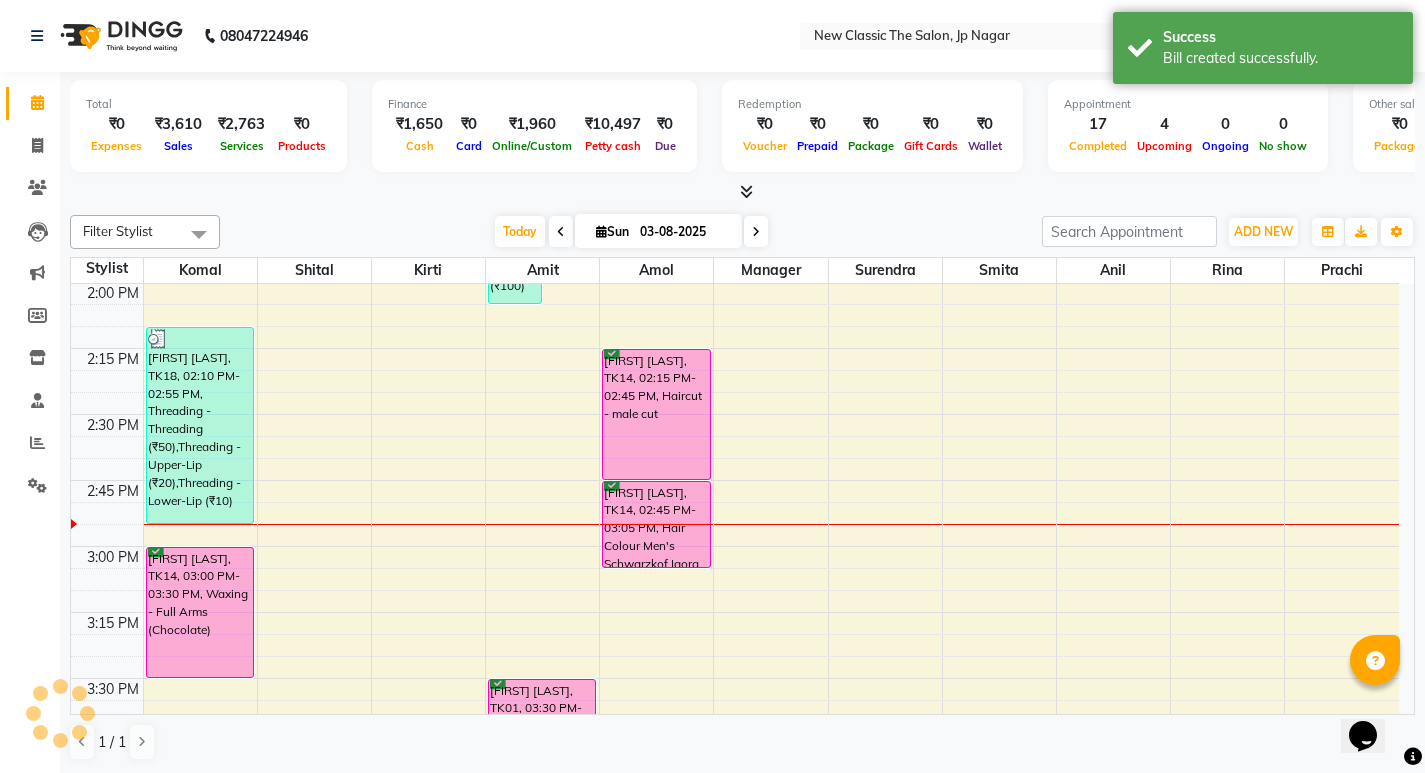 scroll, scrollTop: 265, scrollLeft: 0, axis: vertical 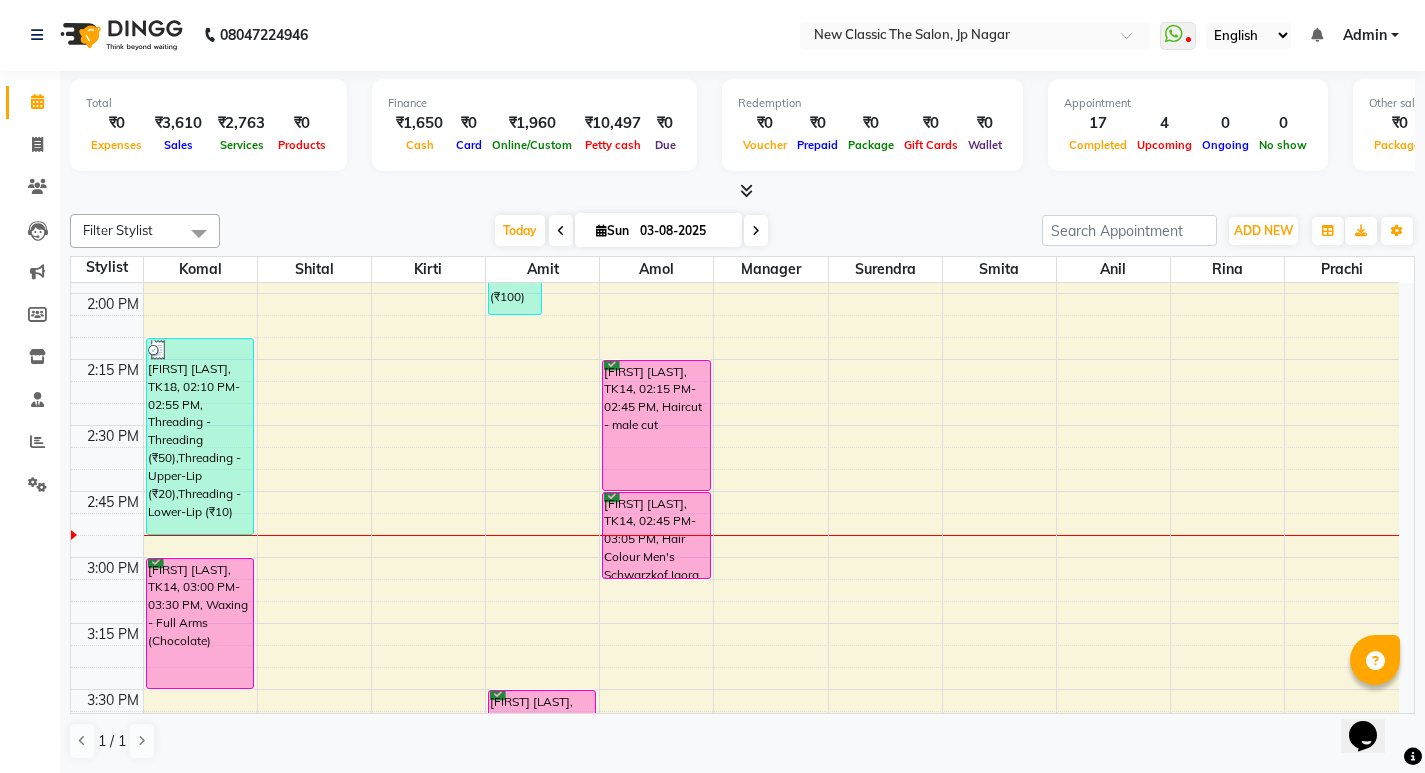 click on "5:00 AM 5:15 AM 5:30 AM 5:45 AM 6:00 AM 6:15 AM 6:30 AM 6:45 AM 7:00 AM 7:15 AM 7:30 AM 7:45 AM 8:00 AM 8:15 AM 8:30 AM 8:45 AM 9:00 AM 9:15 AM 9:30 AM 9:45 AM 10:00 AM 10:15 AM 10:30 AM 10:45 AM 11:00 AM 11:15 AM 11:30 AM 11:45 AM 12:00 PM 12:15 PM 12:30 PM 12:45 PM 1:00 PM 1:15 PM 1:30 PM 1:45 PM 2:00 PM 2:15 PM 2:30 PM 2:45 PM 3:00 PM 3:15 PM 3:30 PM 3:45 PM 4:00 PM 4:15 PM 4:30 PM 4:45 PM 5:00 PM 5:15 PM 5:30 PM 5:45 PM 6:00 PM 6:15 PM 6:30 PM 6:45 PM 7:00 PM 7:15 PM 7:30 PM 7:45 PM 8:00 PM 8:15 PM 8:30 PM 8:45 PM 9:00 PM 9:15 PM 9:30 PM 9:45 PM     [FIRST] [LAST], TK08, 11:05 AM-11:20 AM, Threading - Threading (₹50)     [FIRST] [LAST], TK10, 11:50 AM-12:05 PM, Threading - Threading (₹50)     [FIRST] [LAST], TK18, 02:10 PM-02:55 PM, Threading - Threading (₹50),Threading - Upper-Lip (₹20),Threading - Lower-Lip (₹10)     [FIRST] [LAST], TK14, 03:00 PM-03:30 PM, Waxing  - Full Arms (Chocolate)     [FIRST] [LAST], TK07, 10:40 AM-11:10 AM, Haircut - male cut  (₹150)" at bounding box center [735, 161] 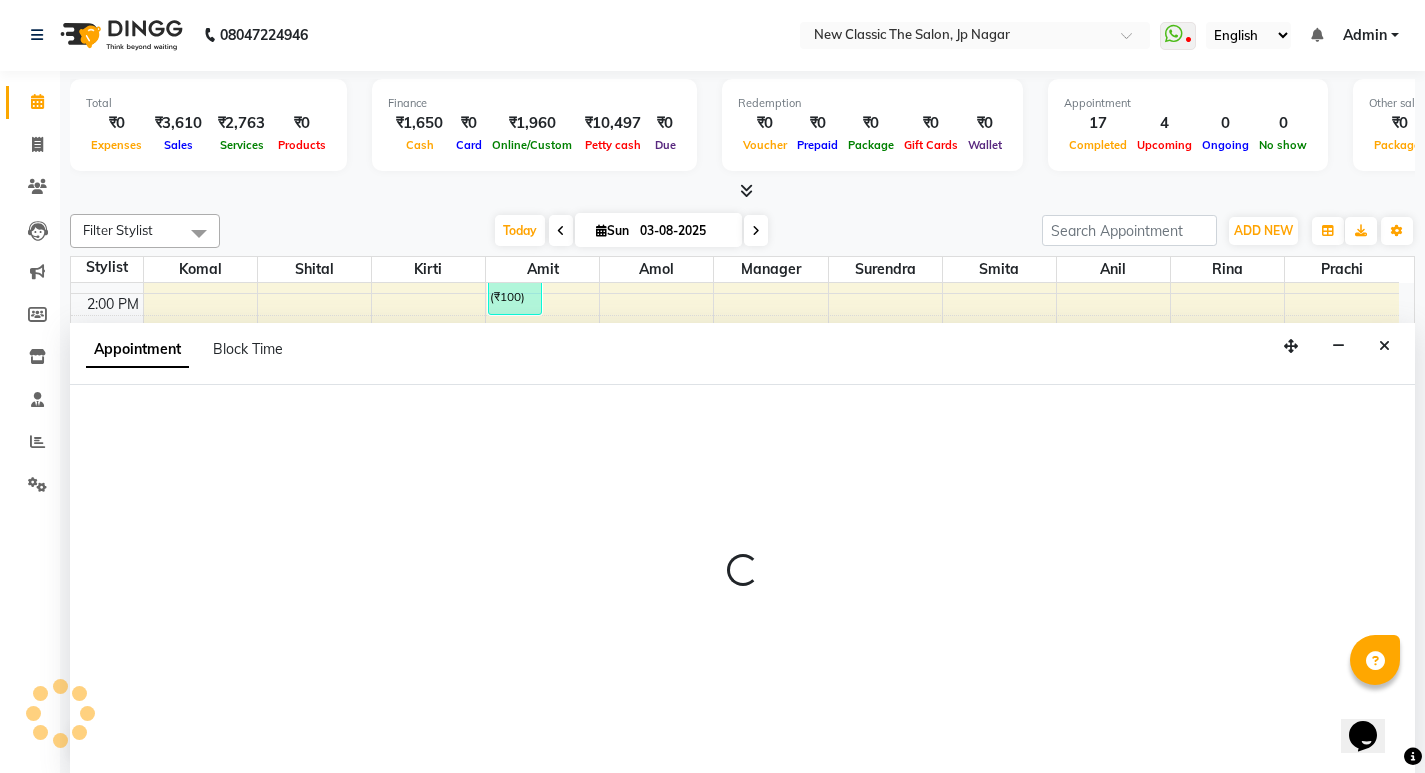 select on "27627" 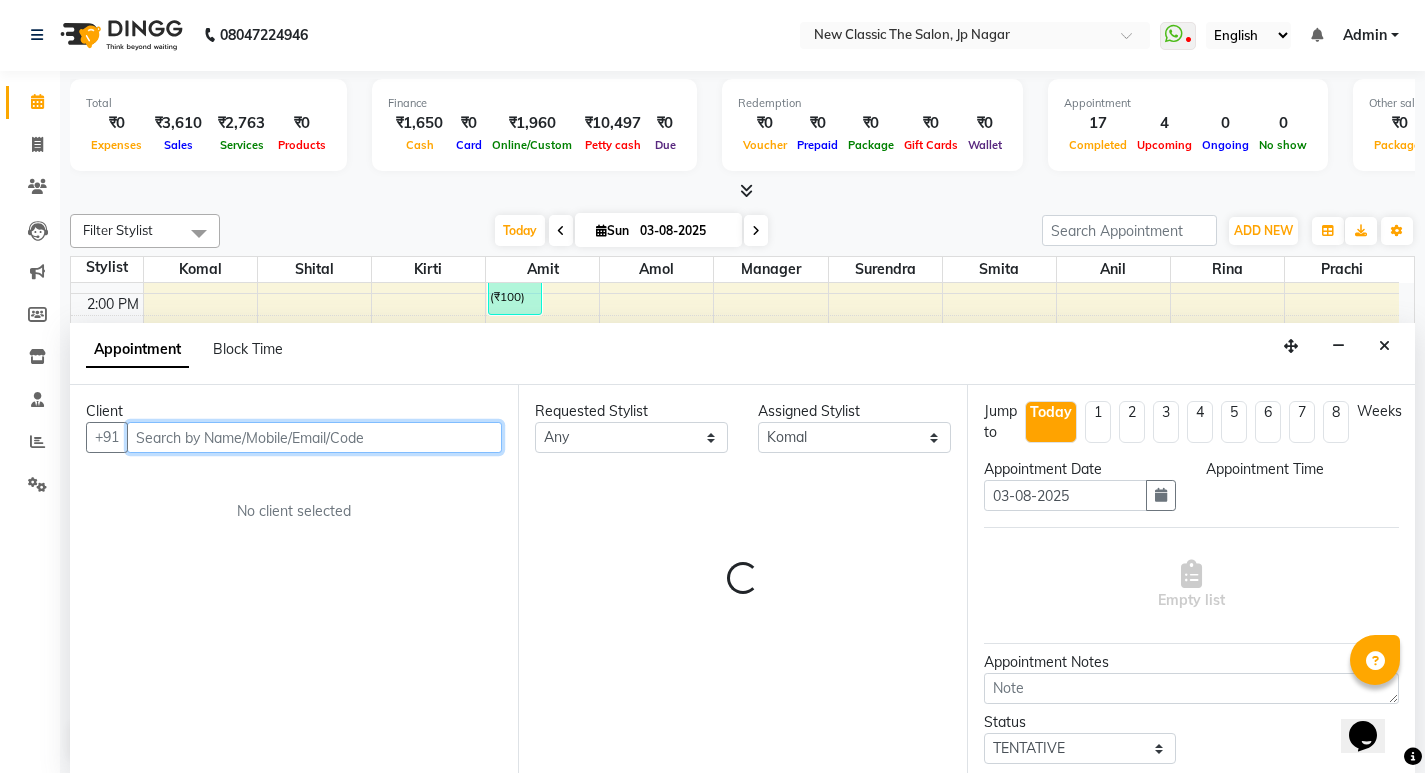 select on "930" 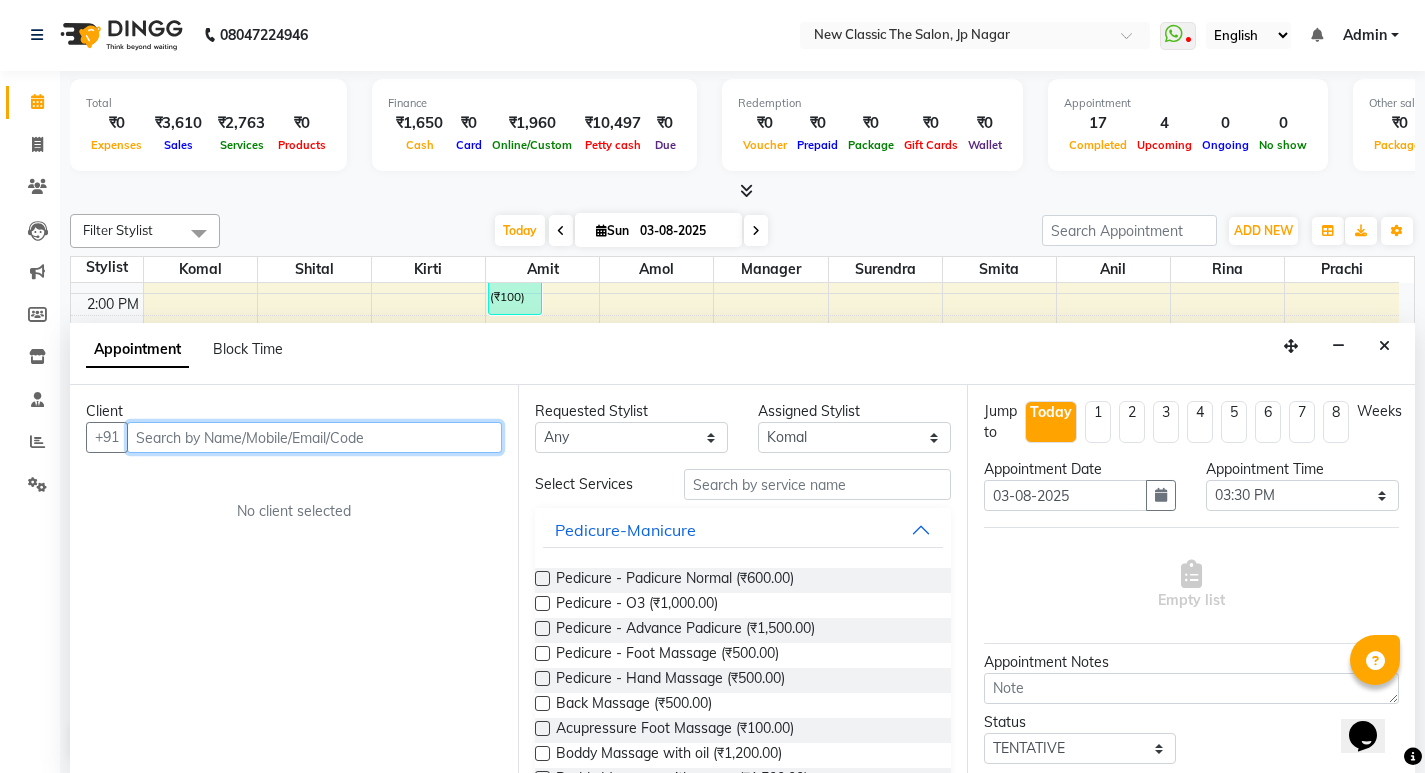 click at bounding box center [314, 437] 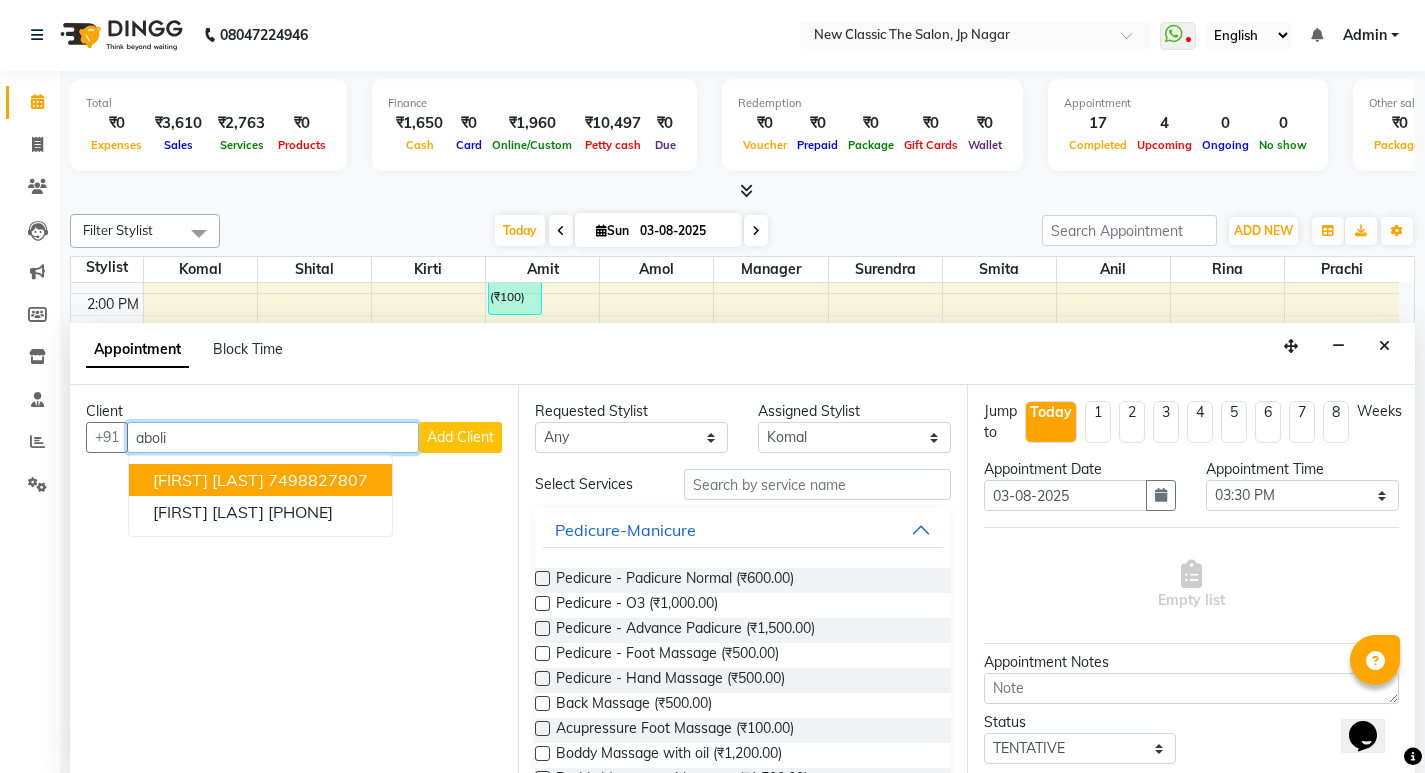click on "7498827807" at bounding box center [318, 480] 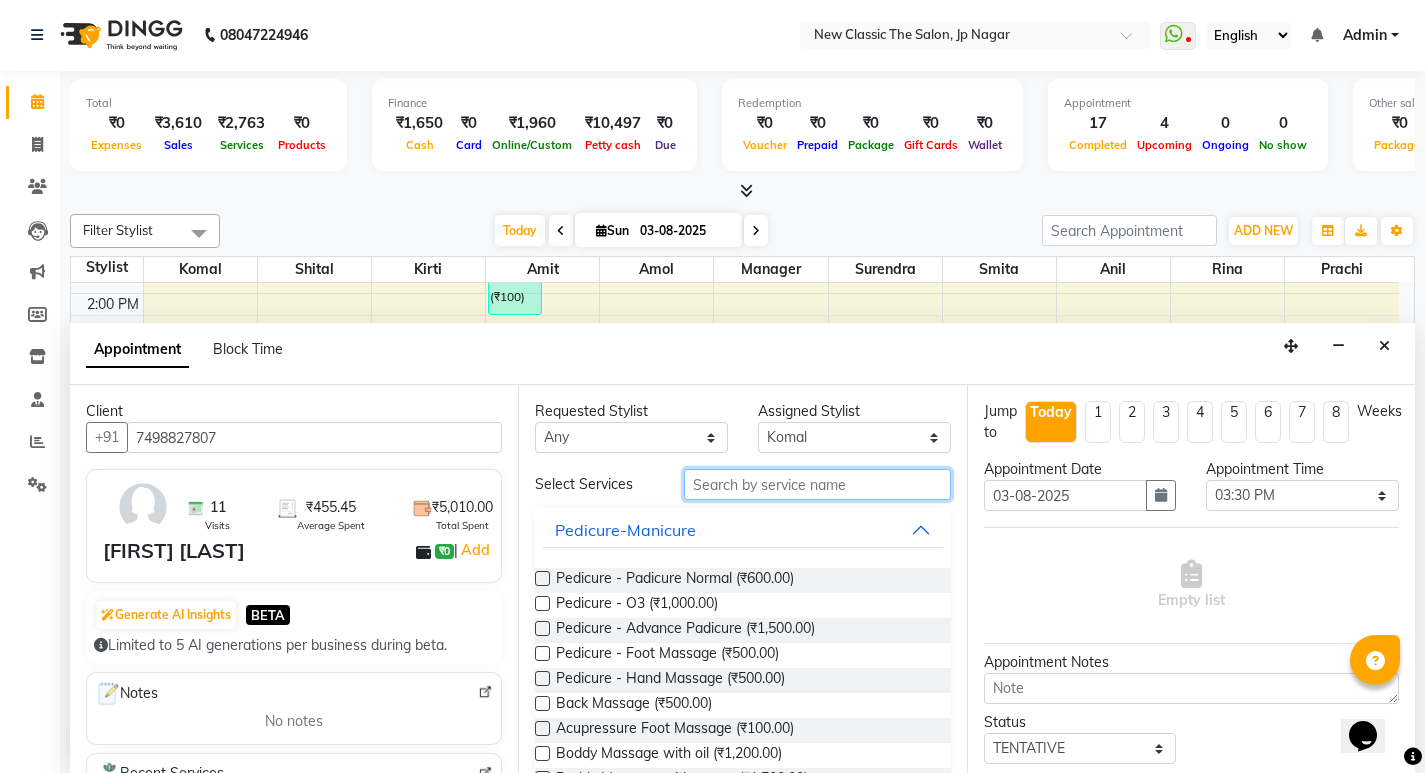 click at bounding box center (817, 484) 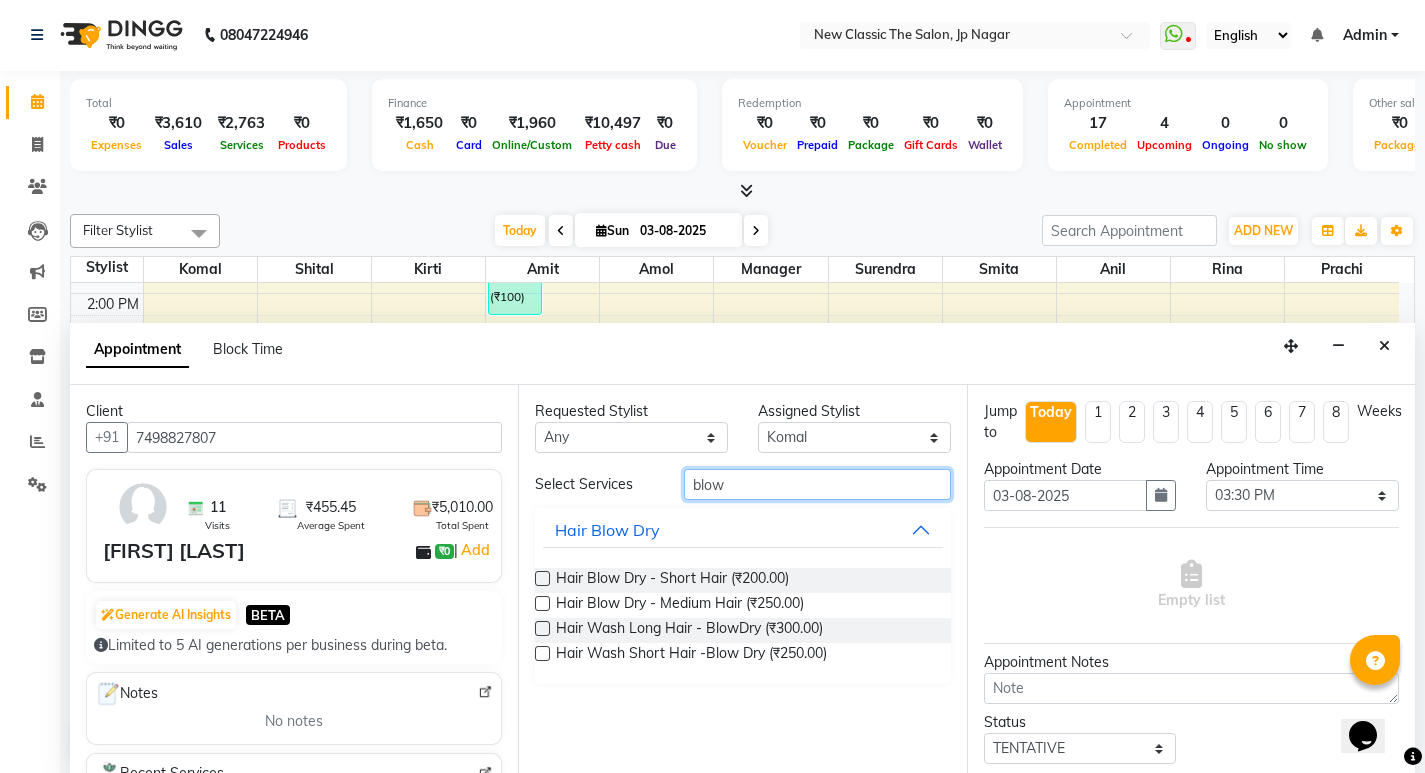type on "blow" 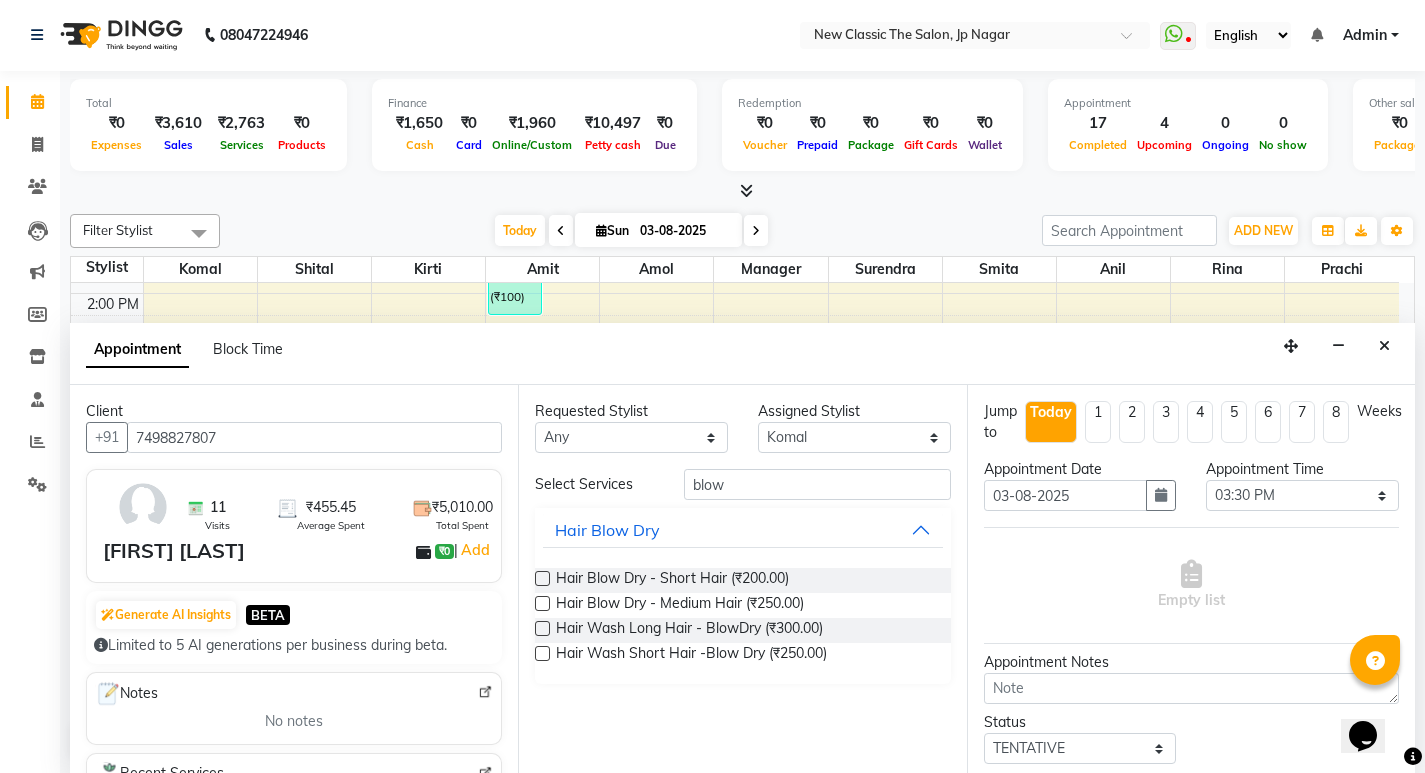 click at bounding box center (542, 628) 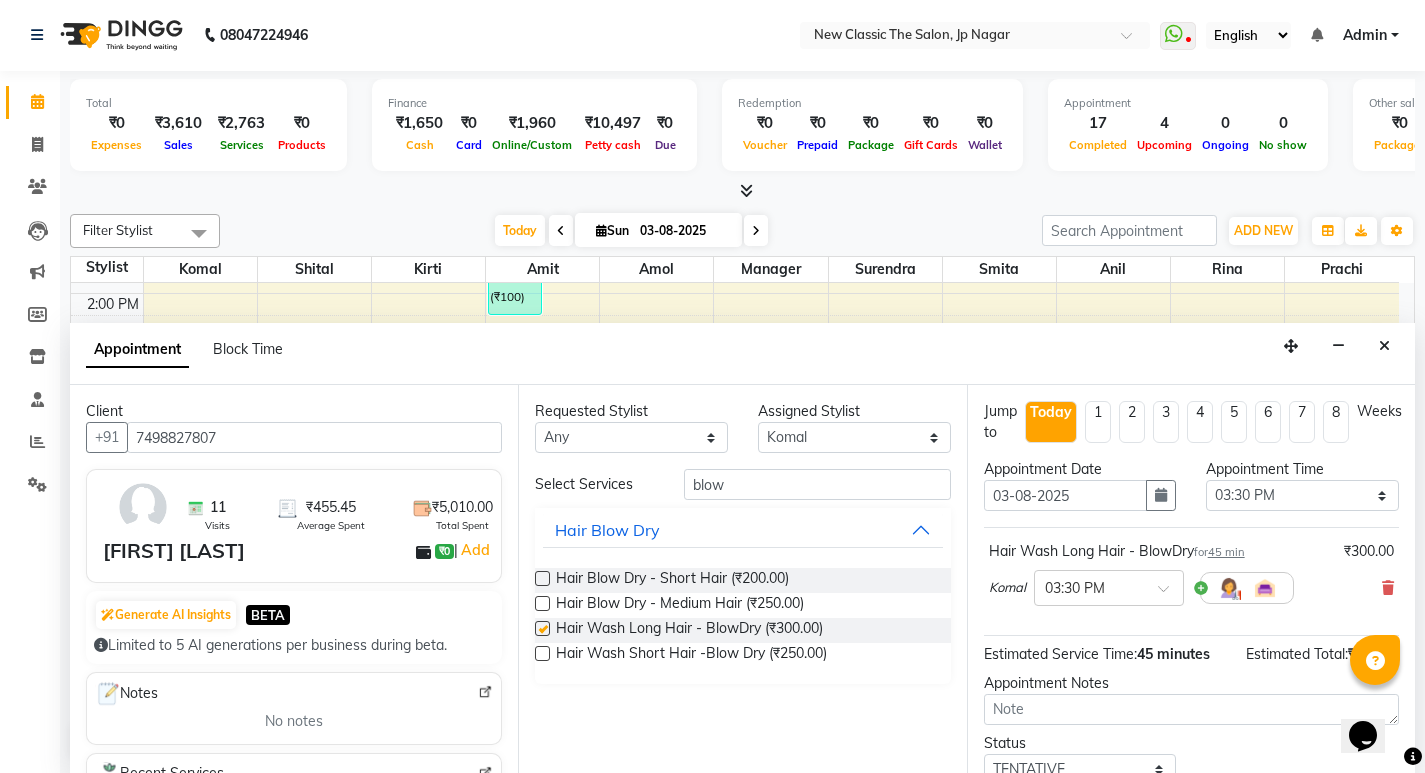 checkbox on "false" 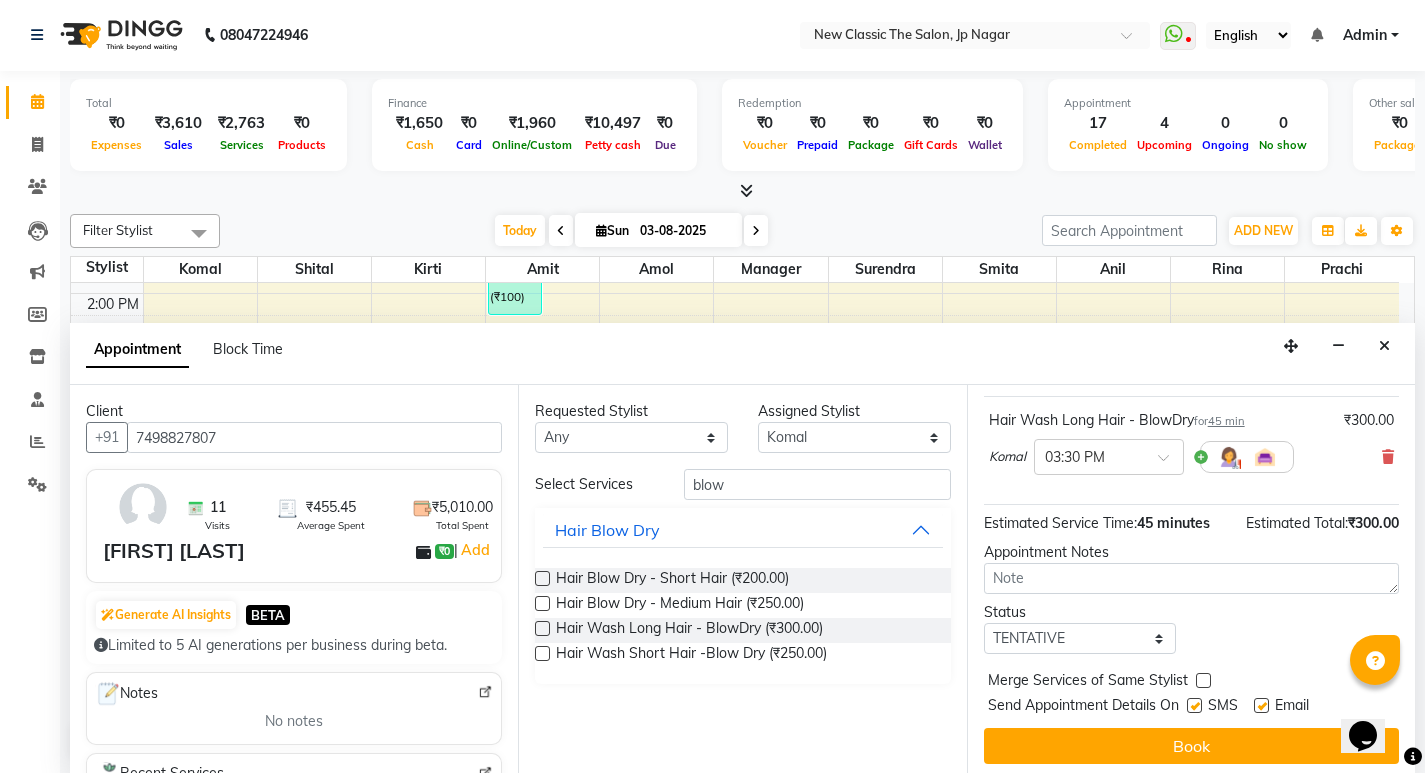 scroll, scrollTop: 138, scrollLeft: 0, axis: vertical 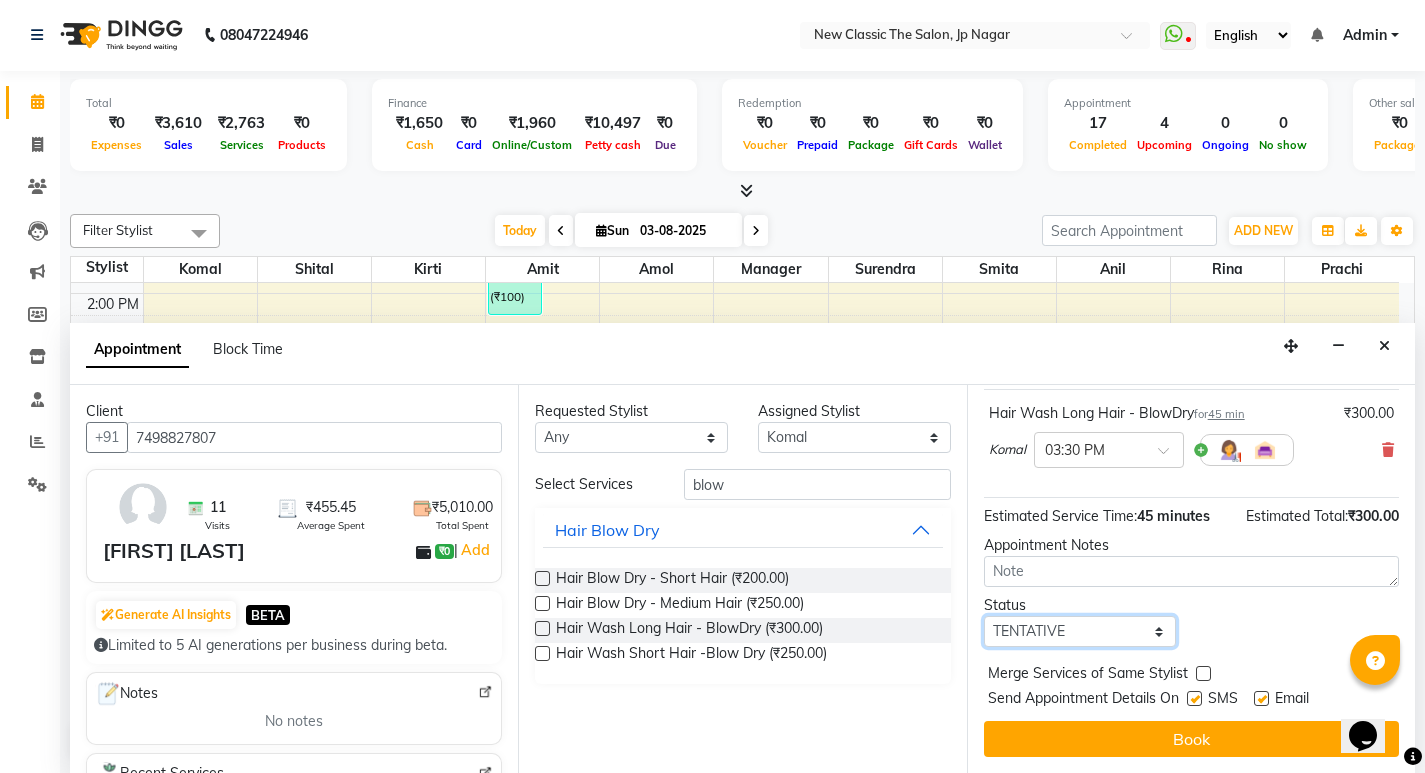 click on "Select TENTATIVE CONFIRM CHECK-IN UPCOMING" at bounding box center [1080, 631] 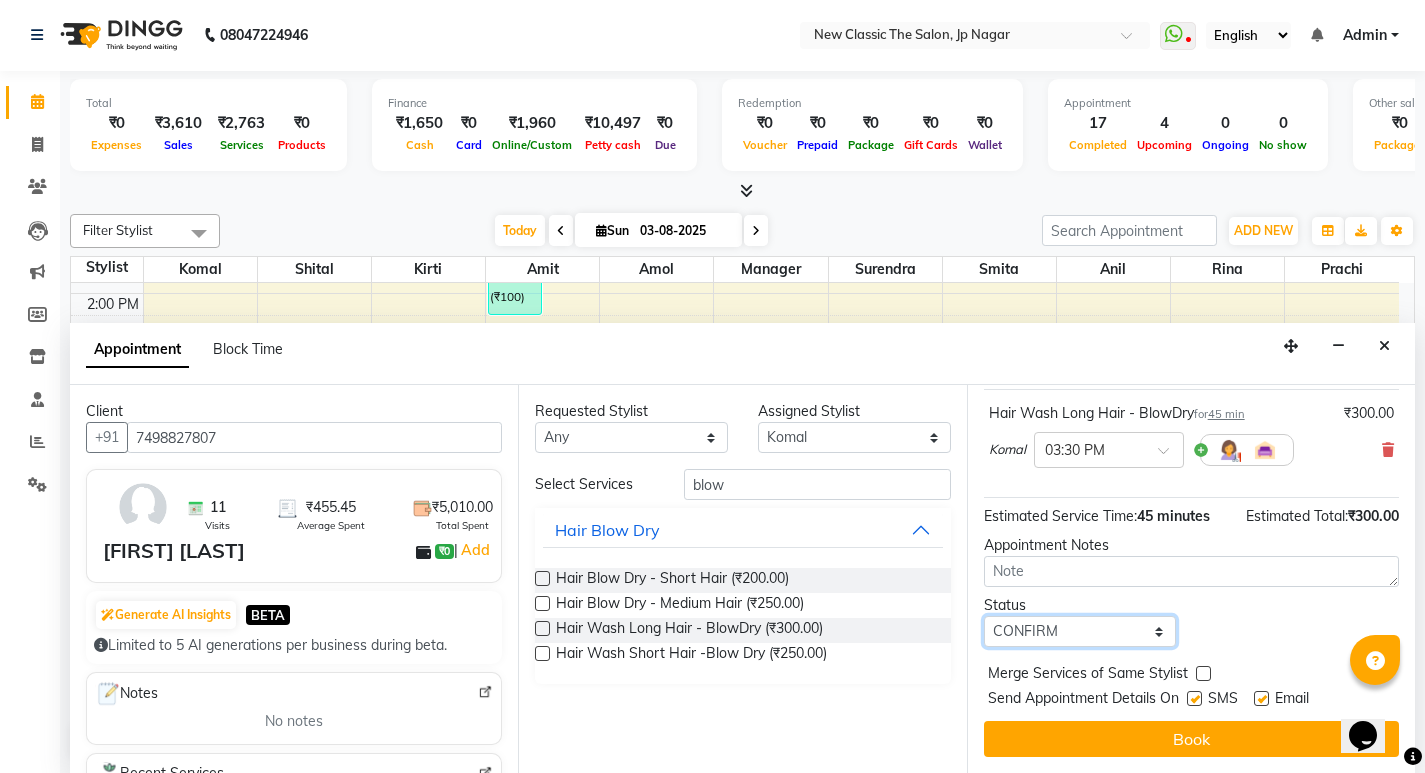 click on "Select TENTATIVE CONFIRM CHECK-IN UPCOMING" at bounding box center (1080, 631) 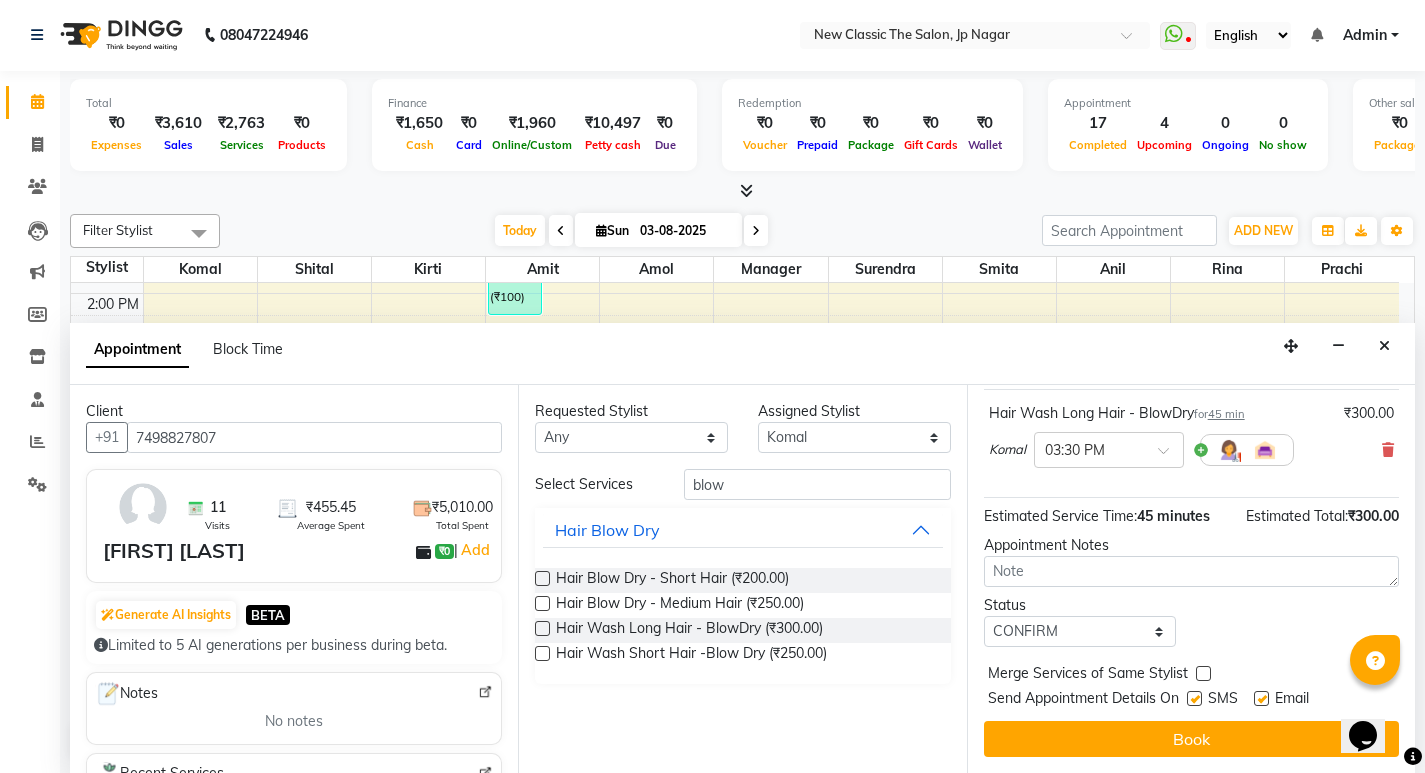 click on "Book" at bounding box center [1191, 739] 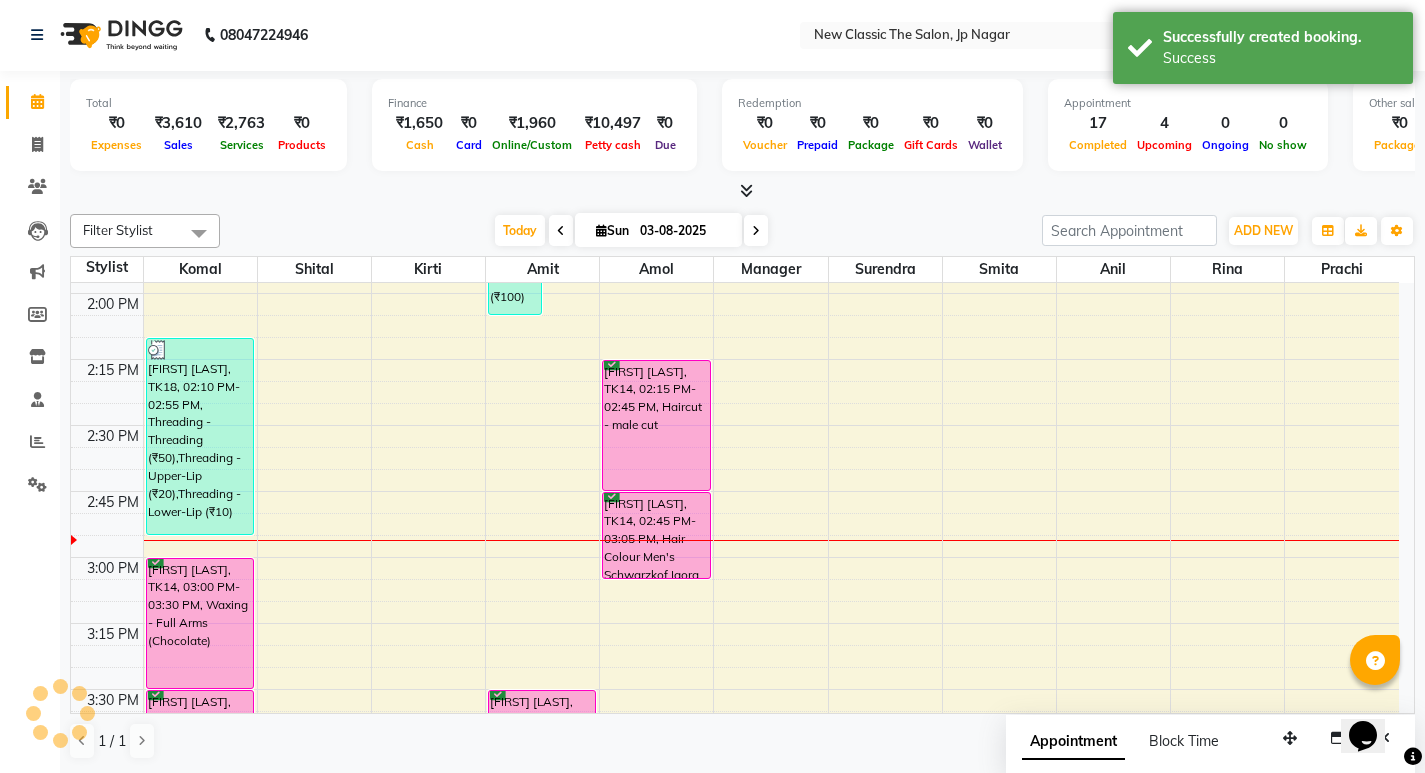 scroll, scrollTop: 0, scrollLeft: 0, axis: both 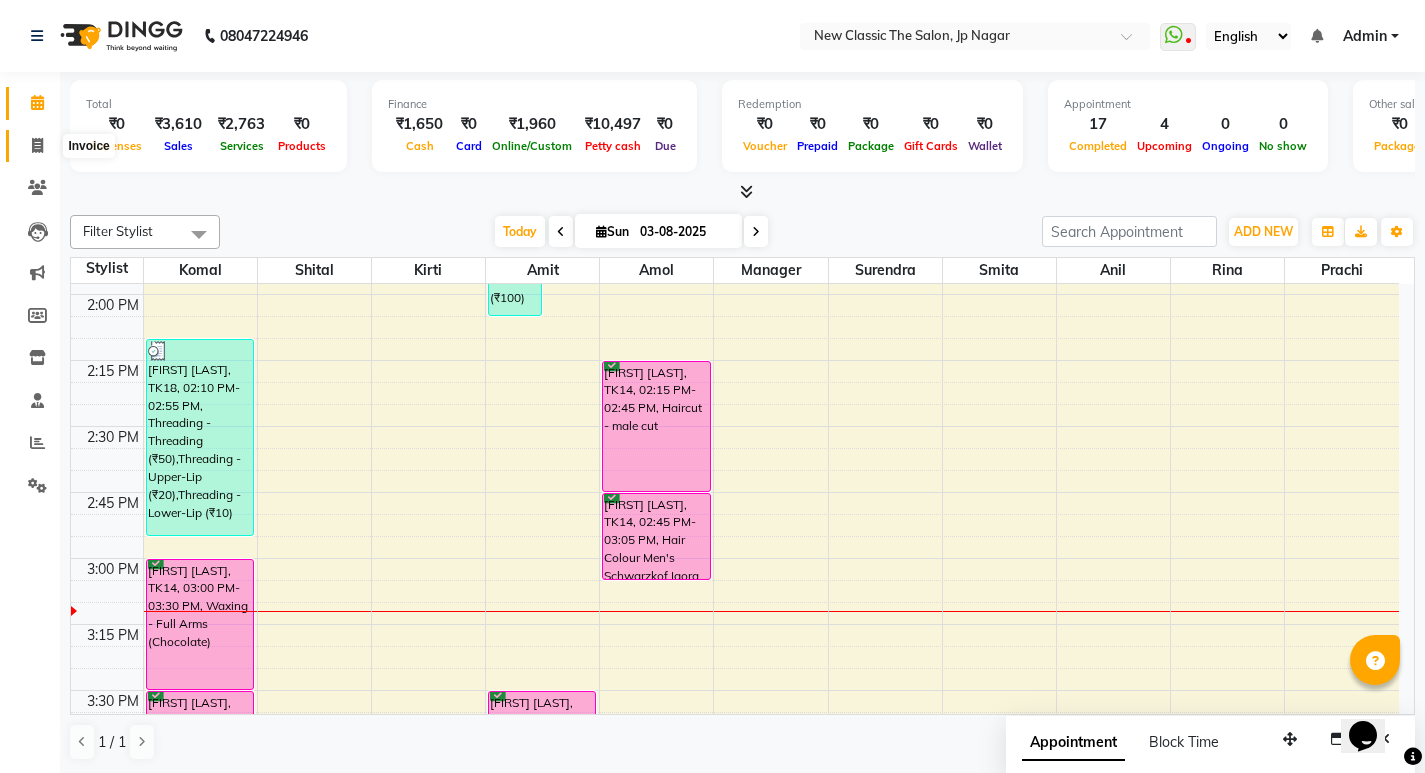 click 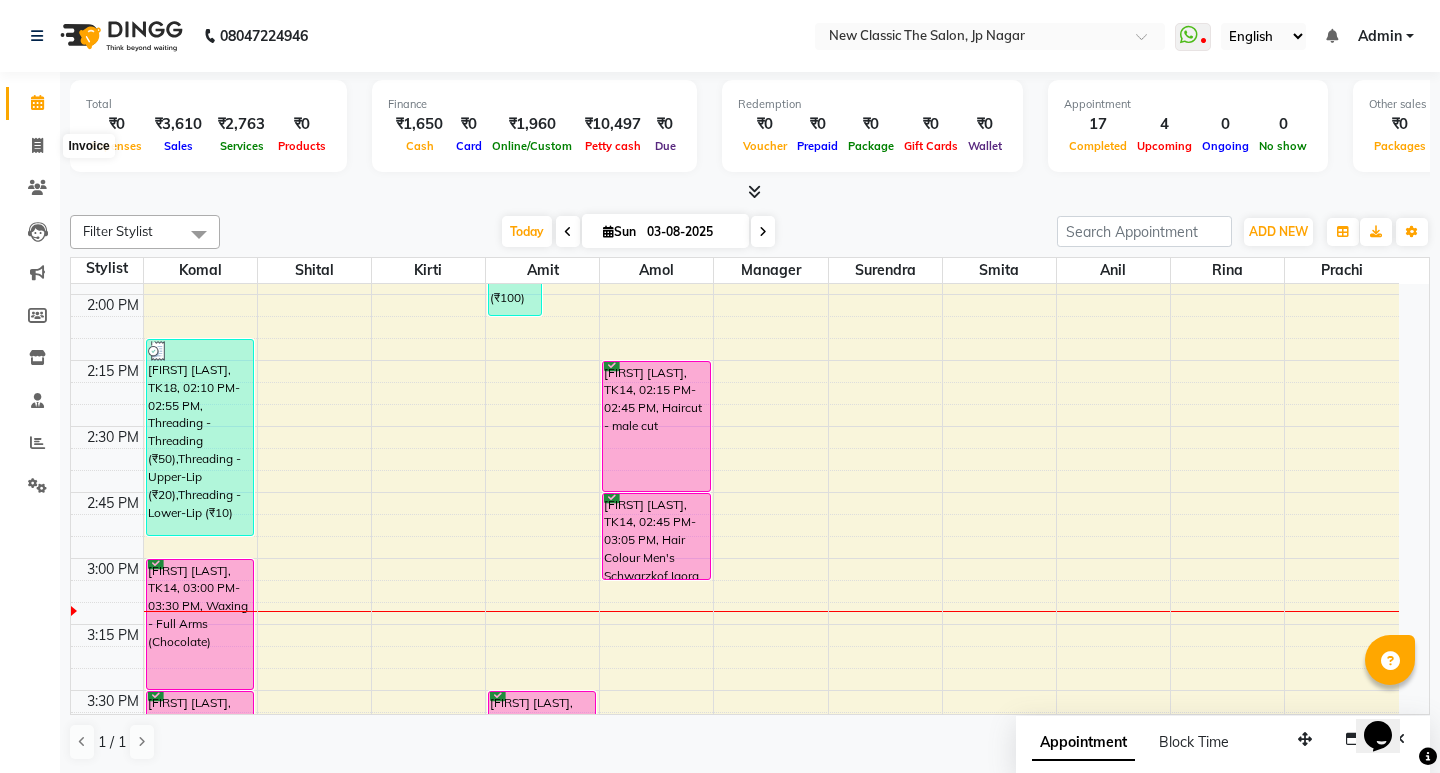 select on "4678" 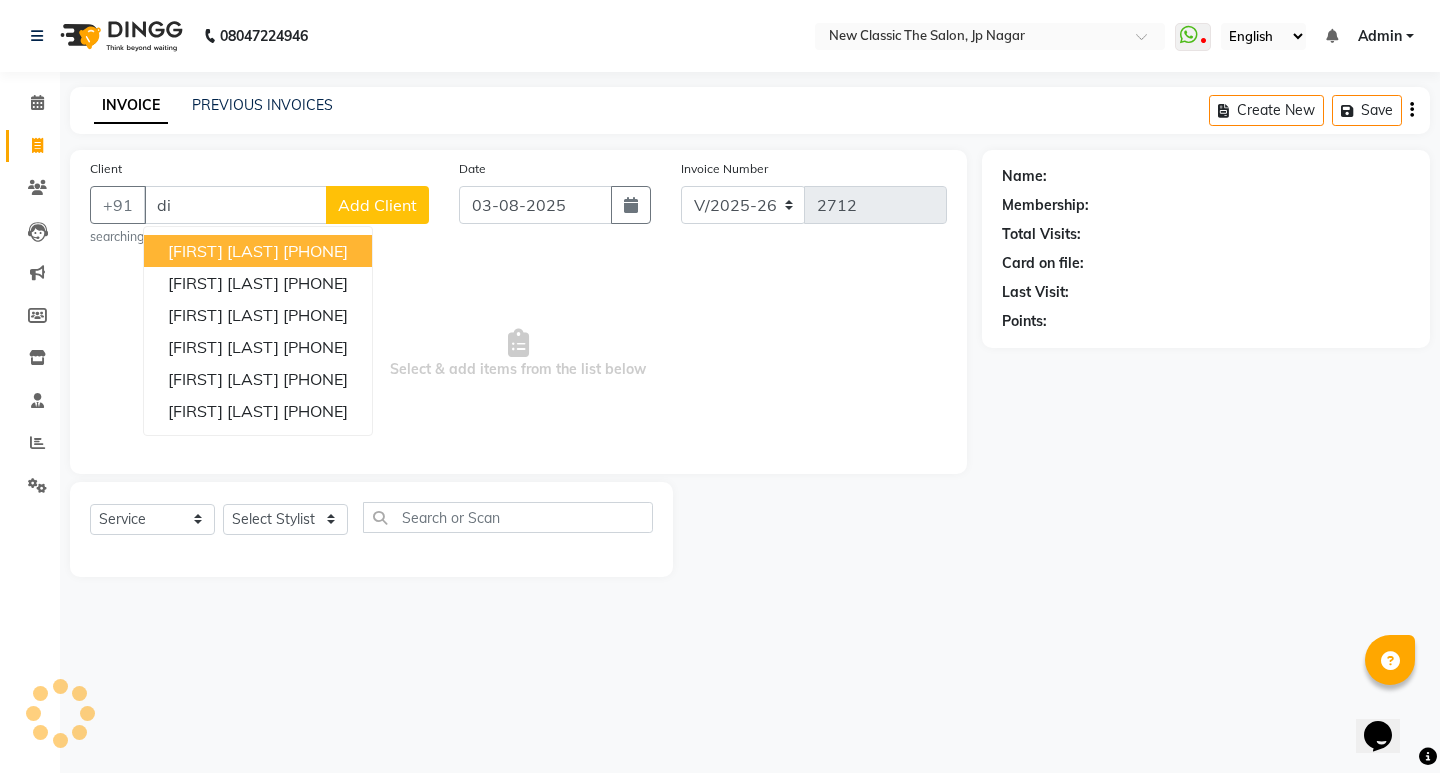 type on "d" 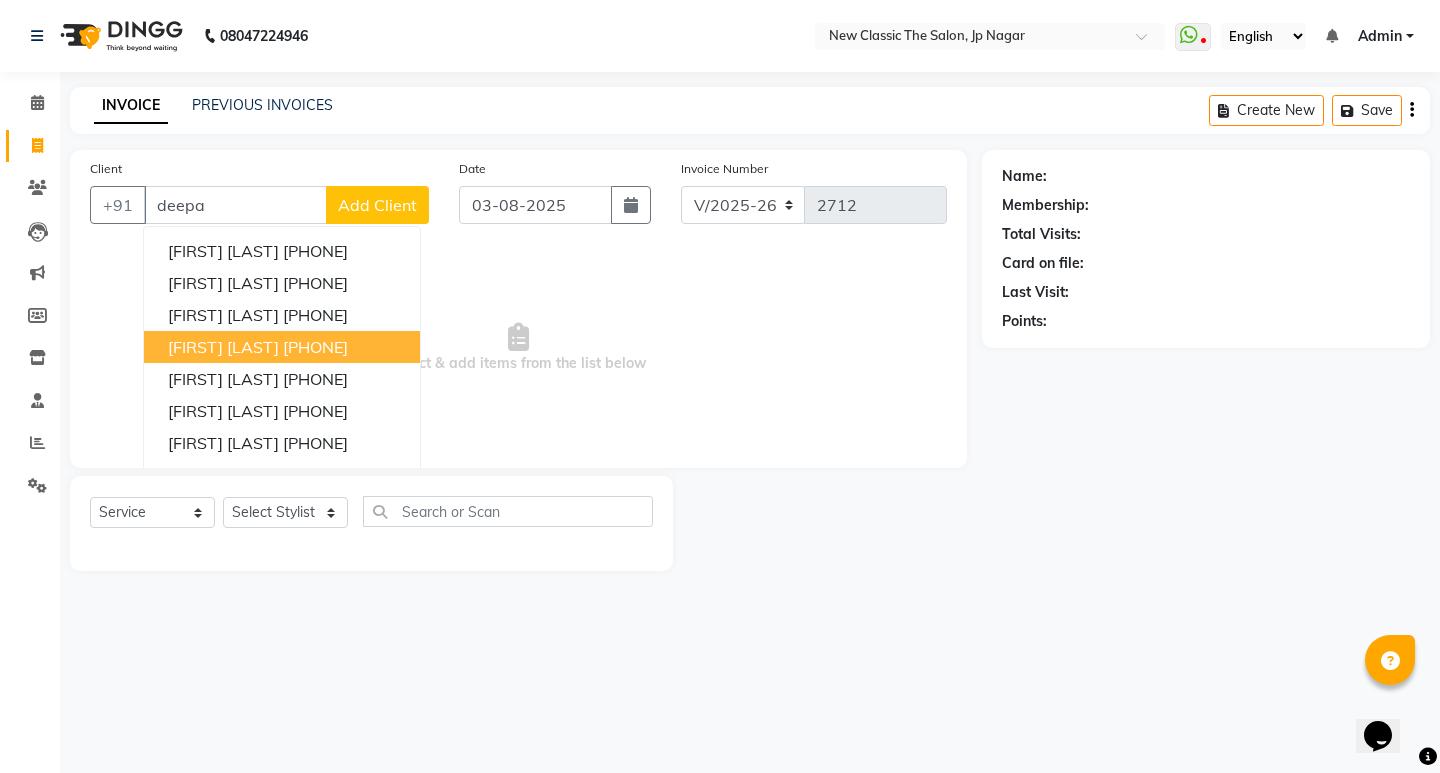 click on "[PHONE]" at bounding box center [315, 347] 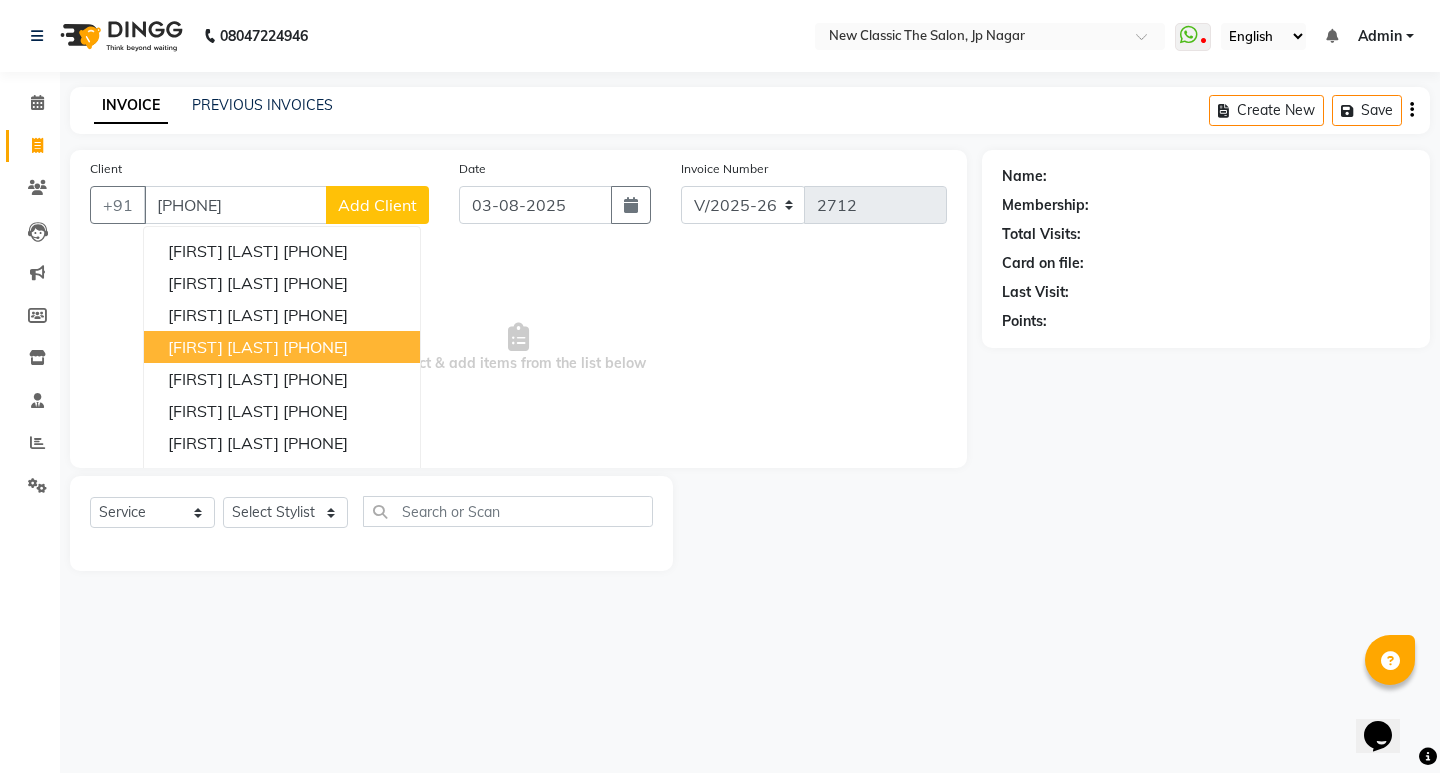 type on "[PHONE]" 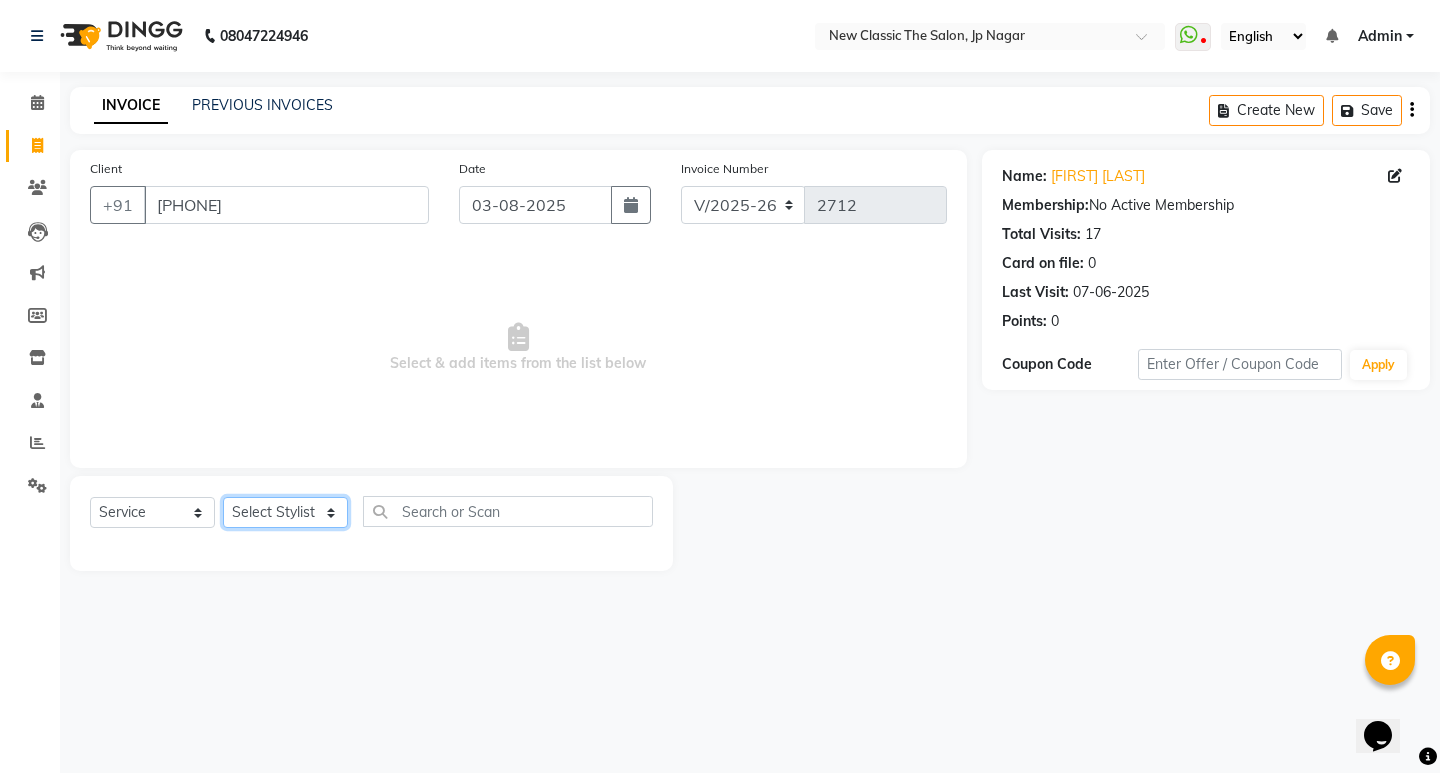 click on "Select Stylist Amit Amol Anil Kirti Komal Manager Prachi Rina Shital Smita surendra" 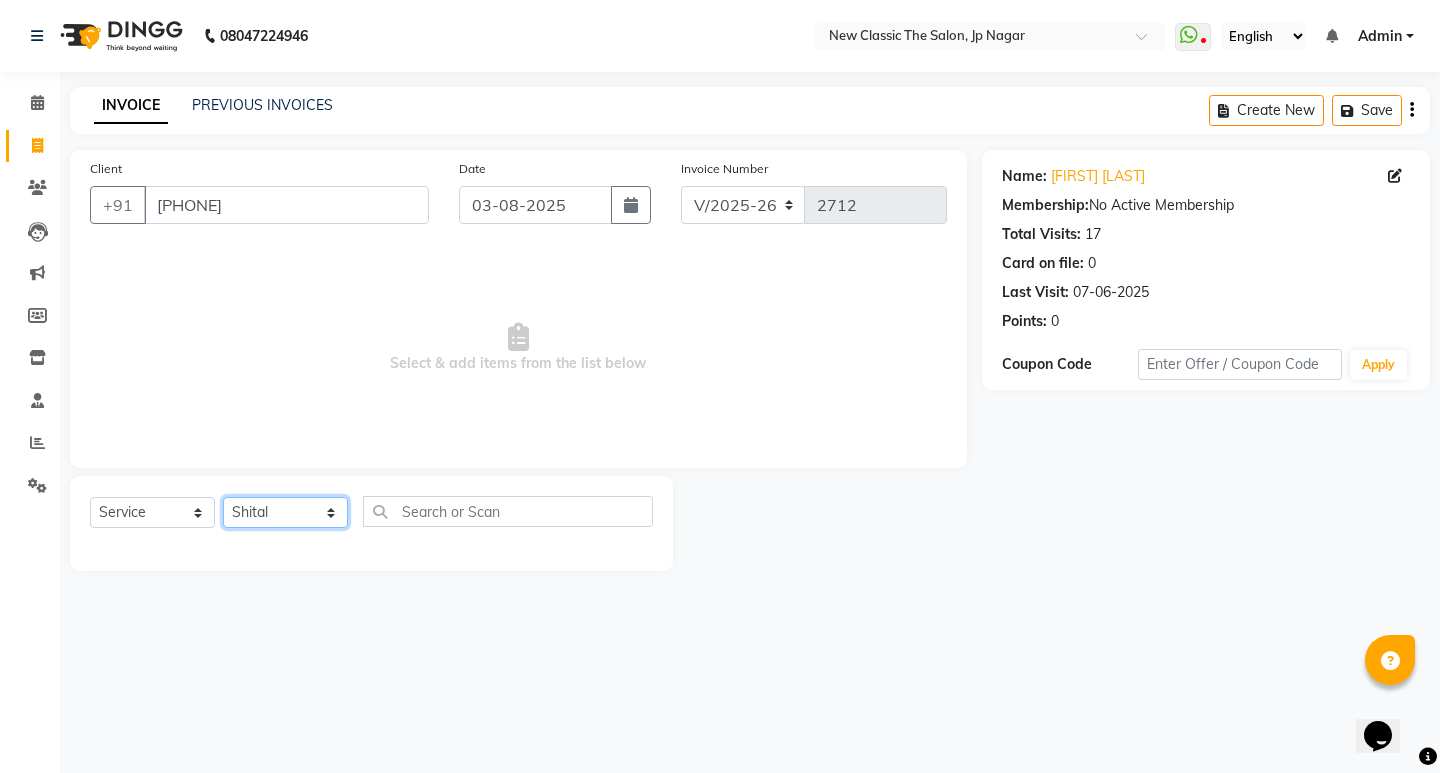 click on "Select Stylist Amit Amol Anil Kirti Komal Manager Prachi Rina Shital Smita surendra" 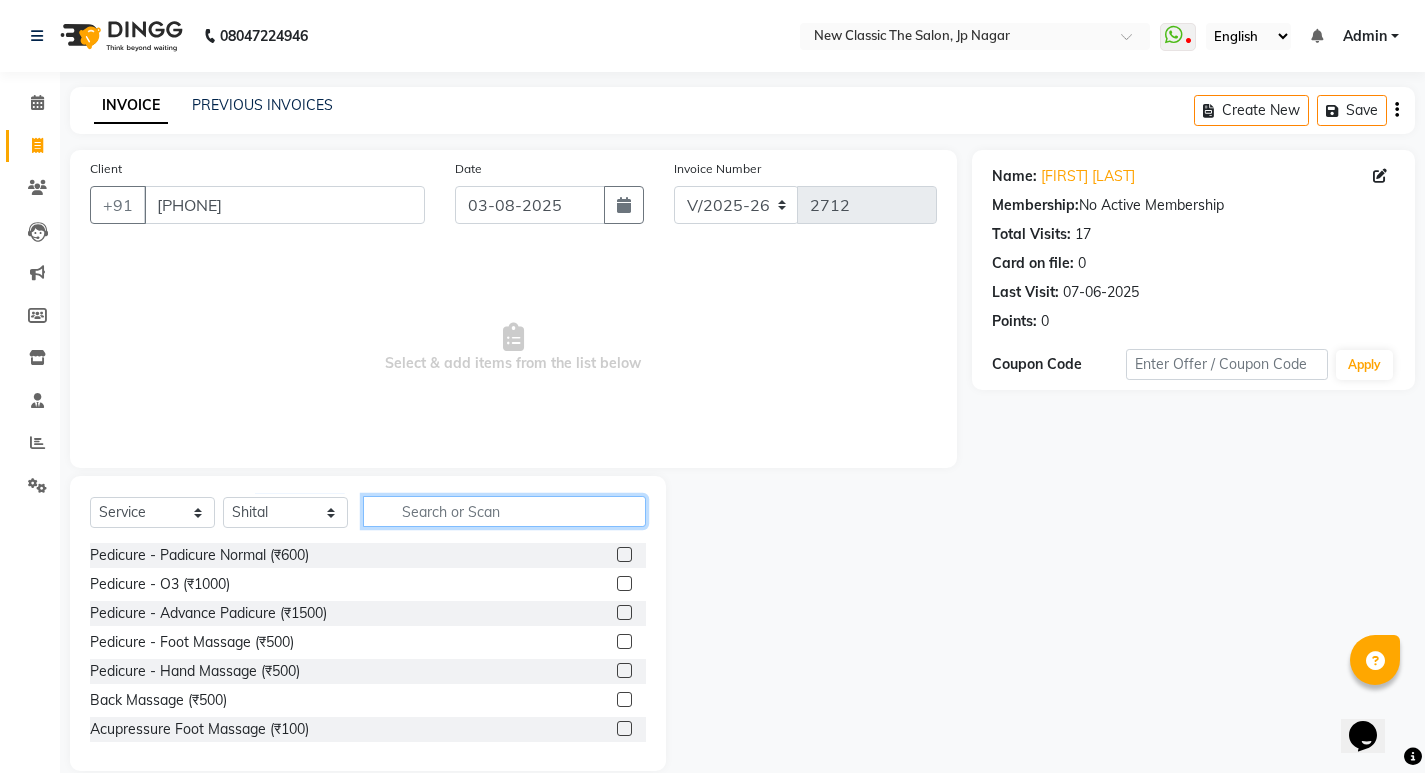 drag, startPoint x: 405, startPoint y: 512, endPoint x: 434, endPoint y: 505, distance: 29.832869 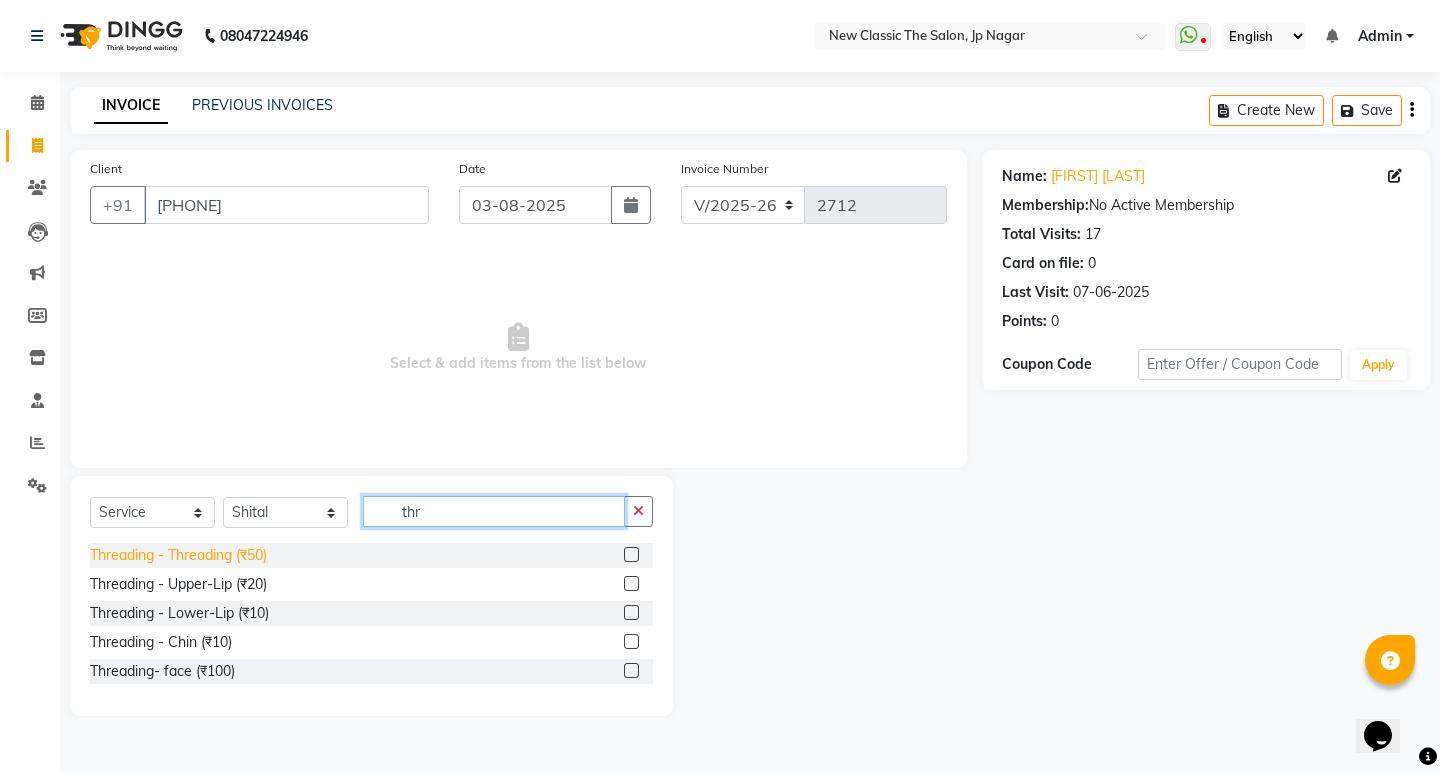 type on "thr" 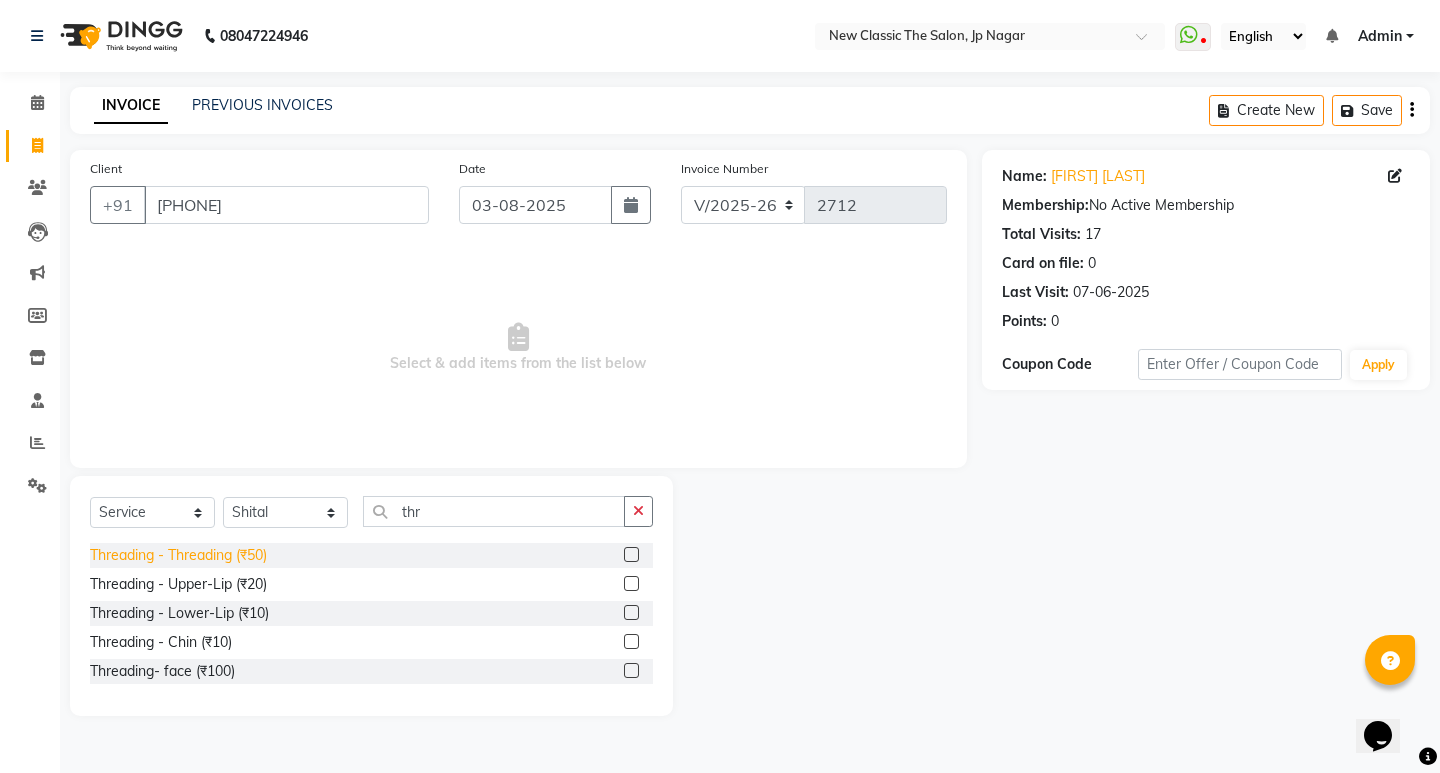 click on "Threading - Threading (₹50)" 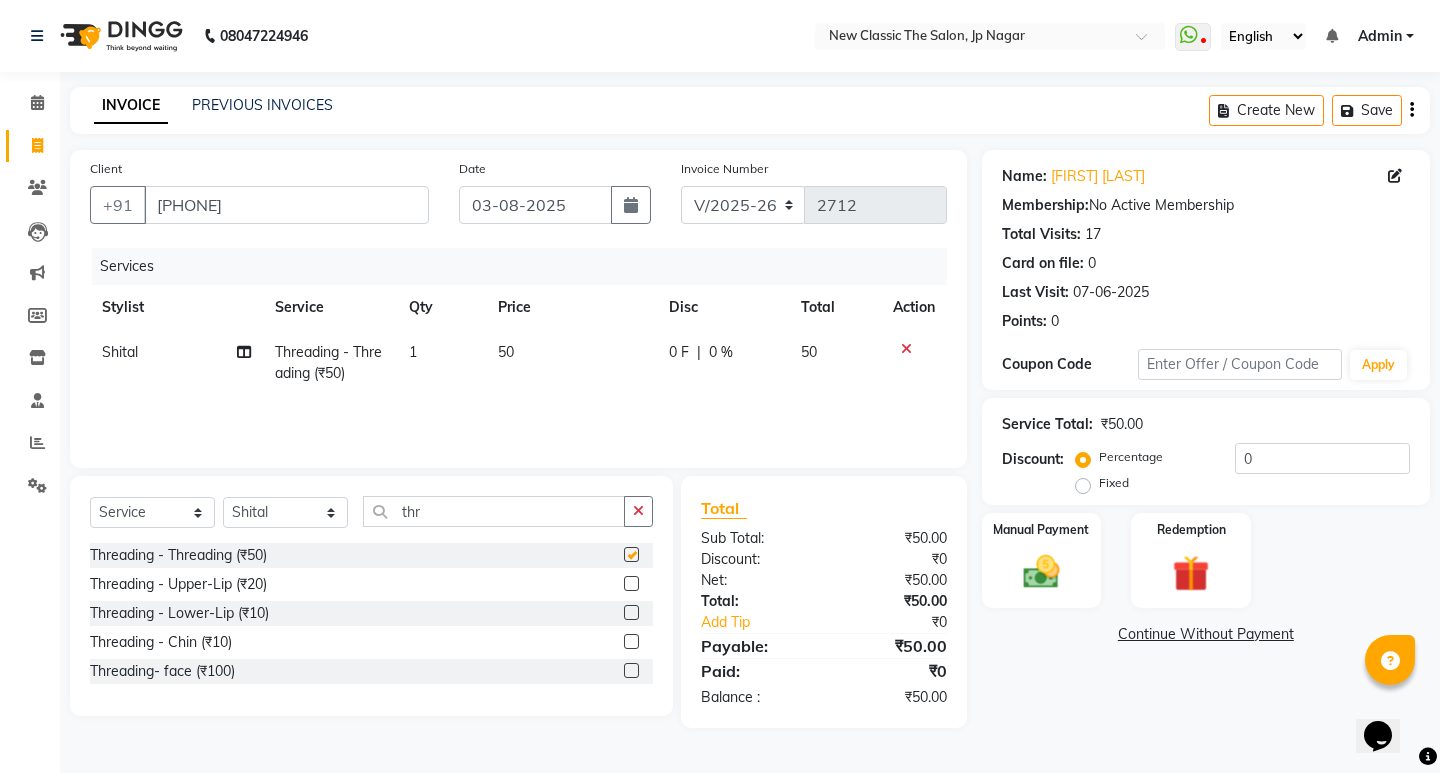 checkbox on "false" 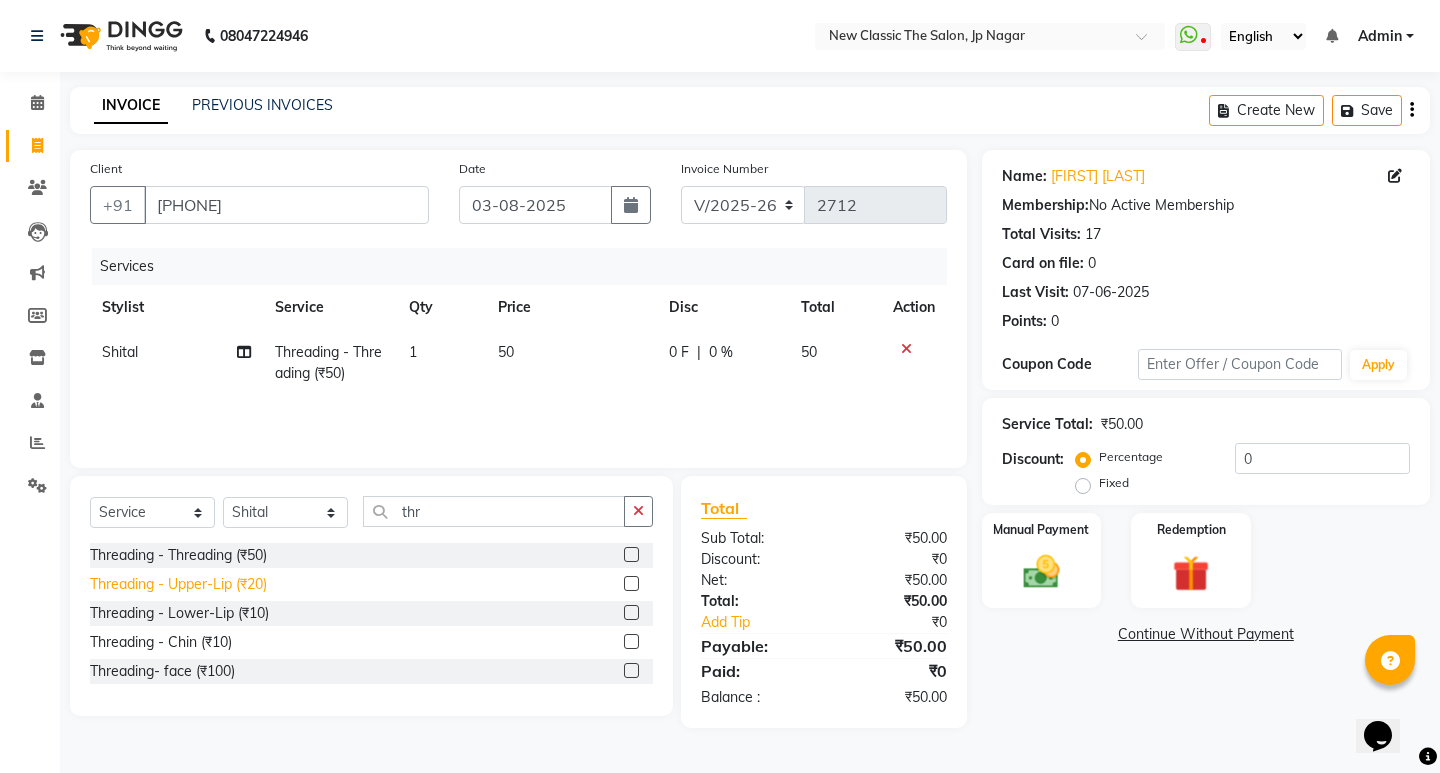 click on "Threading - Upper-Lip (₹20)" 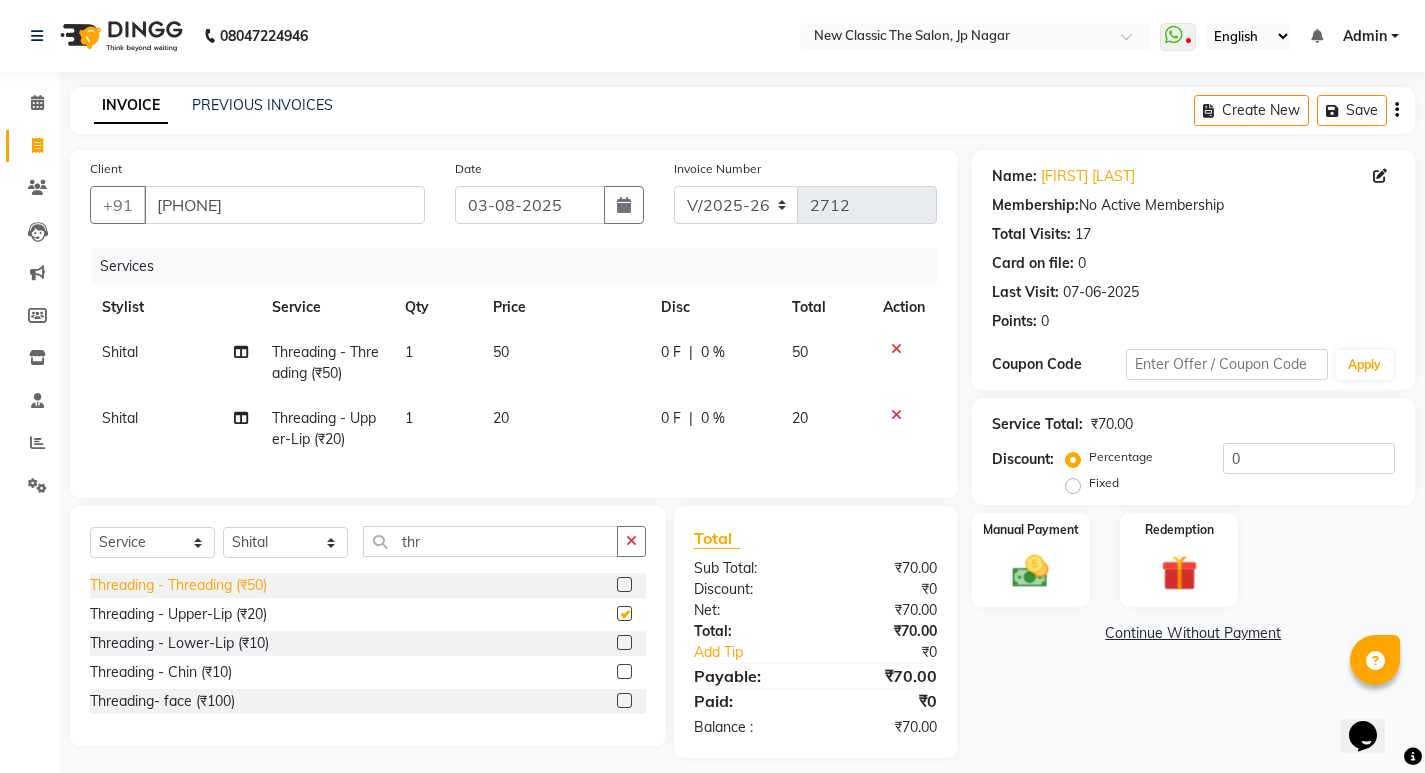 checkbox on "false" 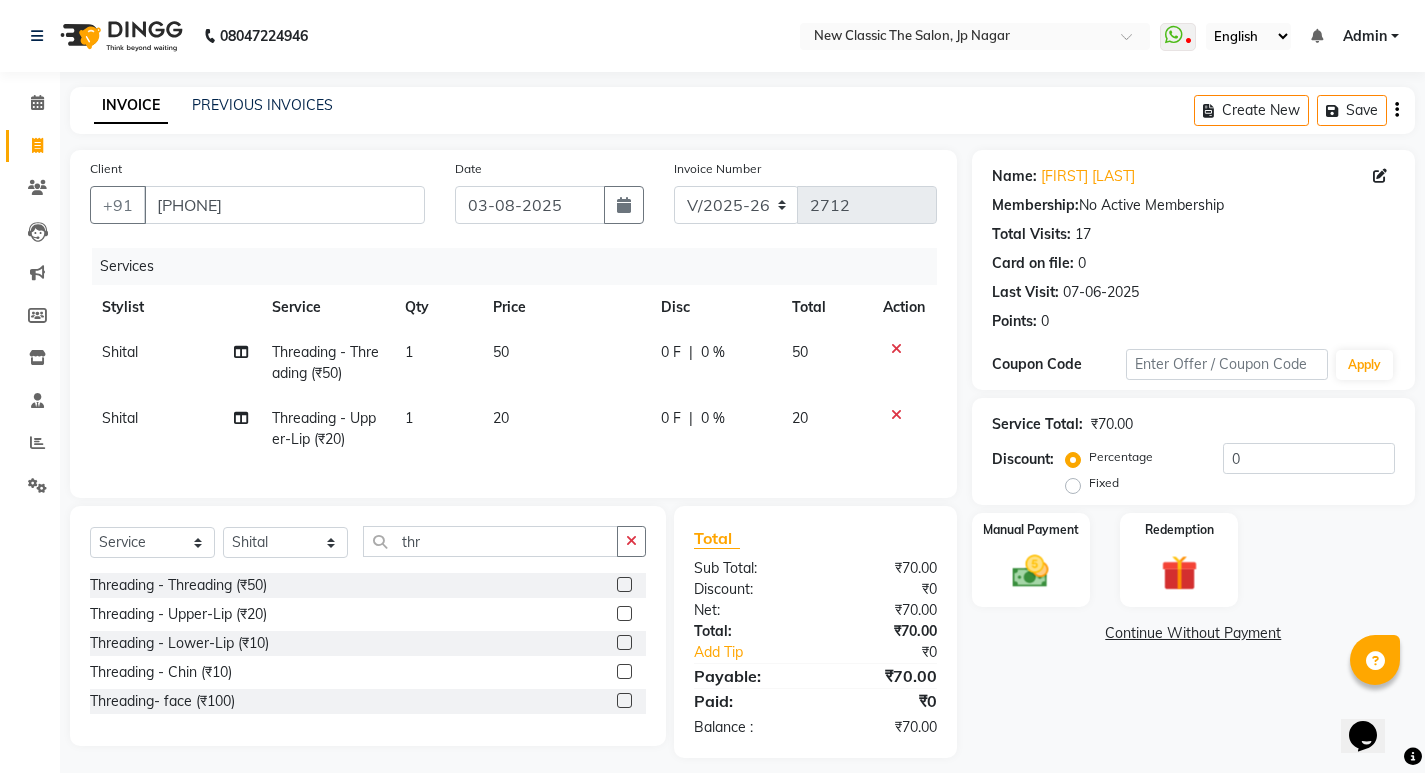 click on "Threading - Lower-Lip (₹10)" 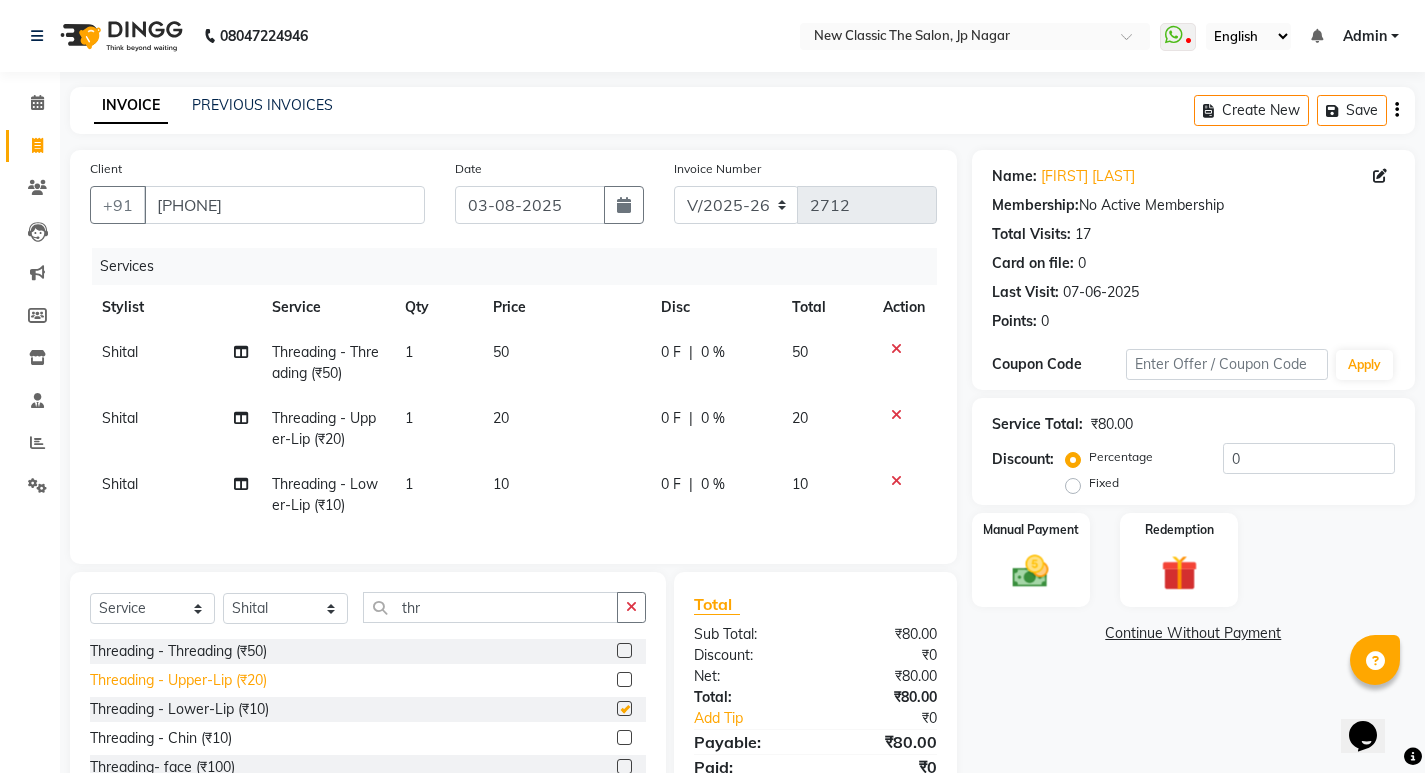 checkbox on "false" 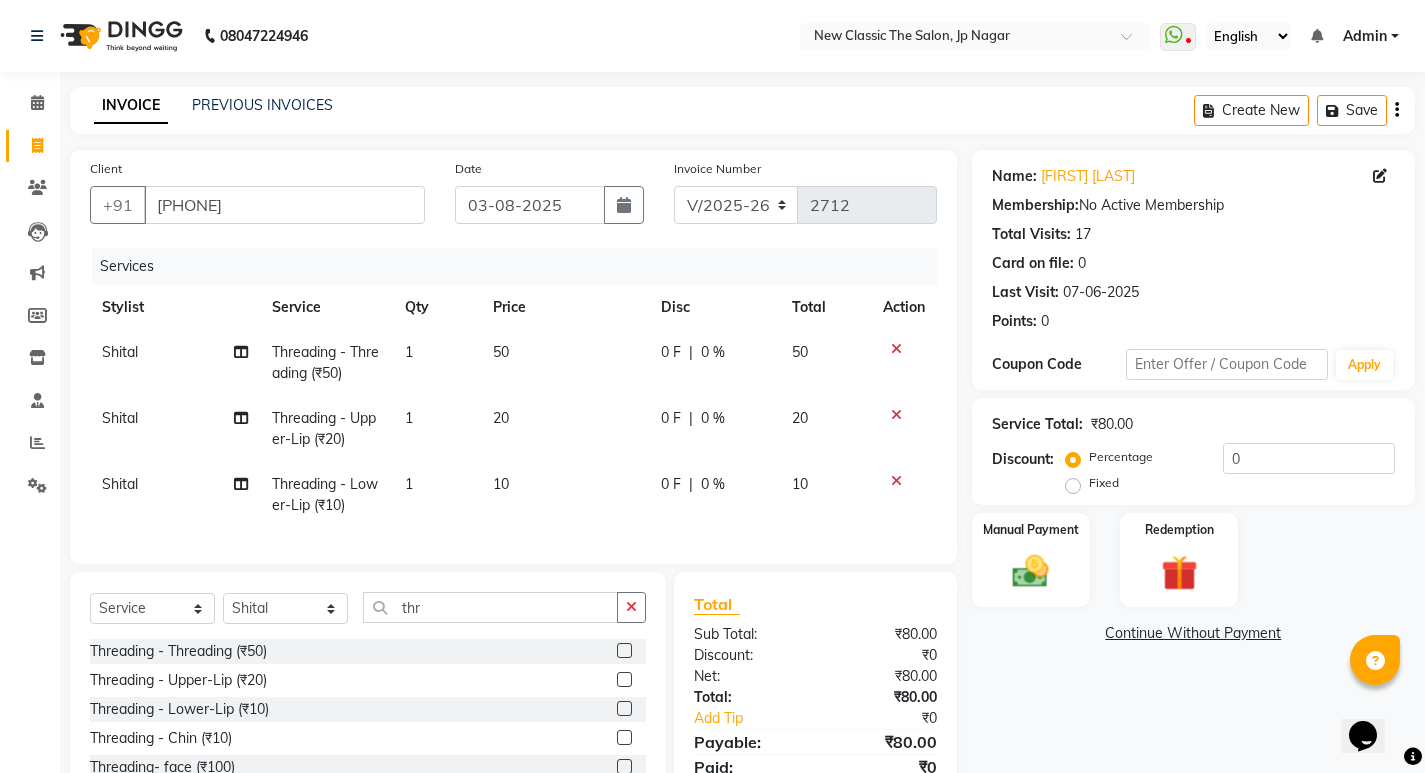 drag, startPoint x: 230, startPoint y: 748, endPoint x: 361, endPoint y: 617, distance: 185.26198 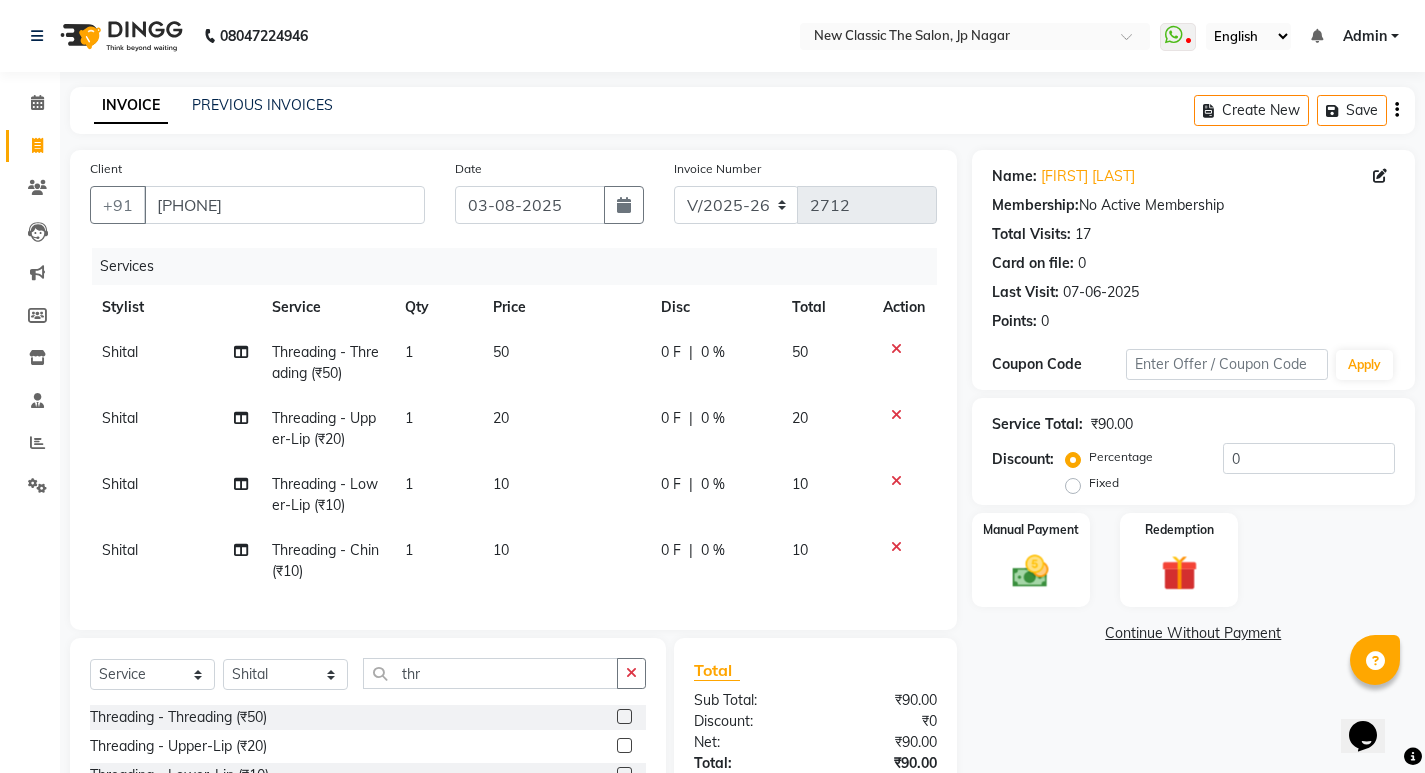 checkbox on "false" 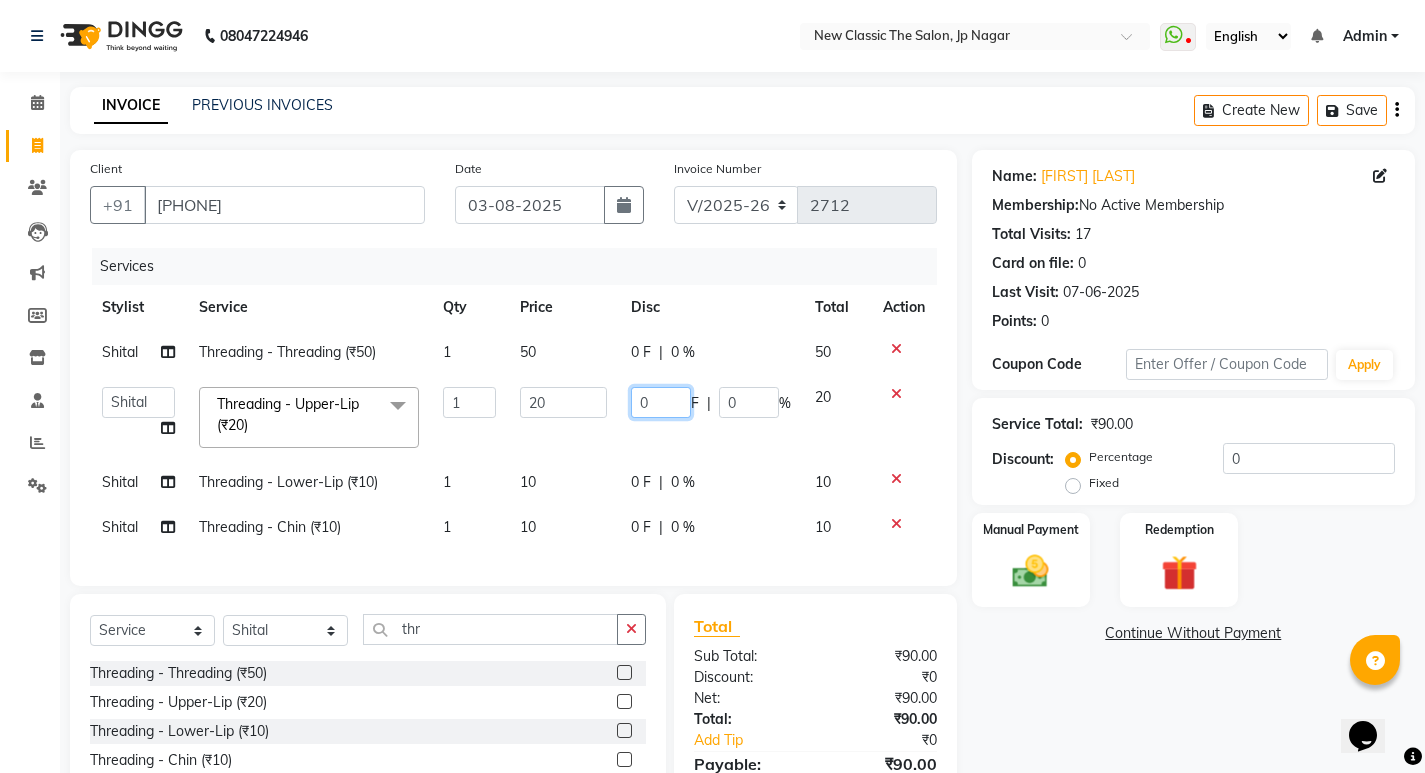 click on "0" 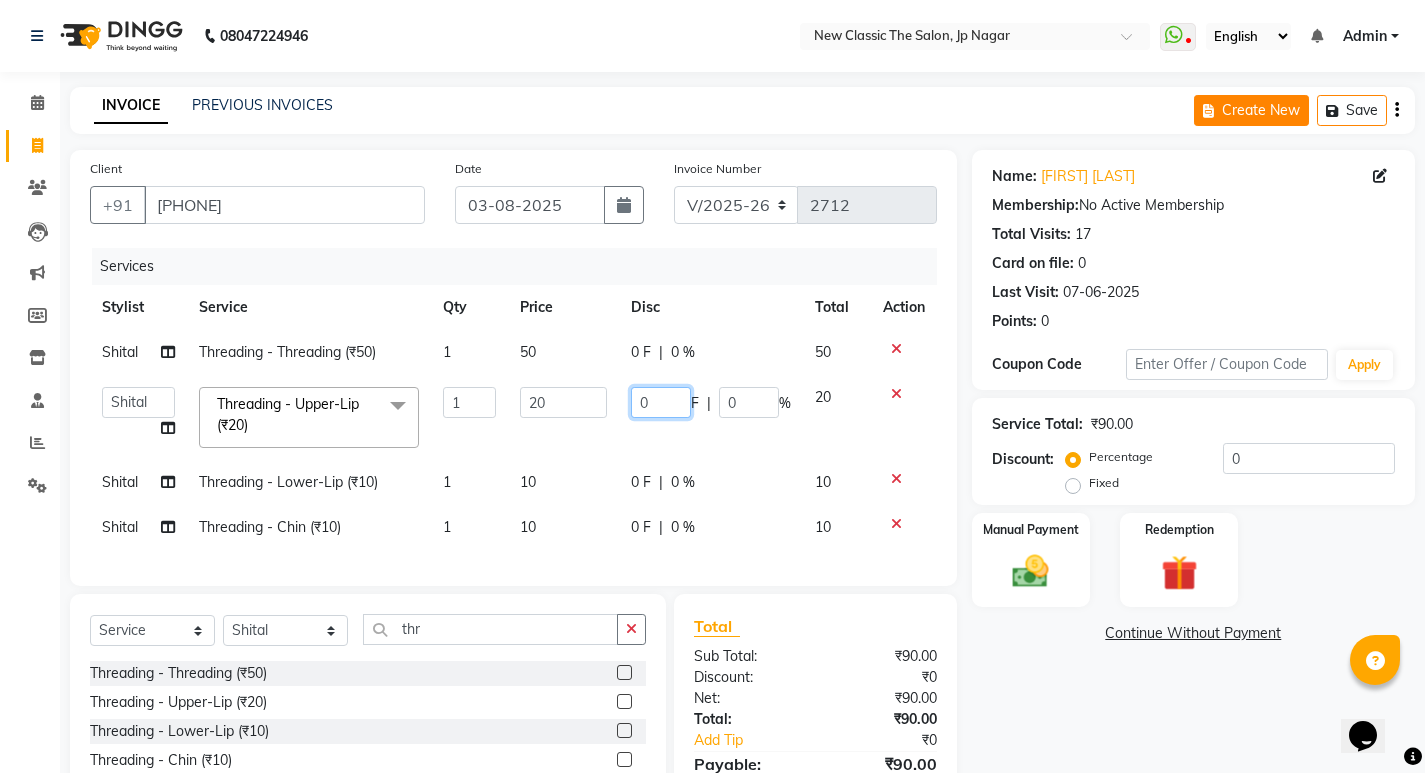 type on "10" 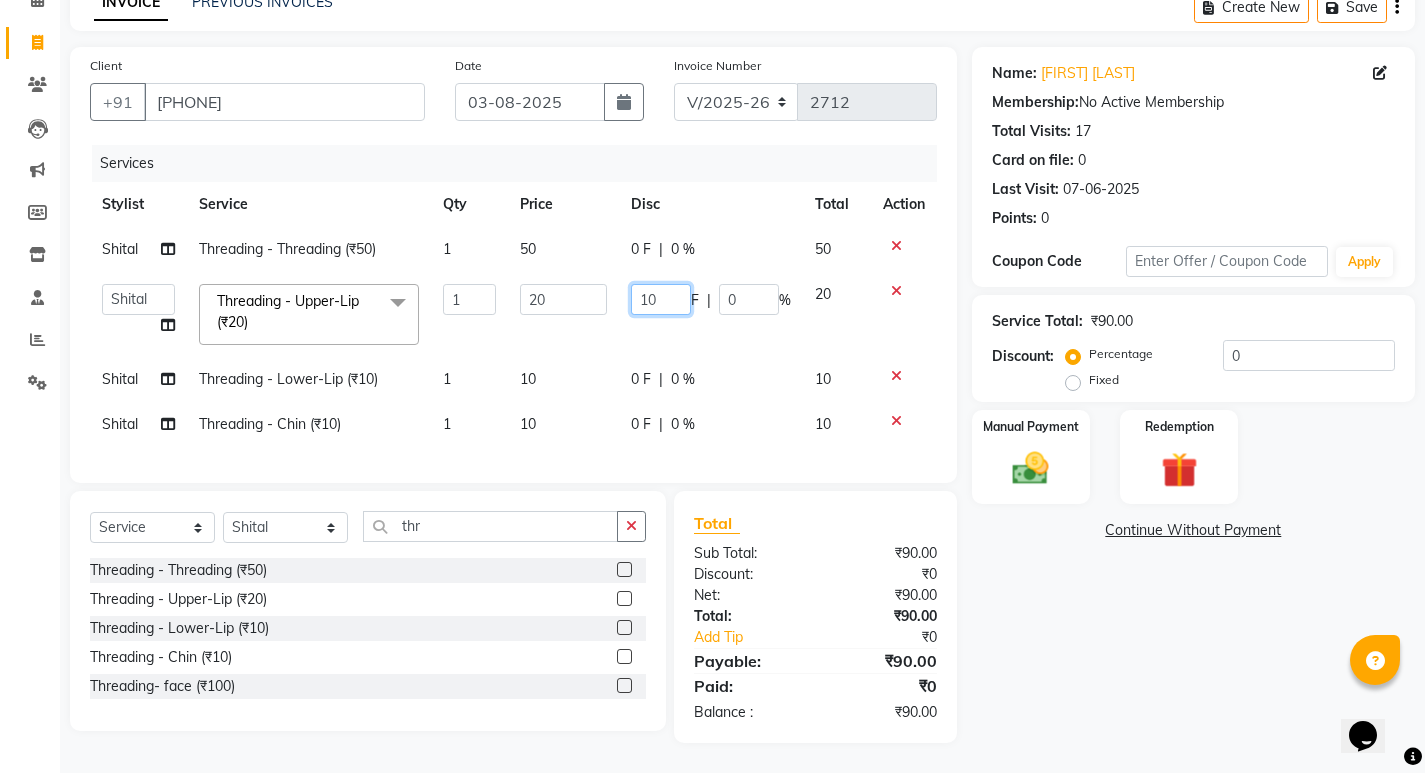 scroll, scrollTop: 118, scrollLeft: 0, axis: vertical 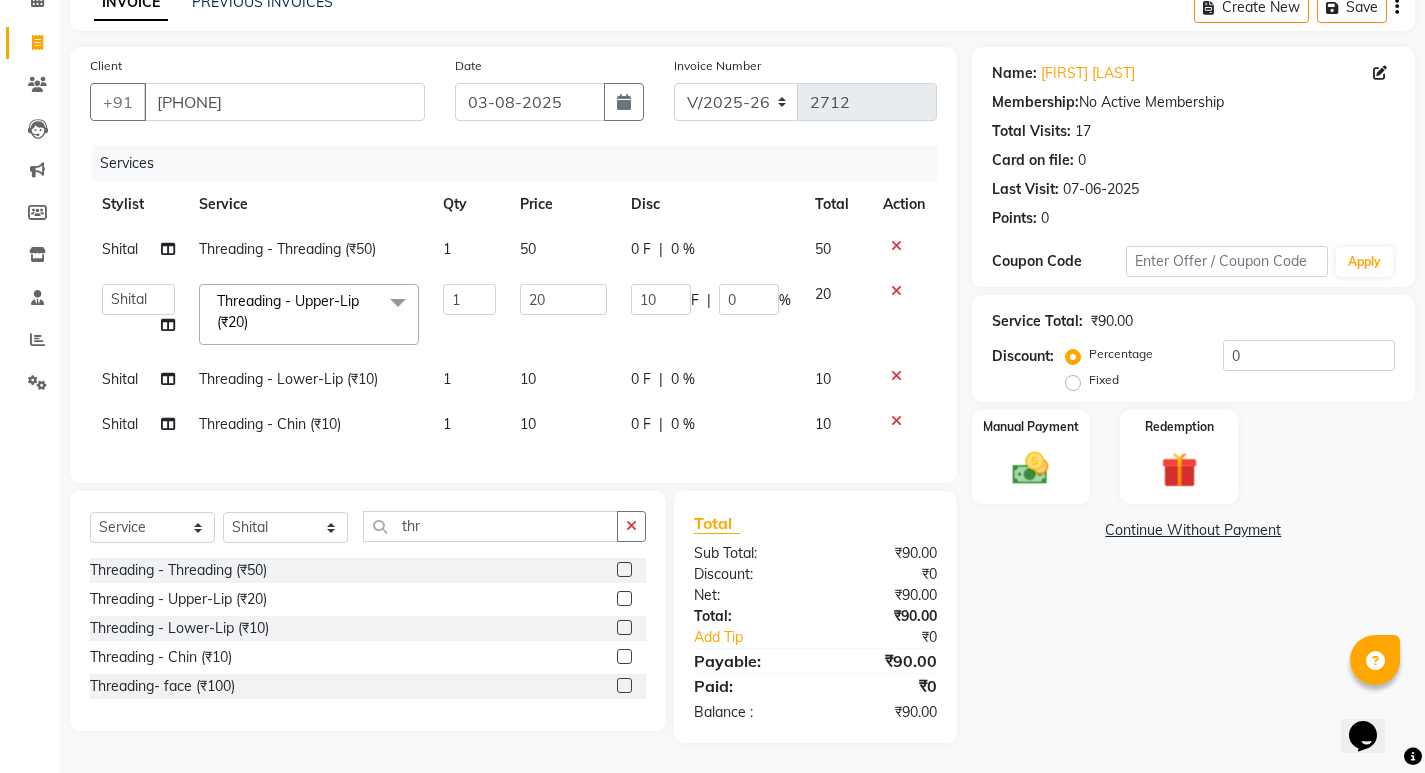 click on "Client +91 [PHONE] Date 03-08-2025 Invoice Number V/2025 V/2025-26 2712 Services Stylist Service Qty Price Disc Total Action [FIRST] Threading - Threading (₹50) 1 50 0 F | 0 % 50  [FIRST]   [FIRST]   [FIRST]   [FIRST]   [FIRST]   [FIRST]   [FIRST]   [FIRST]   [FIRST]   [FIRST]  Threading - Upper-Lip (₹20)  x Pedicure - Padicure Normal (₹600) Pedicure - O3 (₹1000) Pedicure - Advance Padicure (₹1500) Pedicure - Foot Massage (₹500) Pedicure - Hand Massage (₹500) Back Massage (₹500) Acupressure Foot Massage (₹100) Boddy Massage with oil (₹1200) Boddy Massage with cream (₹1500) Makeup - Light Makeup (₹1500) Makeup - Hd Light Makeup (₹2500) Makeup - Mac Light Makeup (₹4000) Makeup- Male Light Makeup  (₹500) Saree Drapping (₹300) Makeup- Male Groom Makeup (₹2500) Bridal Makeup - Hd Makeup (₹8000) Bridal Makeup - Mac Makeup (₹10000) Bridal Makeup - Air Brush Makeup (₹12000) Nail Art - Gel Polish (₹1200) Nail cut (₹20) Bleach  - O3 (₹600)" 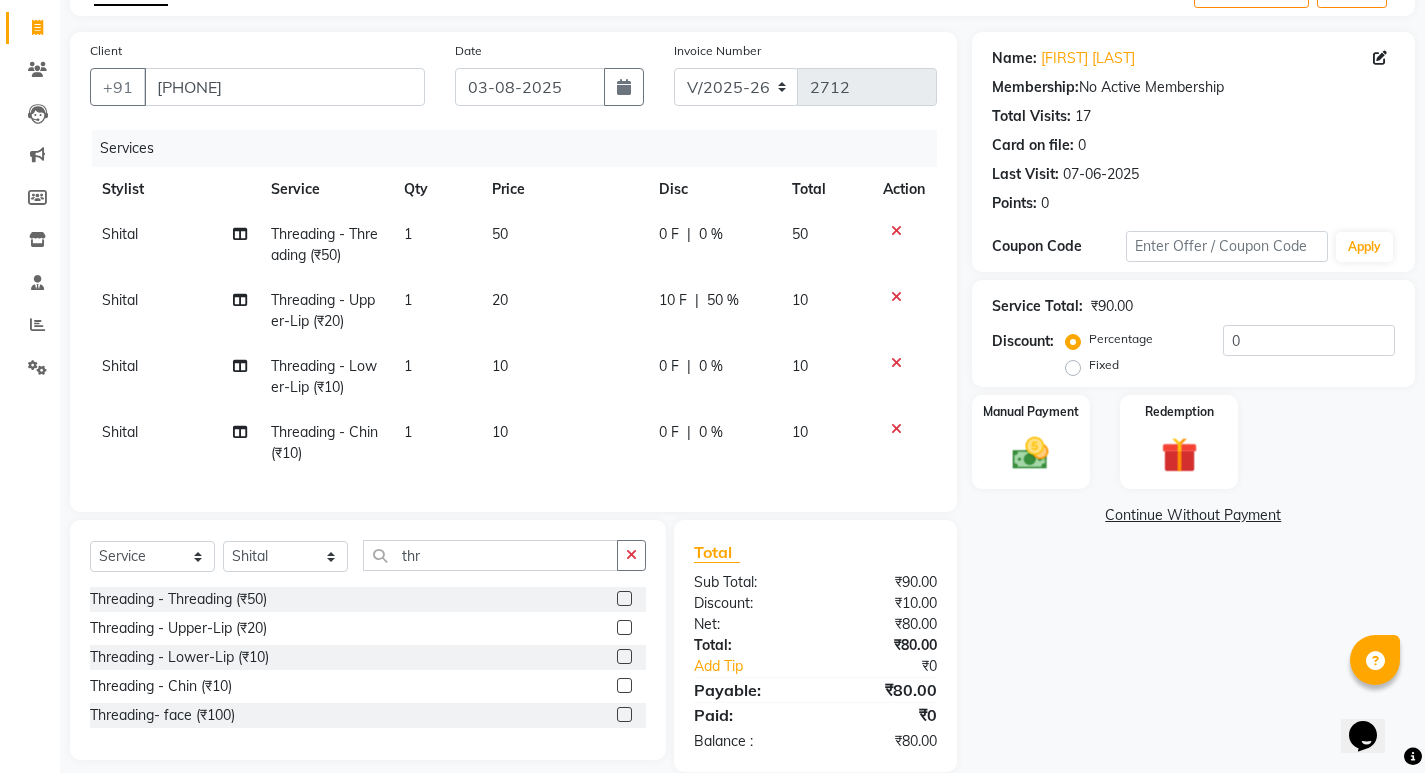 drag, startPoint x: 635, startPoint y: 567, endPoint x: 540, endPoint y: 536, distance: 99.92998 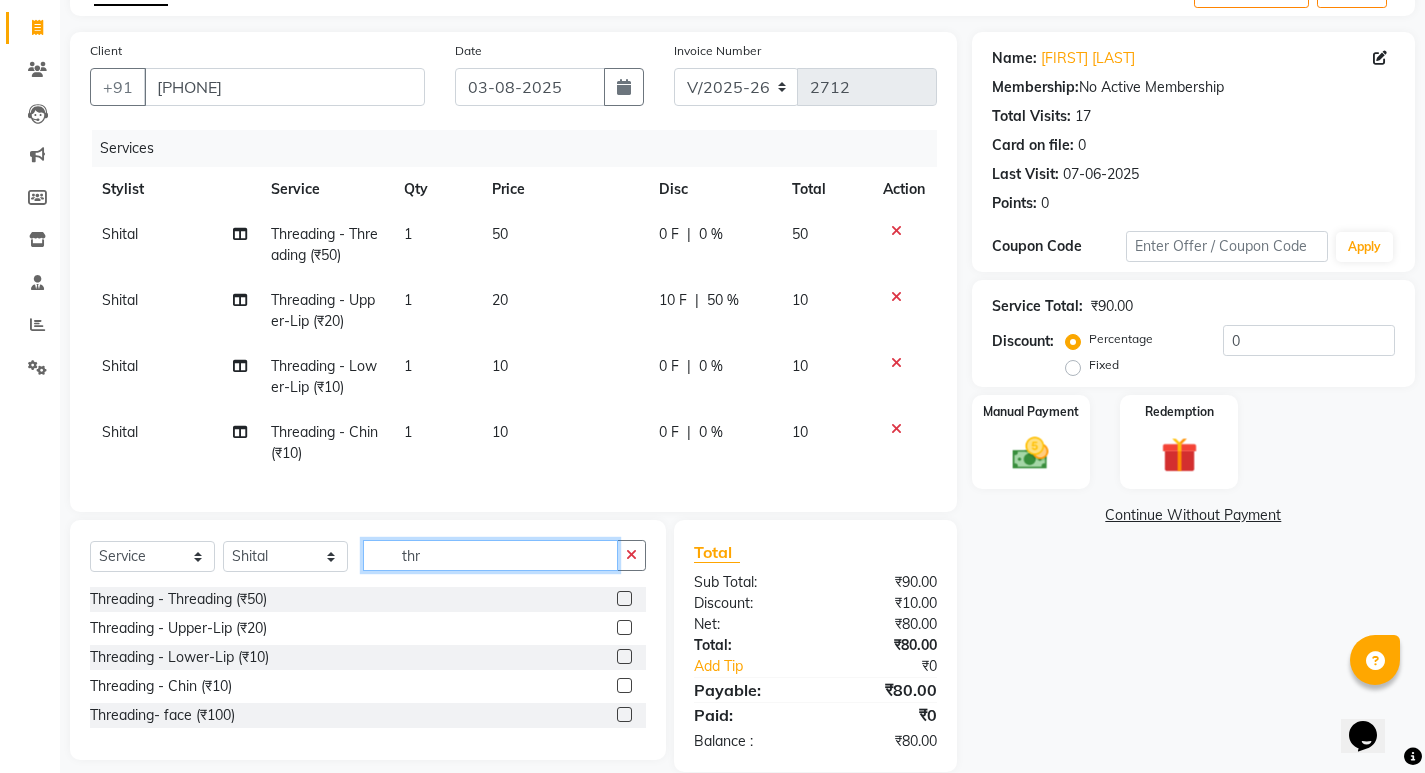 type 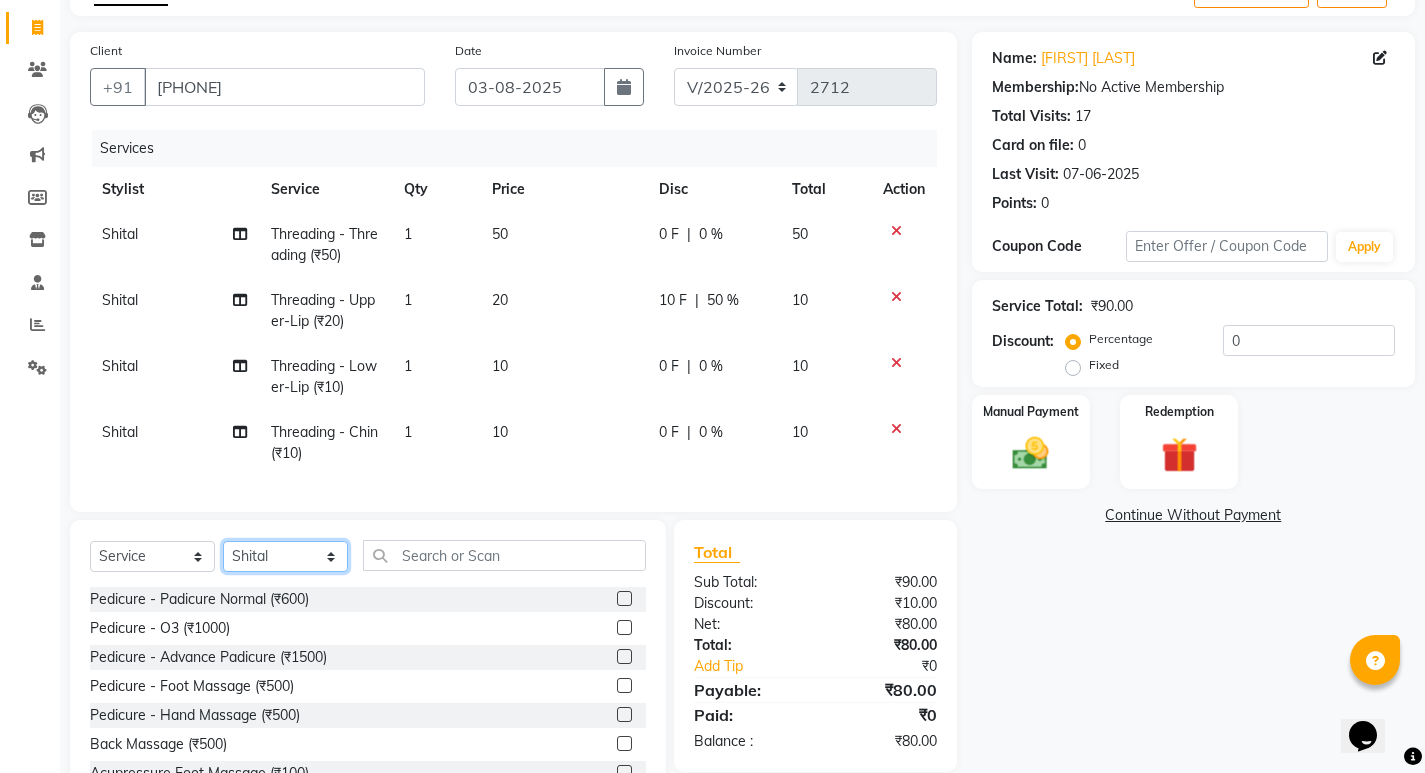 click on "Select Stylist Amit Amol Anil Kirti Komal Manager Prachi Rina Shital Smita surendra" 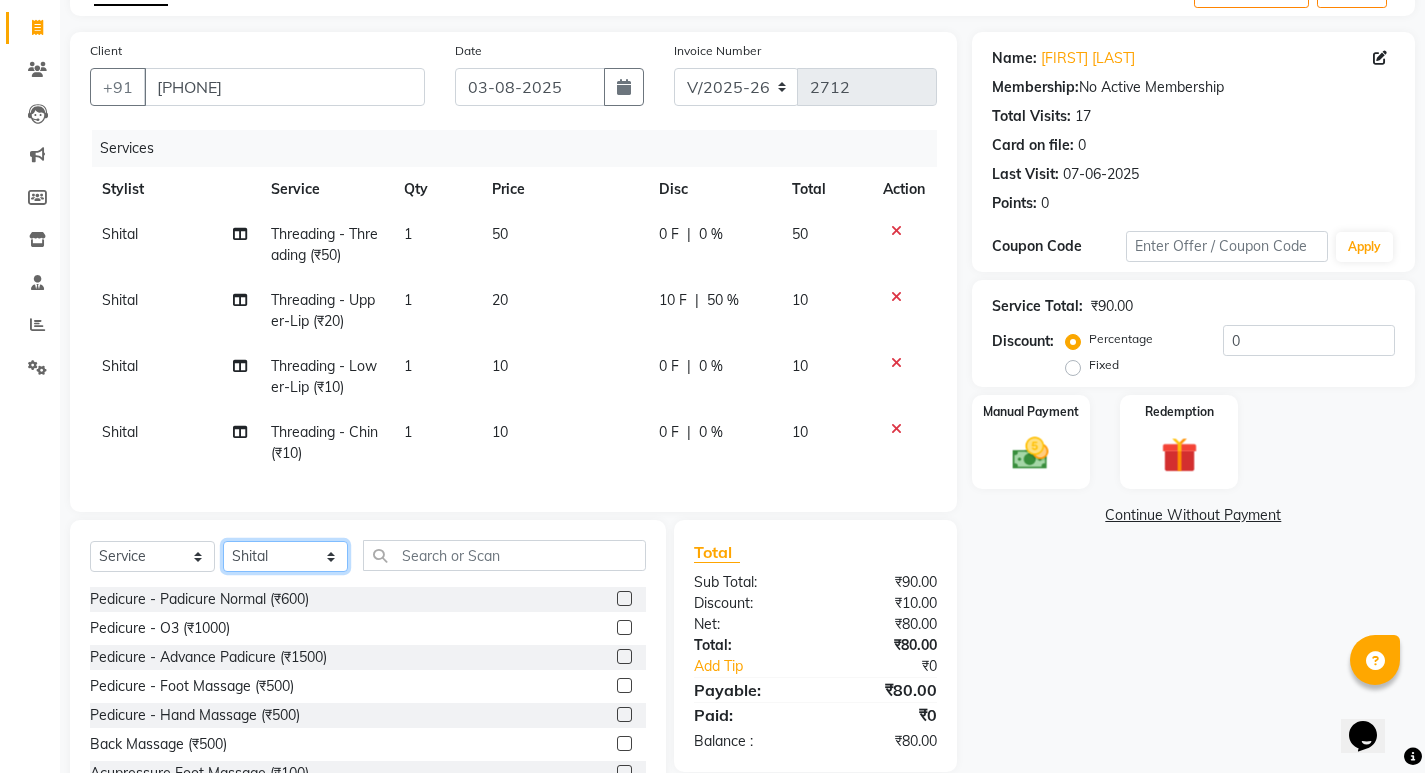select on "27627" 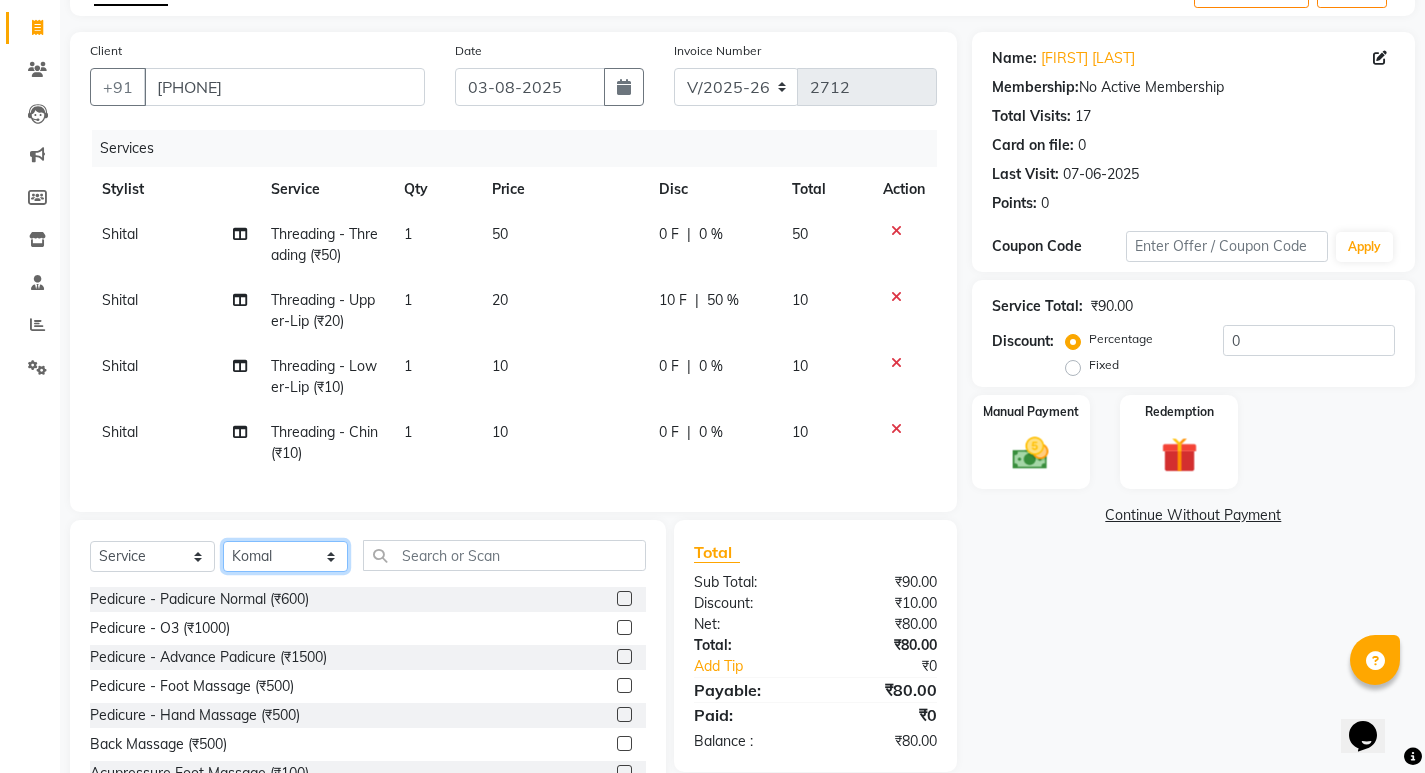 click on "Select Stylist Amit Amol Anil Kirti Komal Manager Prachi Rina Shital Smita surendra" 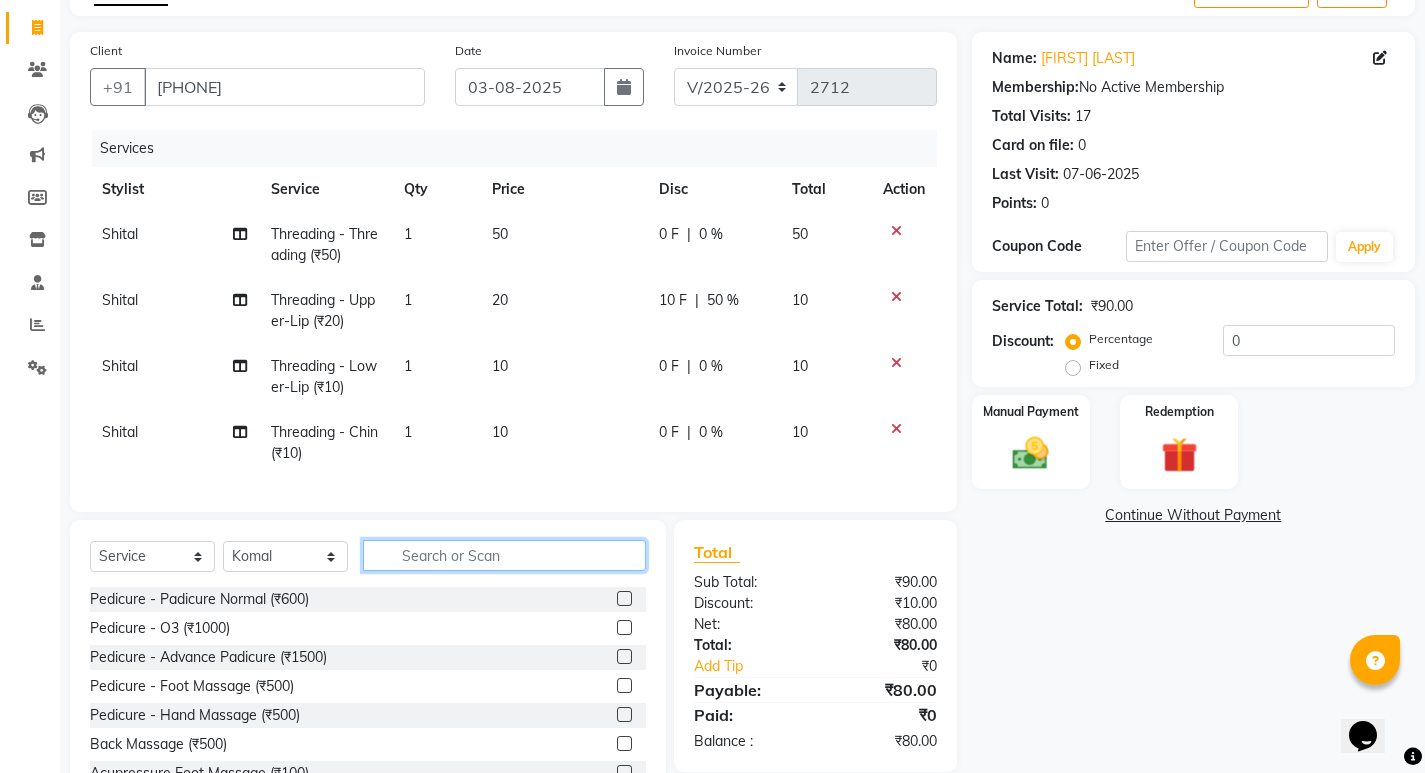 drag, startPoint x: 573, startPoint y: 574, endPoint x: 602, endPoint y: 556, distance: 34.132095 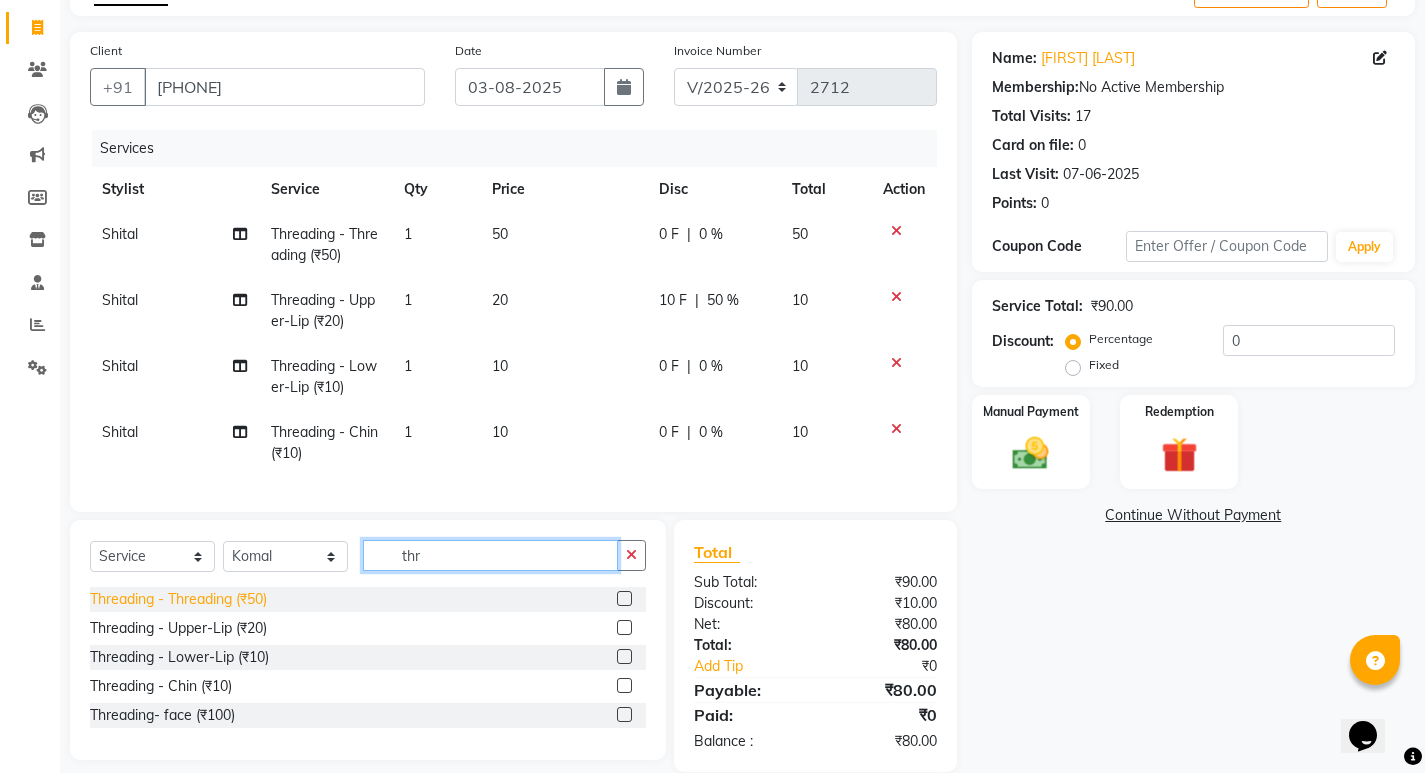 type on "thr" 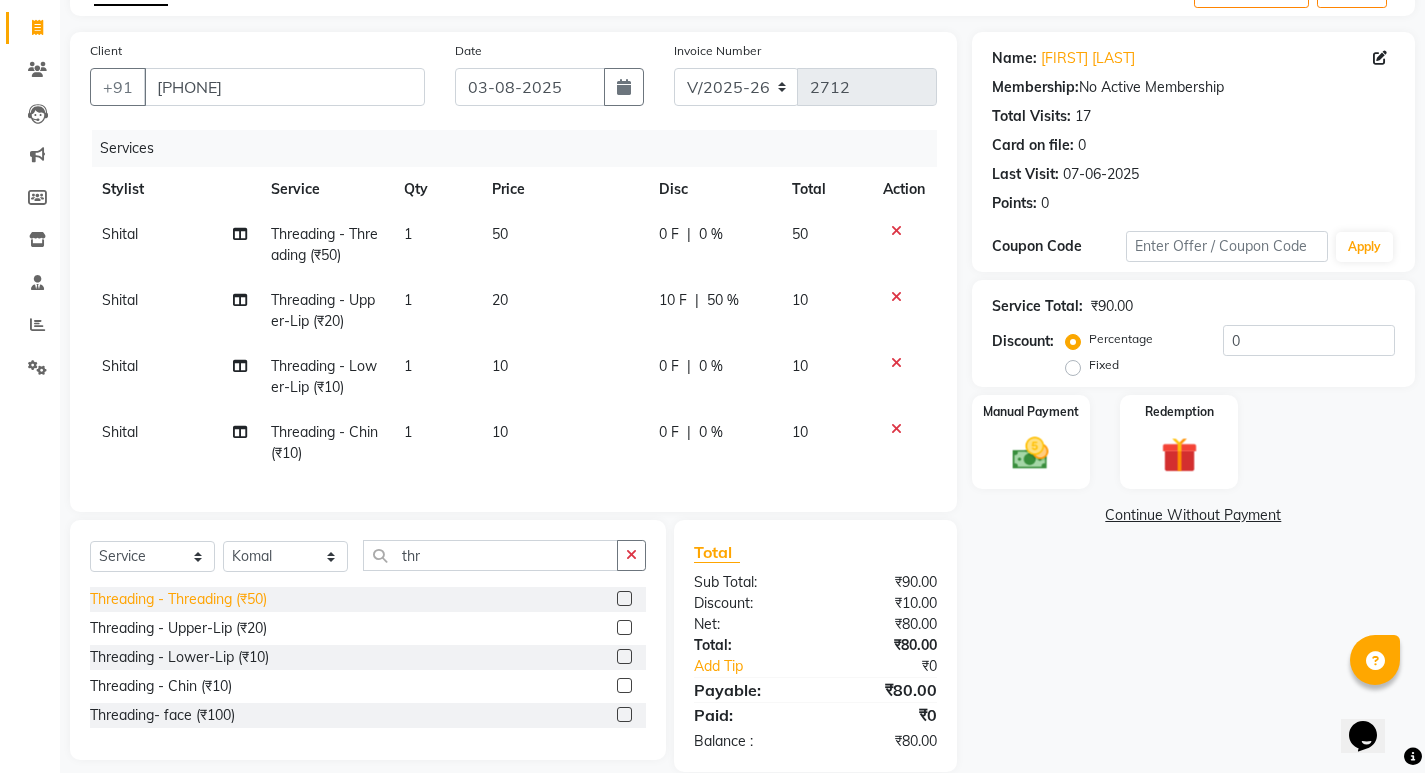click on "Threading - Threading (₹50)" 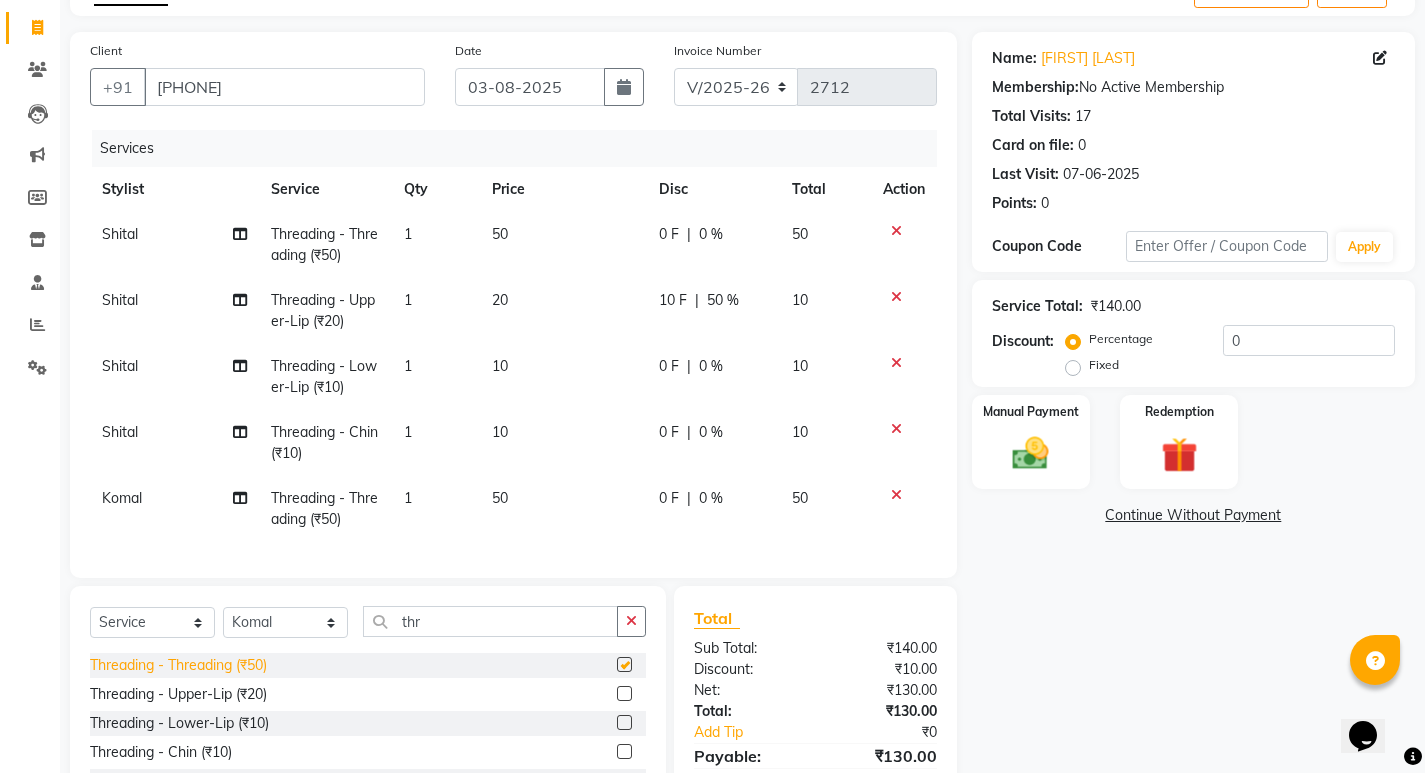 checkbox on "false" 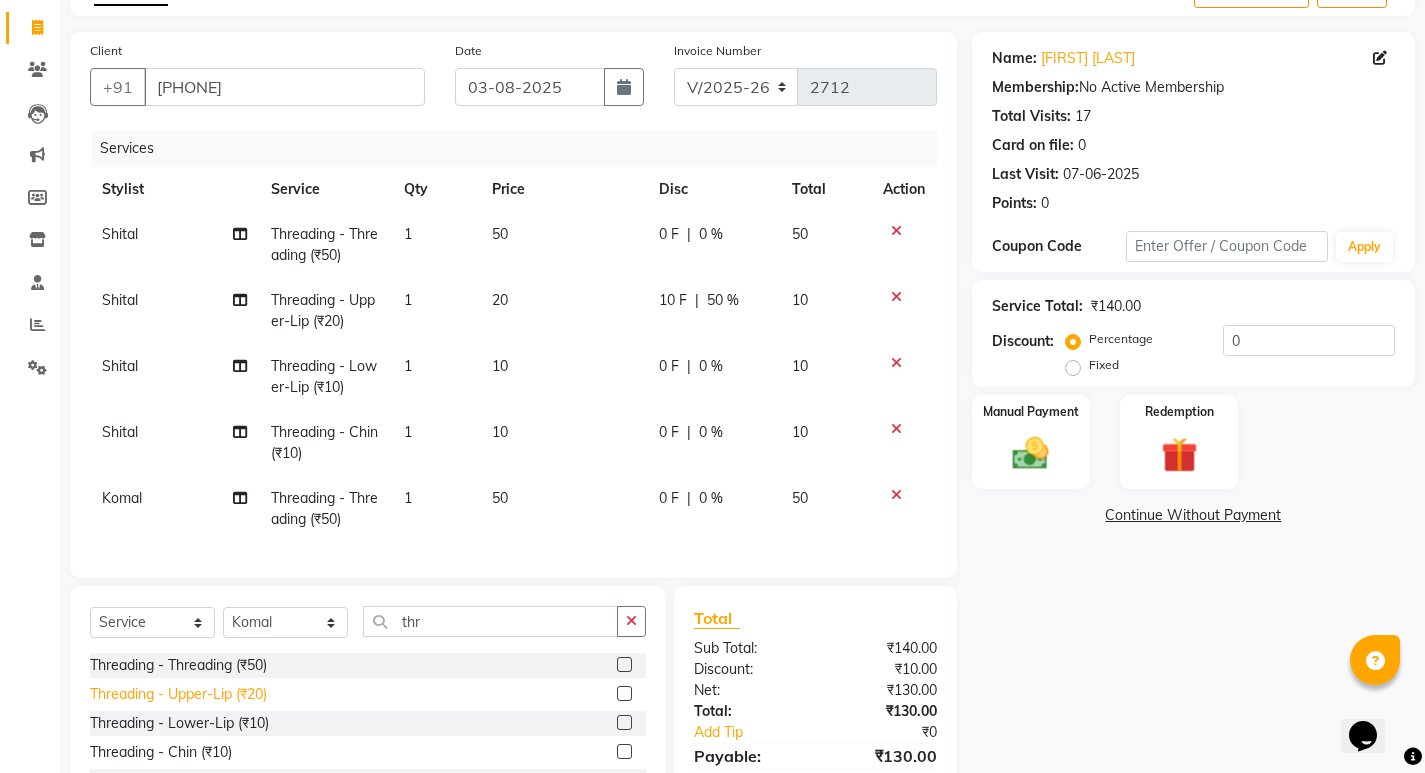 click on "Threading - Upper-Lip (₹20)" 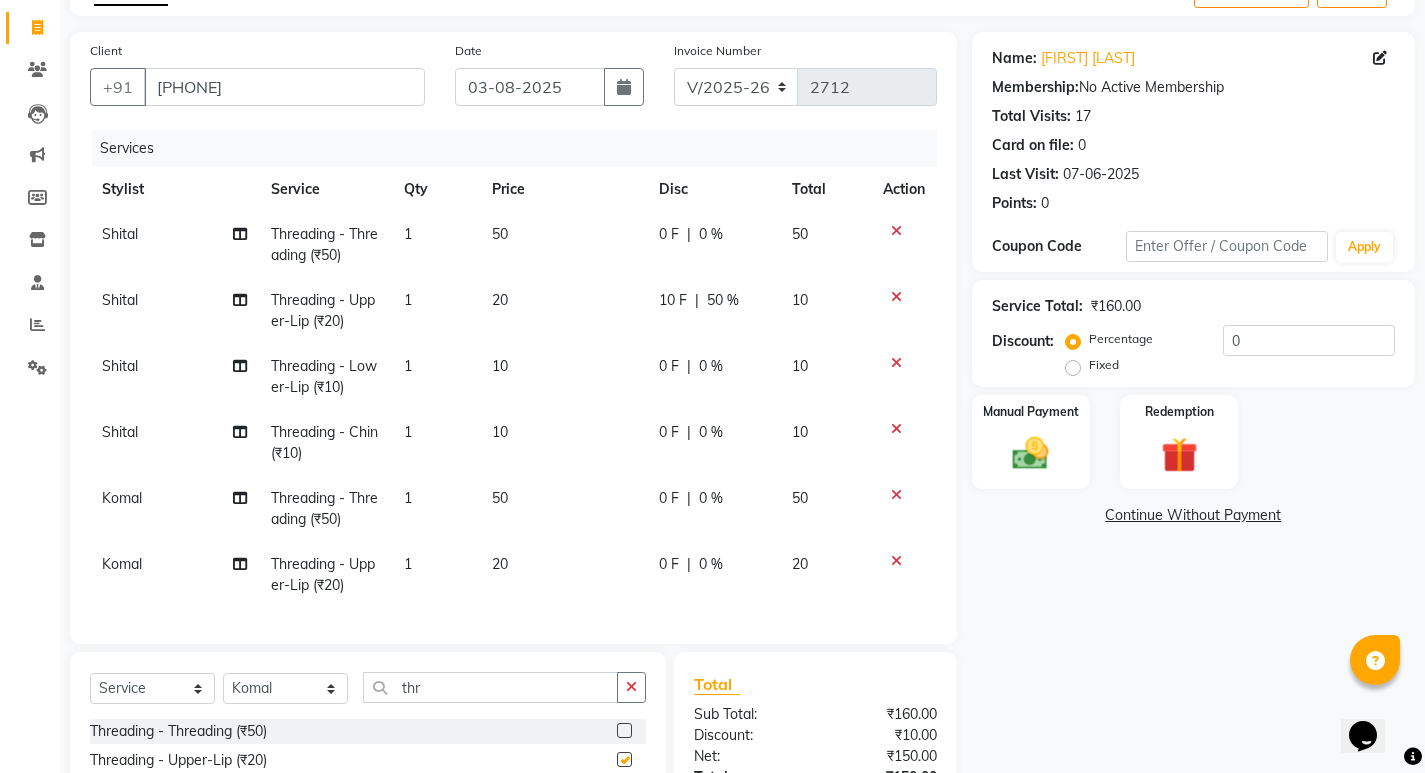 checkbox on "false" 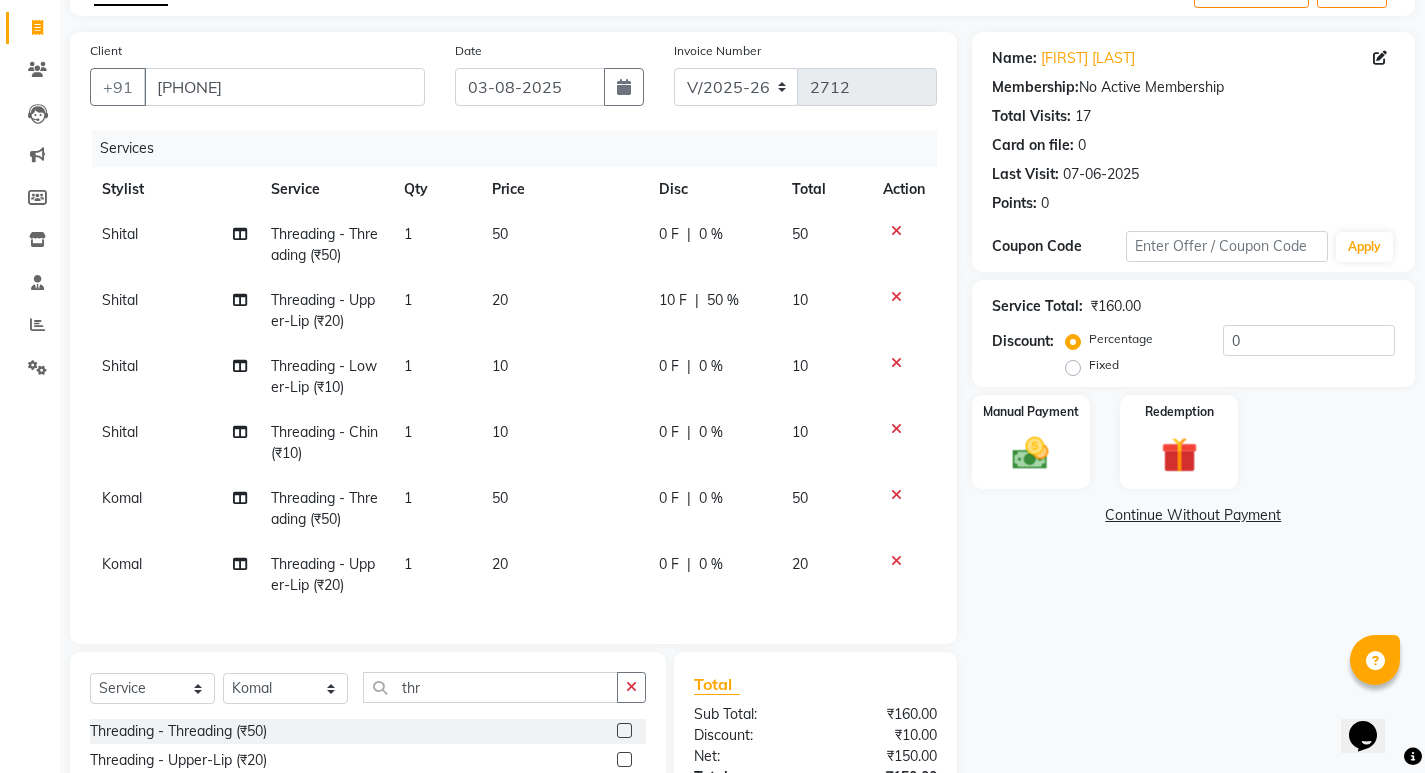 click on "0 F | 0 %" 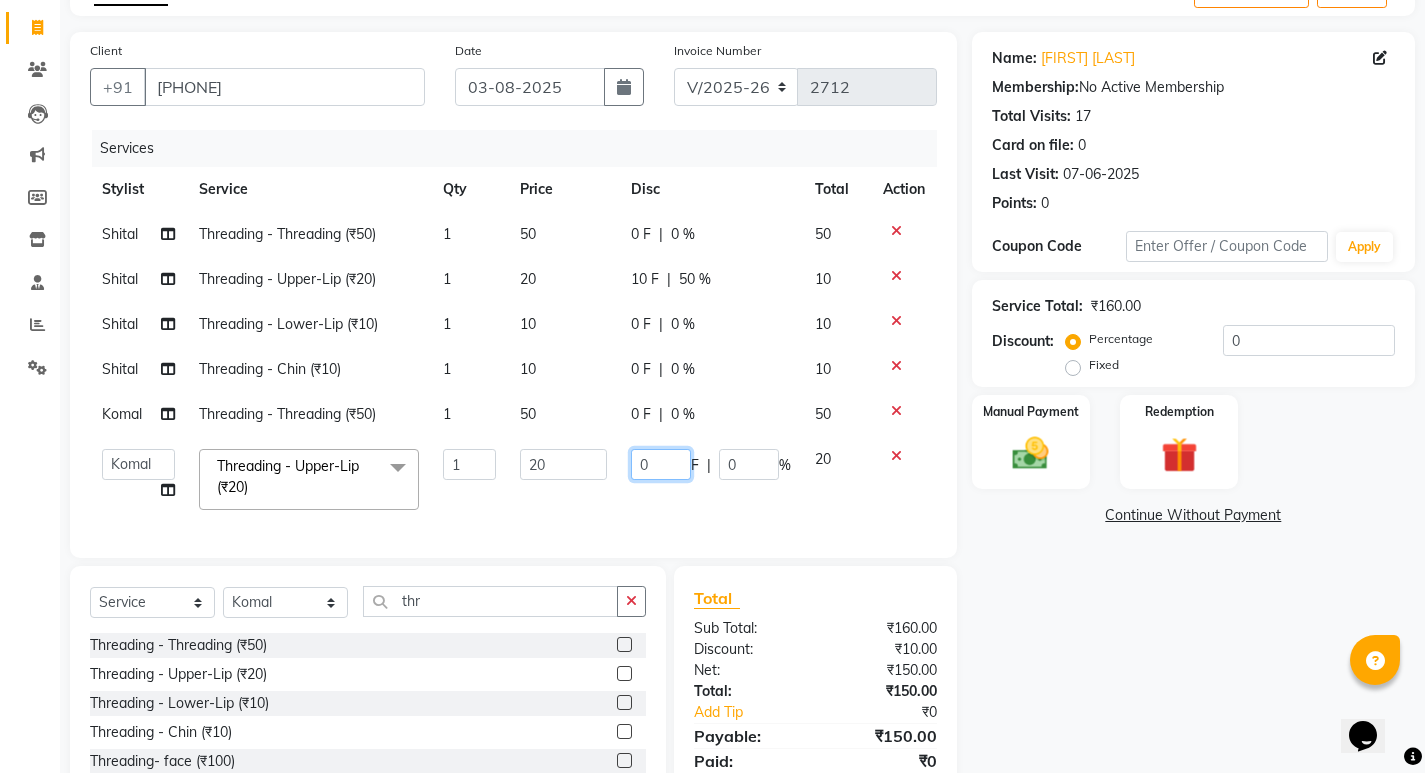 click on "0" 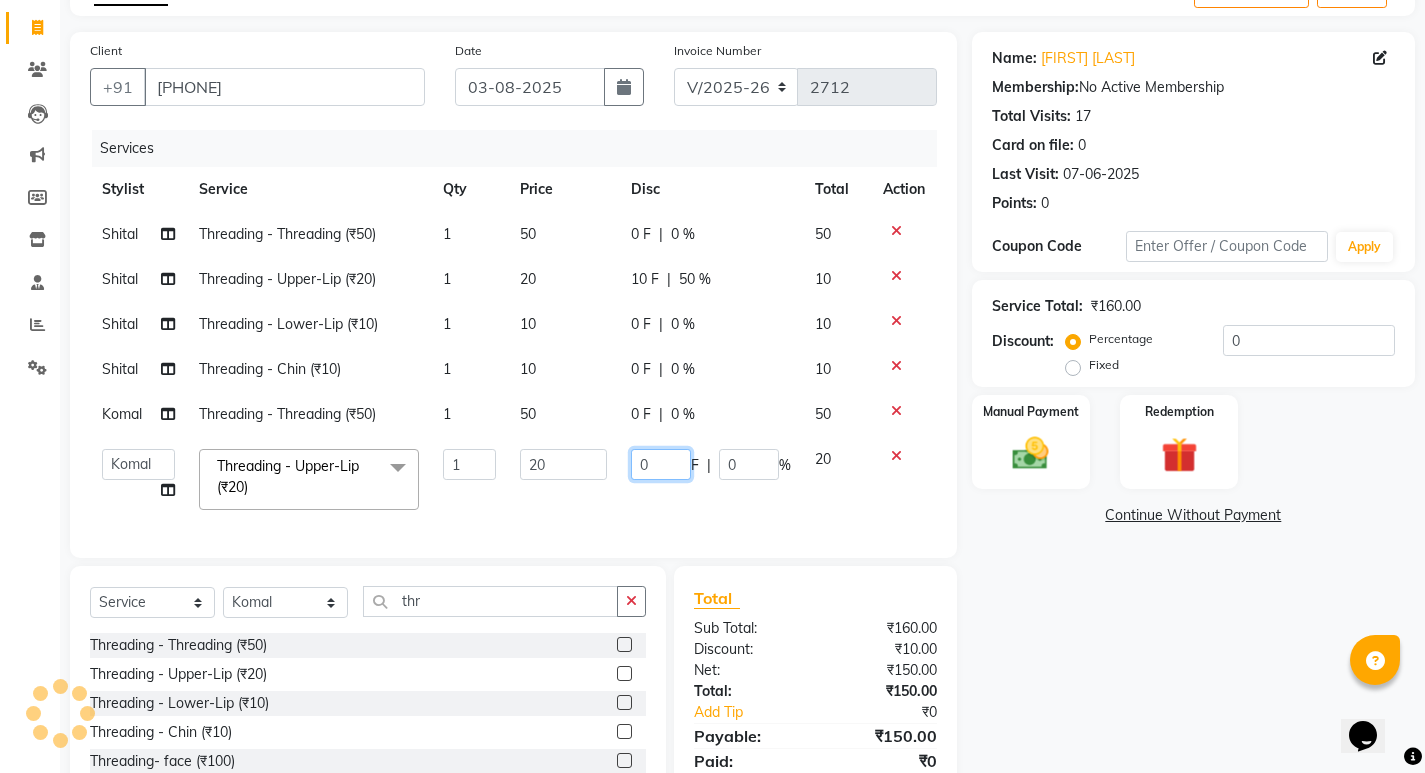 type on "10" 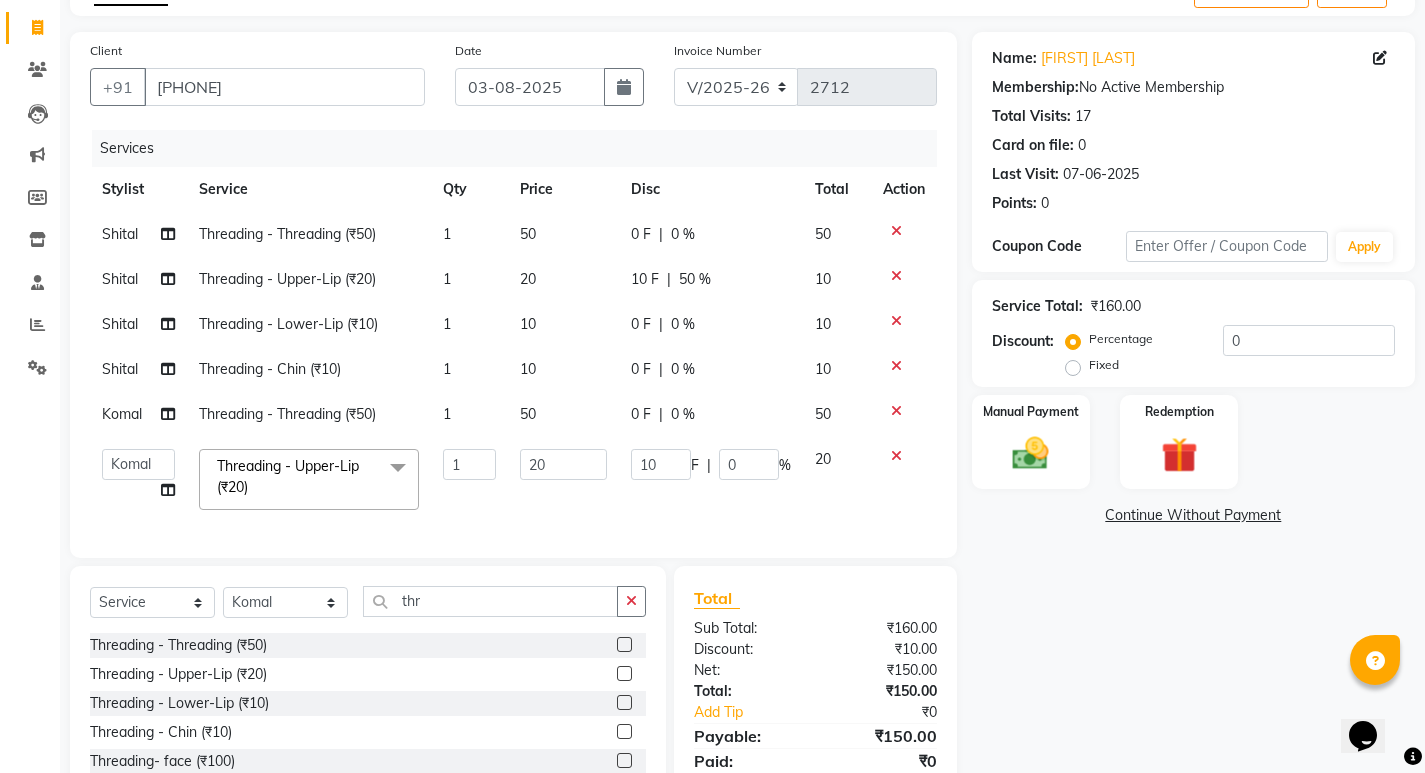 click on "[FIRST] Threading - Threading (₹50) 1 50 0 F | 0 % 50 [FIRST] Threading - Upper-Lip (₹20) 1 20 10 F | 50 % 10 [FIRST] Threading - Lower-Lip (₹10) 1 10 0 F | 0 % 10 [FIRST] Threading - Chin (₹10) 1 10 0 F | 0 % 10 [FIRST] Threading - Threading (₹50) 1 50 0 F | 0 % 50  [FIRST]   [FIRST]   [FIRST]   [FIRST]   [FIRST]   [FIRST]   [FIRST]   [FIRST]   [FIRST]   [FIRST]  Threading - Upper-Lip (₹20)  x Pedicure - Padicure Normal (₹600) Pedicure - O3 (₹1000) Pedicure - Advance Padicure (₹1500) Pedicure - Foot Massage (₹500) Pedicure - Hand Massage (₹500) Back Massage (₹500) Acupressure Foot Massage (₹100) Boddy Massage with oil (₹1200) Boddy Massage with cream (₹1500) Makeup - Light Makeup (₹1500) Makeup - Hd Light Makeup (₹2500) Makeup - Mac Light Makeup (₹4000) Makeup- Male Light Makeup  (₹500) Saree Drapping (₹300) Makeup- Male Groom Makeup (₹2500) Bridal Makeup - Hd Makeup (₹8000) Bridal Makeup - Mac Makeup (₹10000) Nail Art - Gel Polish (₹1200) Nail cut (₹20) 1 20 F" 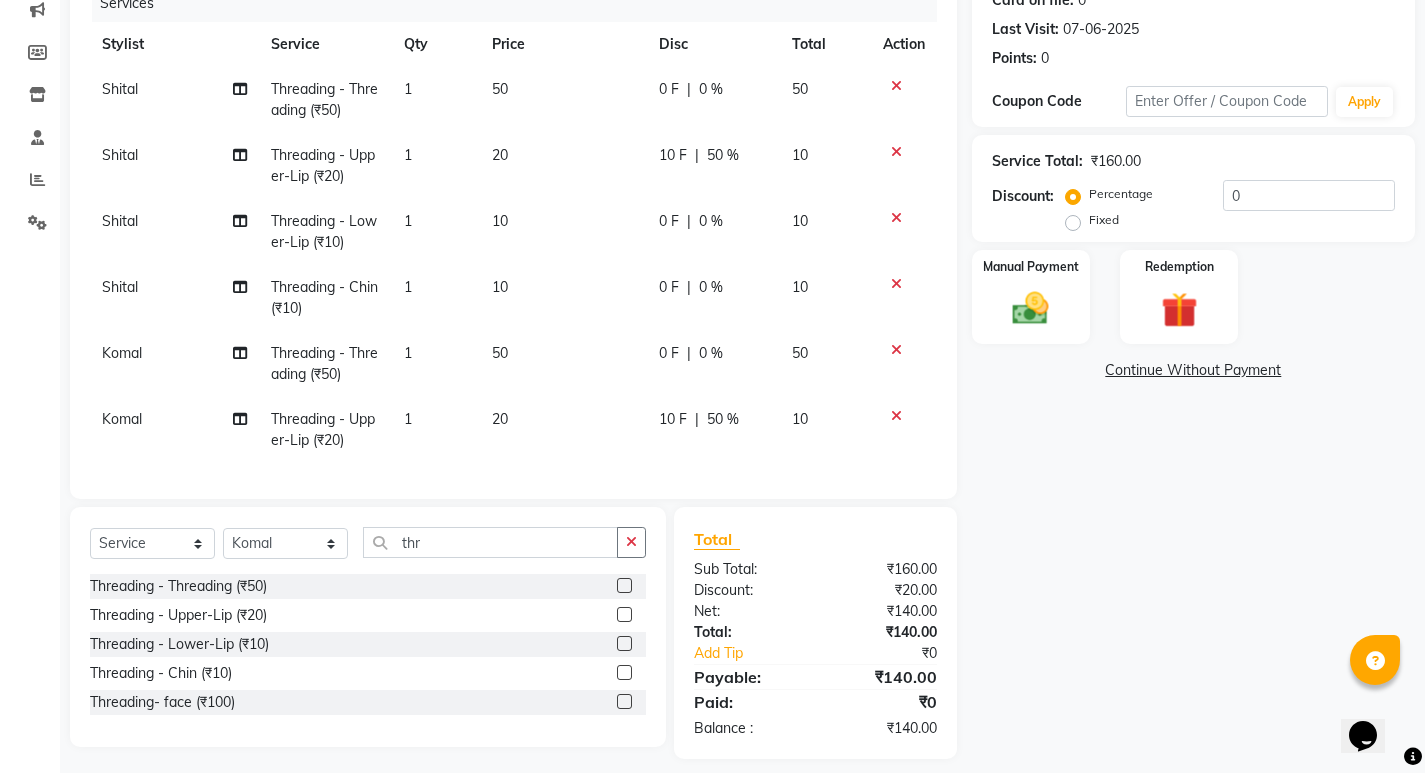 scroll, scrollTop: 285, scrollLeft: 0, axis: vertical 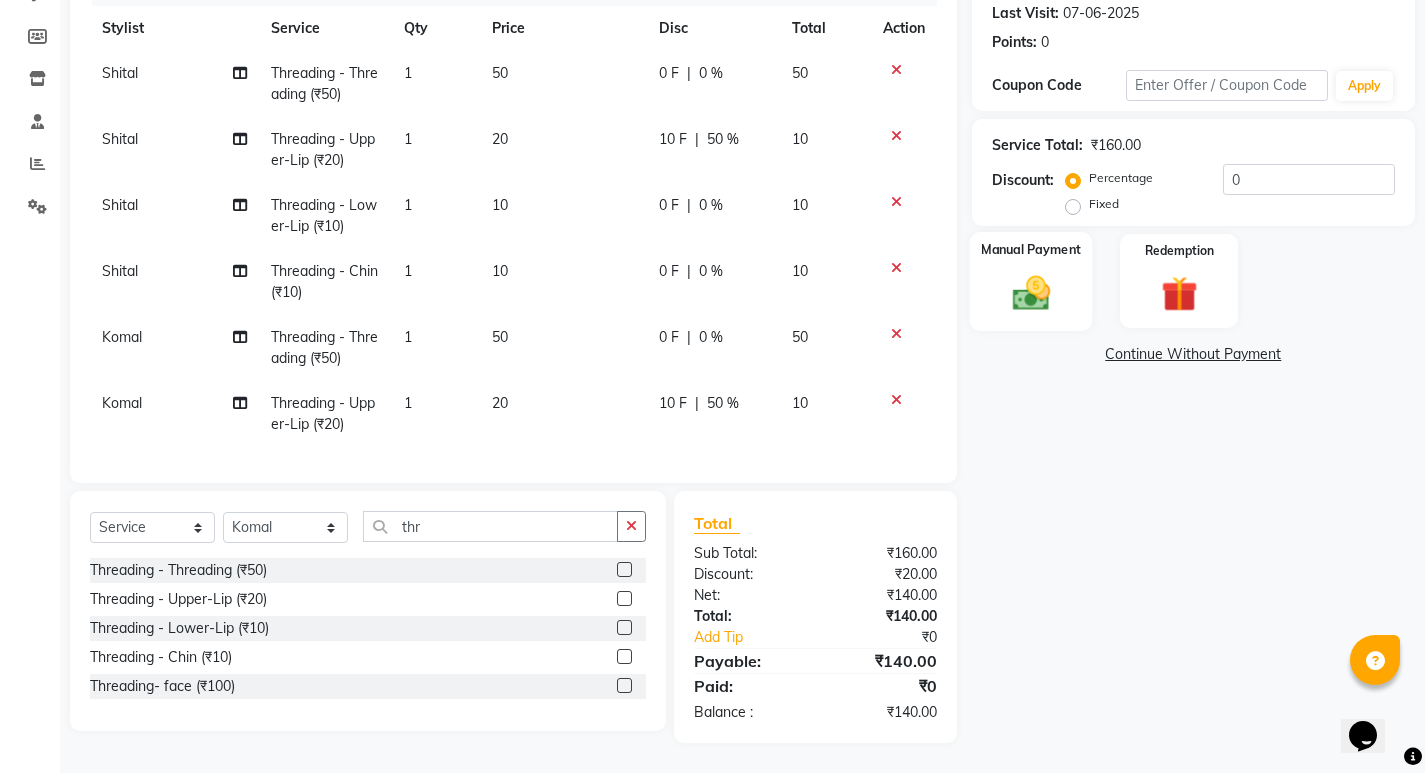 click 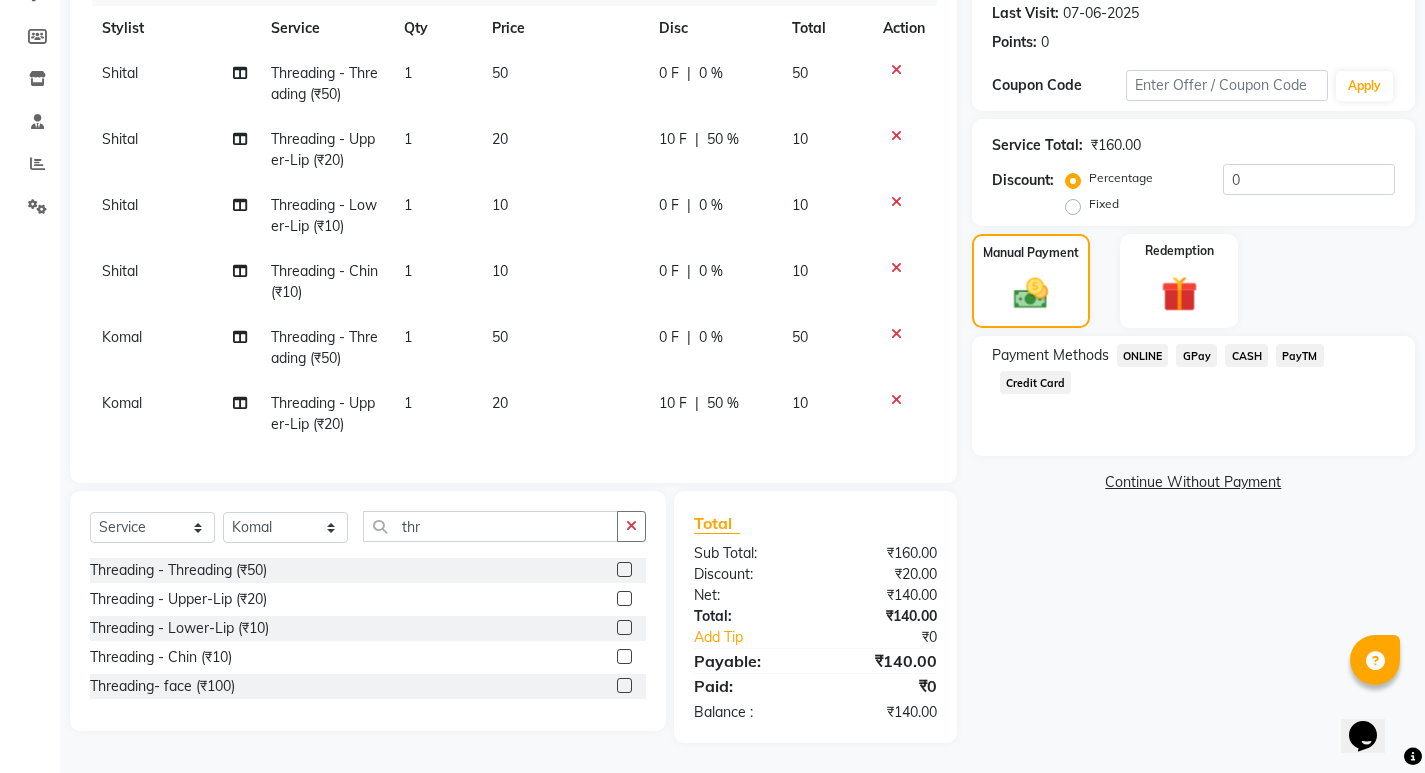 click on "CASH" 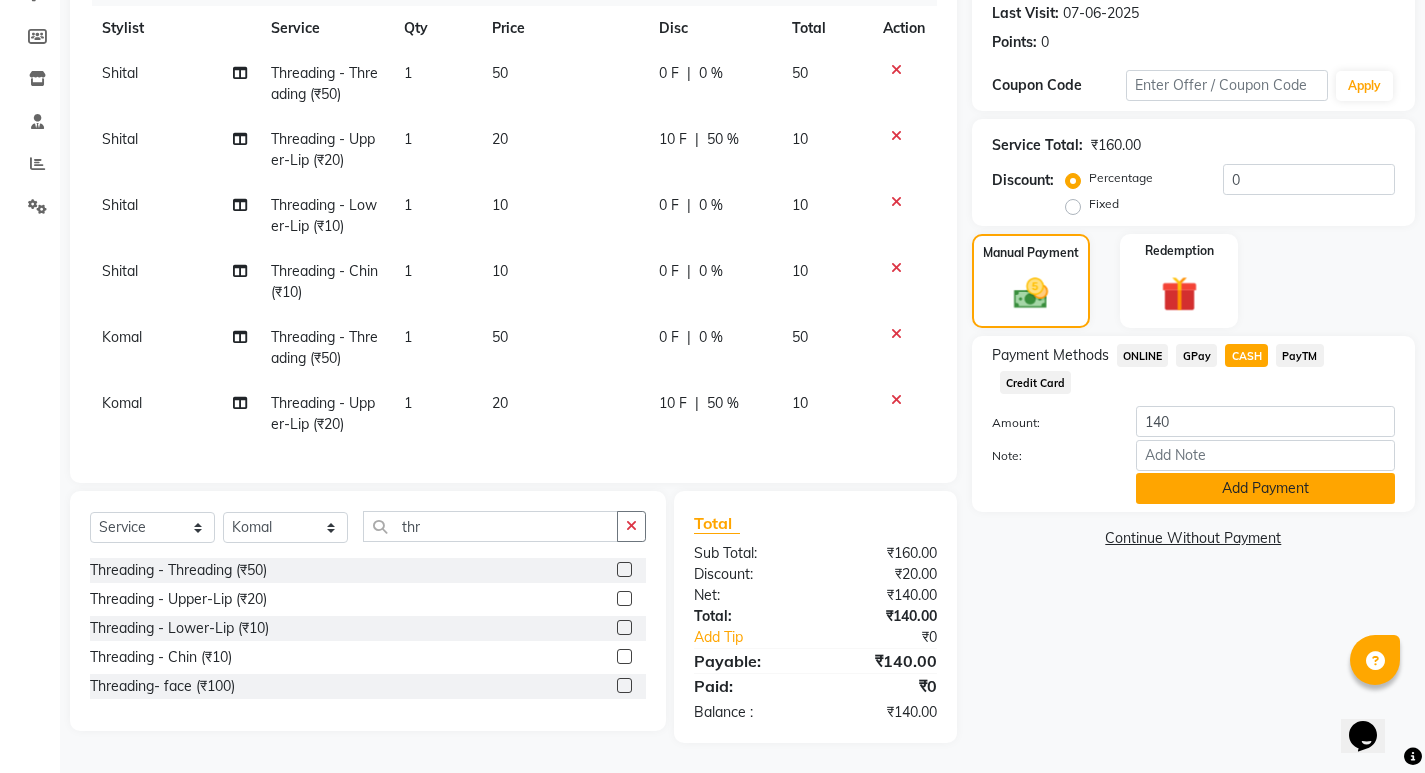 click on "Add Payment" 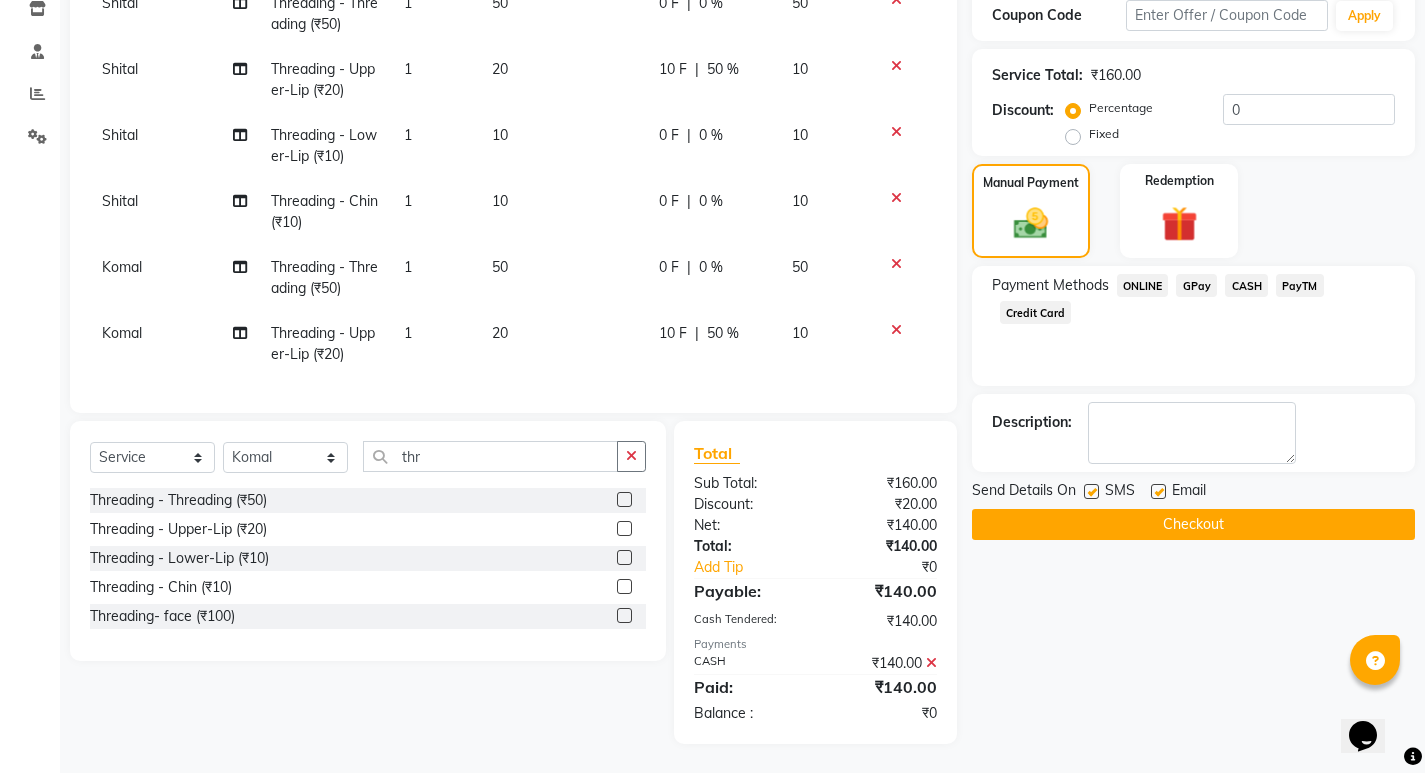 scroll, scrollTop: 356, scrollLeft: 0, axis: vertical 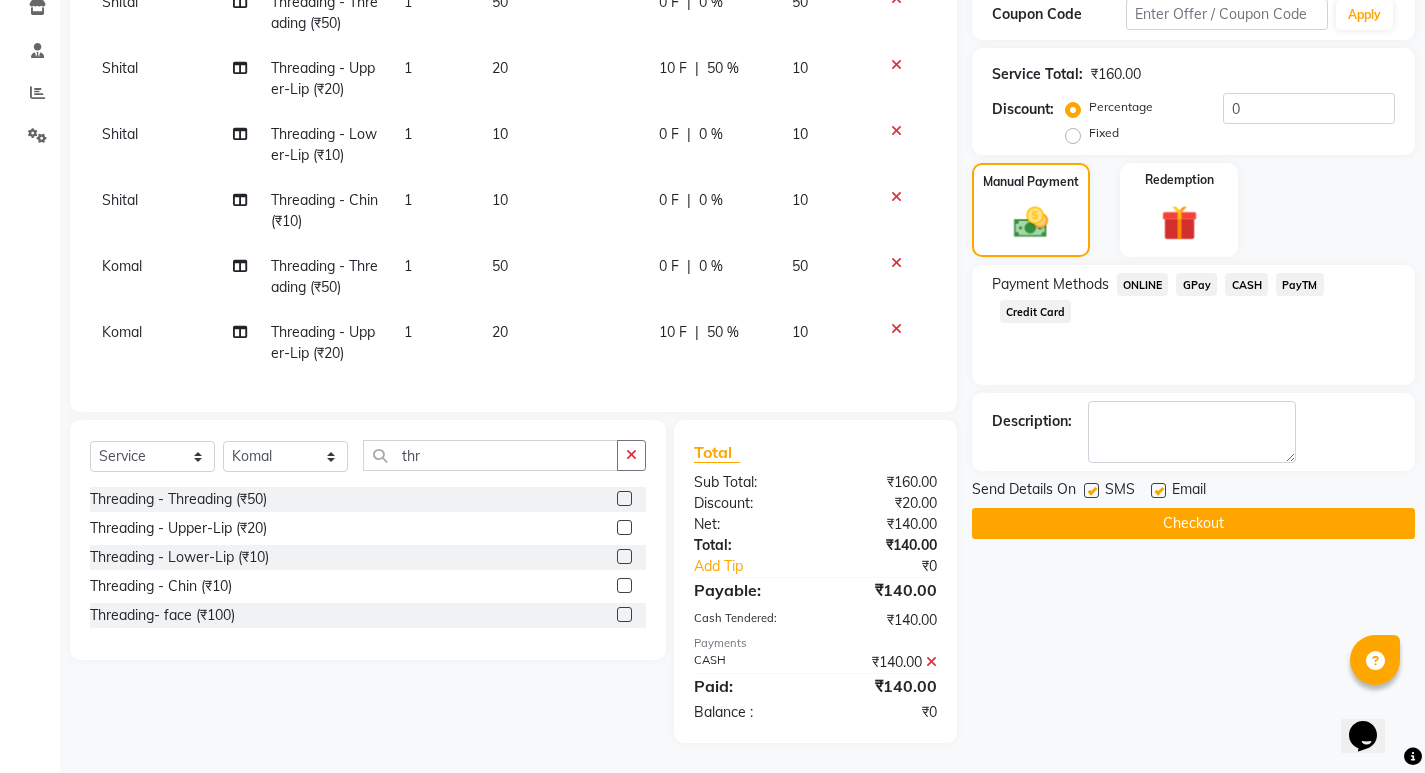 click on "Checkout" 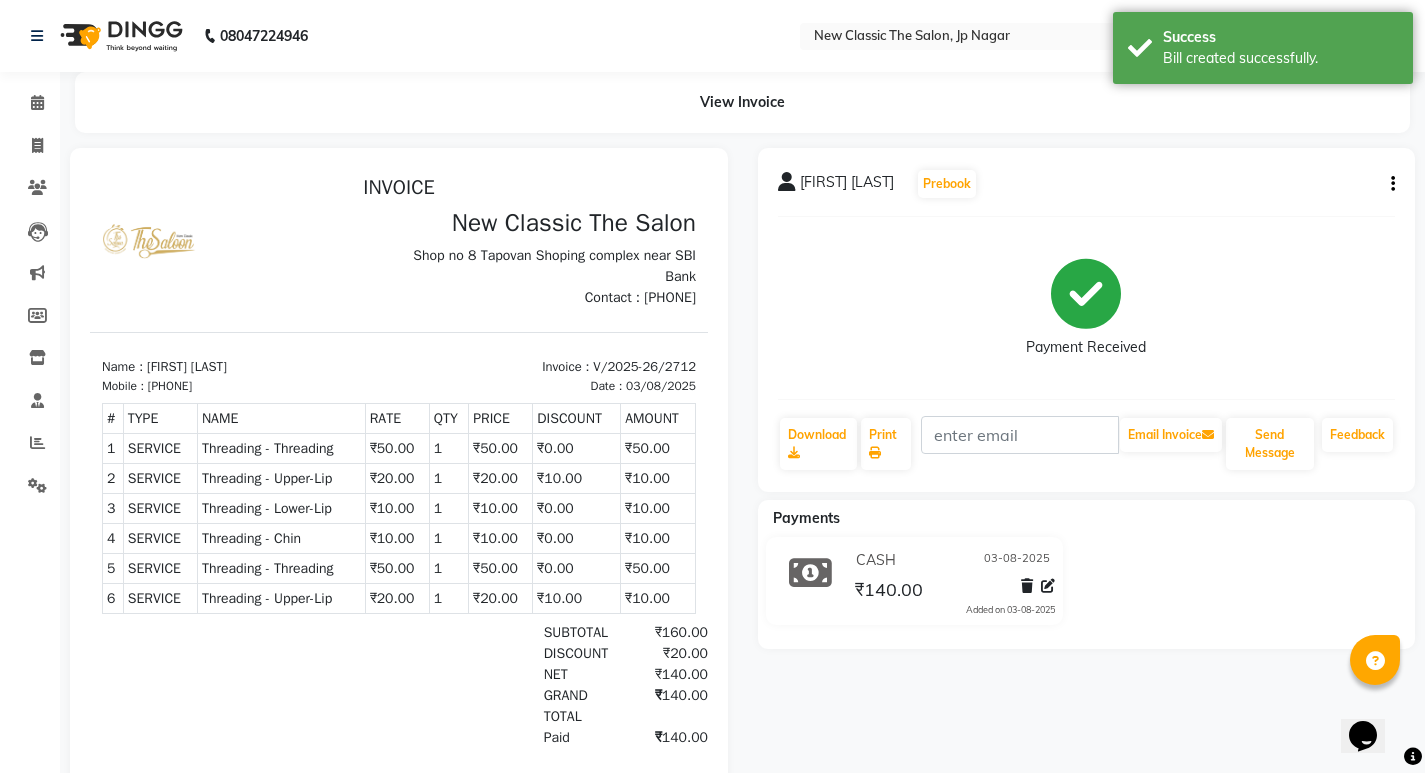 scroll, scrollTop: 0, scrollLeft: 0, axis: both 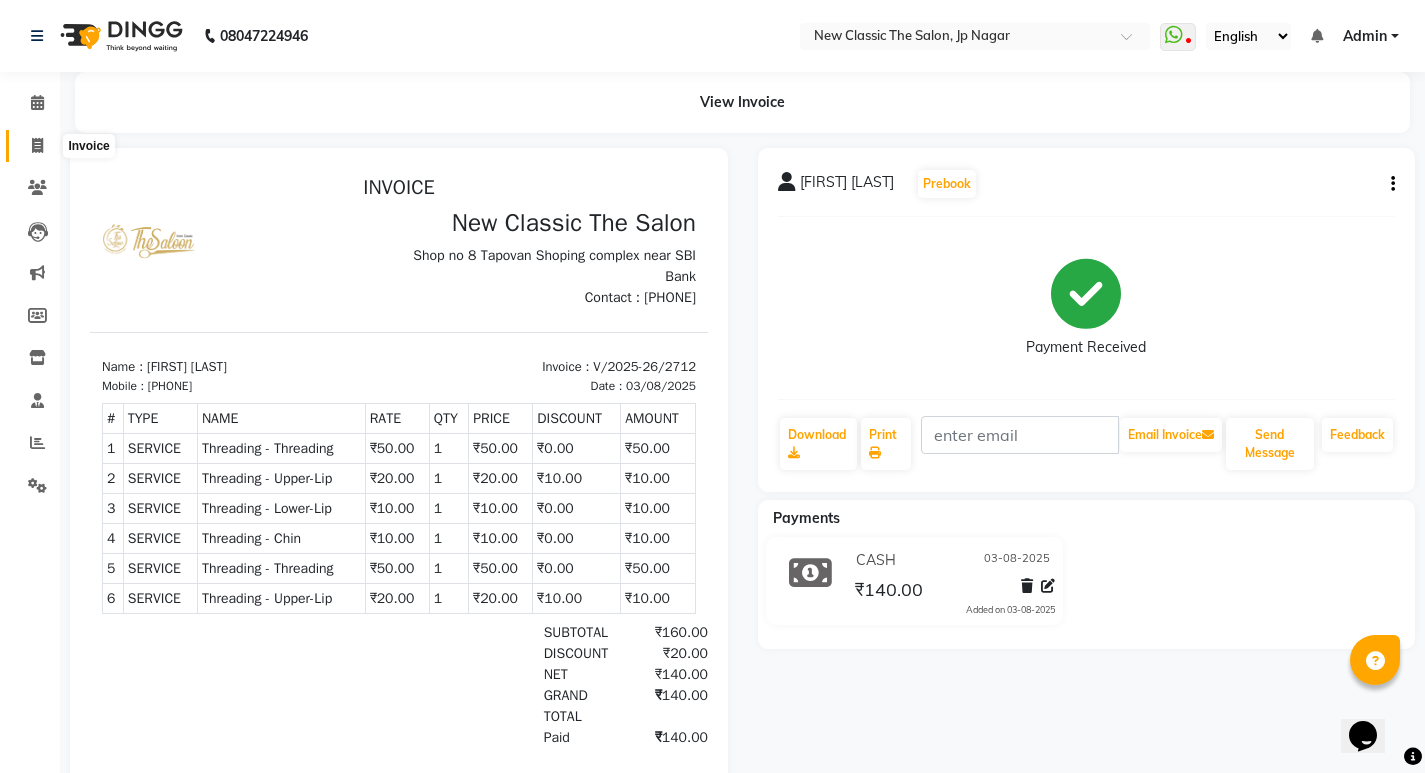 click 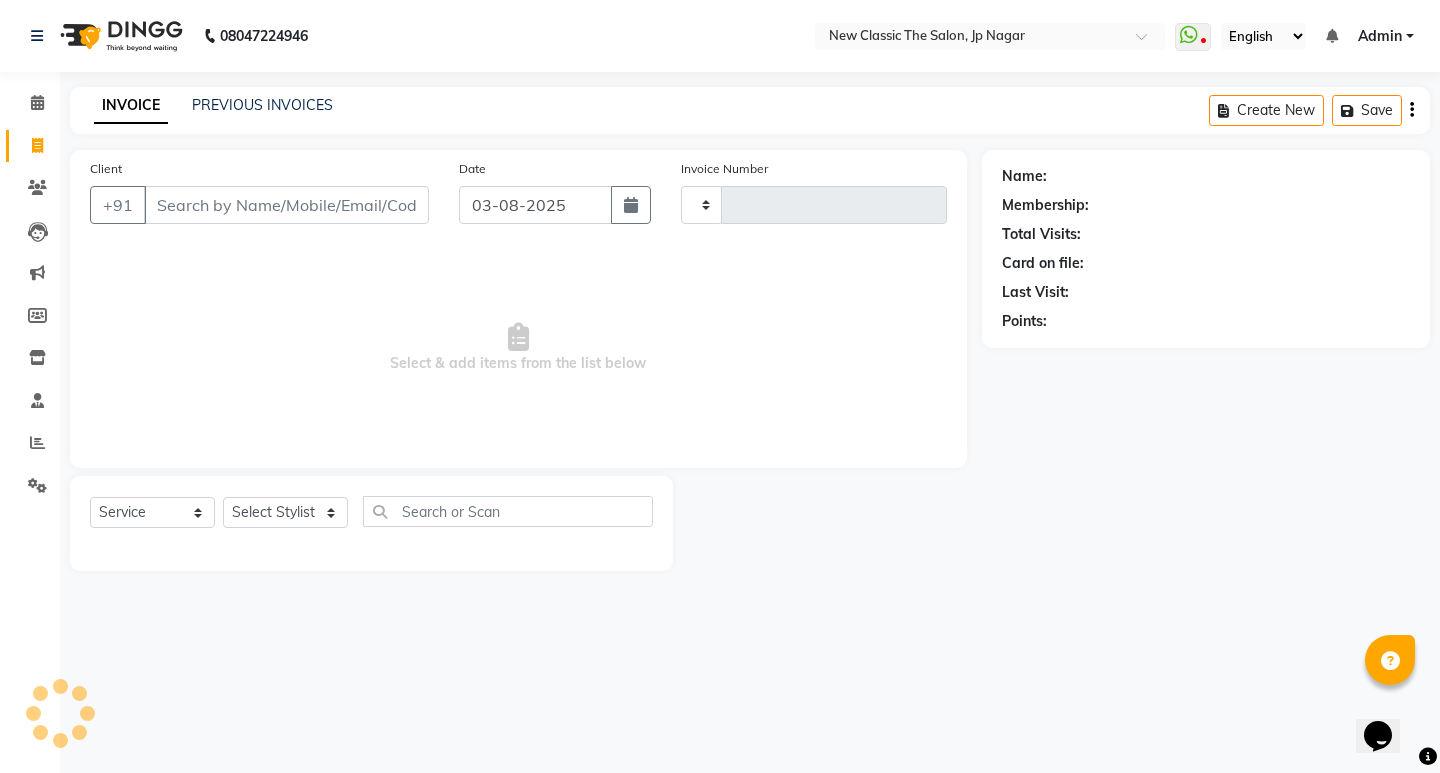 type on "2713" 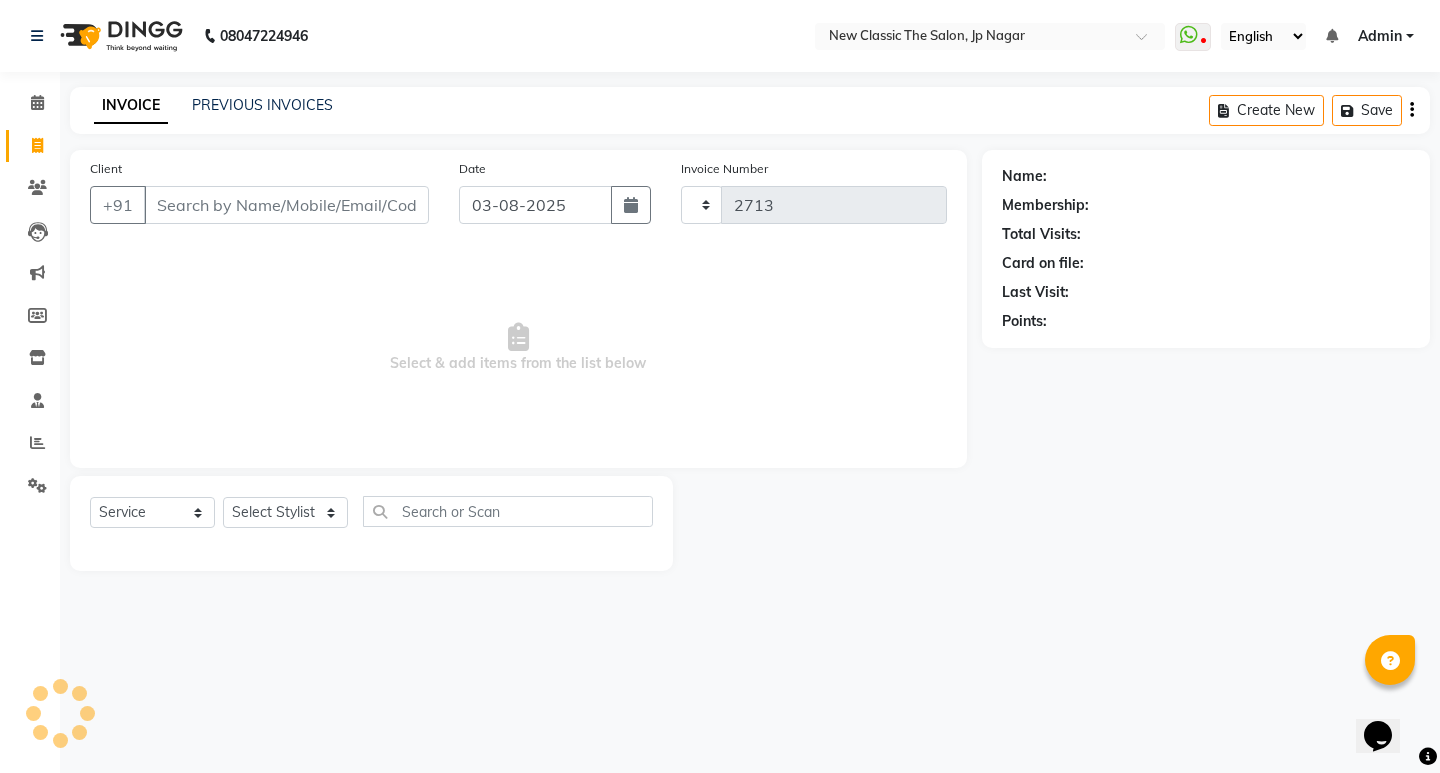 select on "4678" 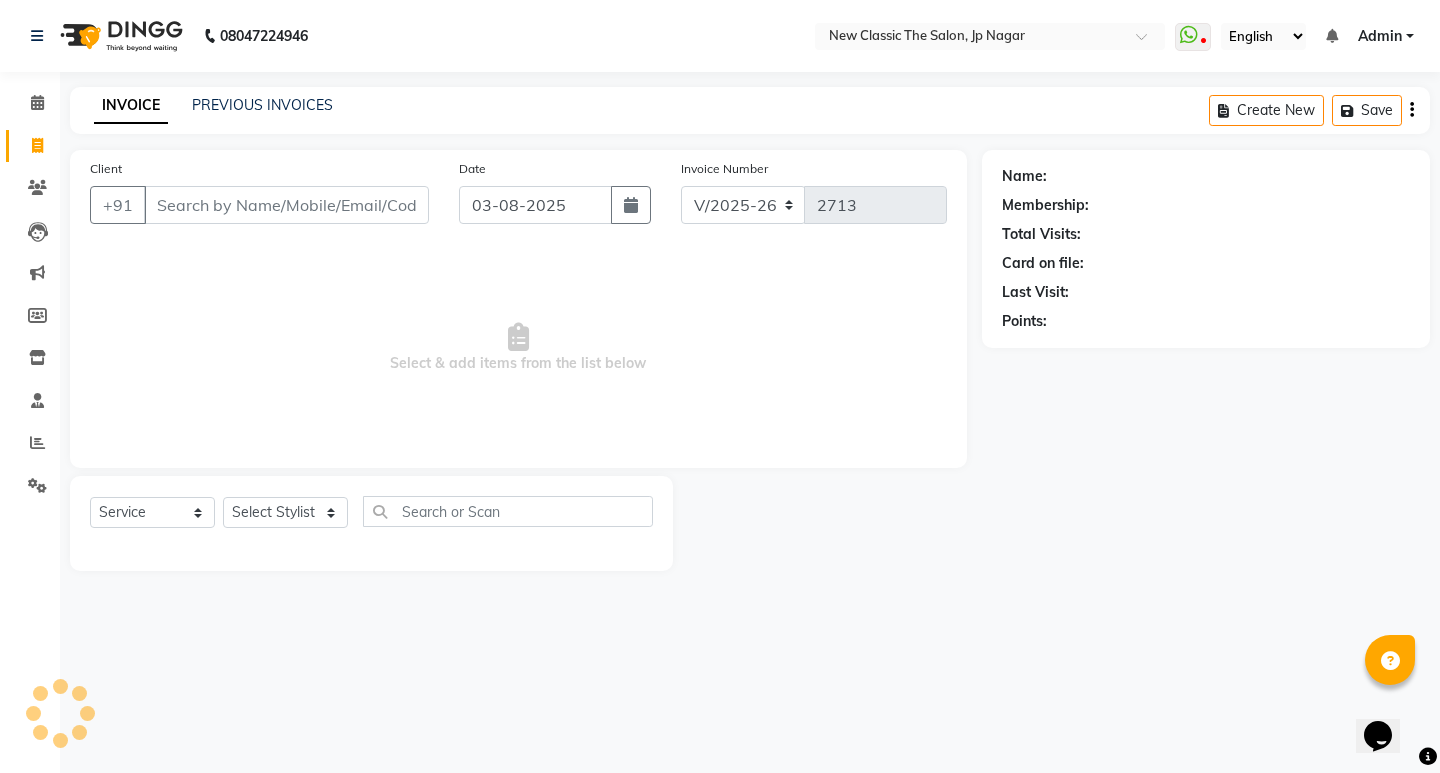 click on "Client" at bounding box center [286, 205] 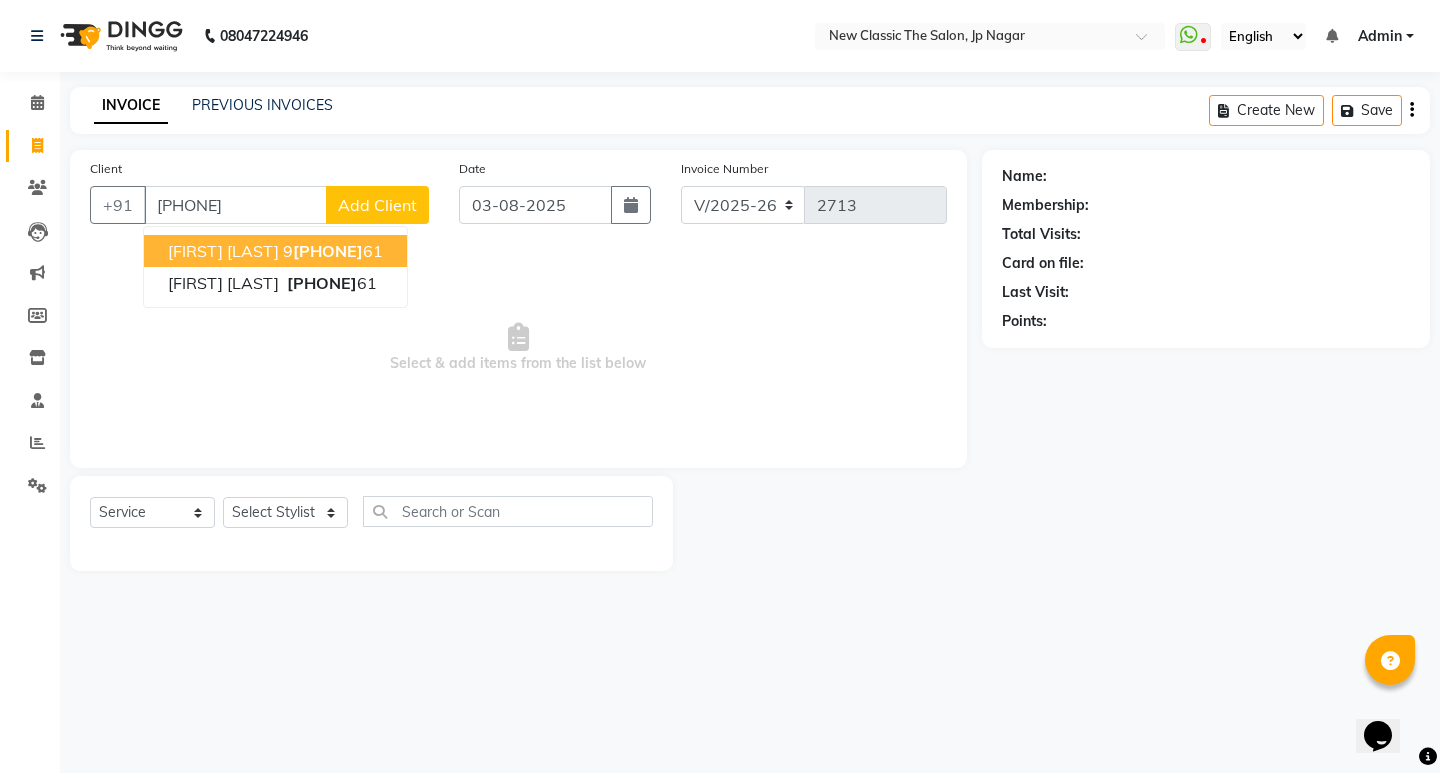 click on "[FIRST] [LAST]" at bounding box center (223, 251) 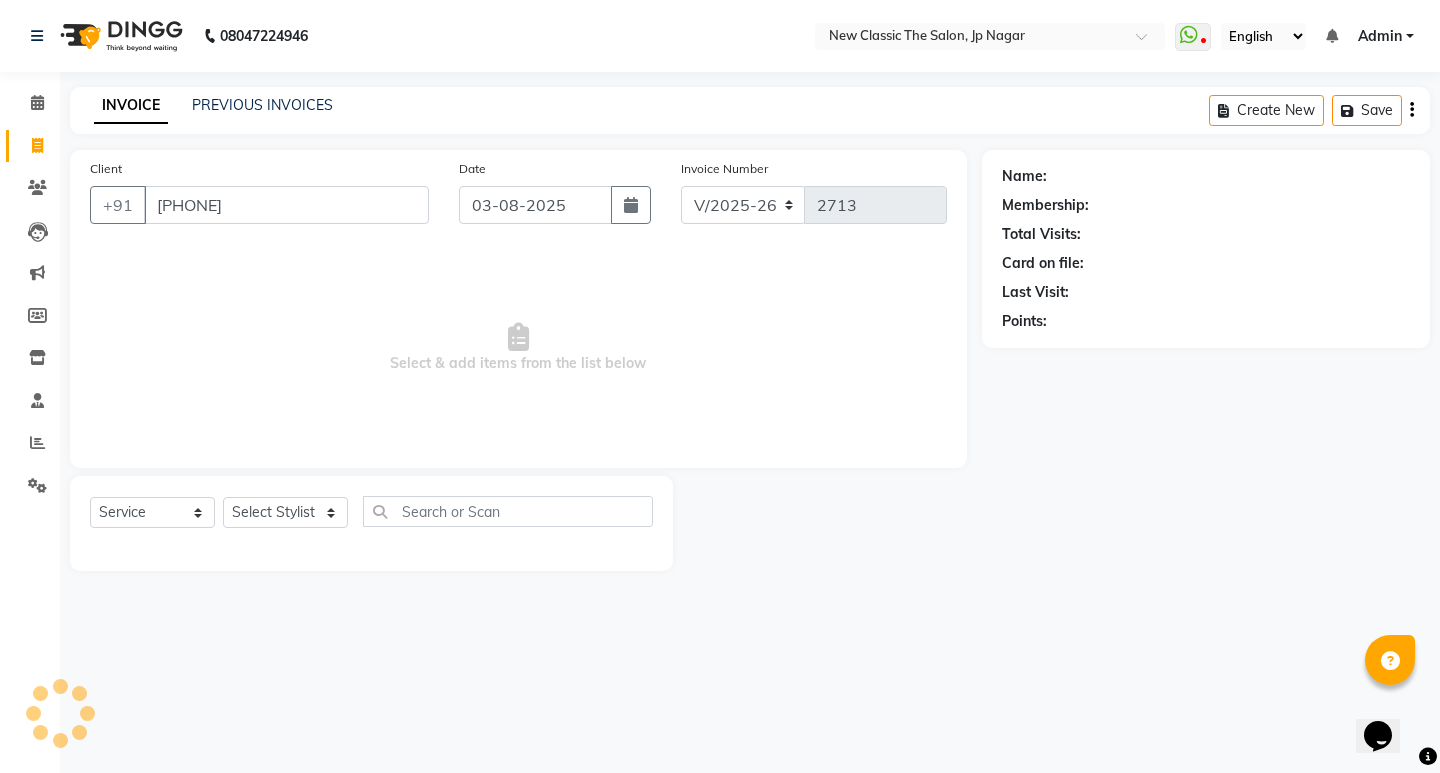 type on "[PHONE]" 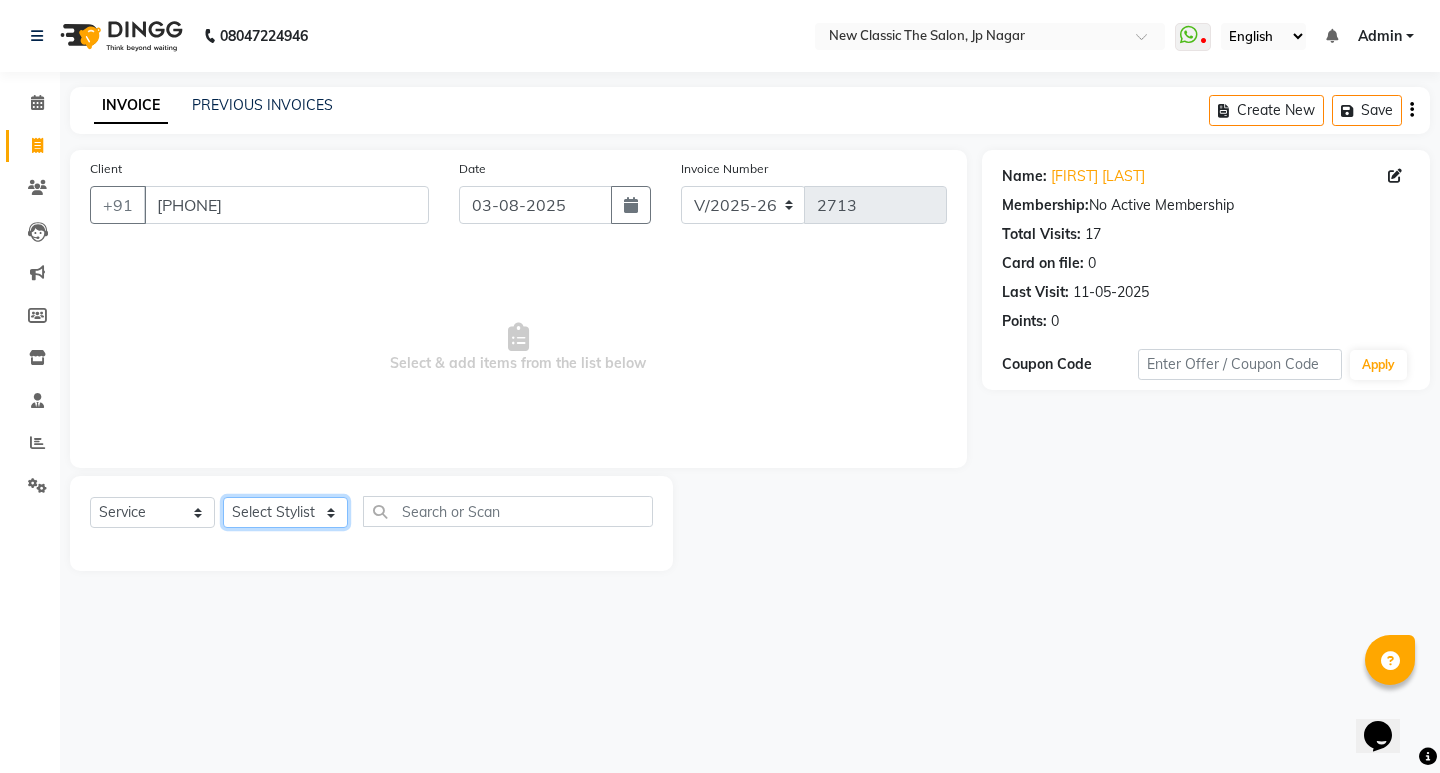 click on "Select Stylist Amit Amol Anil Kirti Komal Manager Prachi Rina Shital Smita surendra" 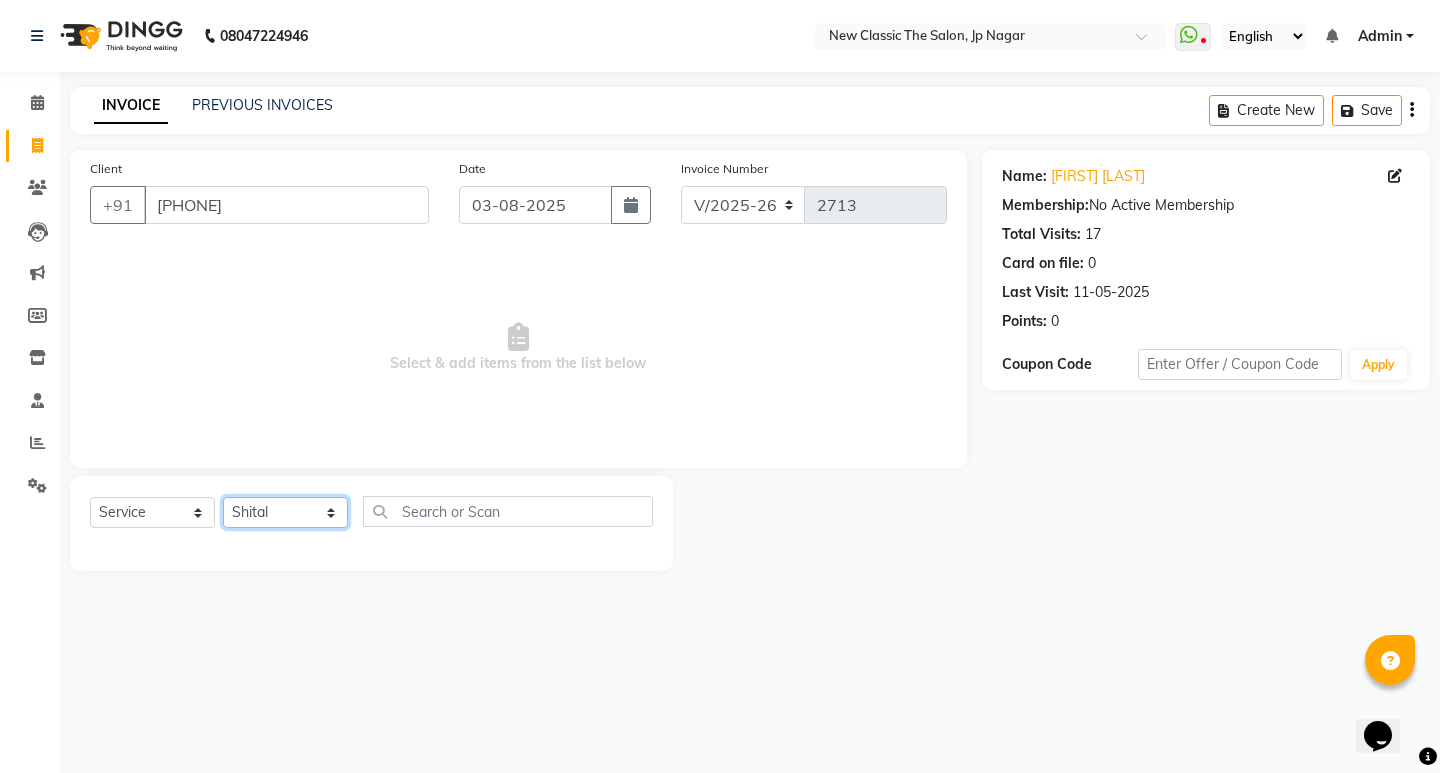 click on "Select Stylist Amit Amol Anil Kirti Komal Manager Prachi Rina Shital Smita surendra" 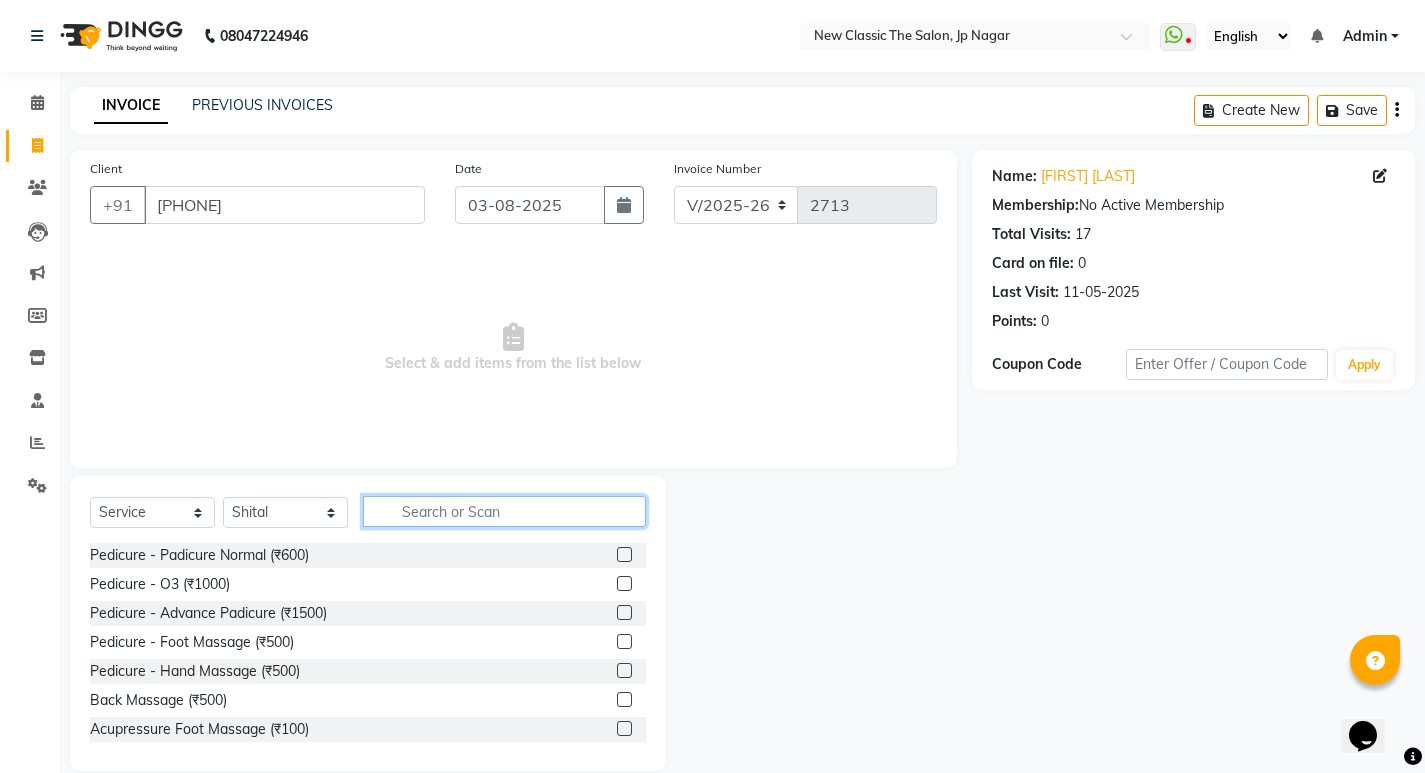 click 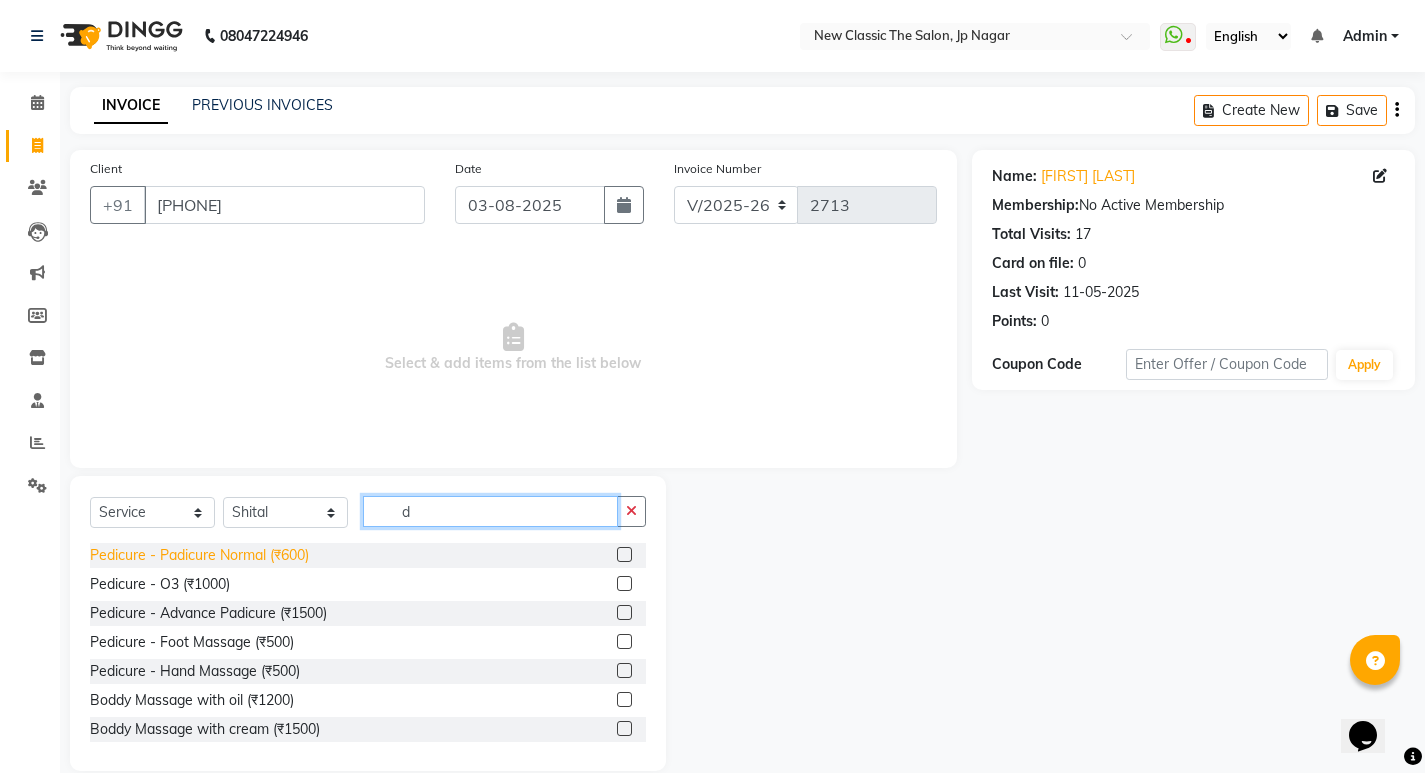 type on "d" 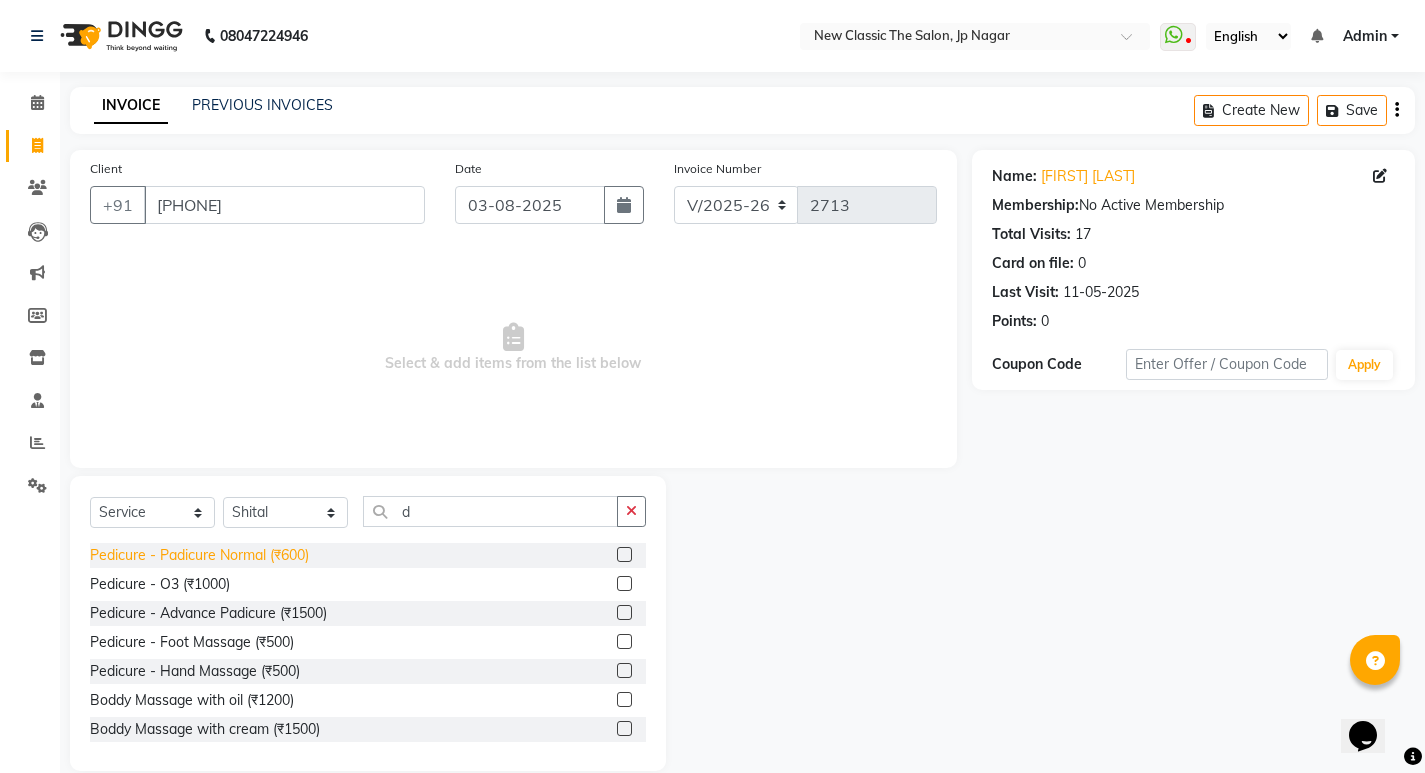 click on "Pedicure - Padicure Normal (₹600)" 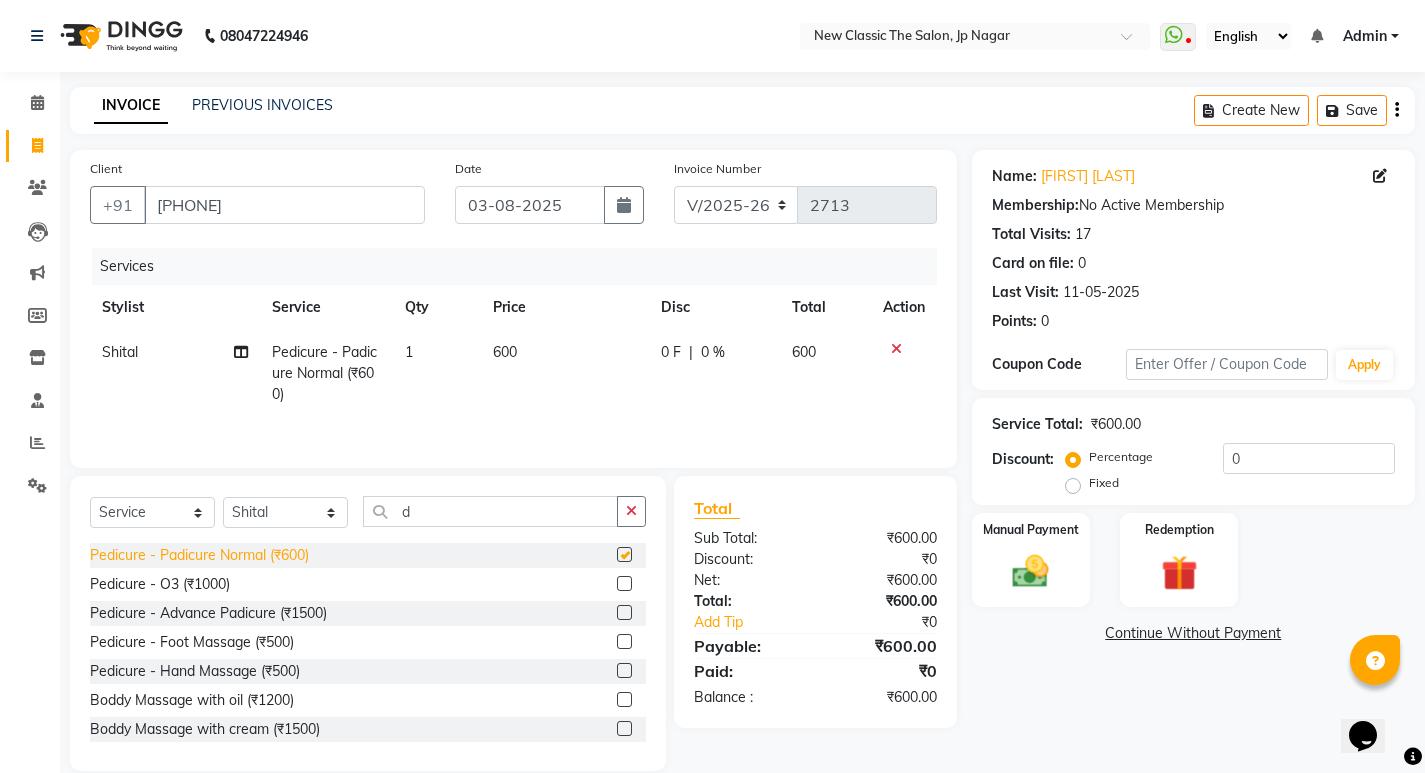 checkbox on "false" 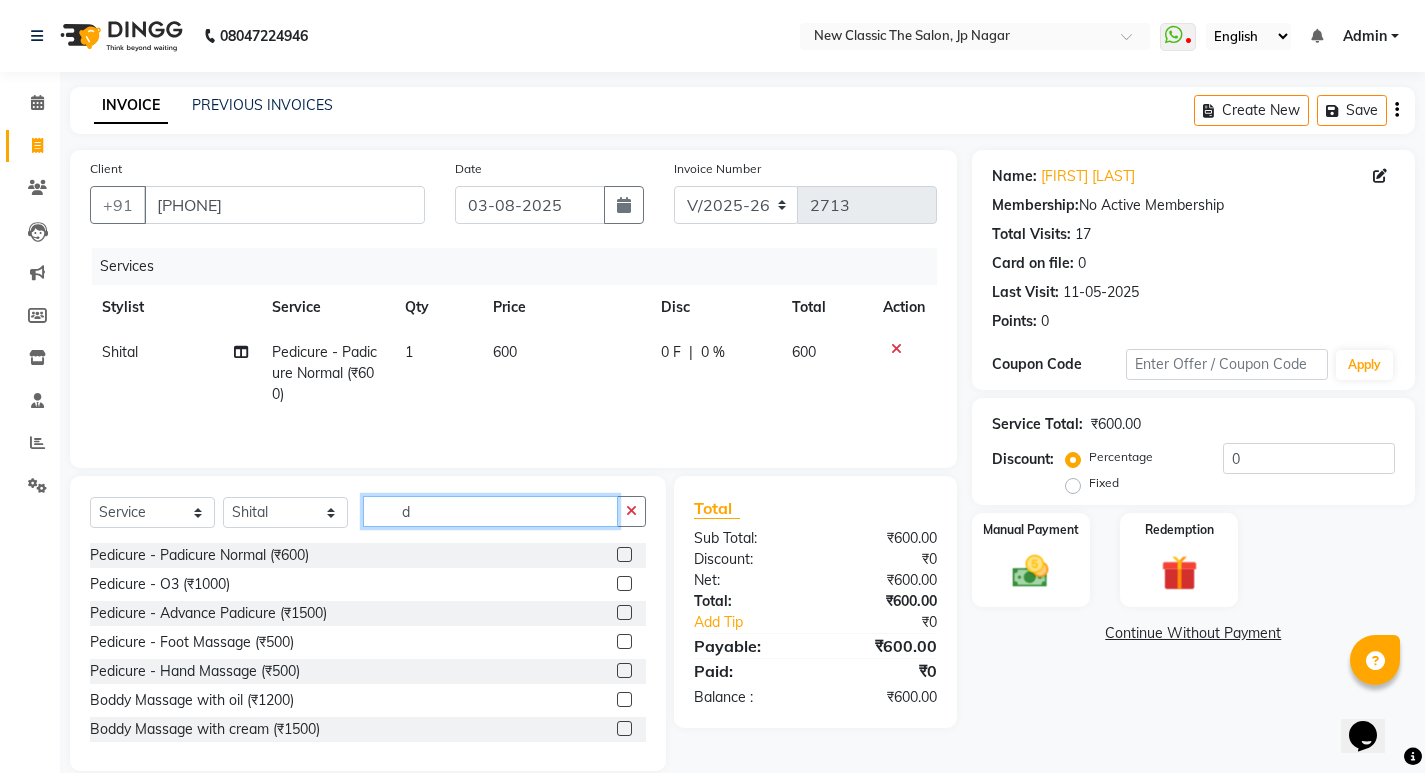 click on "d" 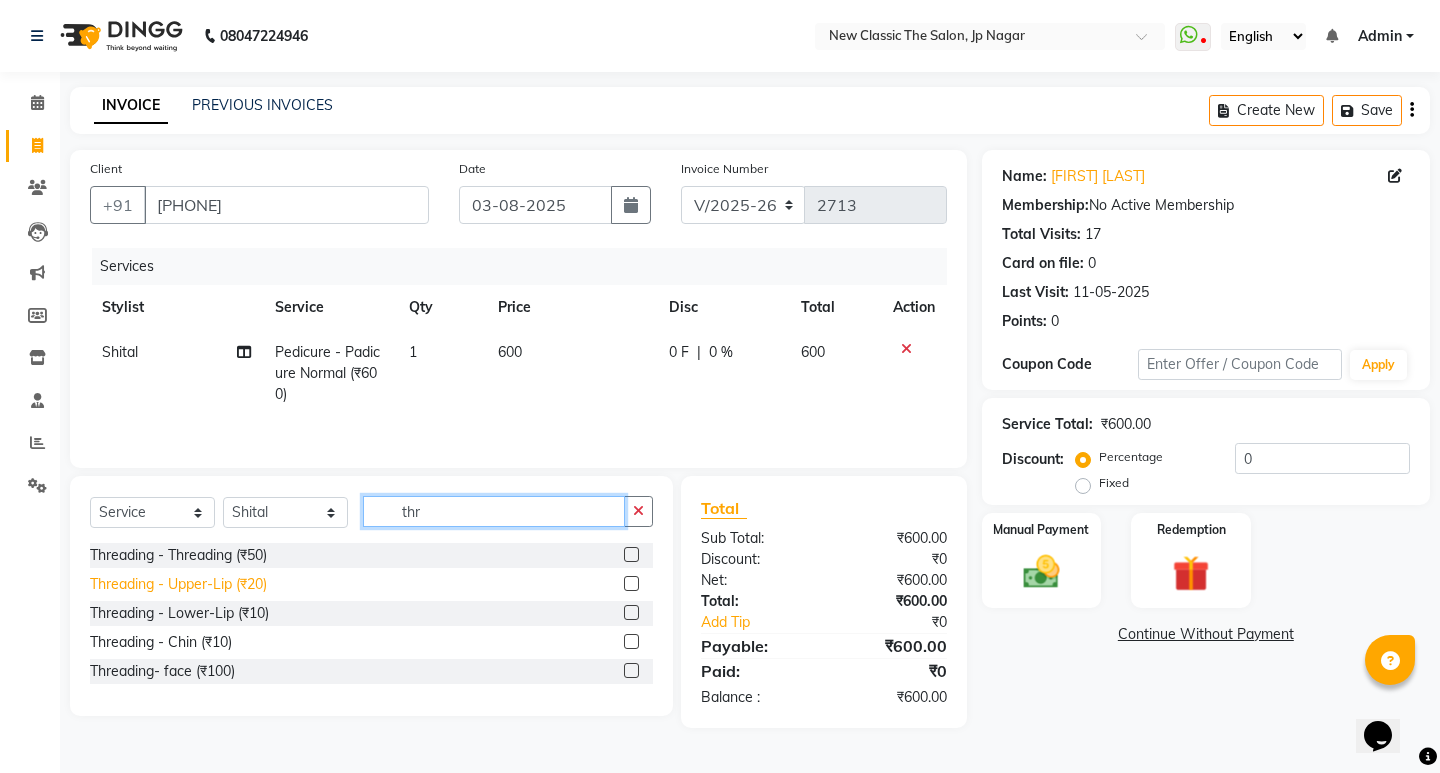 type on "thr" 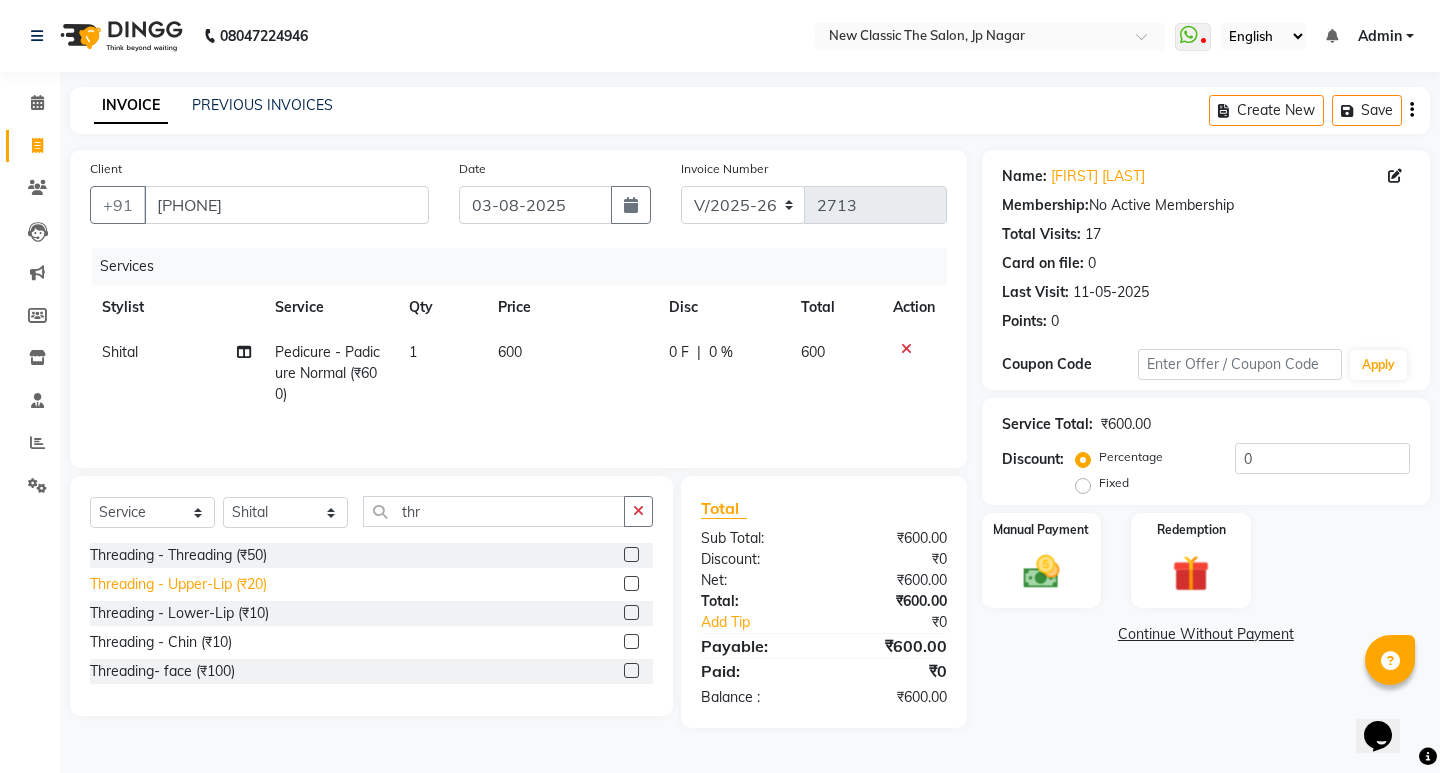 click on "Threading - Upper-Lip (₹20)" 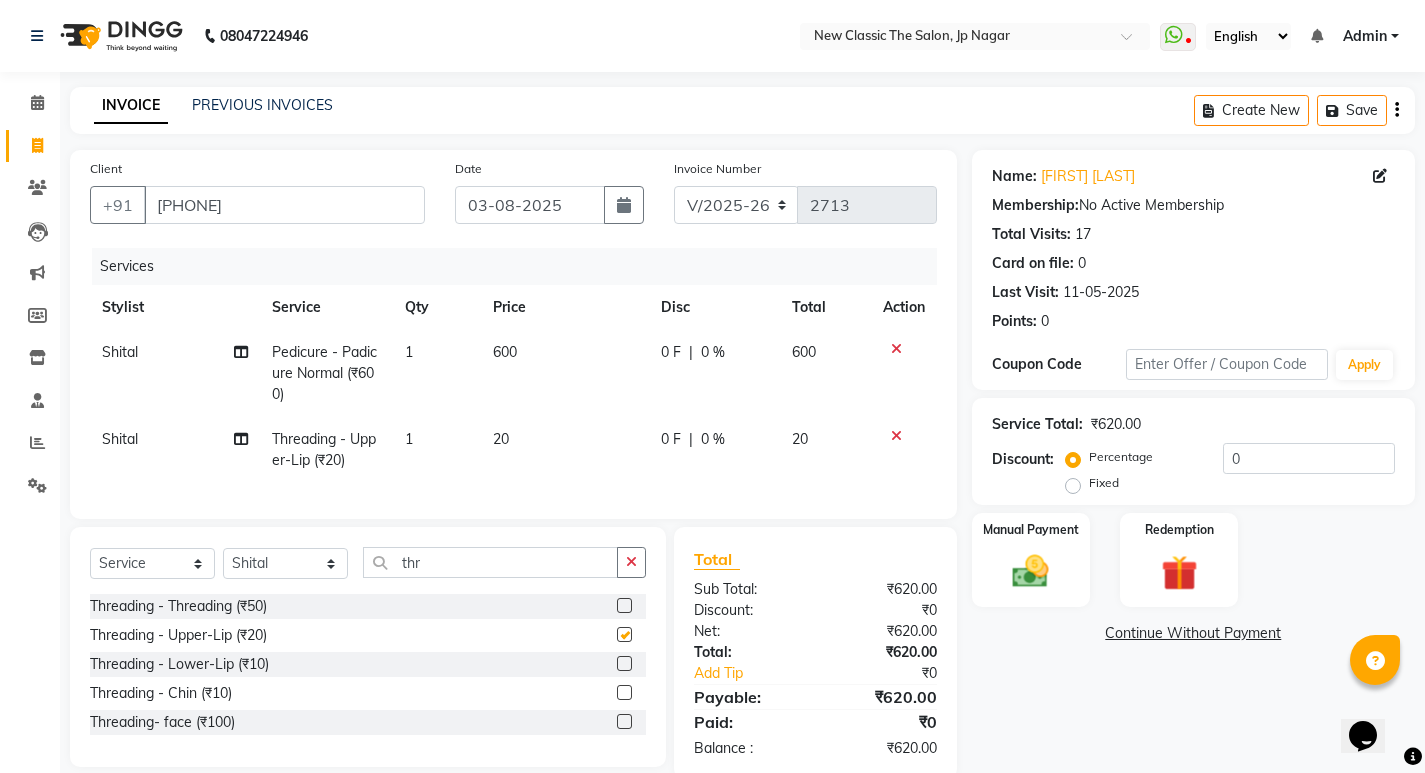 checkbox on "false" 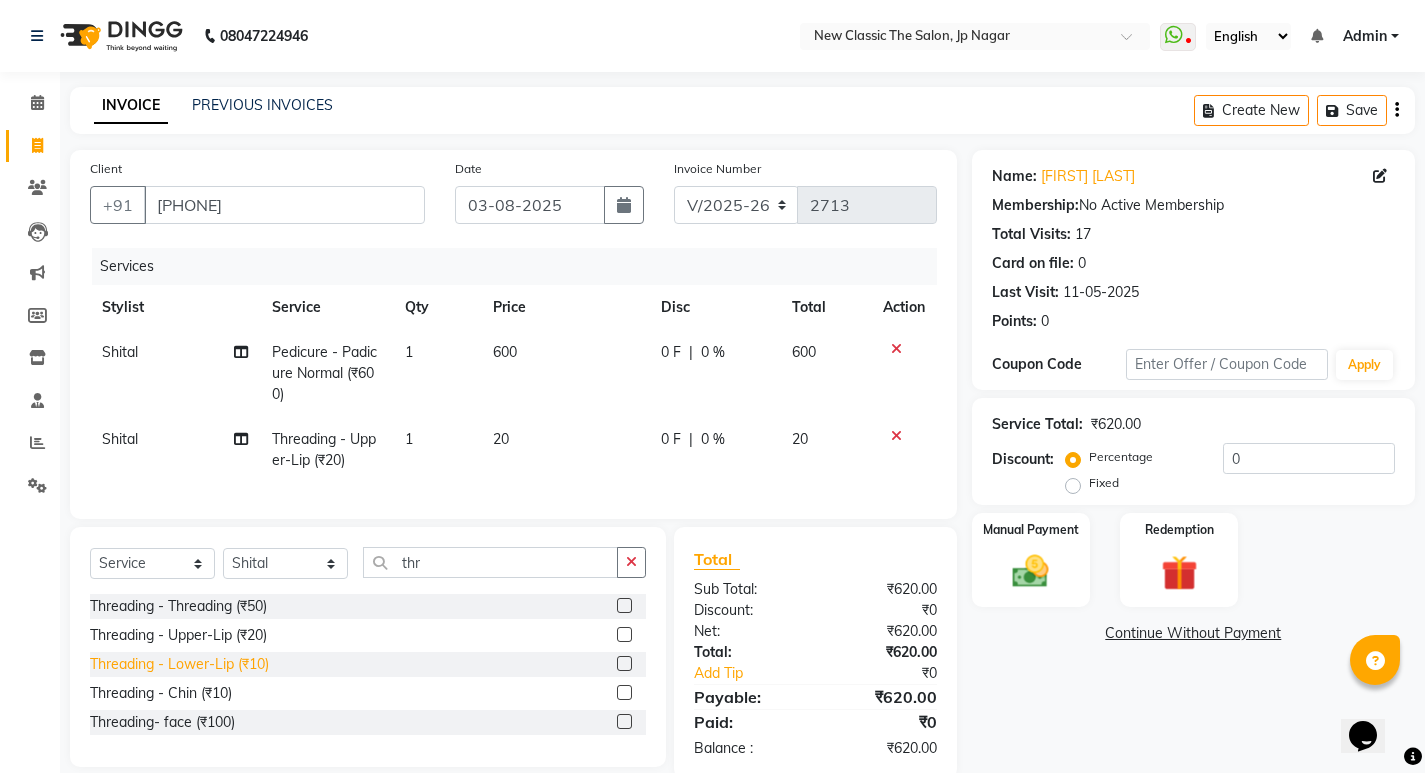 click on "Threading - Lower-Lip (₹10)" 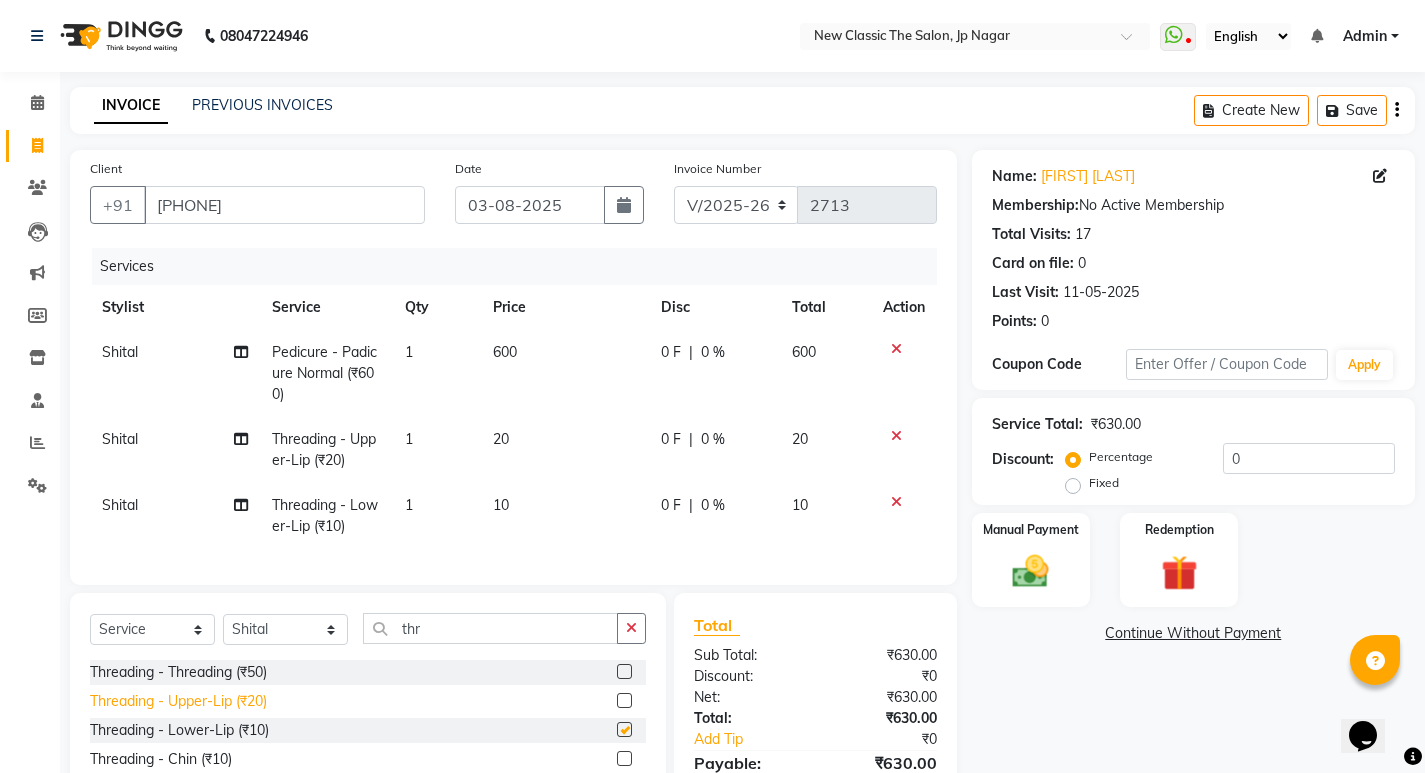 checkbox on "false" 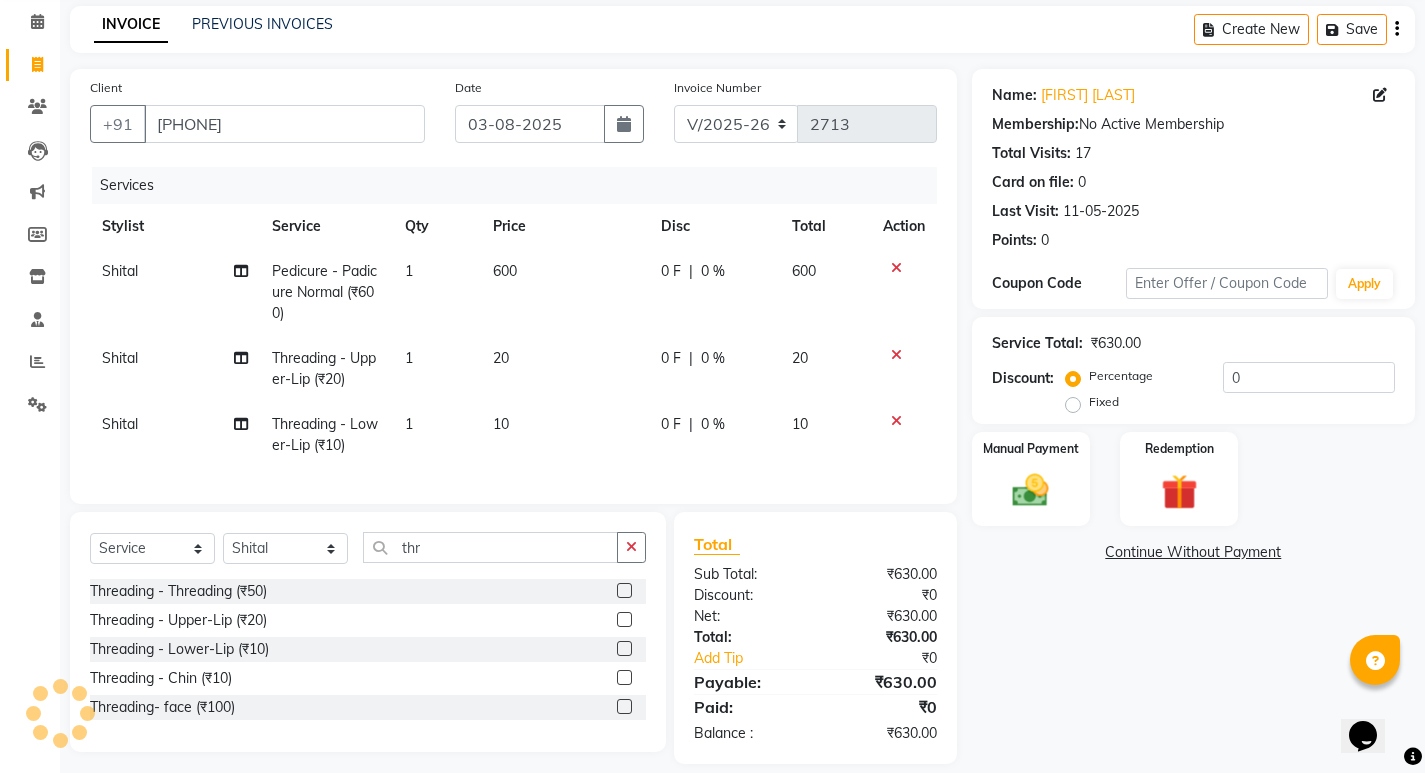 scroll, scrollTop: 117, scrollLeft: 0, axis: vertical 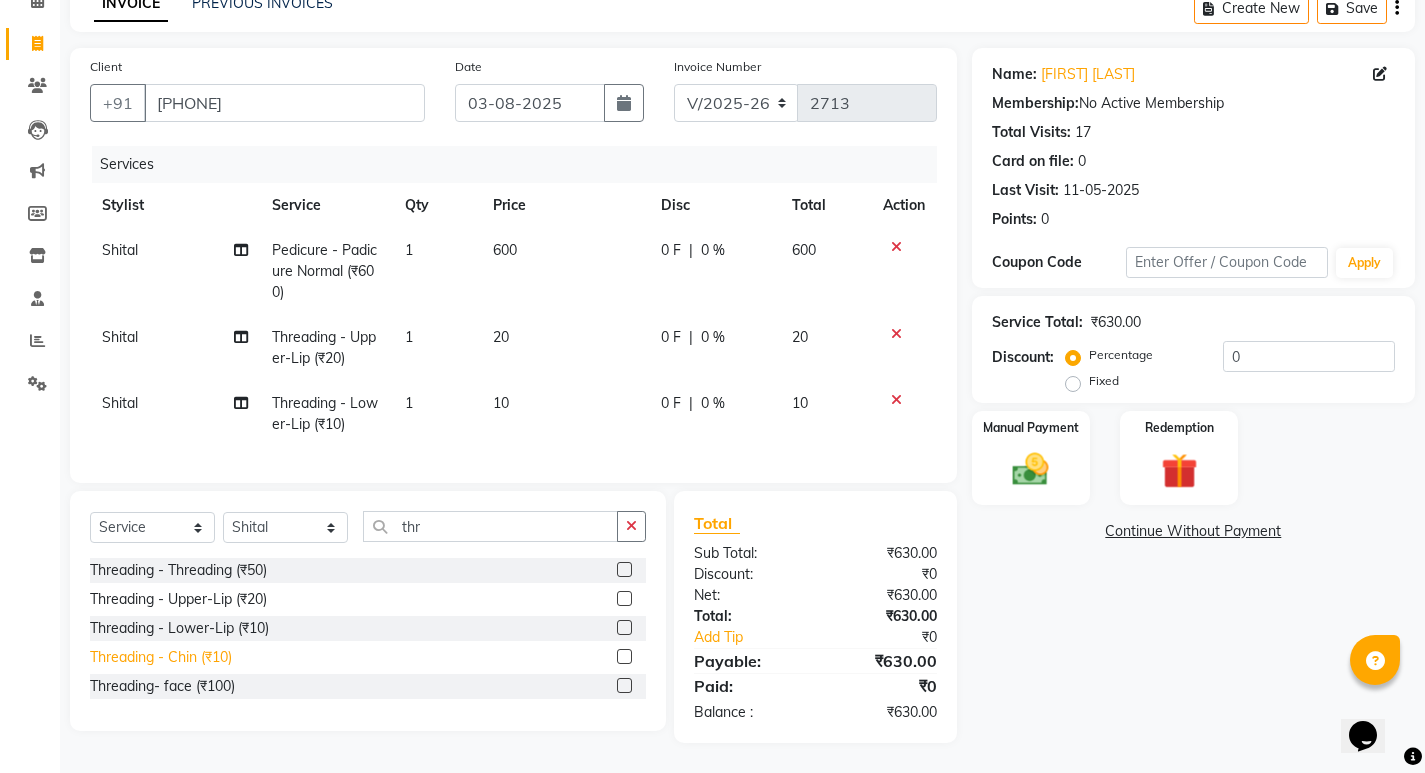 click on "Threading - Chin (₹10)" 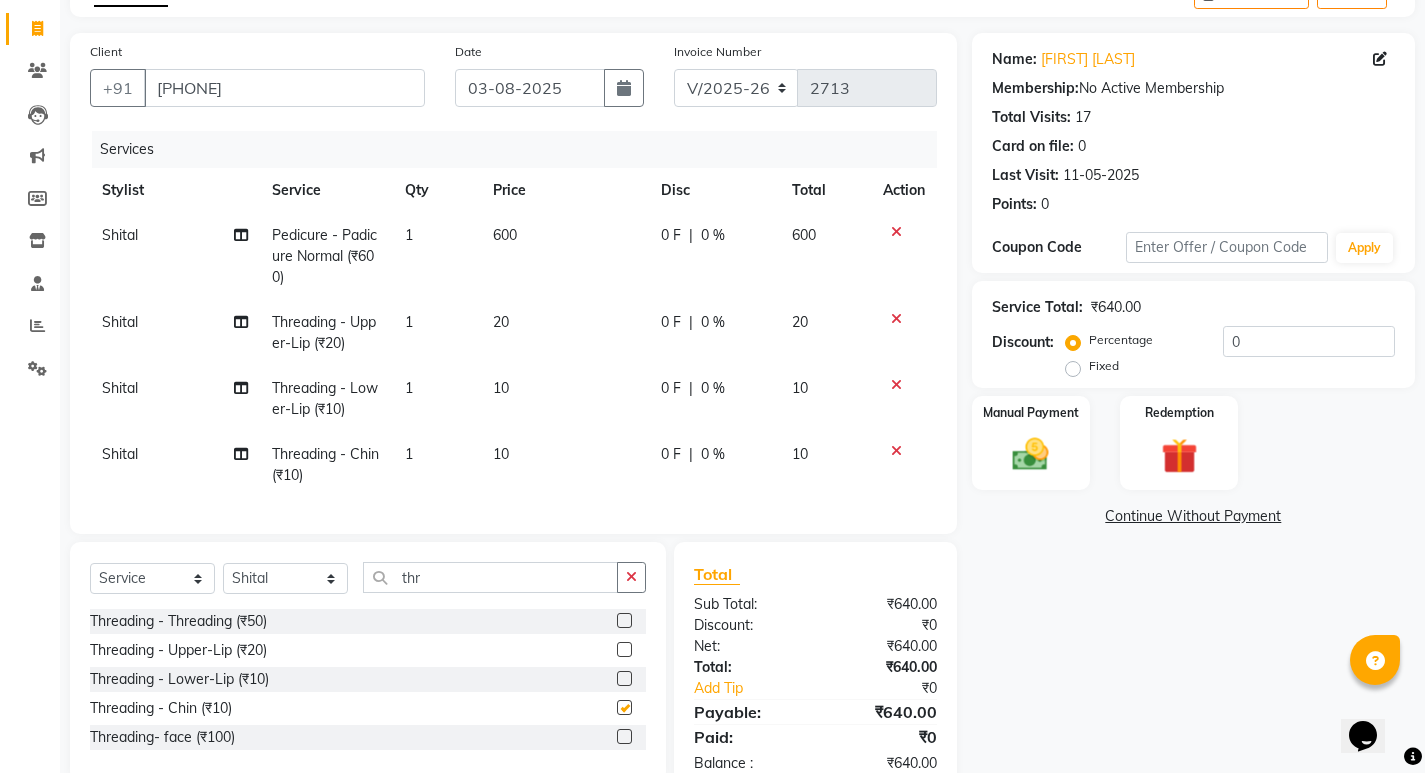 checkbox on "false" 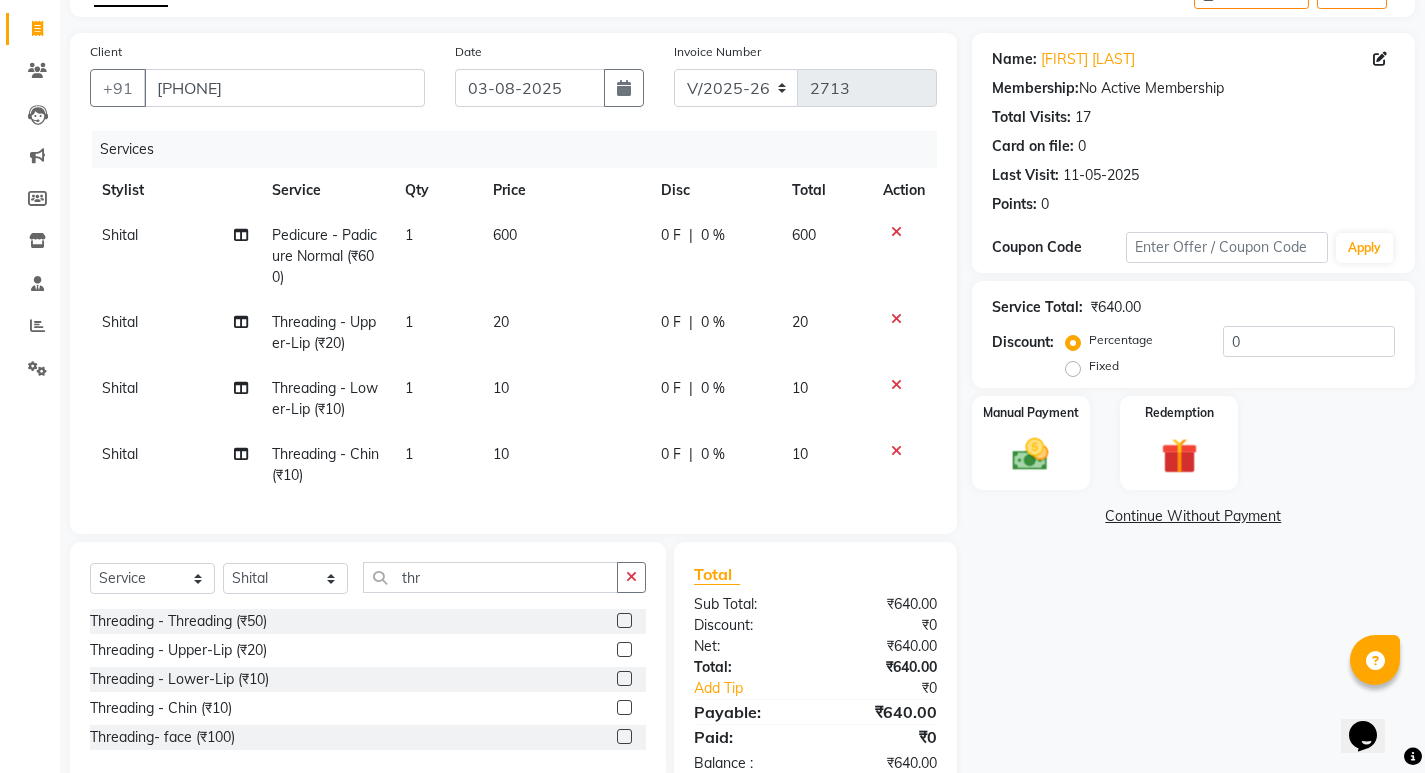 click on "20" 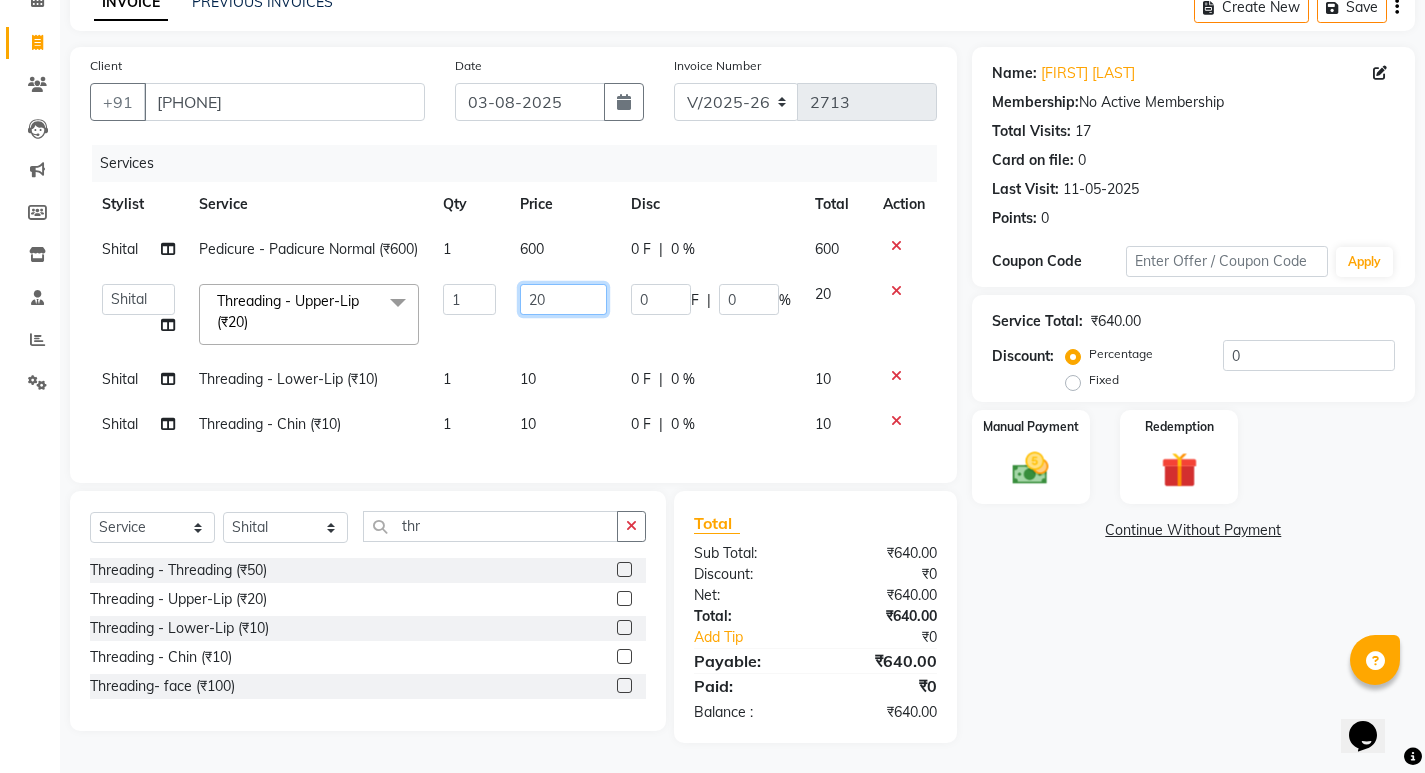 drag, startPoint x: 545, startPoint y: 305, endPoint x: 535, endPoint y: 307, distance: 10.198039 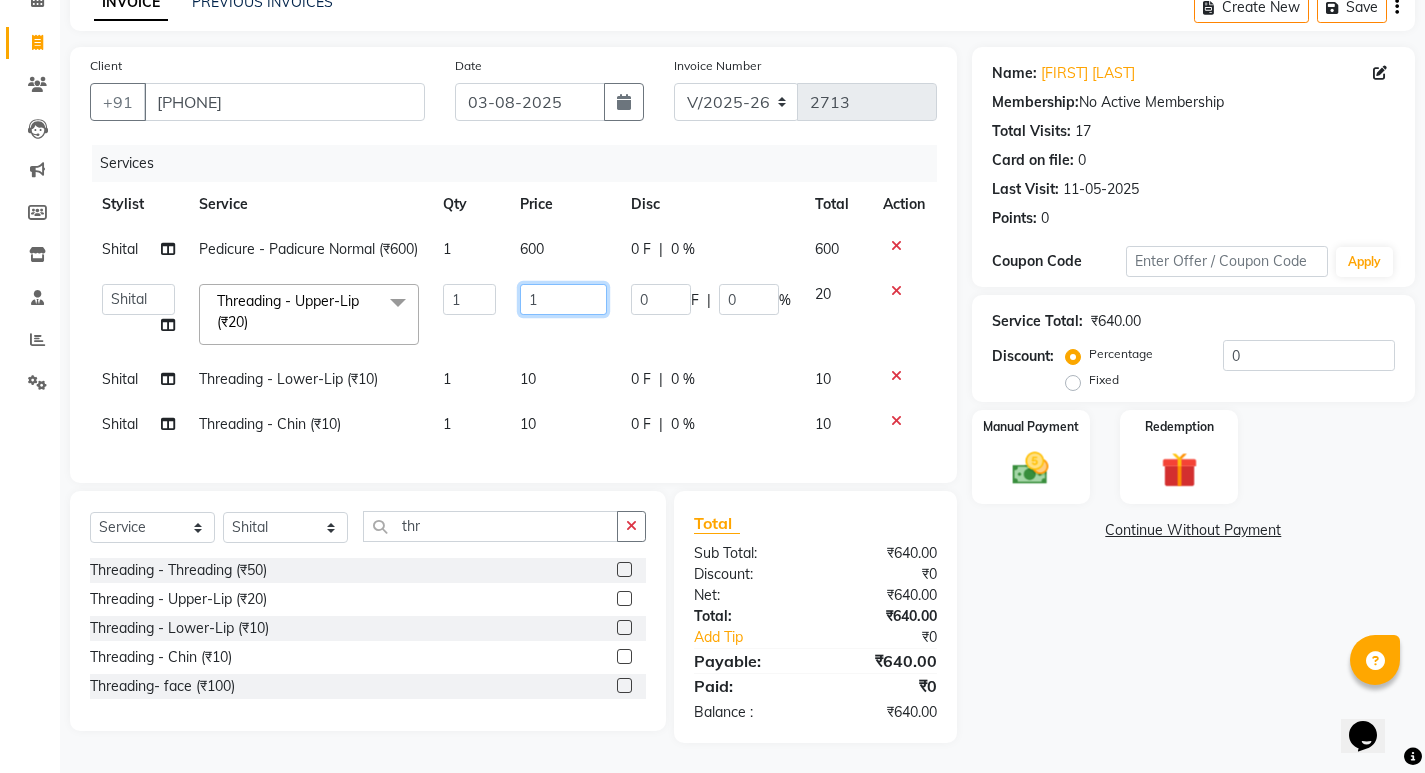 type on "10" 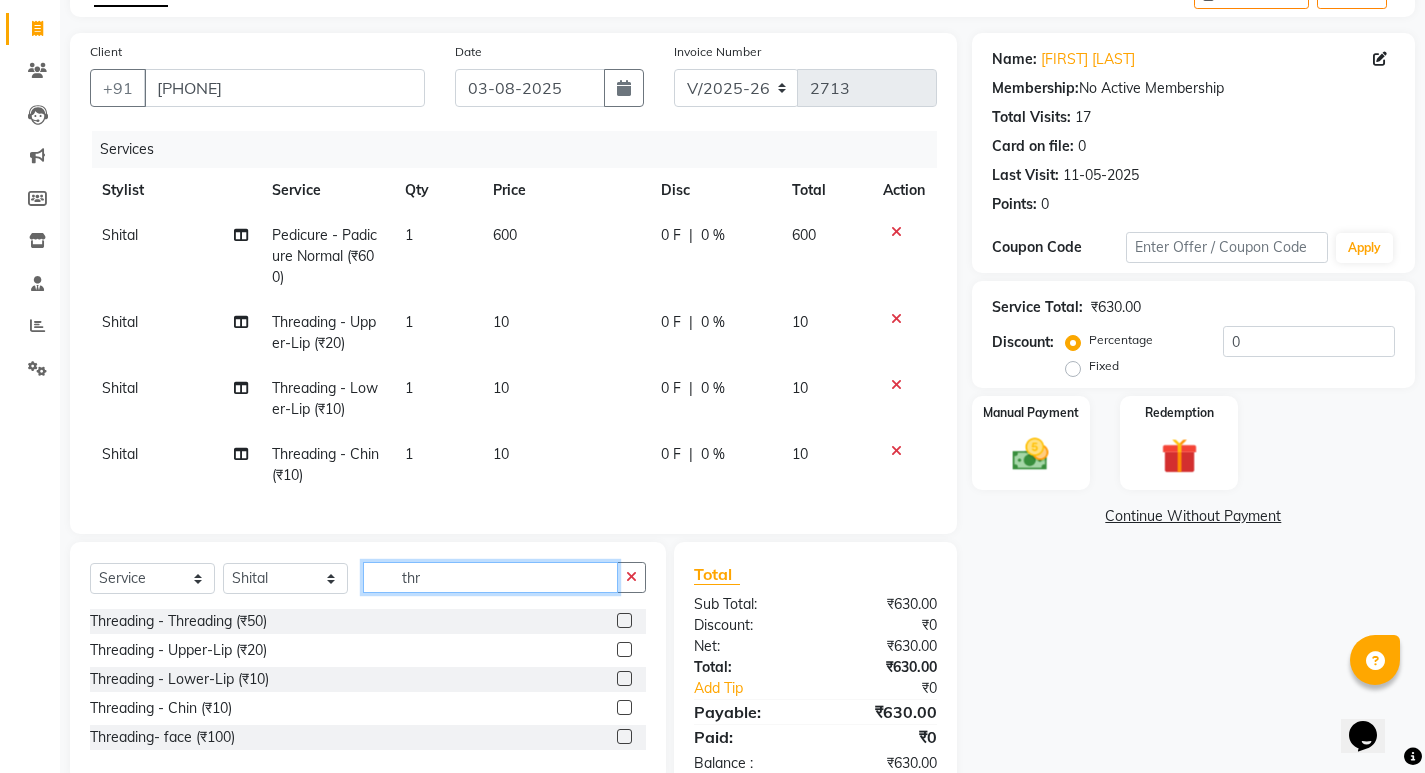 drag, startPoint x: 530, startPoint y: 542, endPoint x: 518, endPoint y: 544, distance: 12.165525 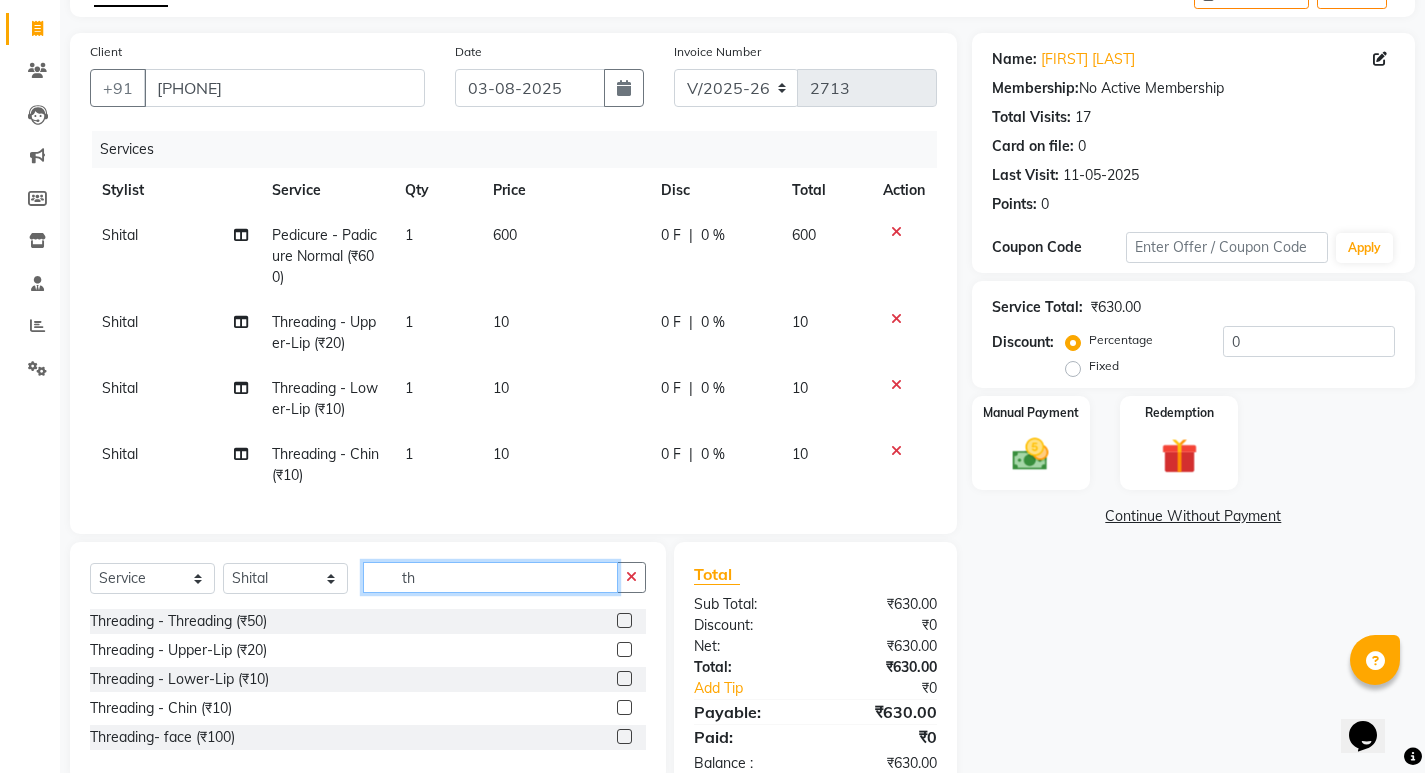 type on "t" 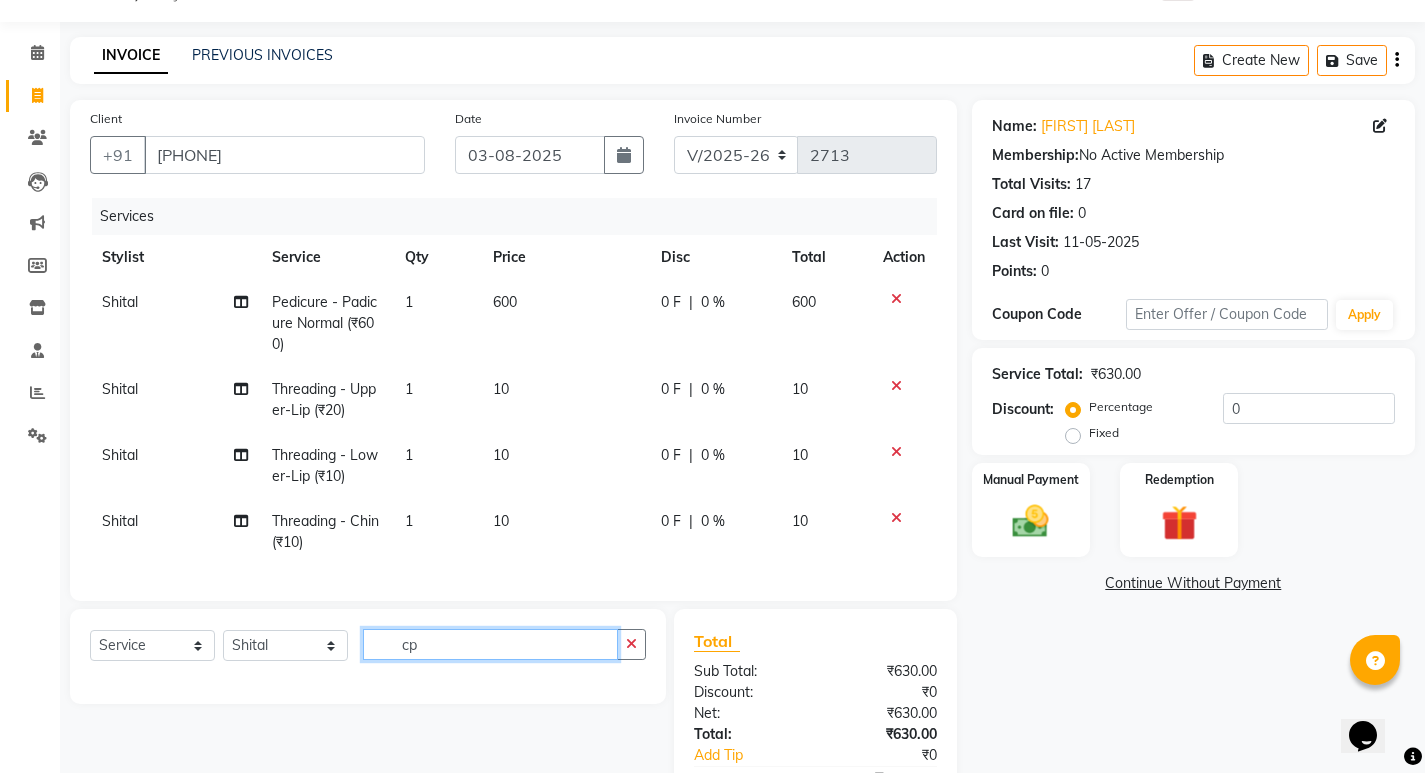 scroll, scrollTop: 17, scrollLeft: 0, axis: vertical 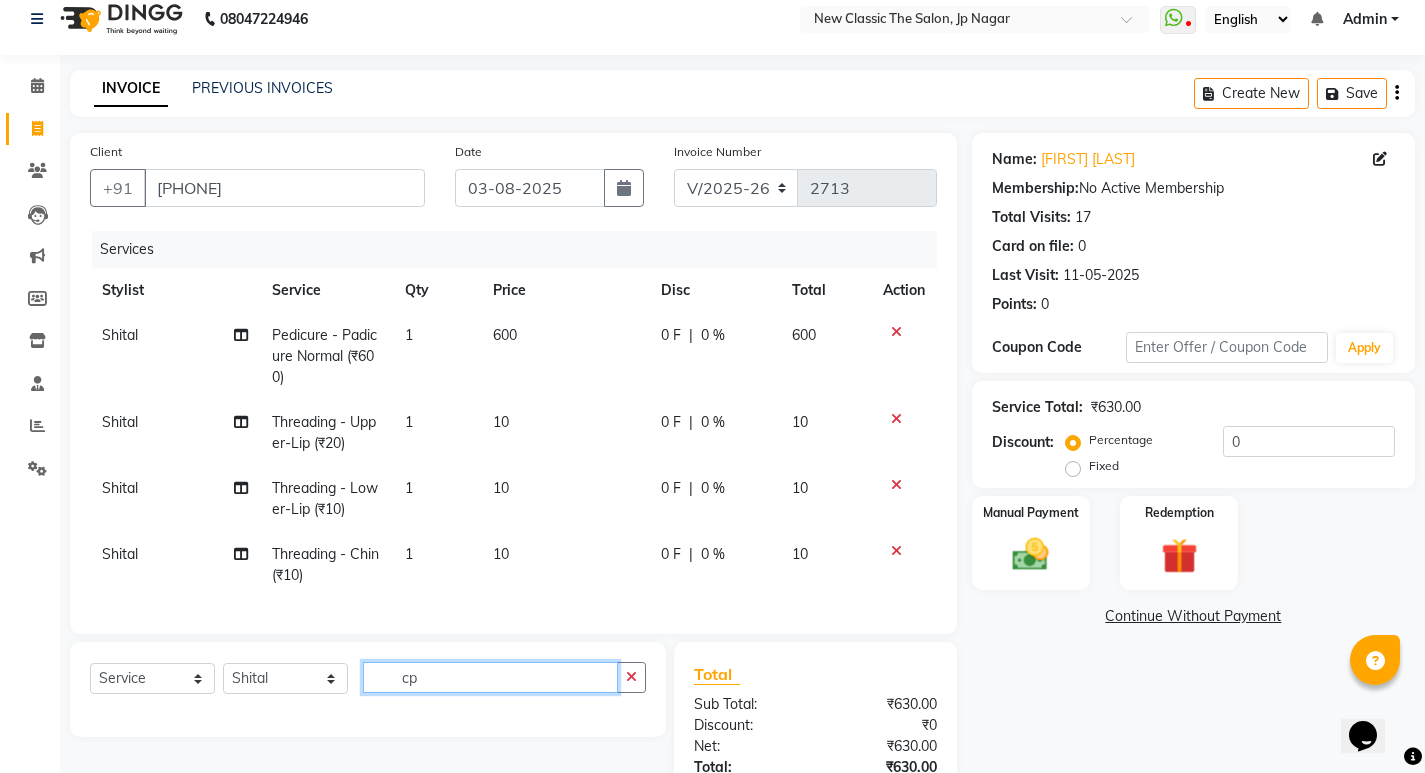 click on "cp" 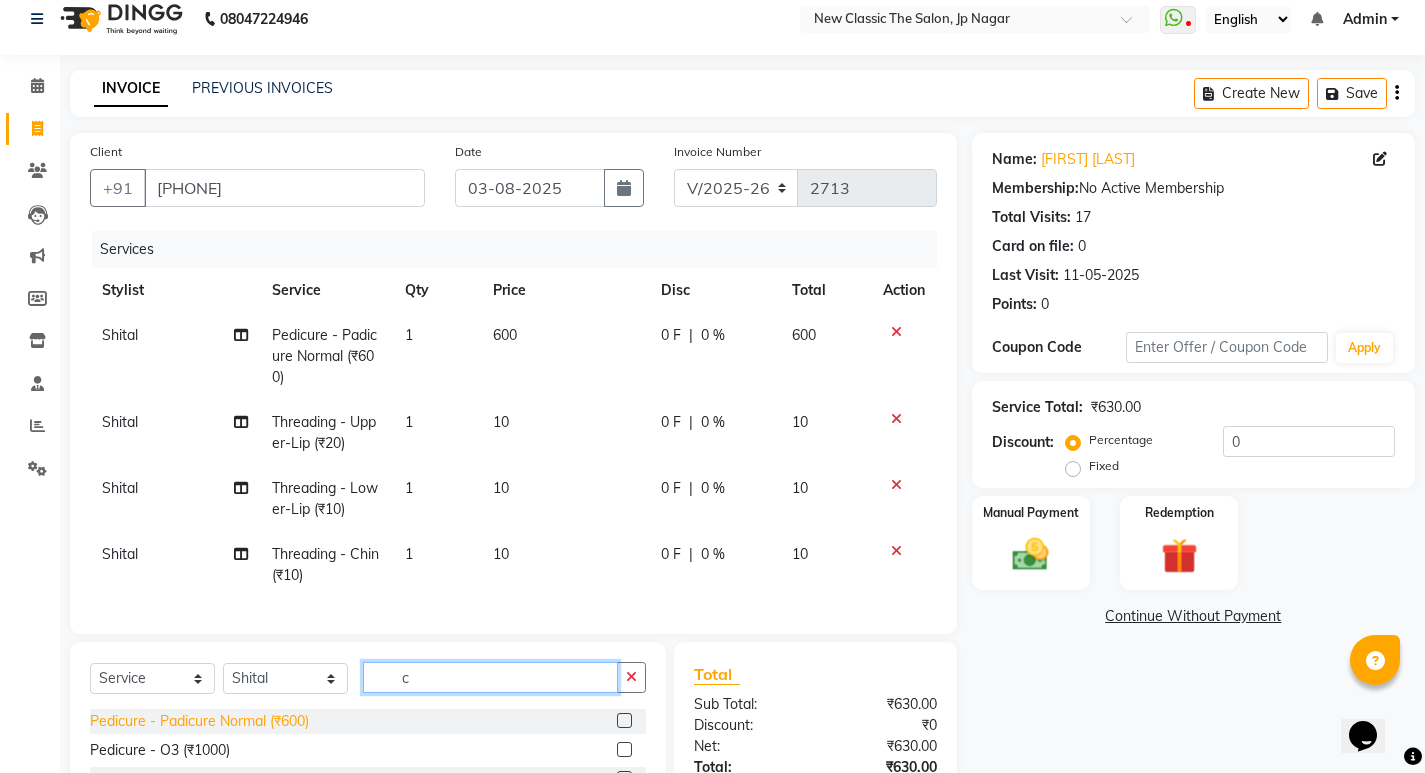 type on "c" 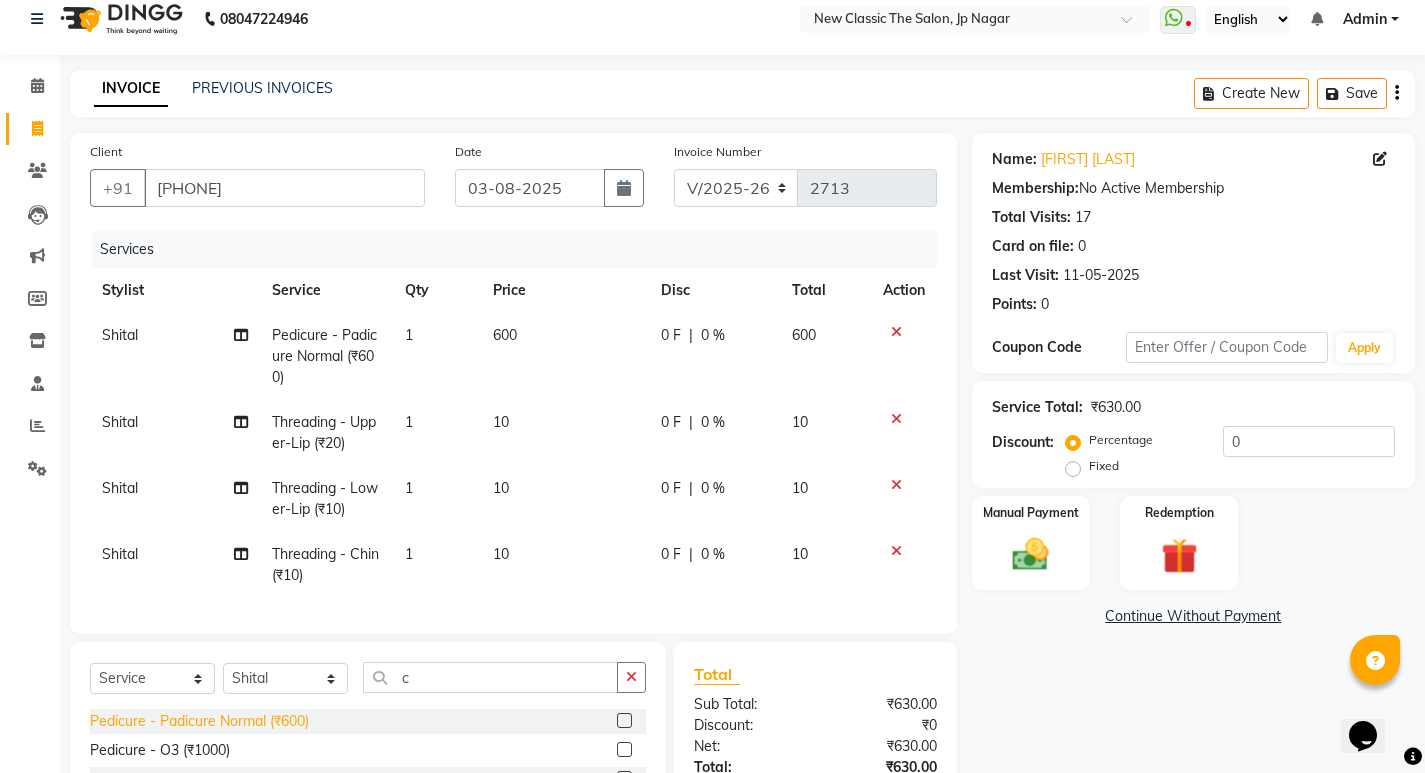 click on "Pedicure - Padicure Normal (₹600)" 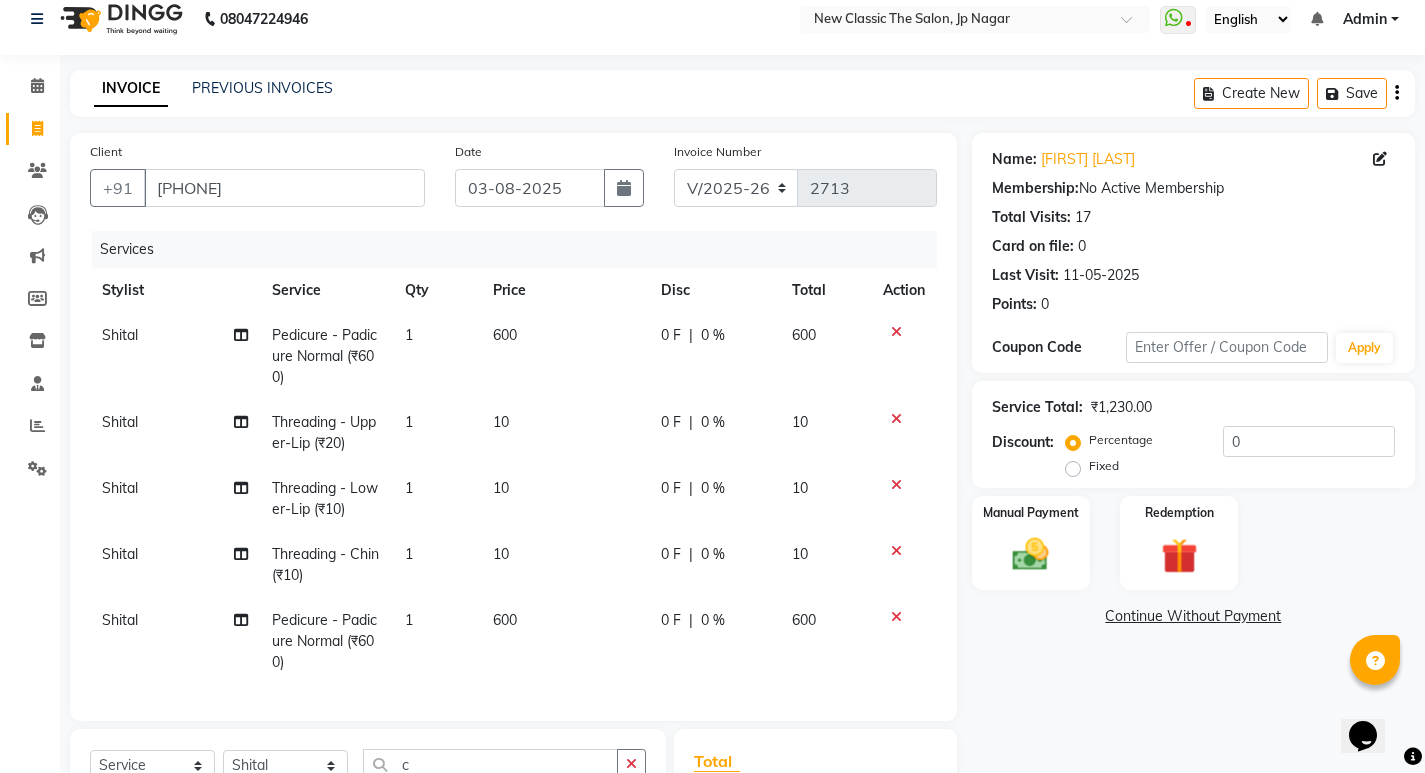 checkbox on "false" 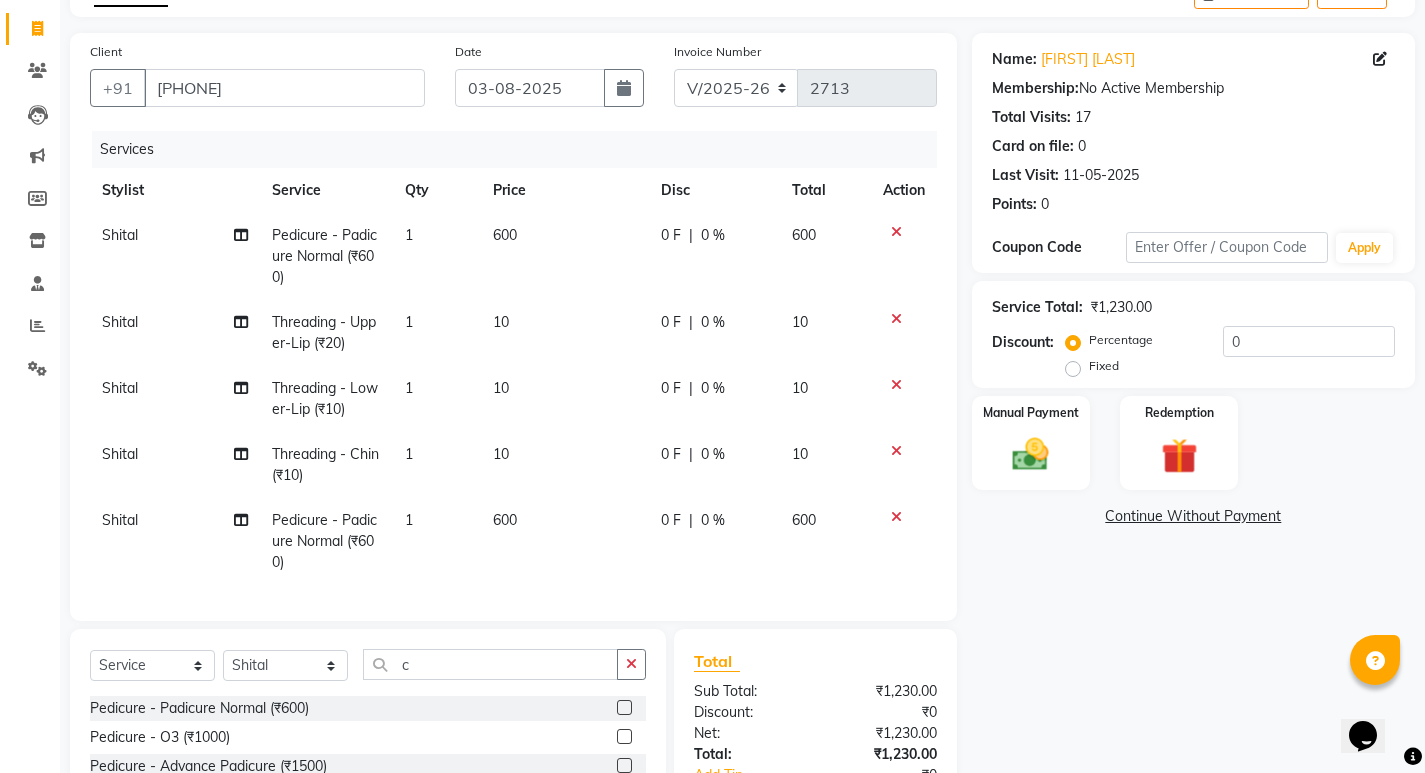 click 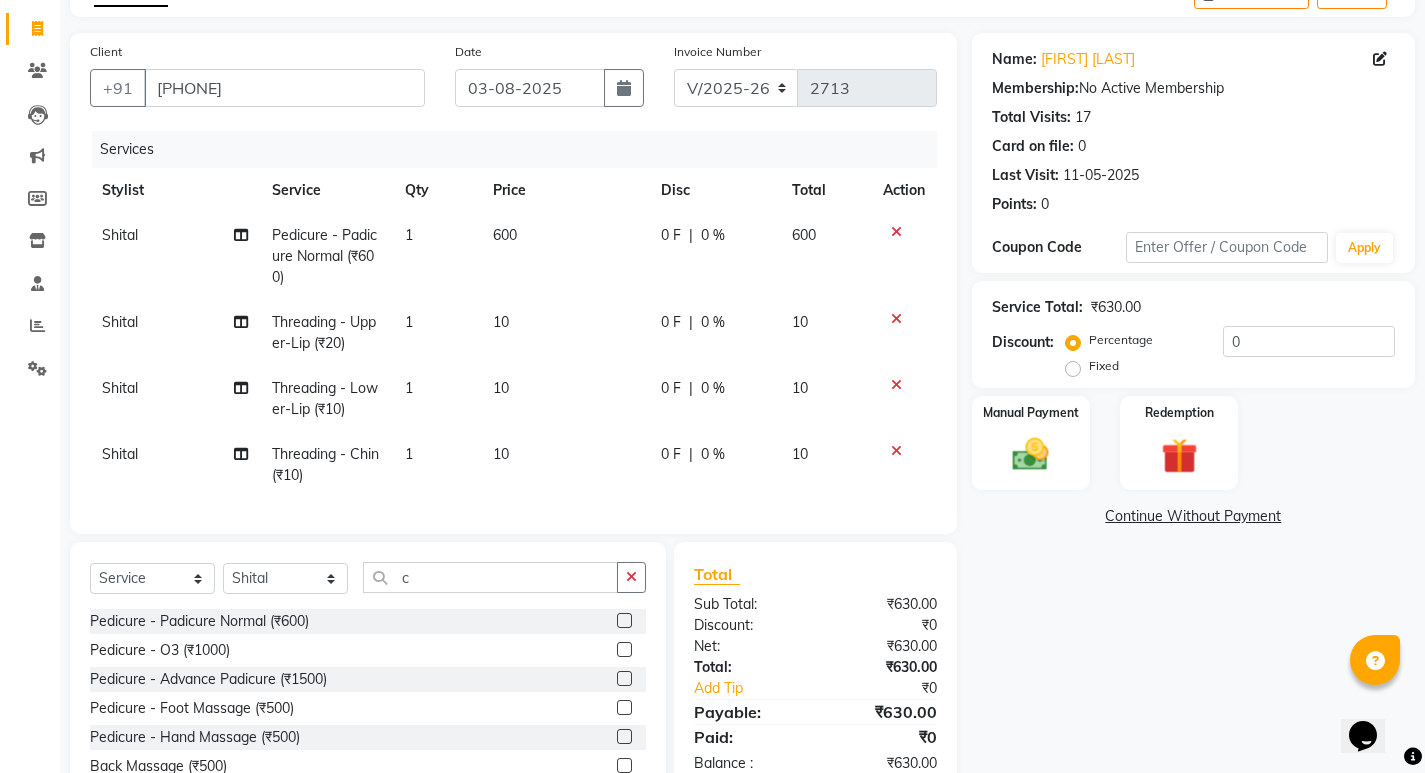 click 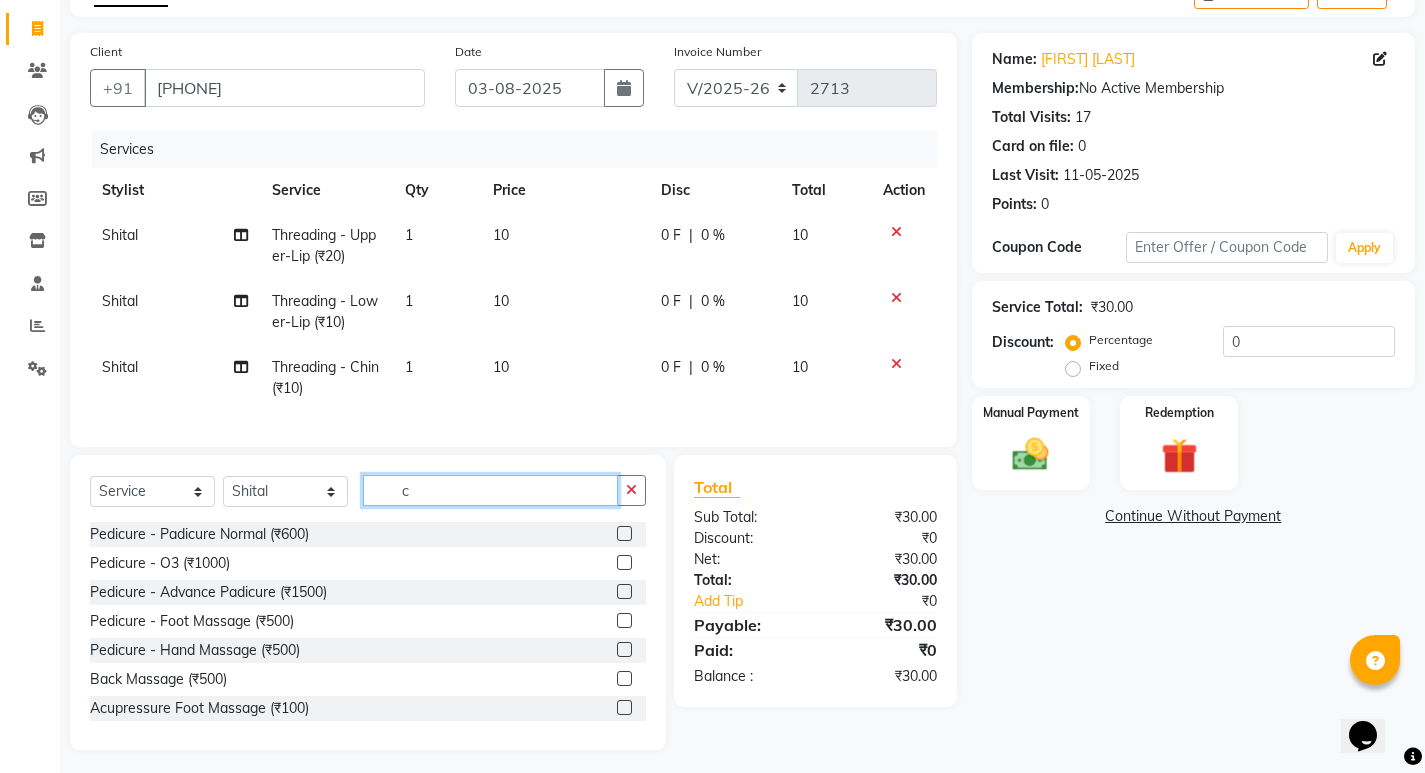 click on "c" 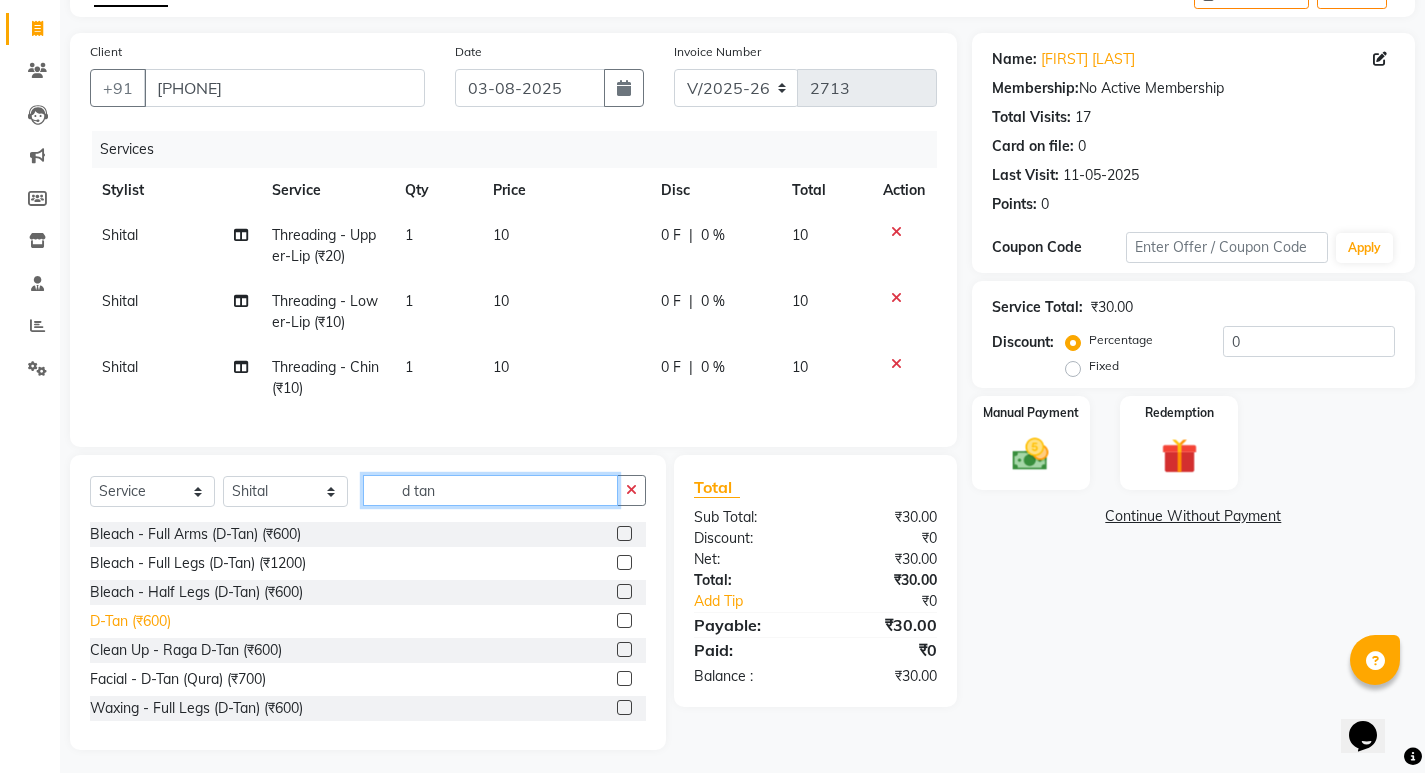 type on "d tan" 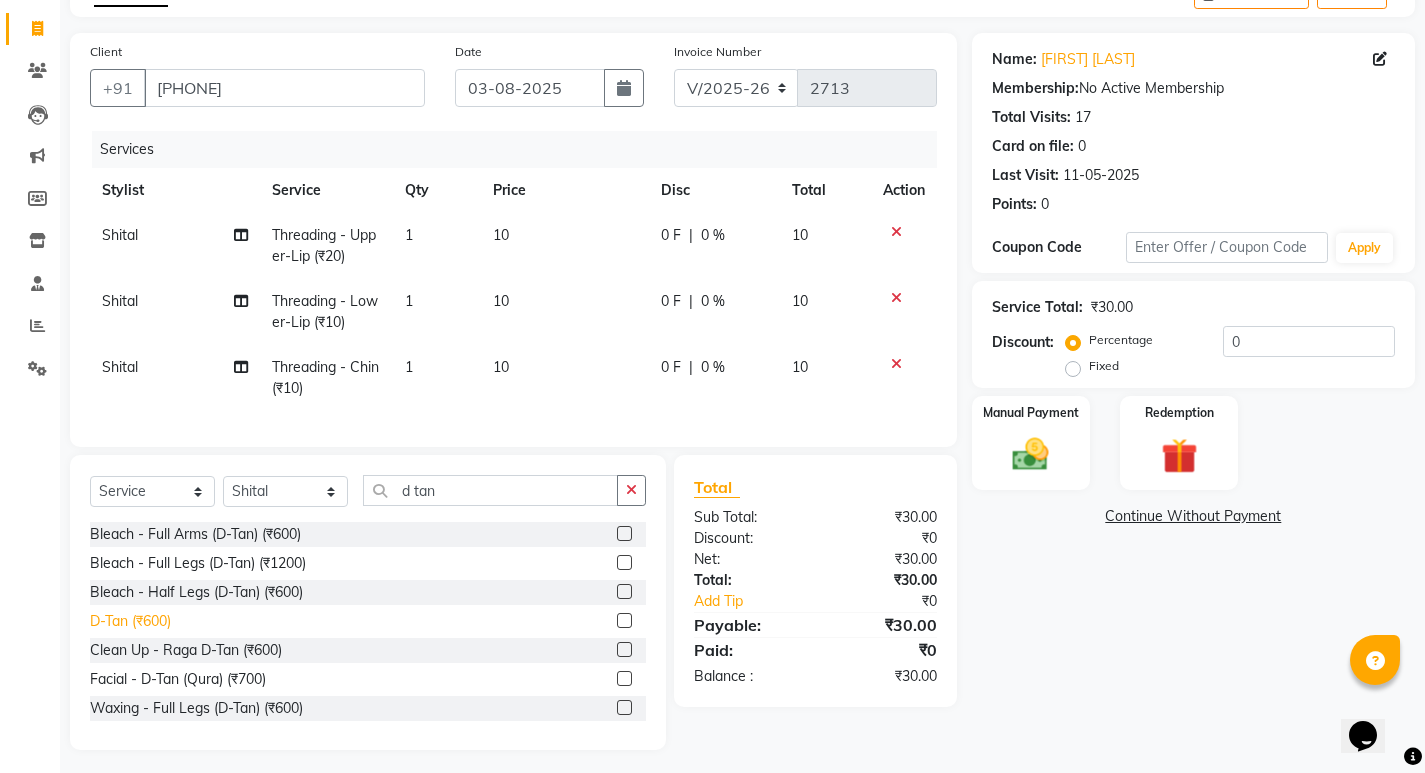 click on "D-Tan (₹600)" 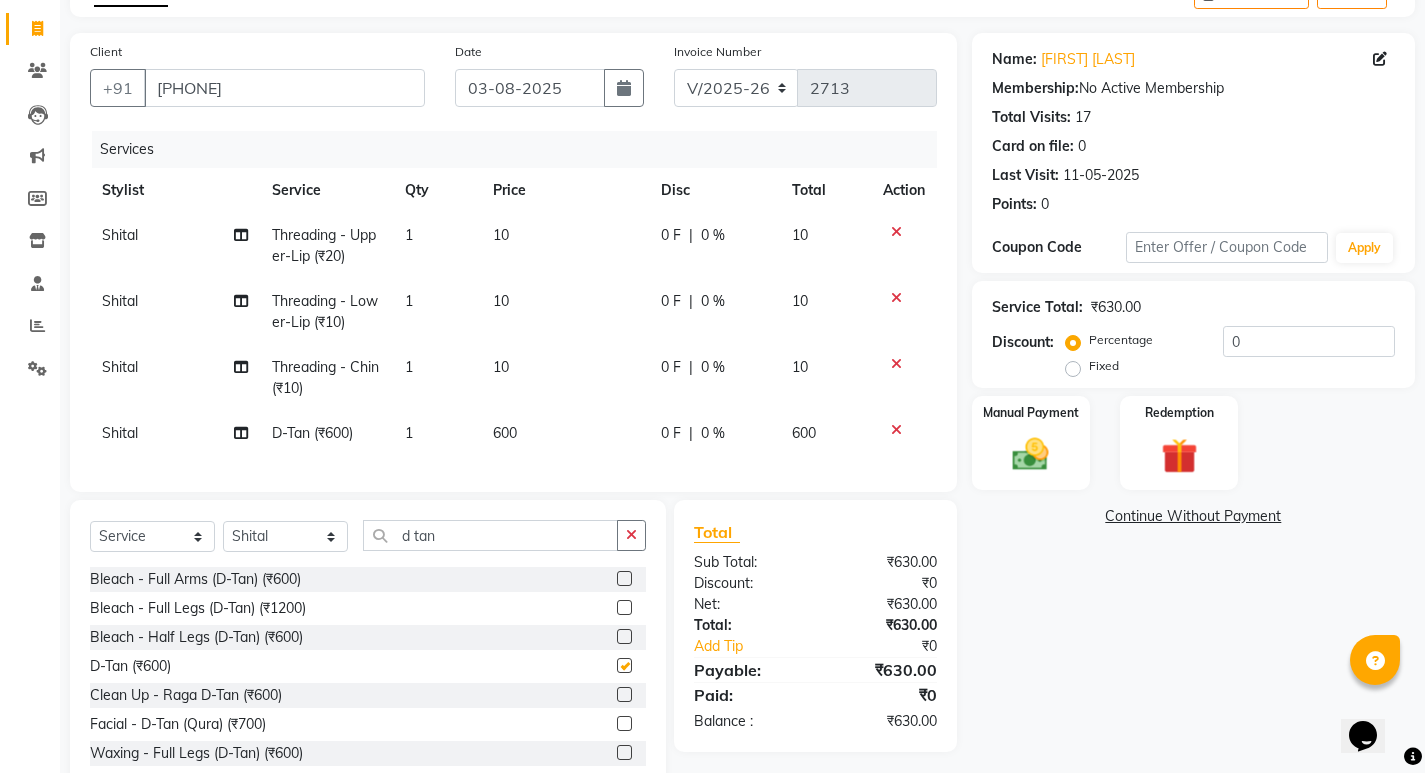 checkbox on "false" 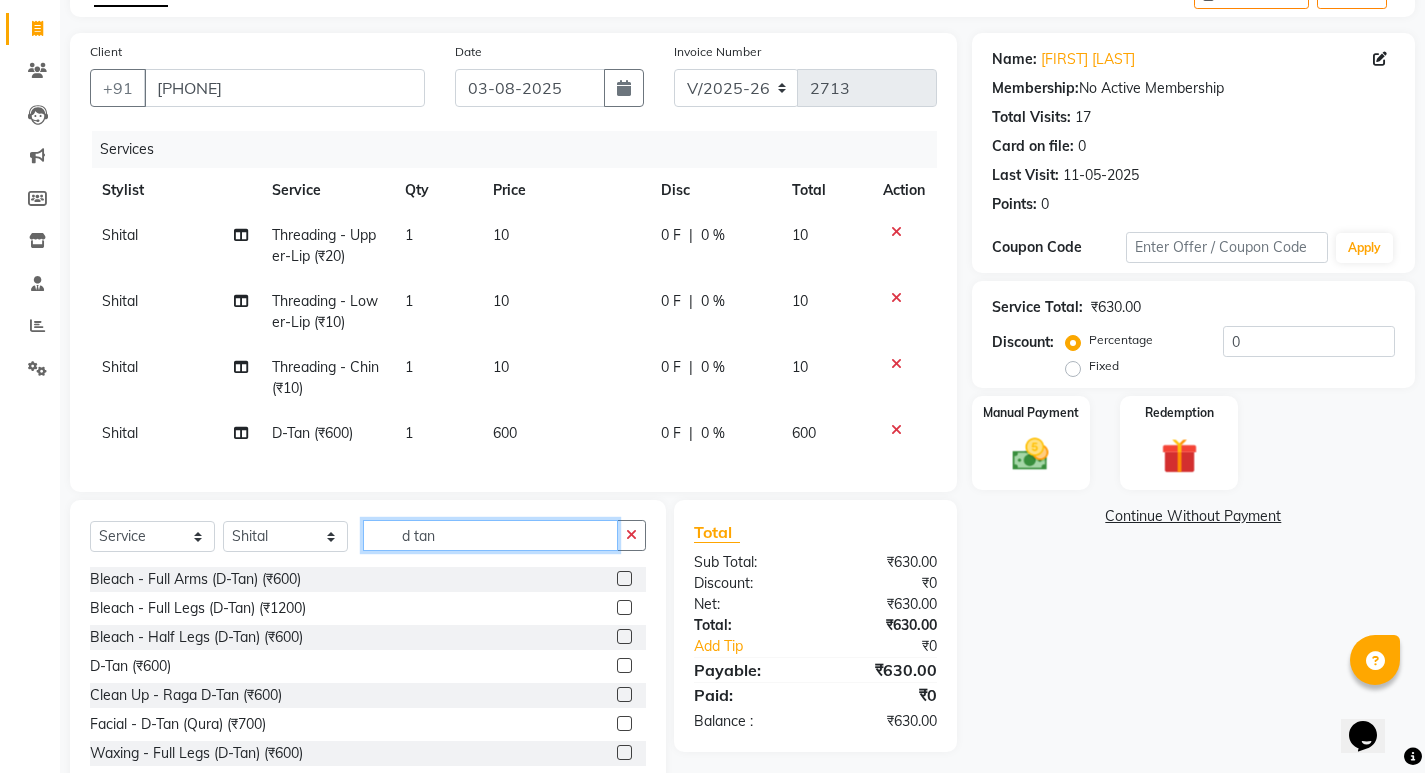 click on "d tan" 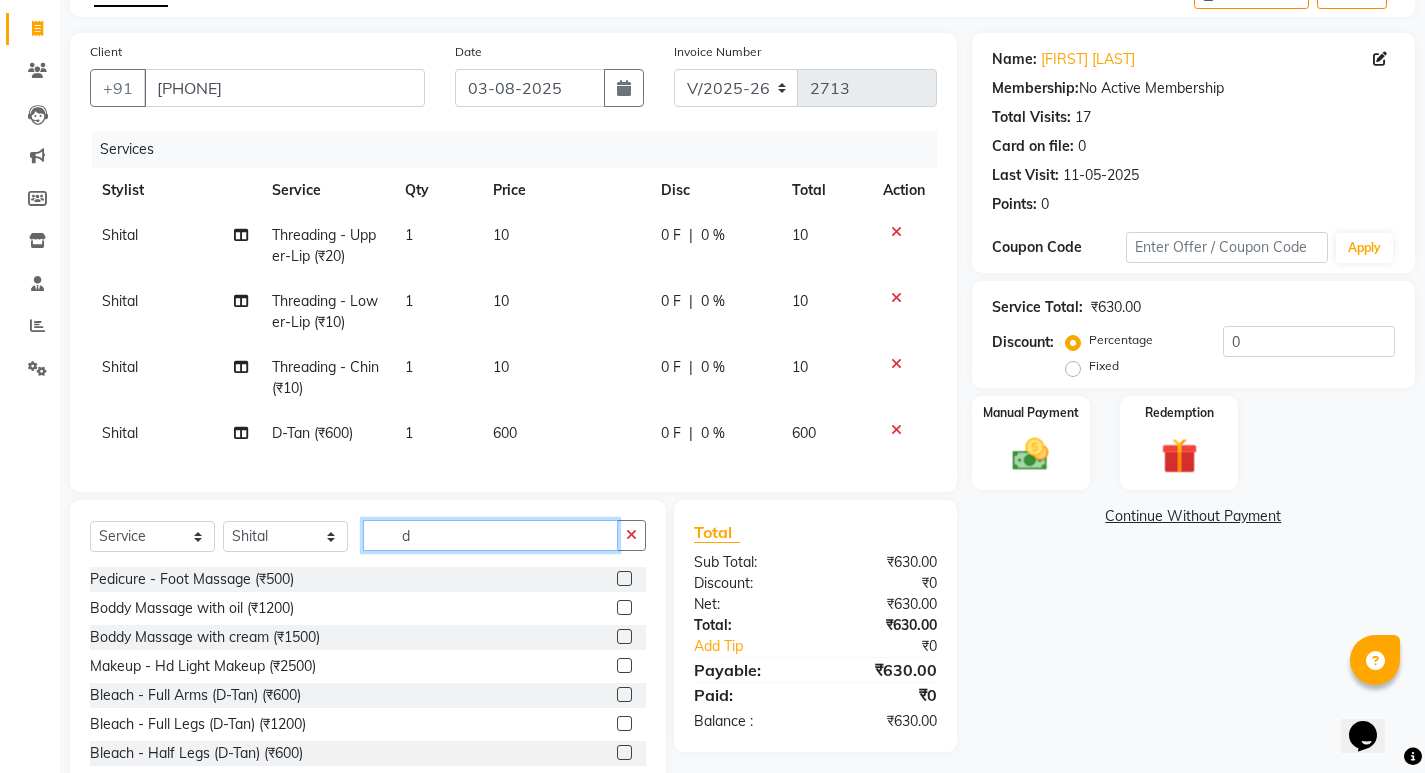 type on "d" 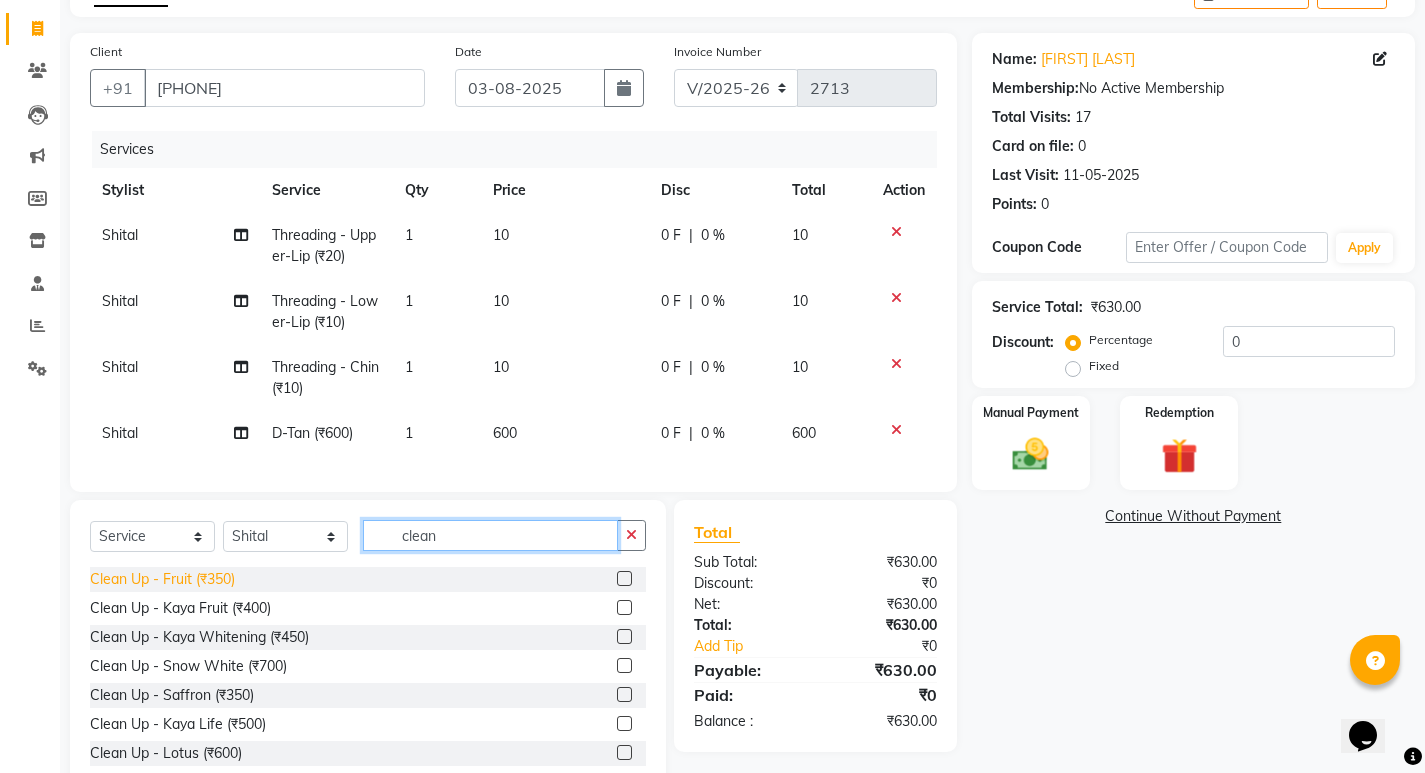 type on "clean" 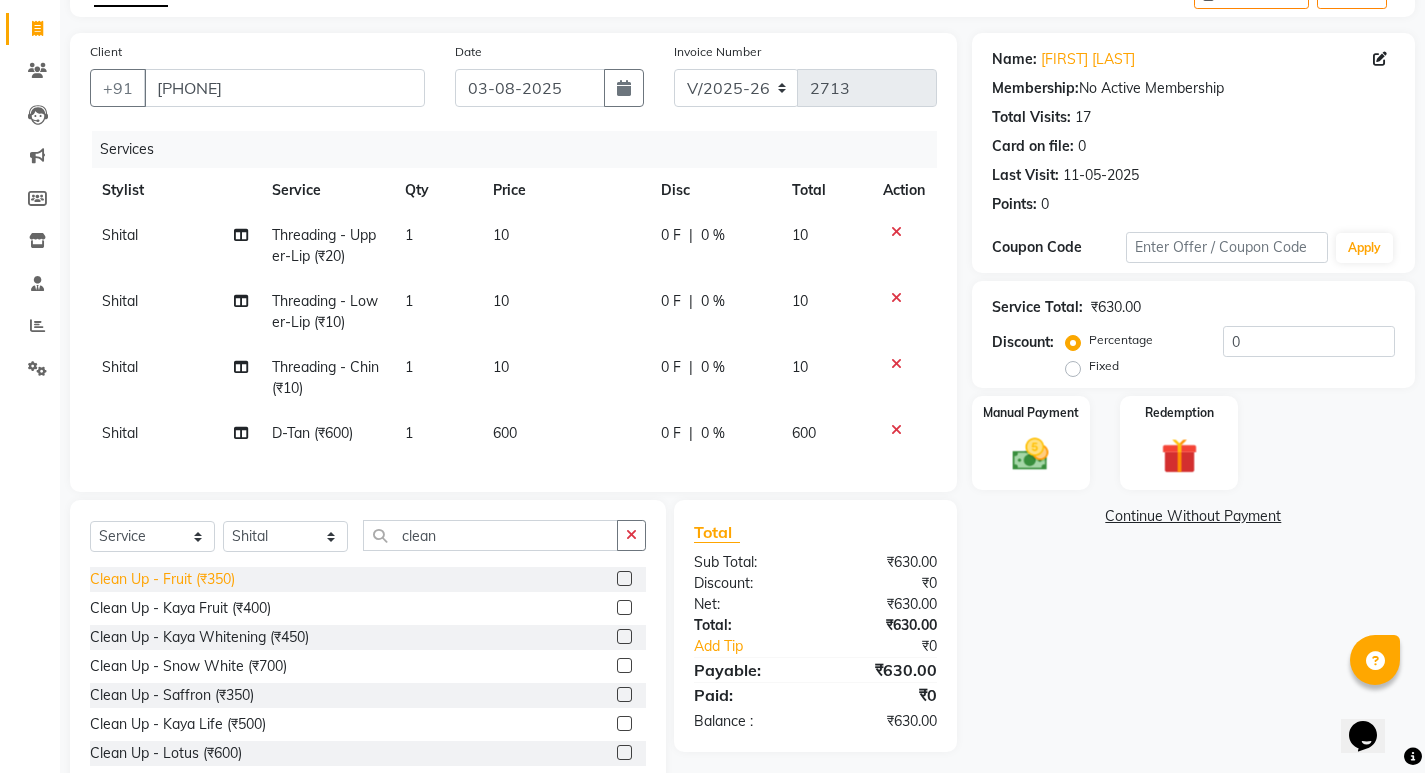 click on "Clean Up - Fruit (₹350)" 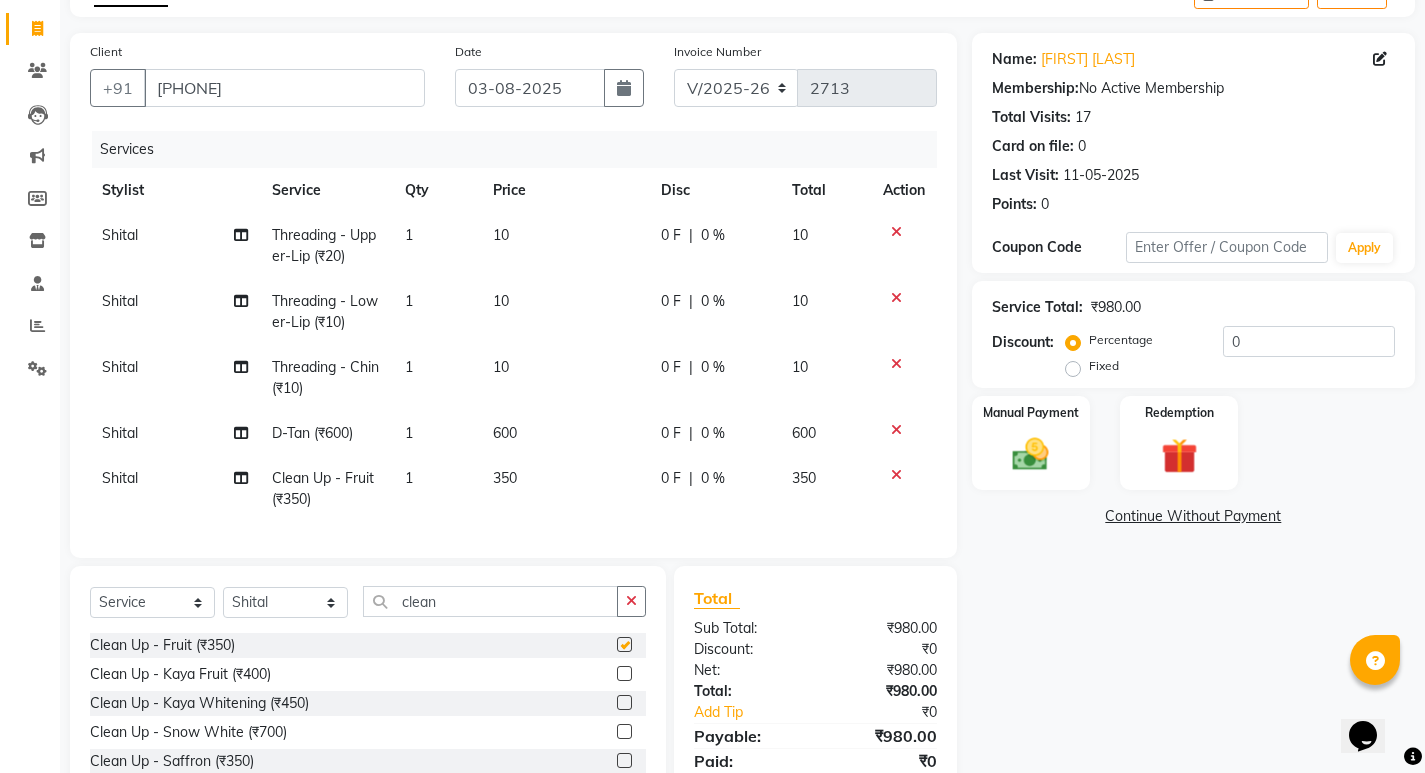 checkbox on "false" 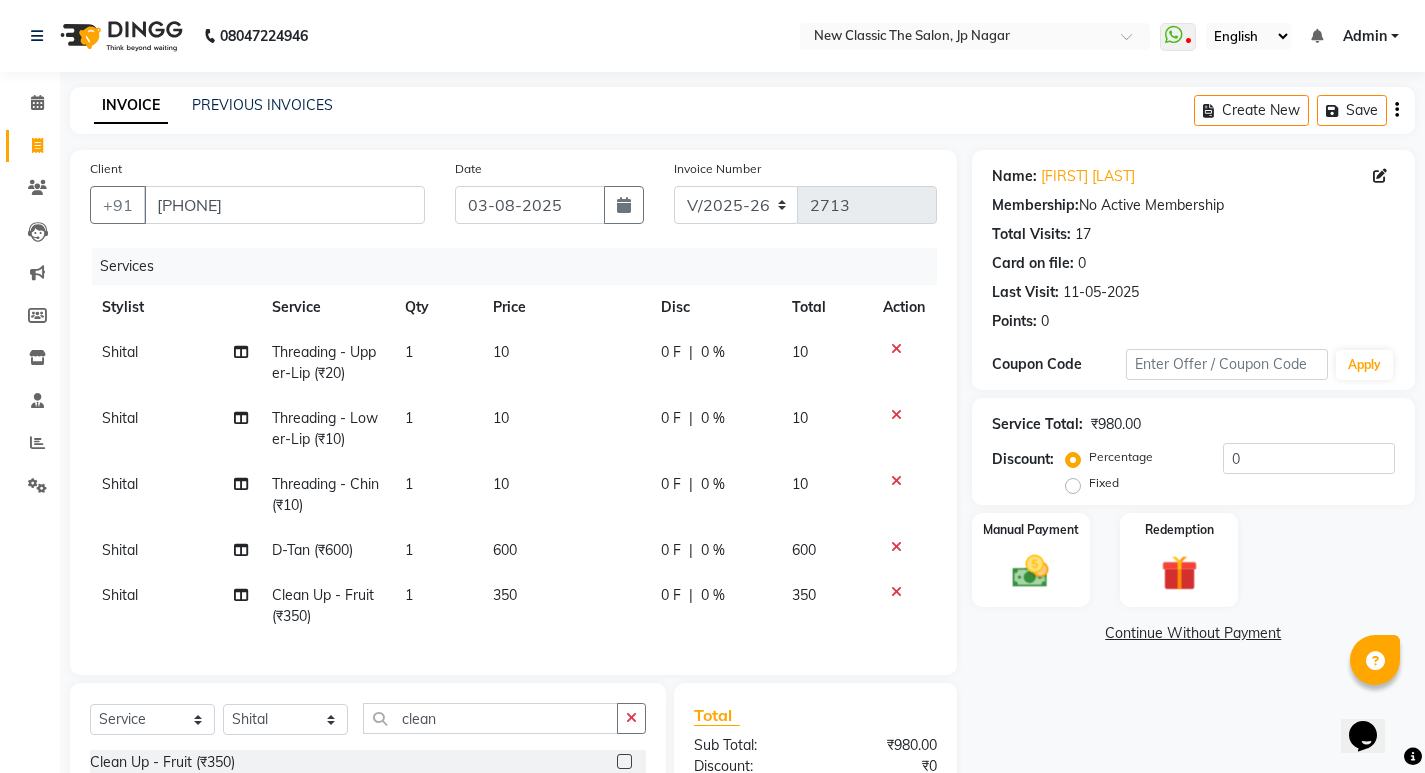 scroll, scrollTop: 250, scrollLeft: 0, axis: vertical 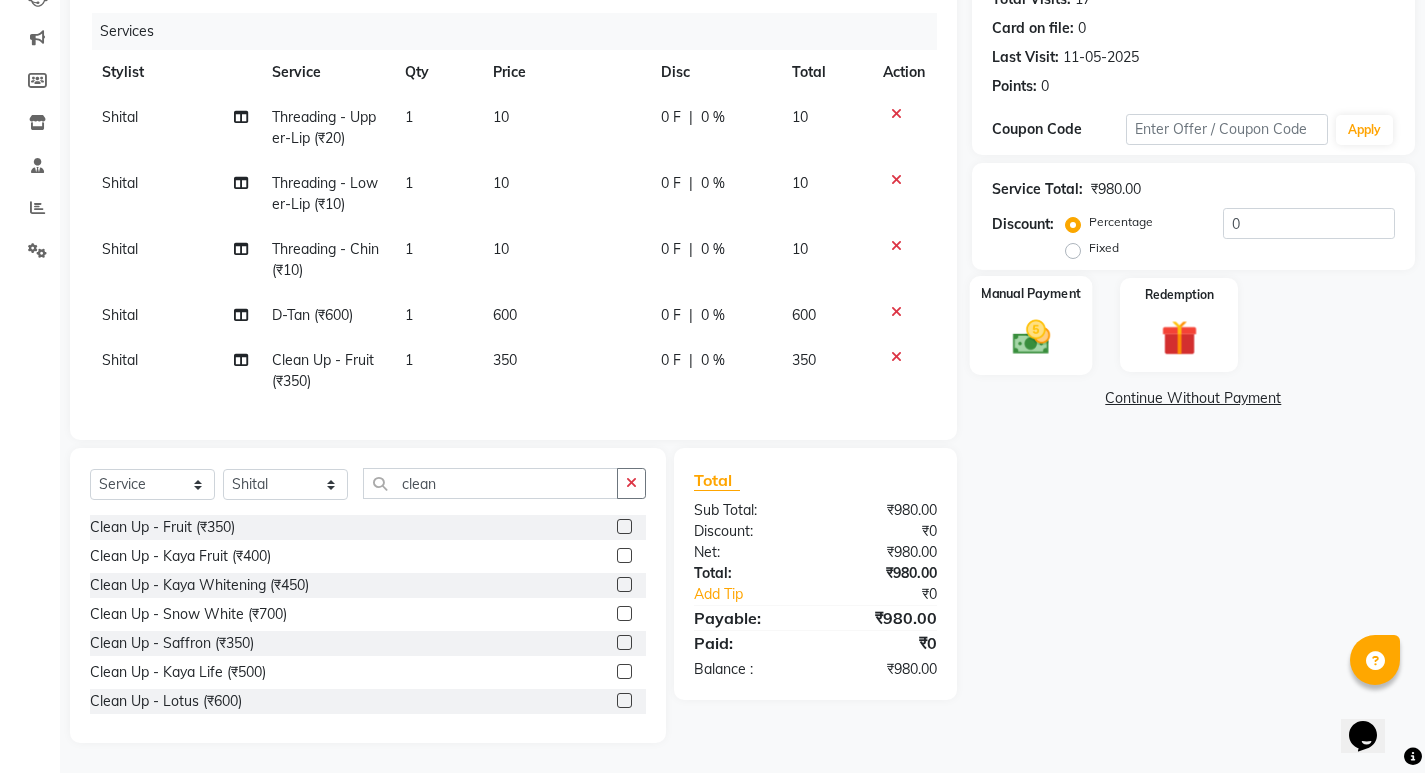 click 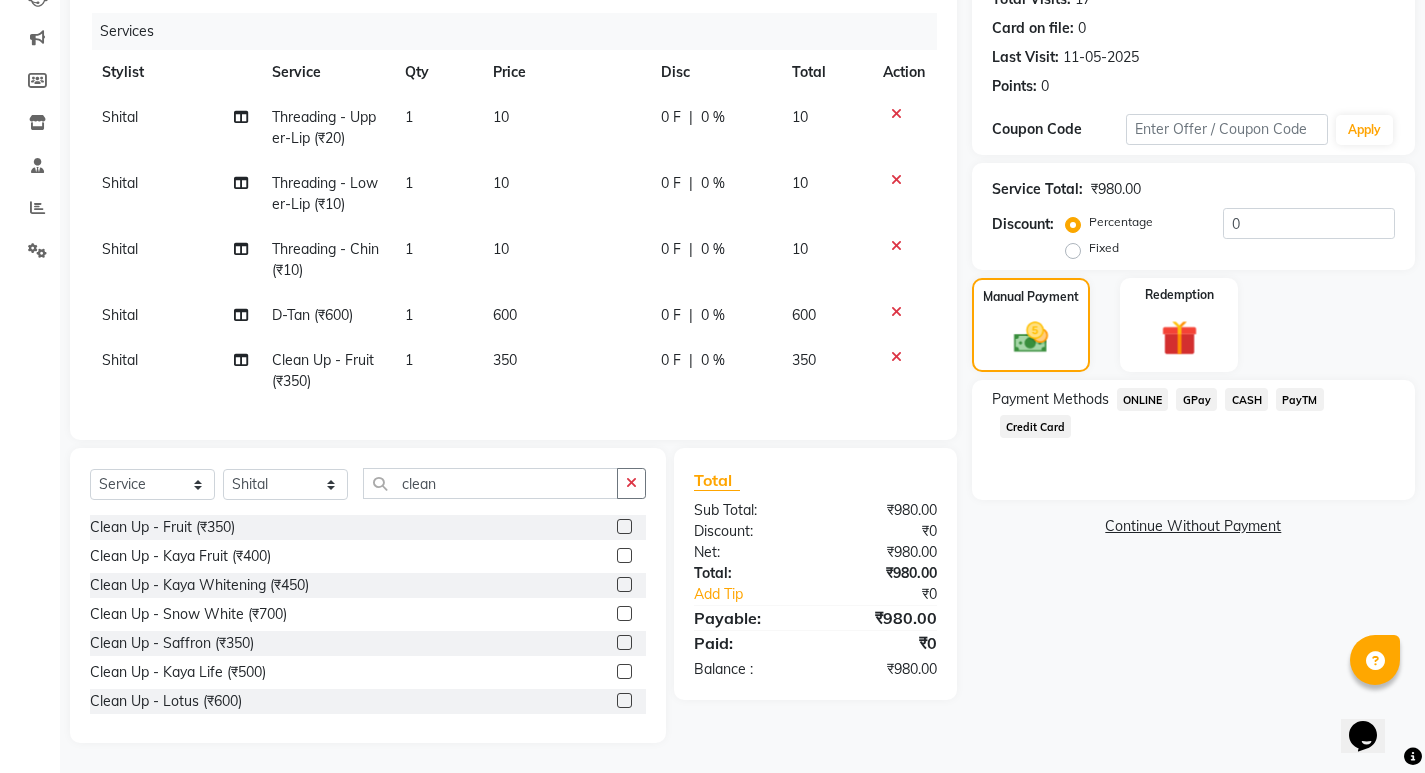 click on "ONLINE" 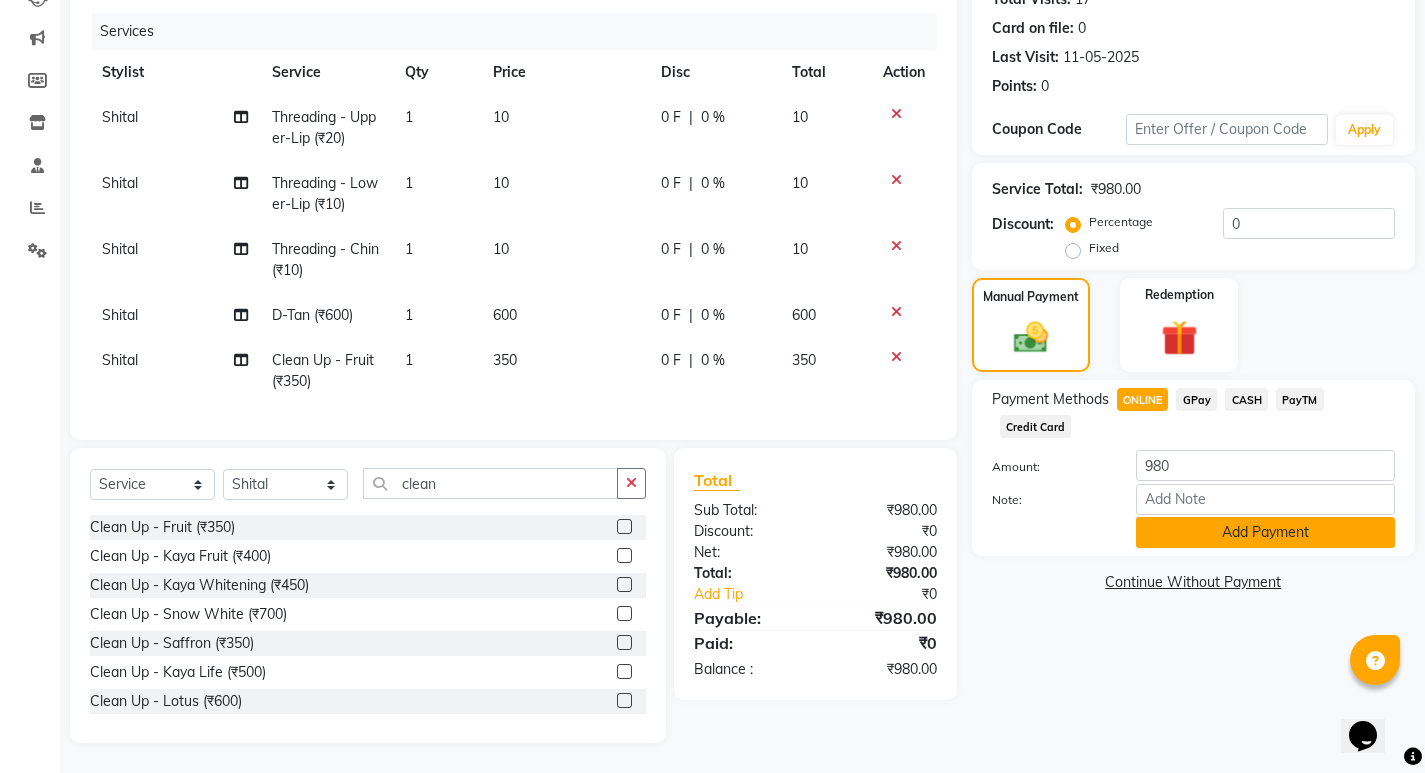 click on "Add Payment" 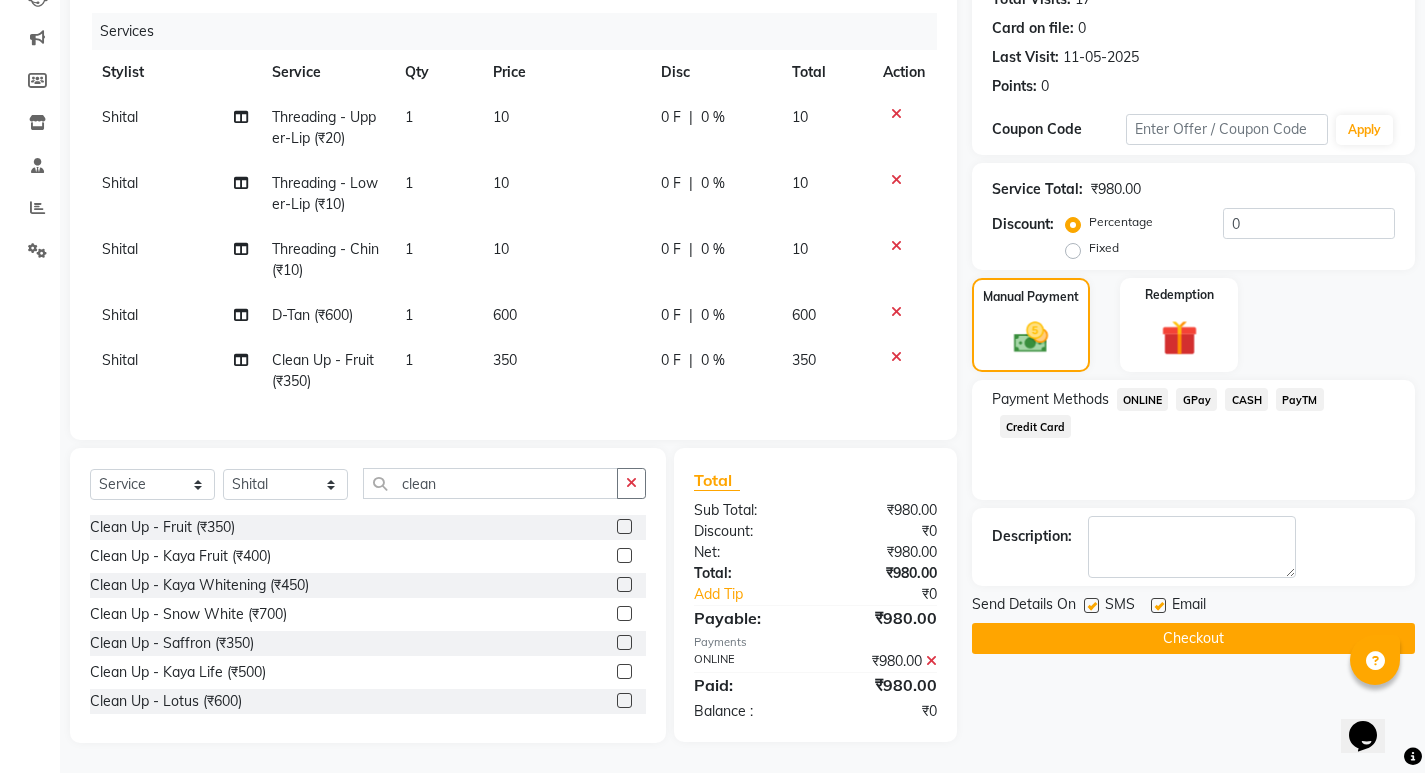 click on "Checkout" 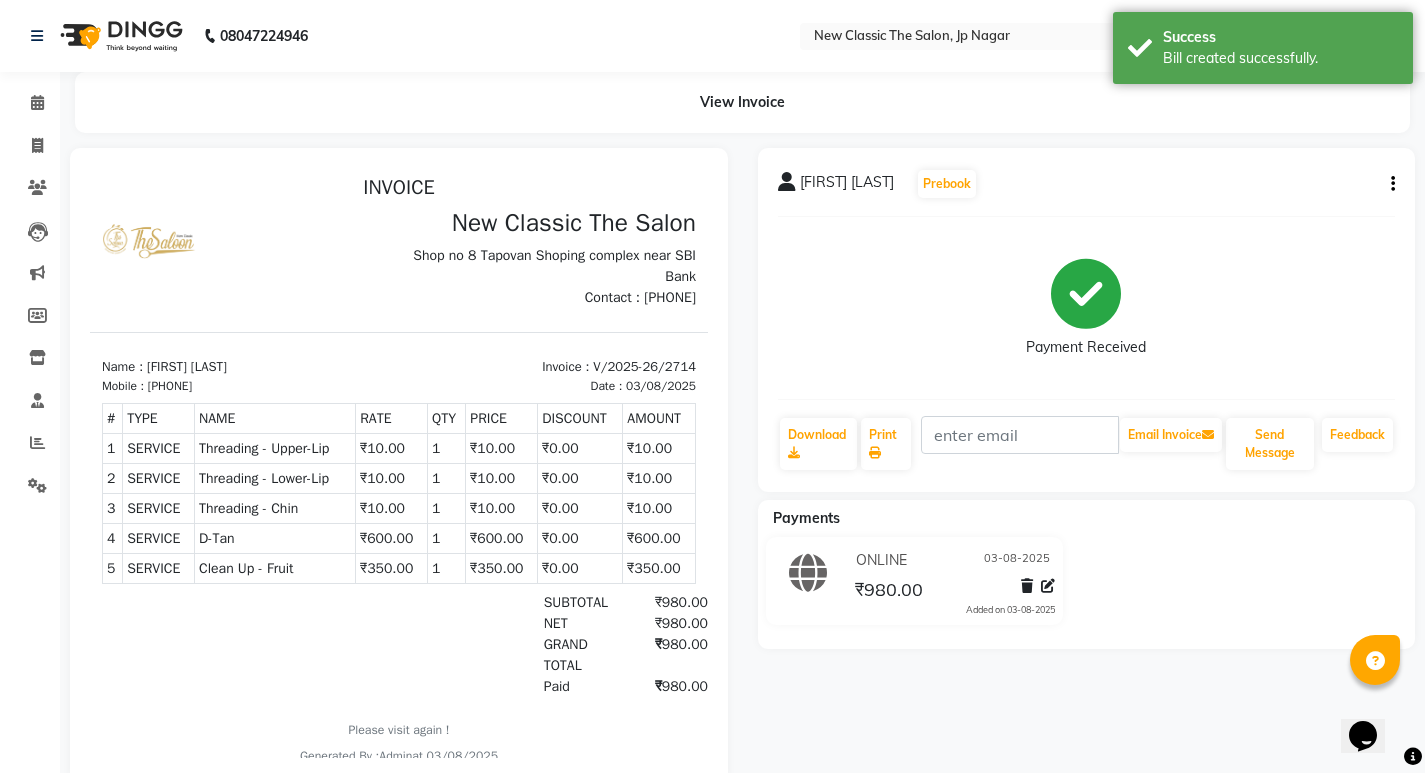 scroll, scrollTop: 0, scrollLeft: 0, axis: both 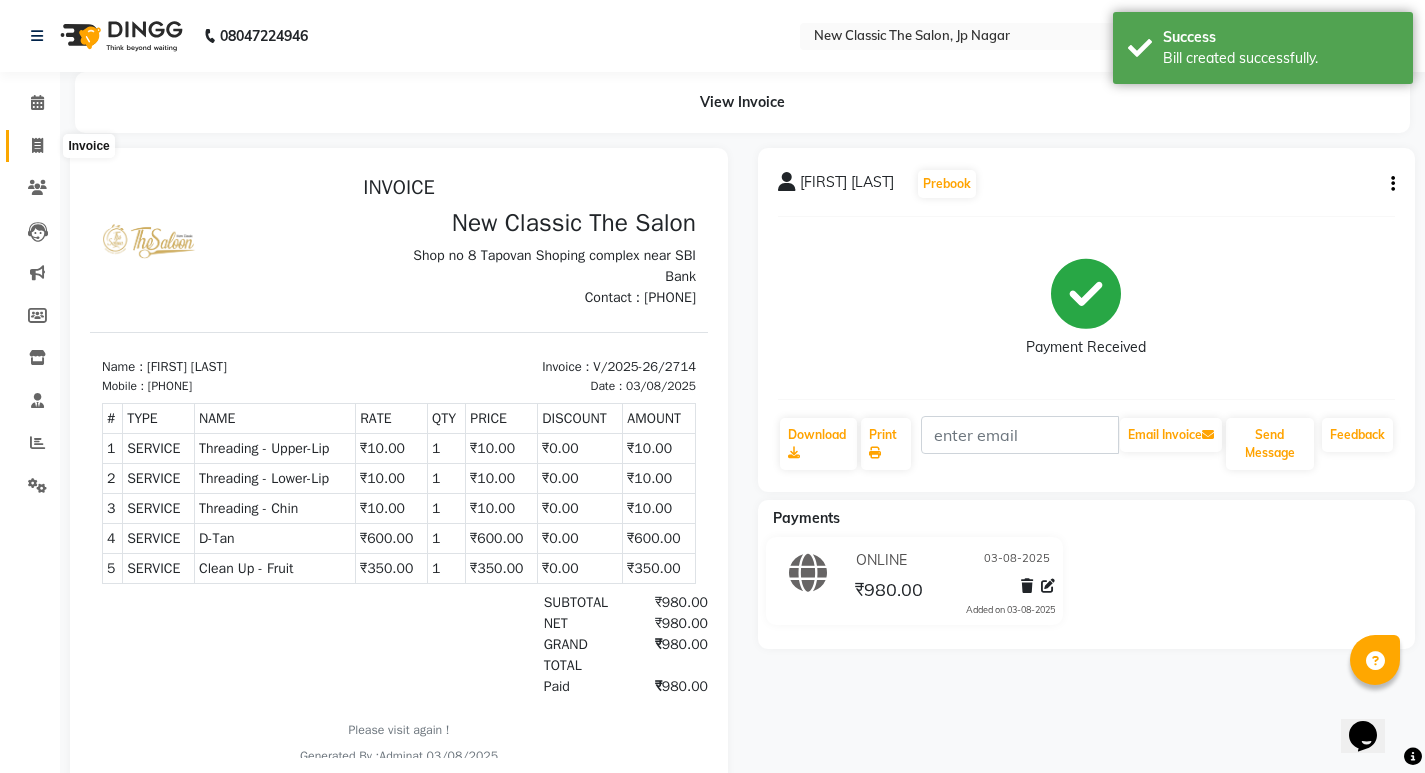 click 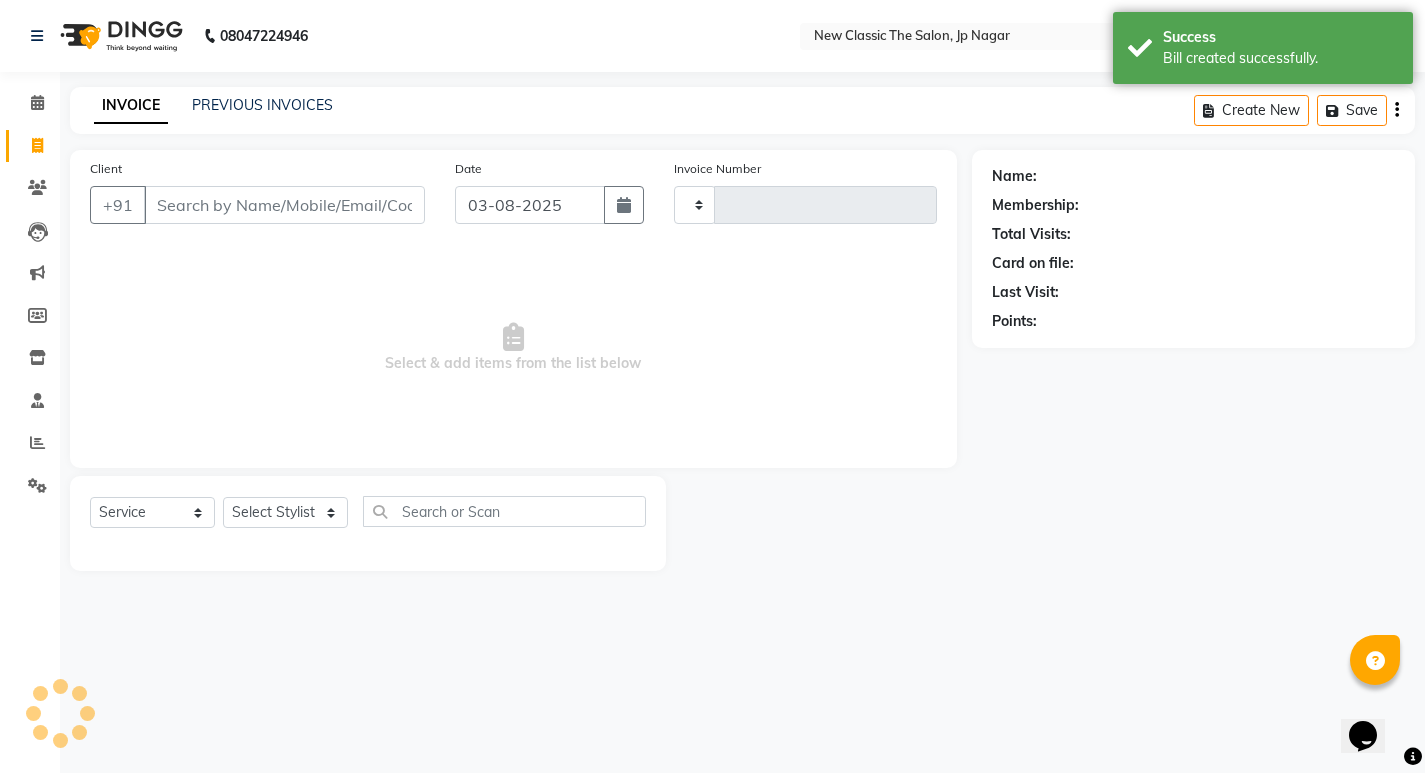 type on "2715" 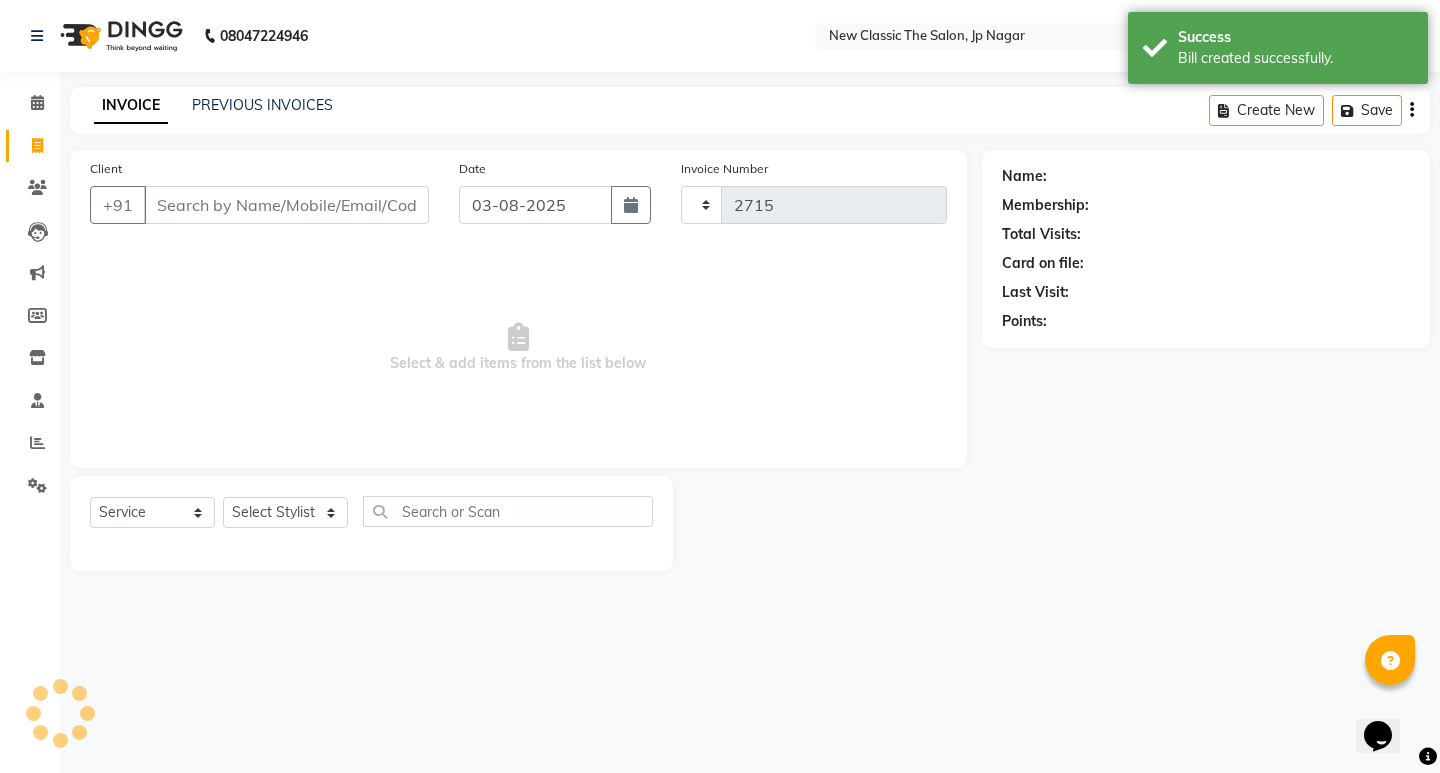 select on "4678" 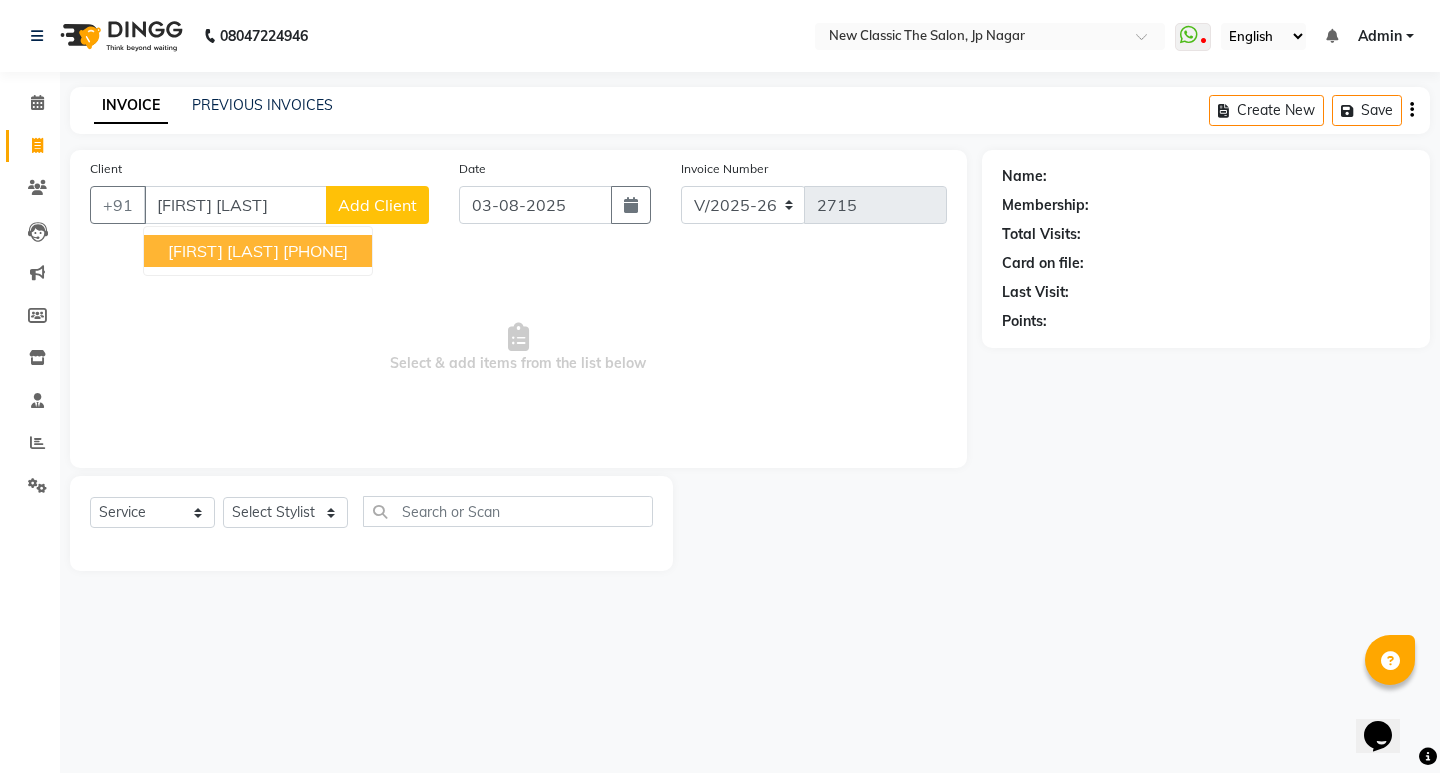 click on "[PHONE]" at bounding box center [315, 251] 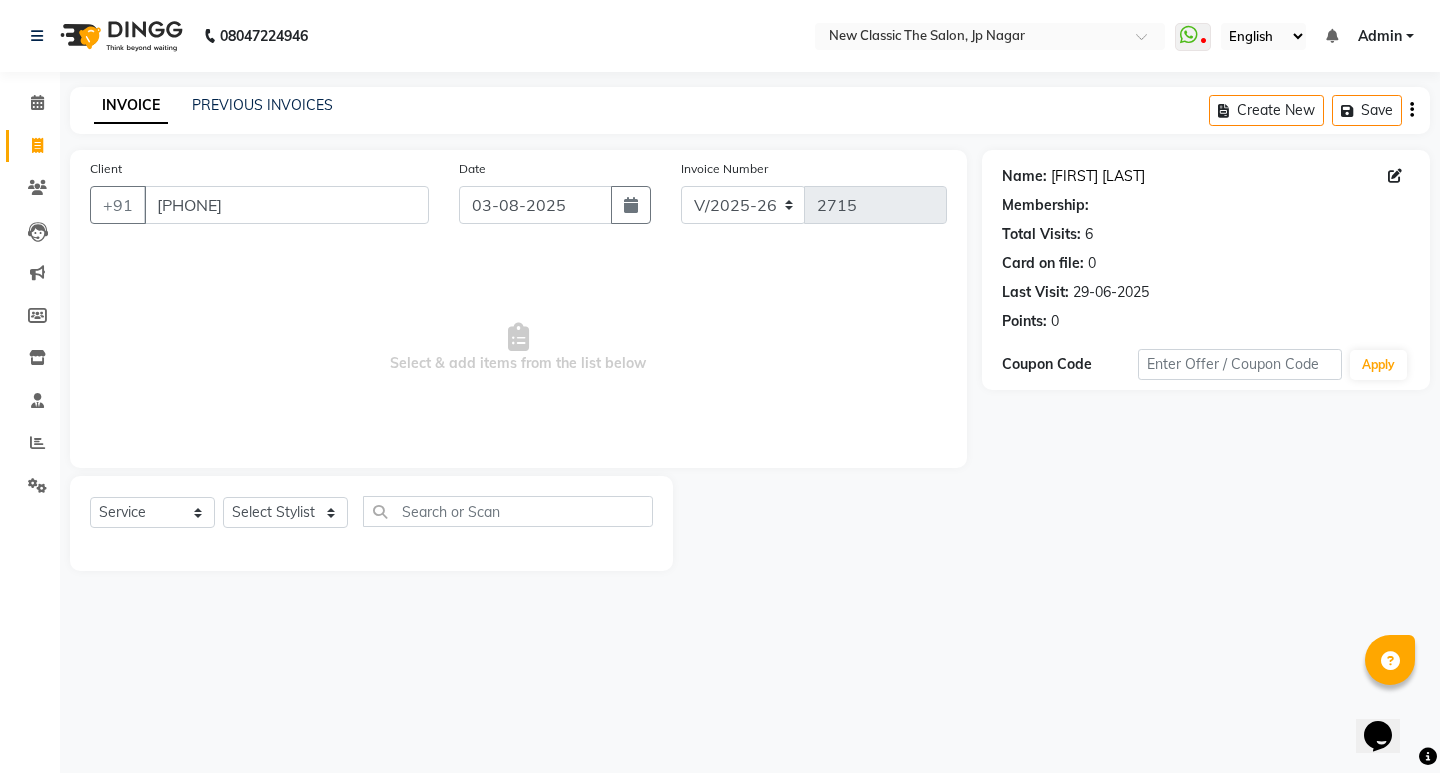 click on "[FIRST] [LAST]" 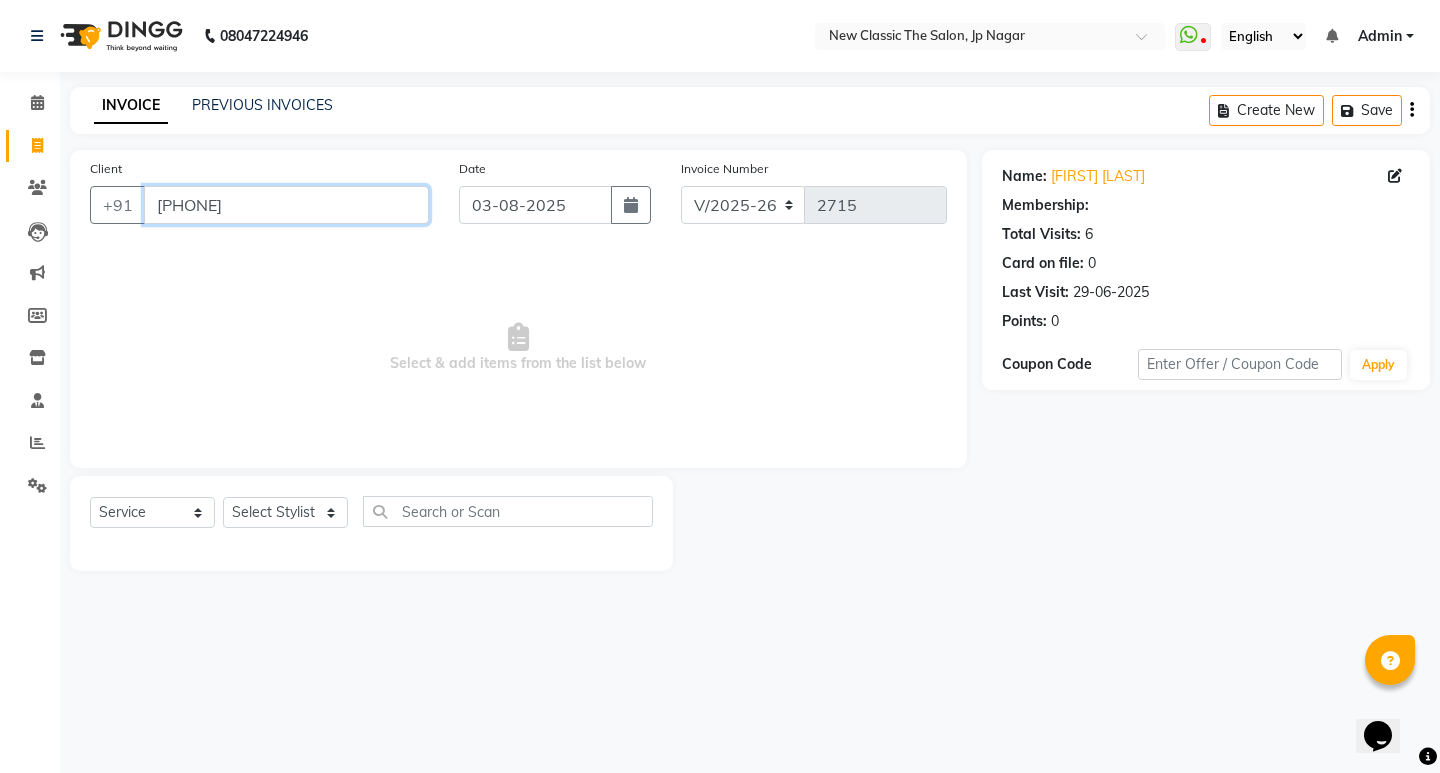 click on "[PHONE]" at bounding box center [286, 205] 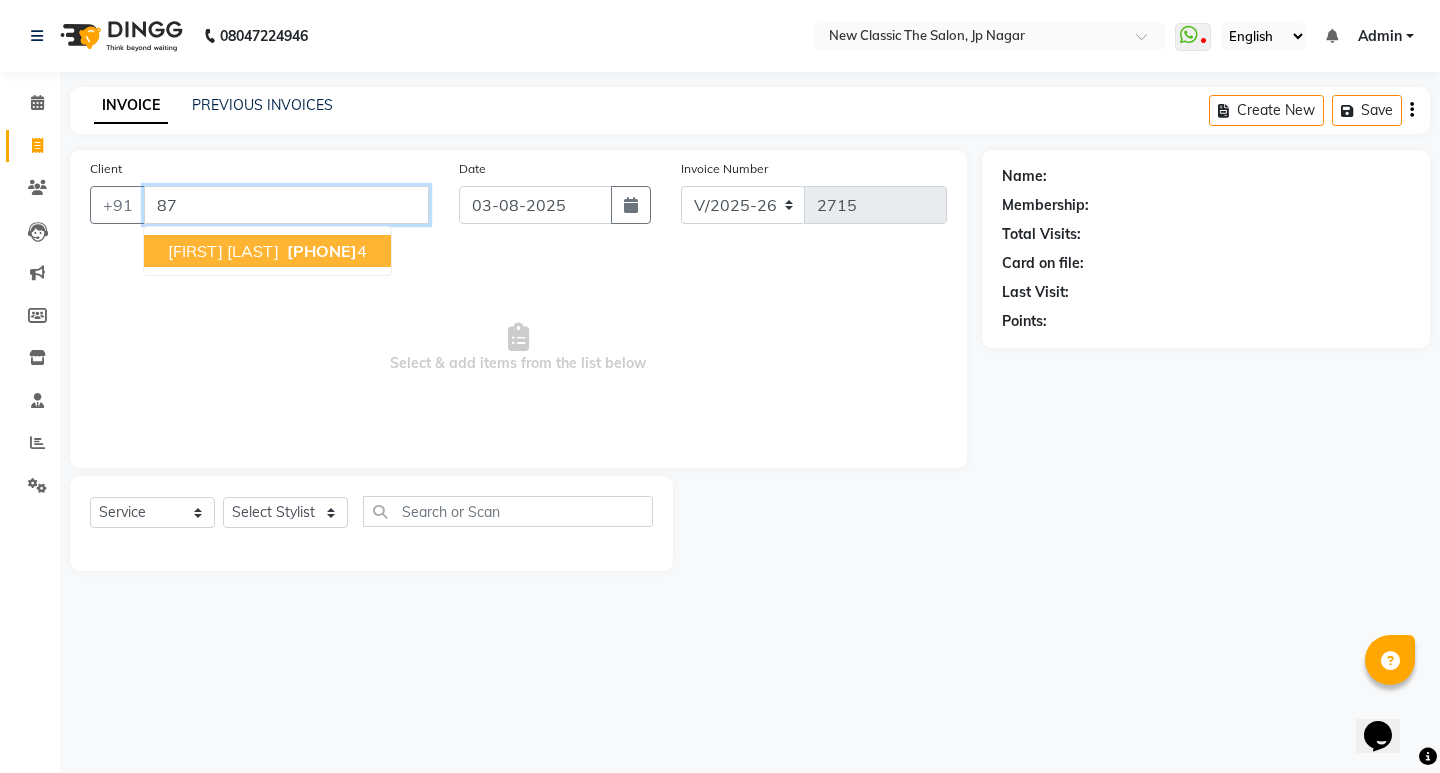 type on "8" 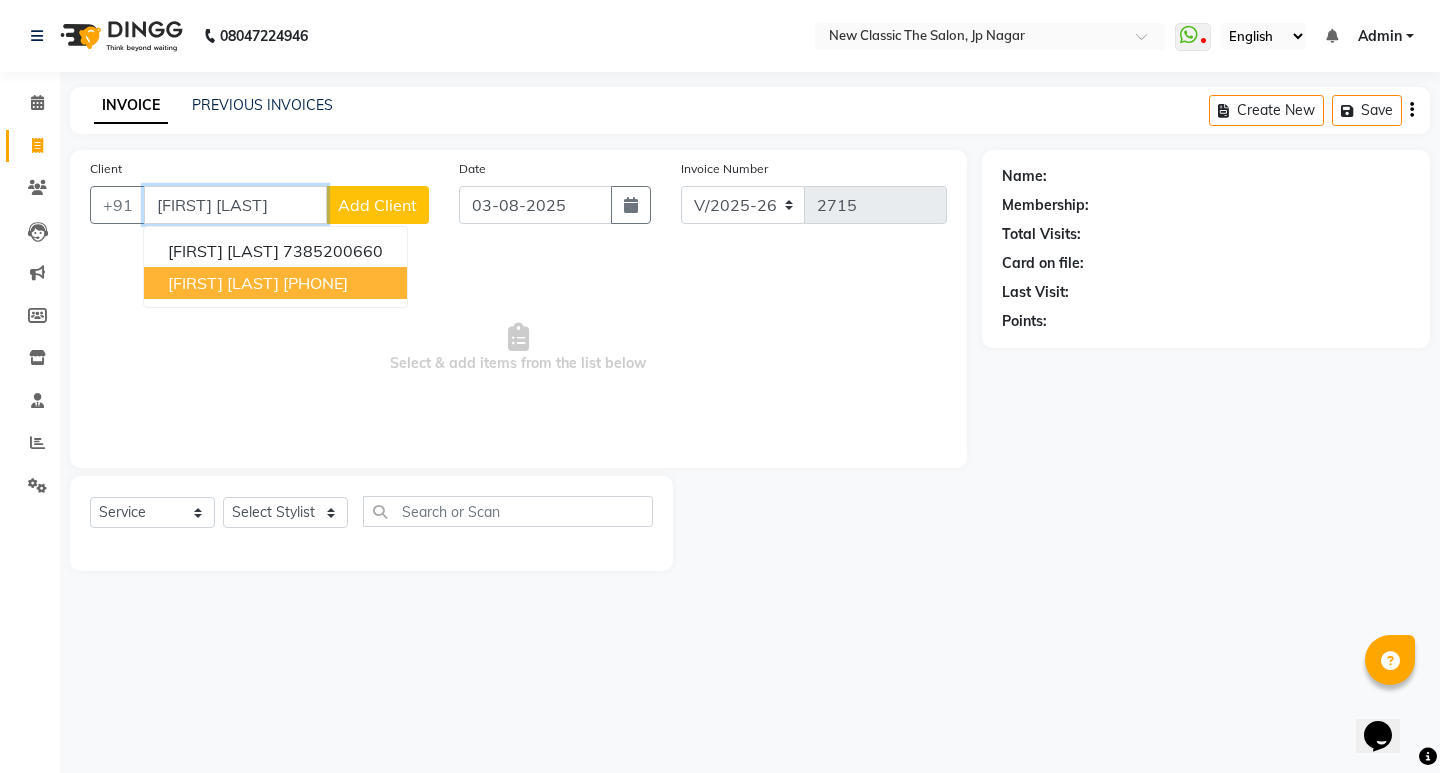 click on "[PHONE]" at bounding box center [315, 283] 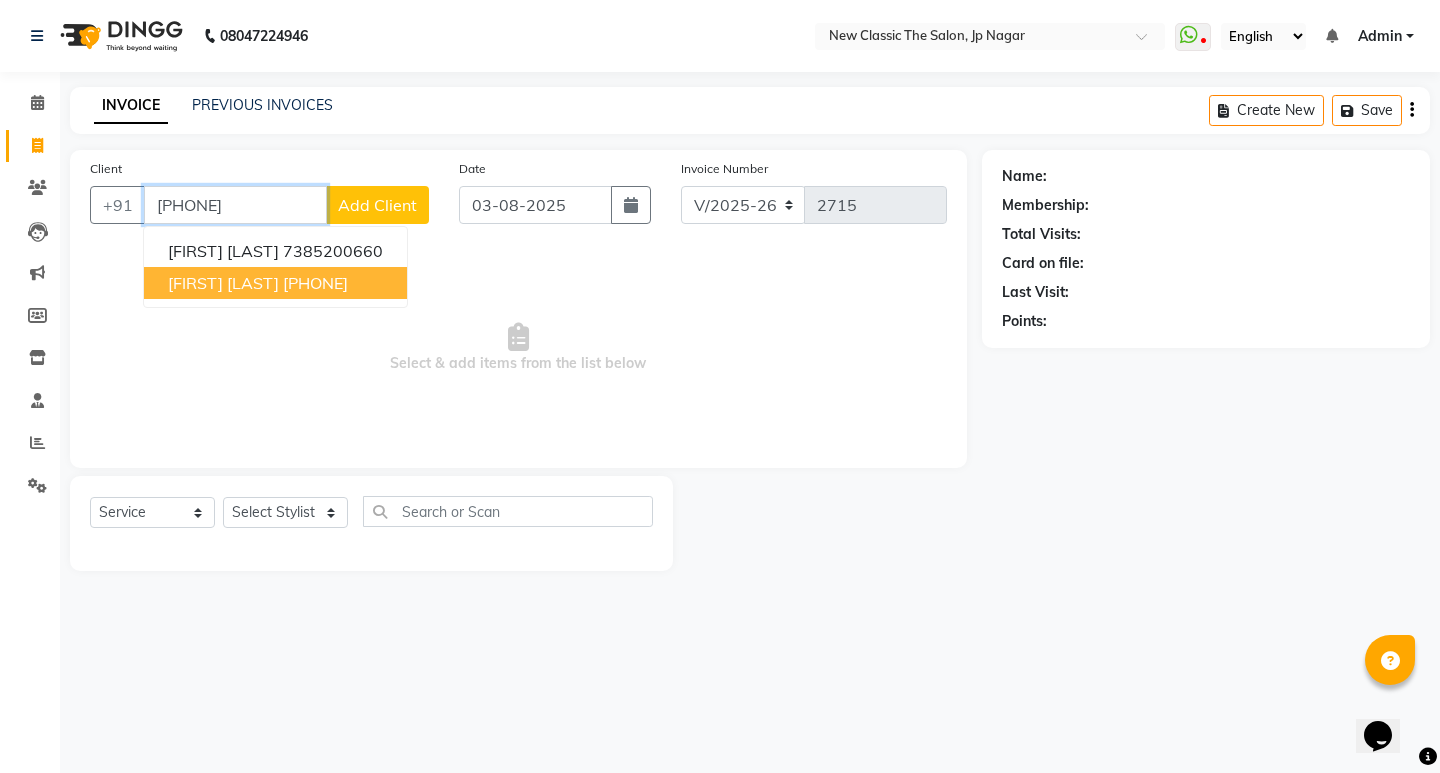 type on "[PHONE]" 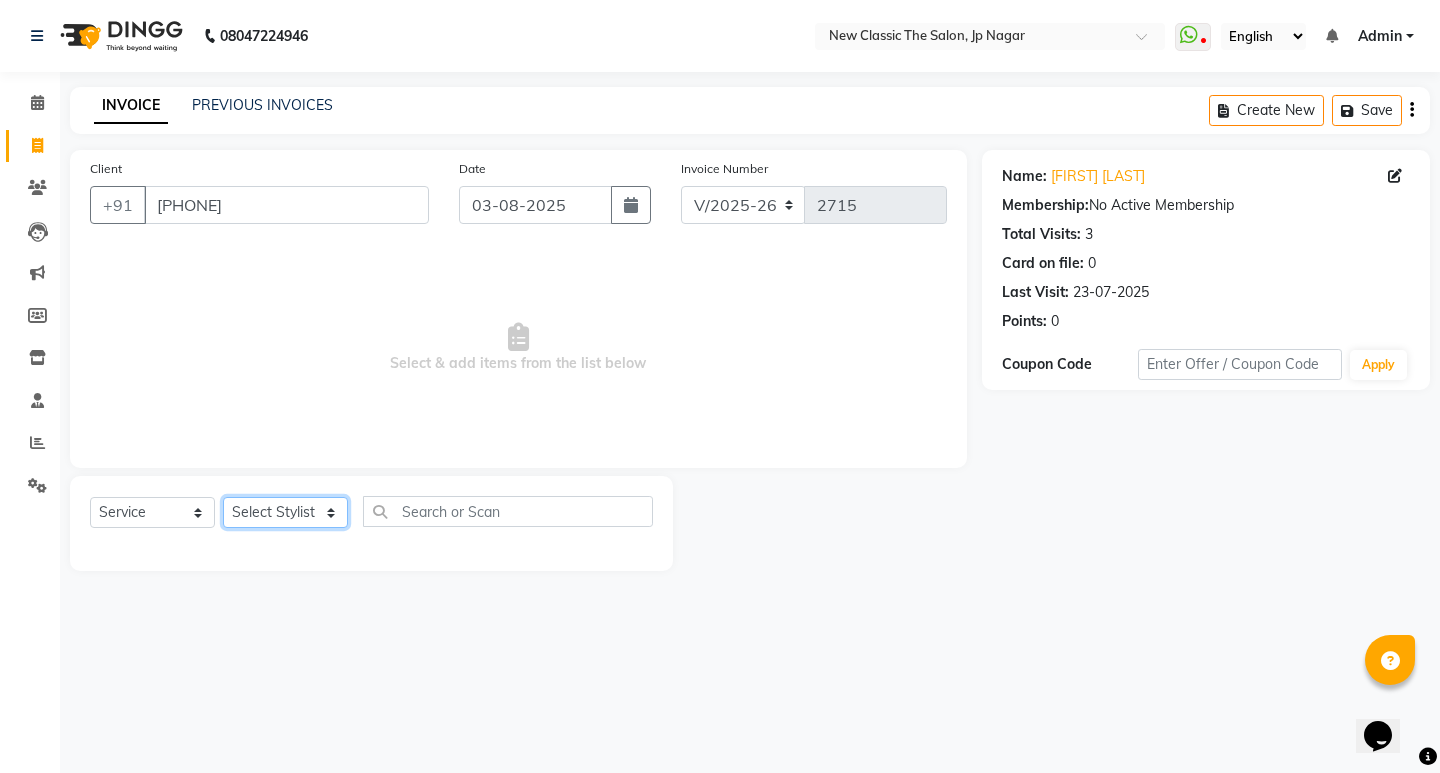click on "Select Stylist Amit Amol Anil Kirti Komal Manager Prachi Rina Shital Smita surendra" 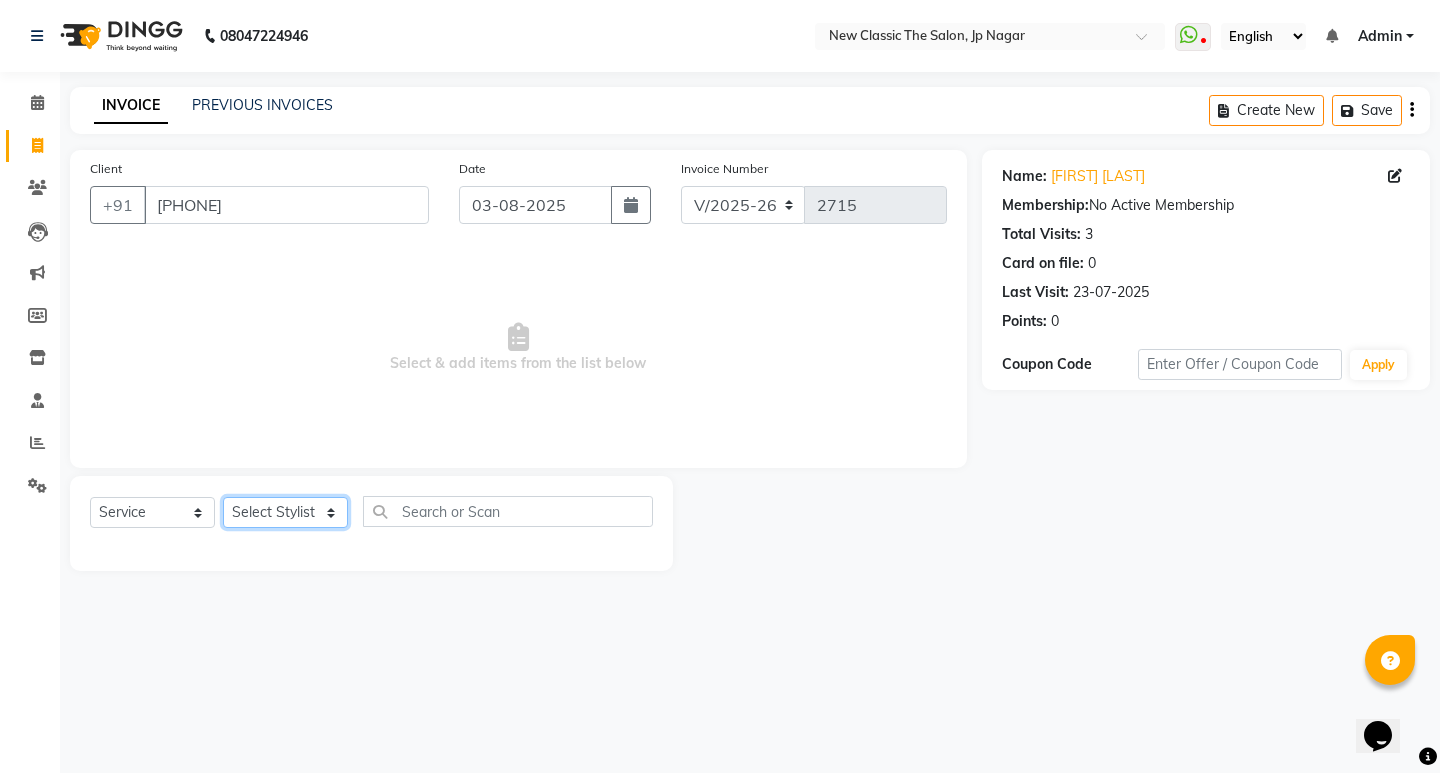 select on "27632" 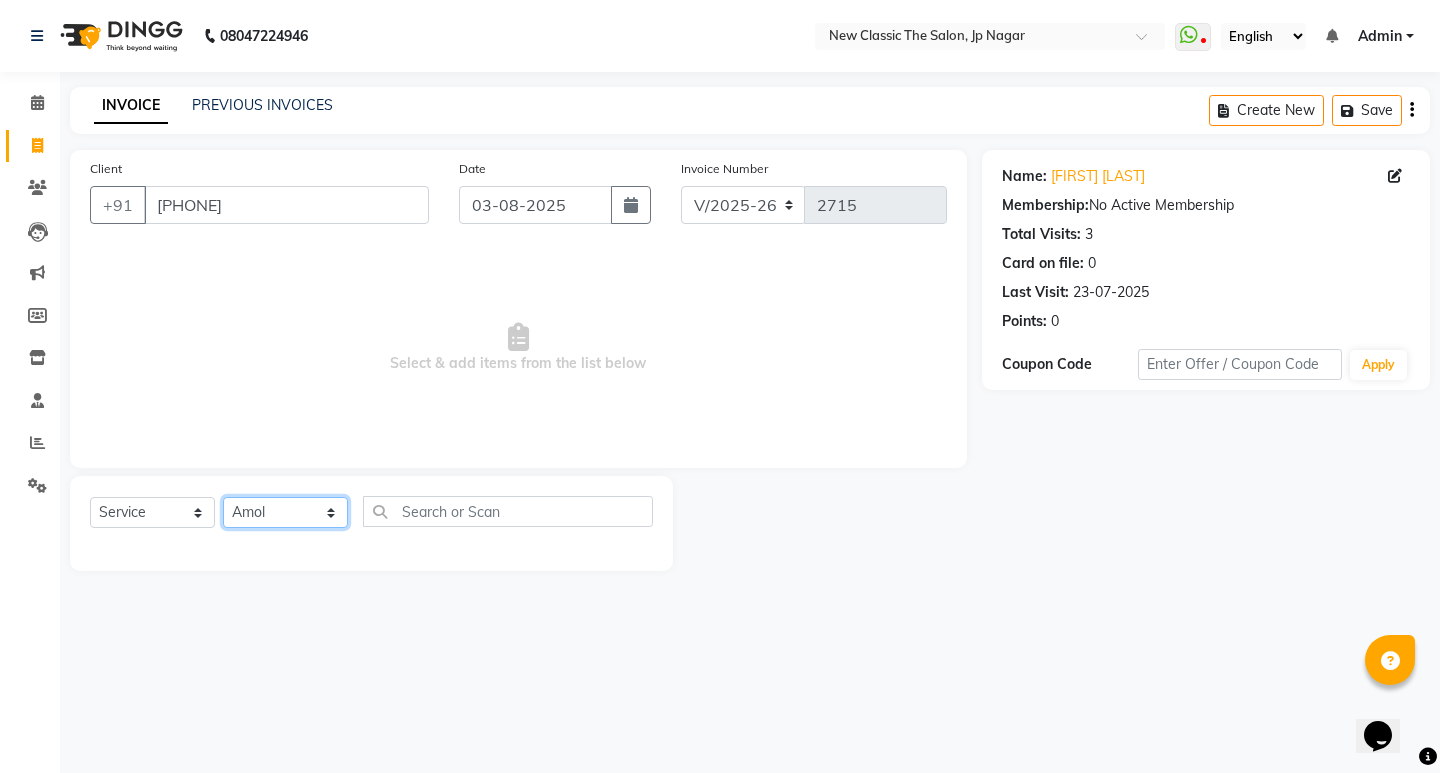 click on "Select Stylist Amit Amol Anil Kirti Komal Manager Prachi Rina Shital Smita surendra" 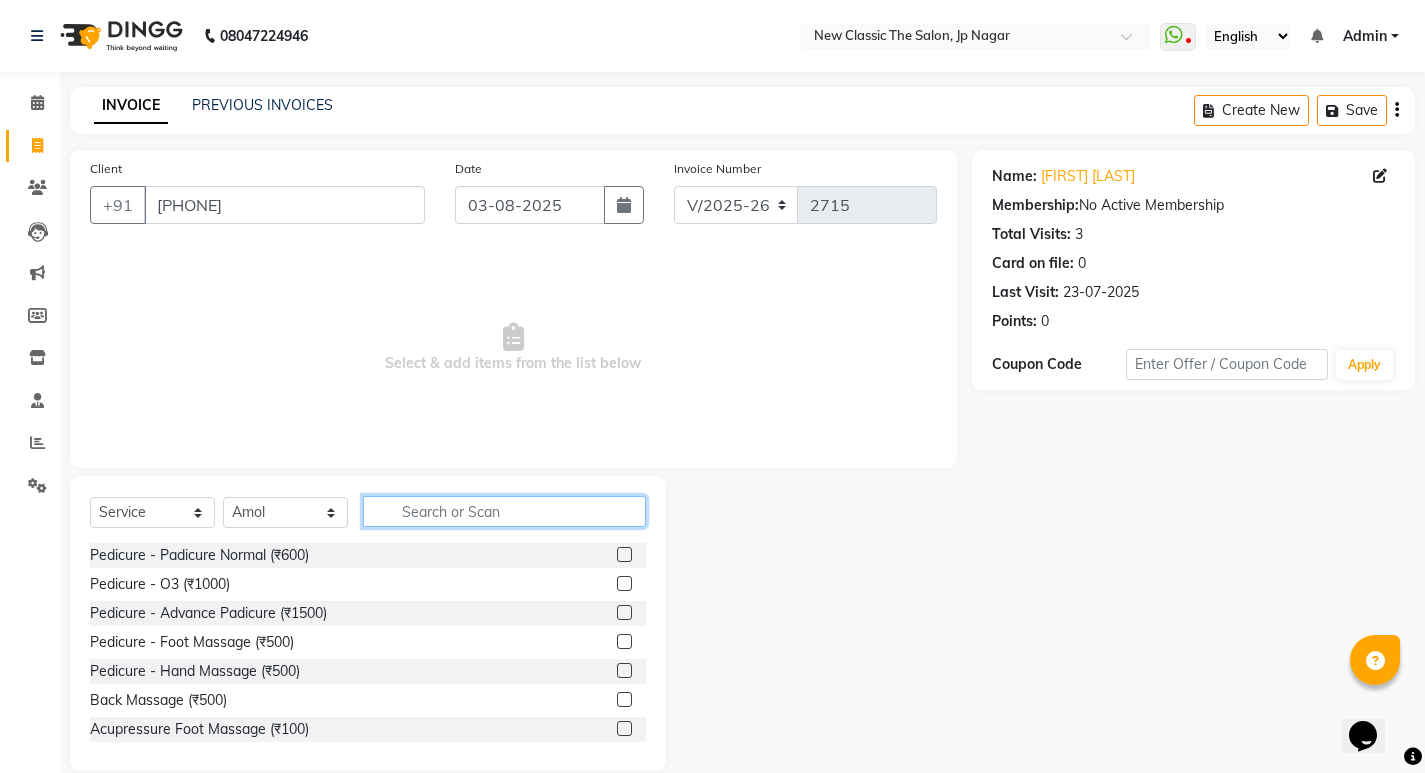 click 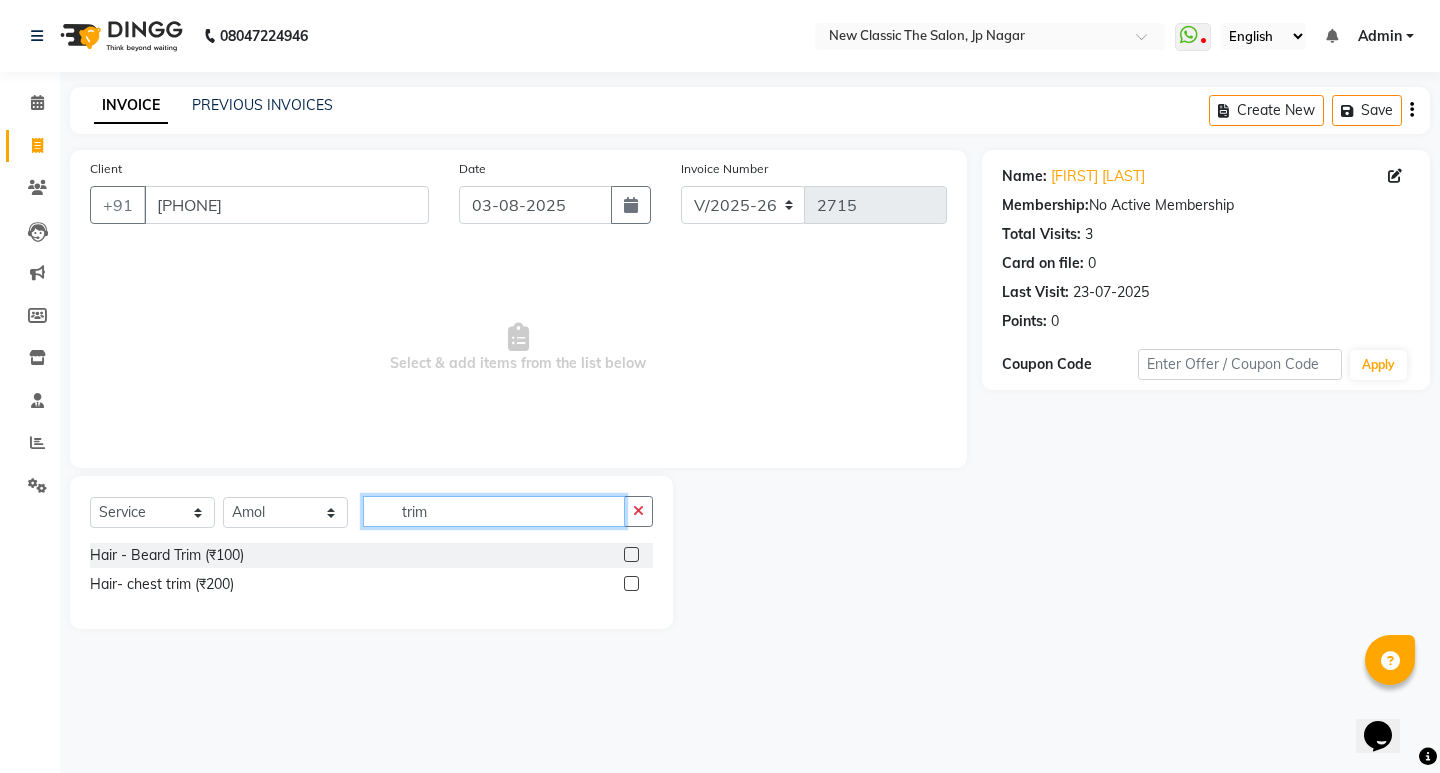 type on "trim" 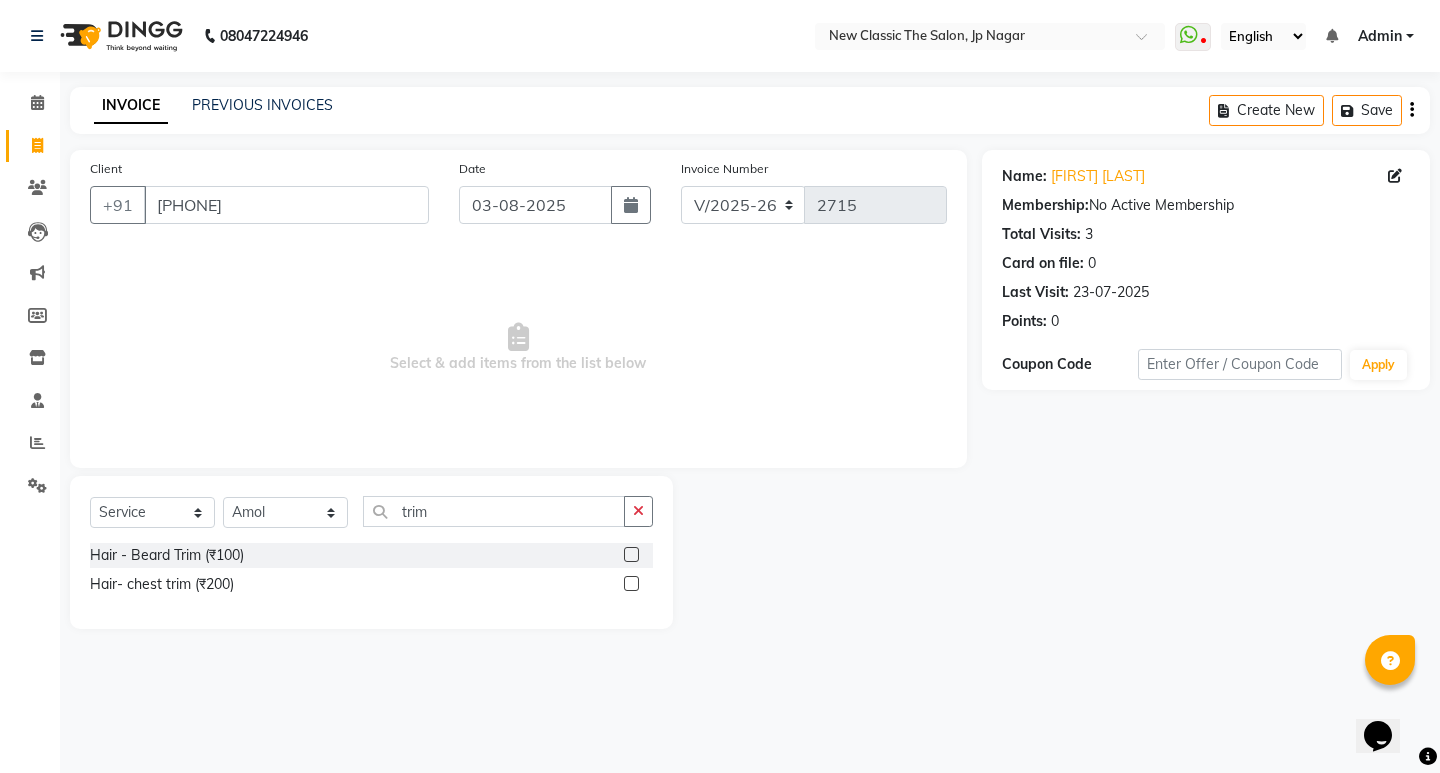 click 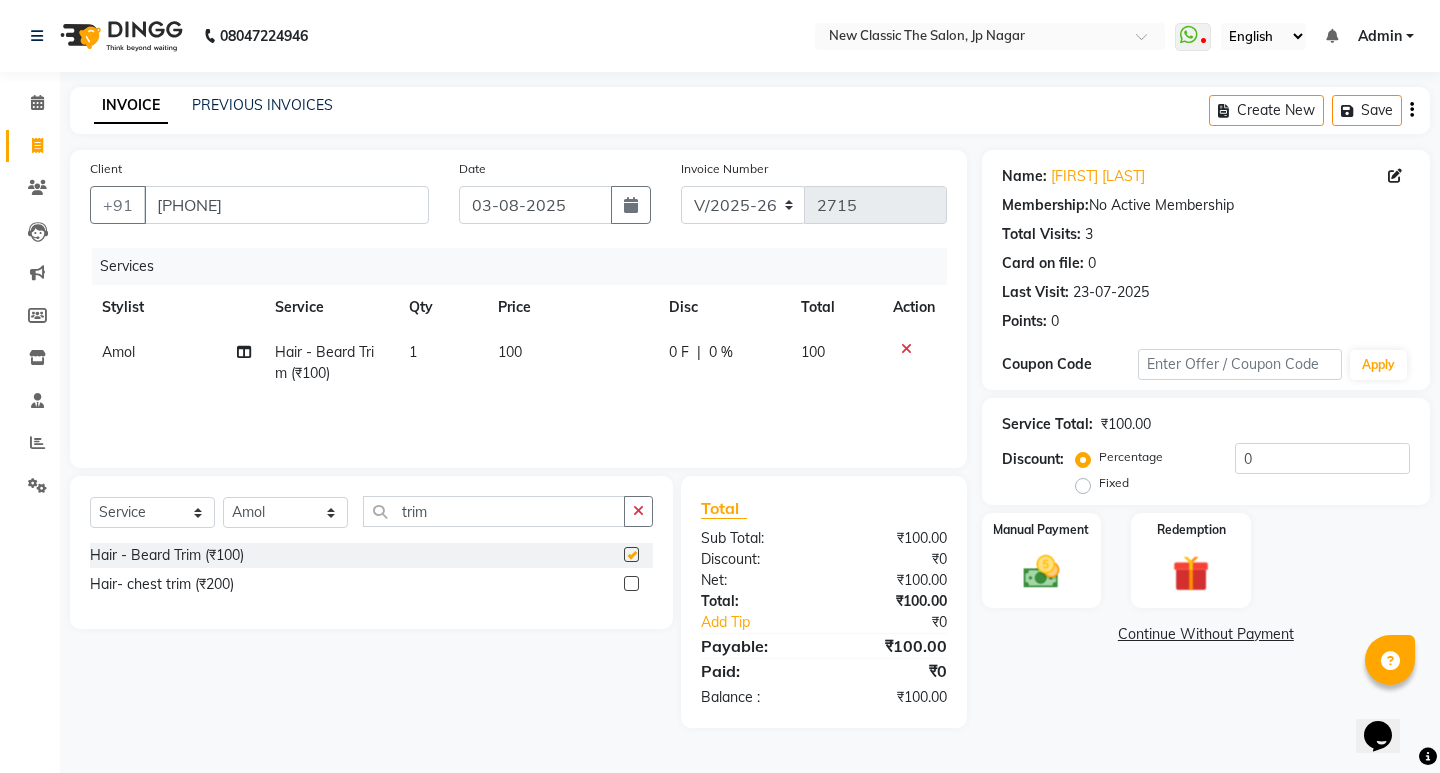 checkbox on "false" 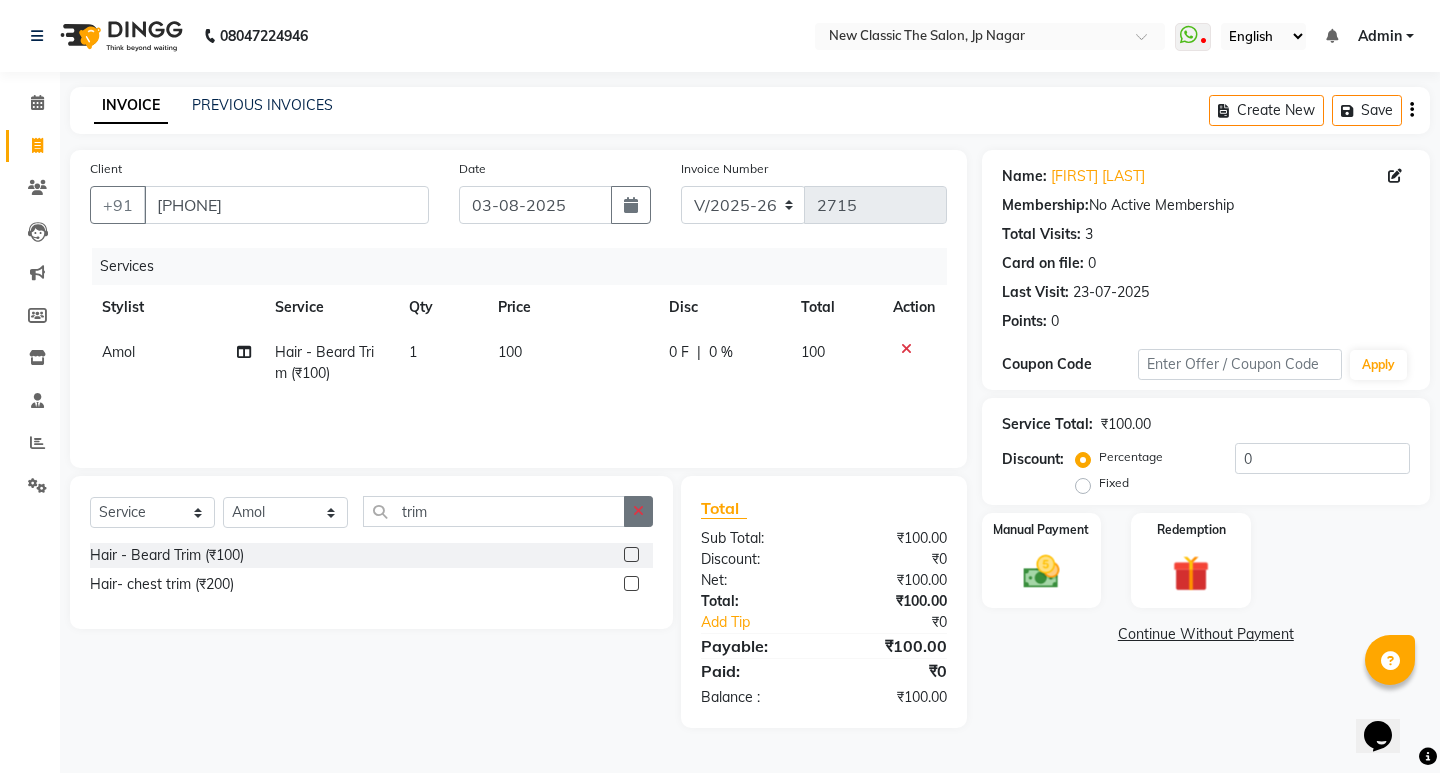 click 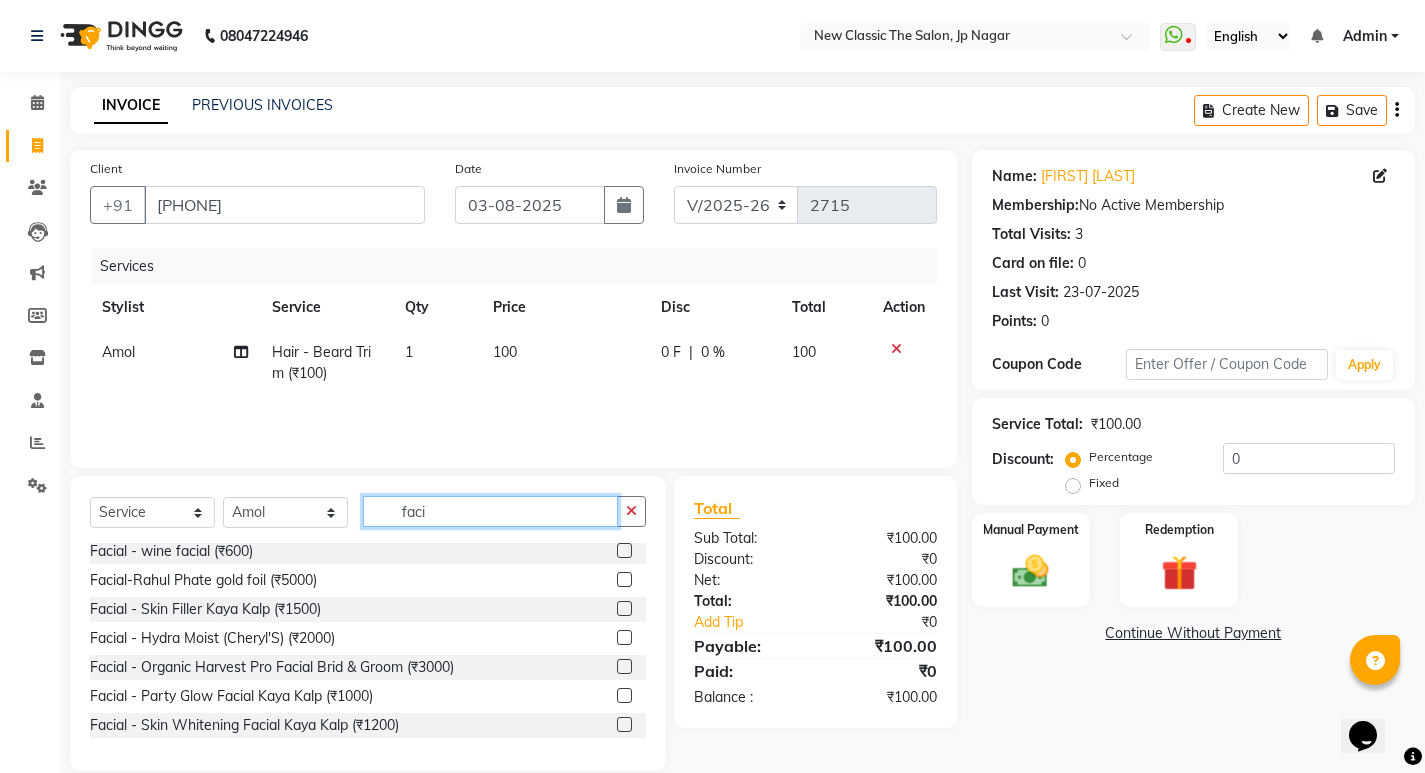 scroll, scrollTop: 800, scrollLeft: 0, axis: vertical 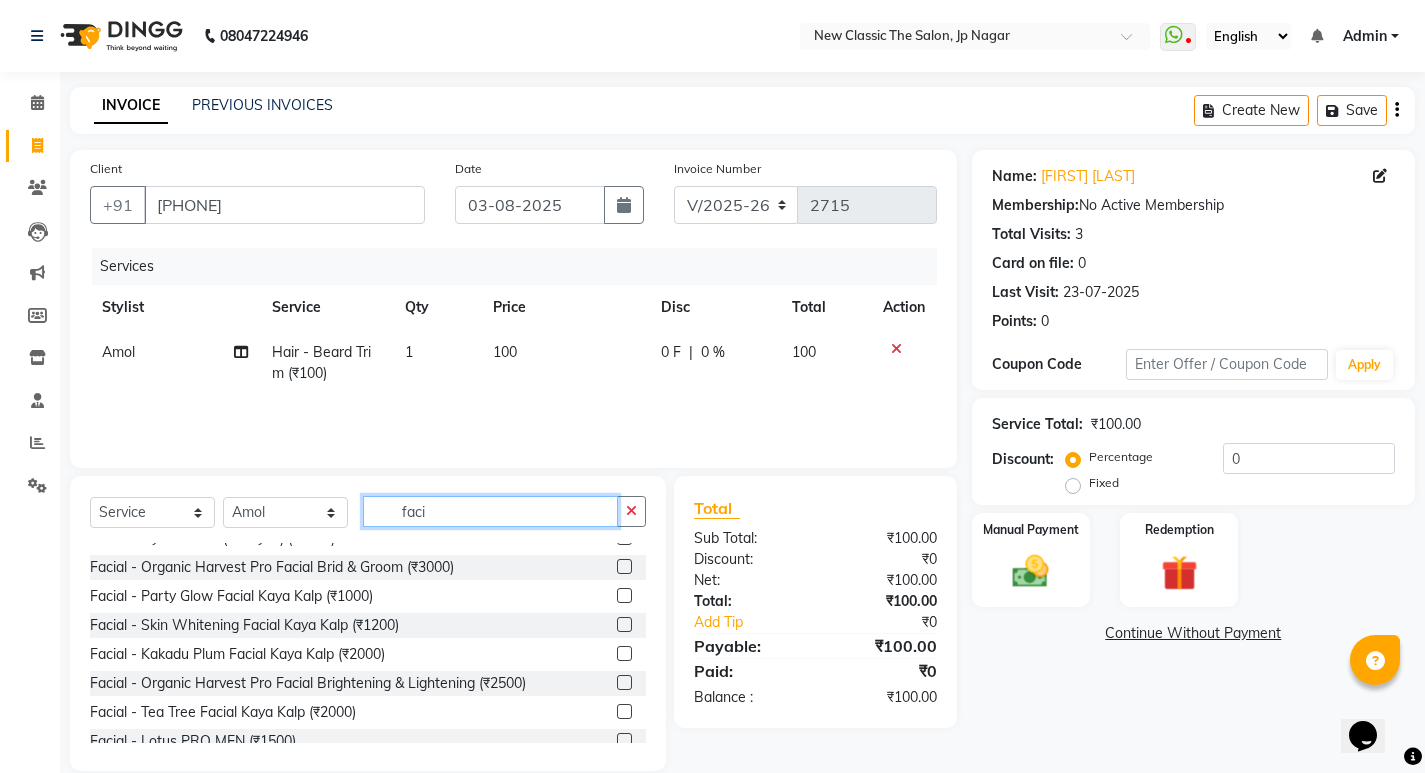 type on "faci" 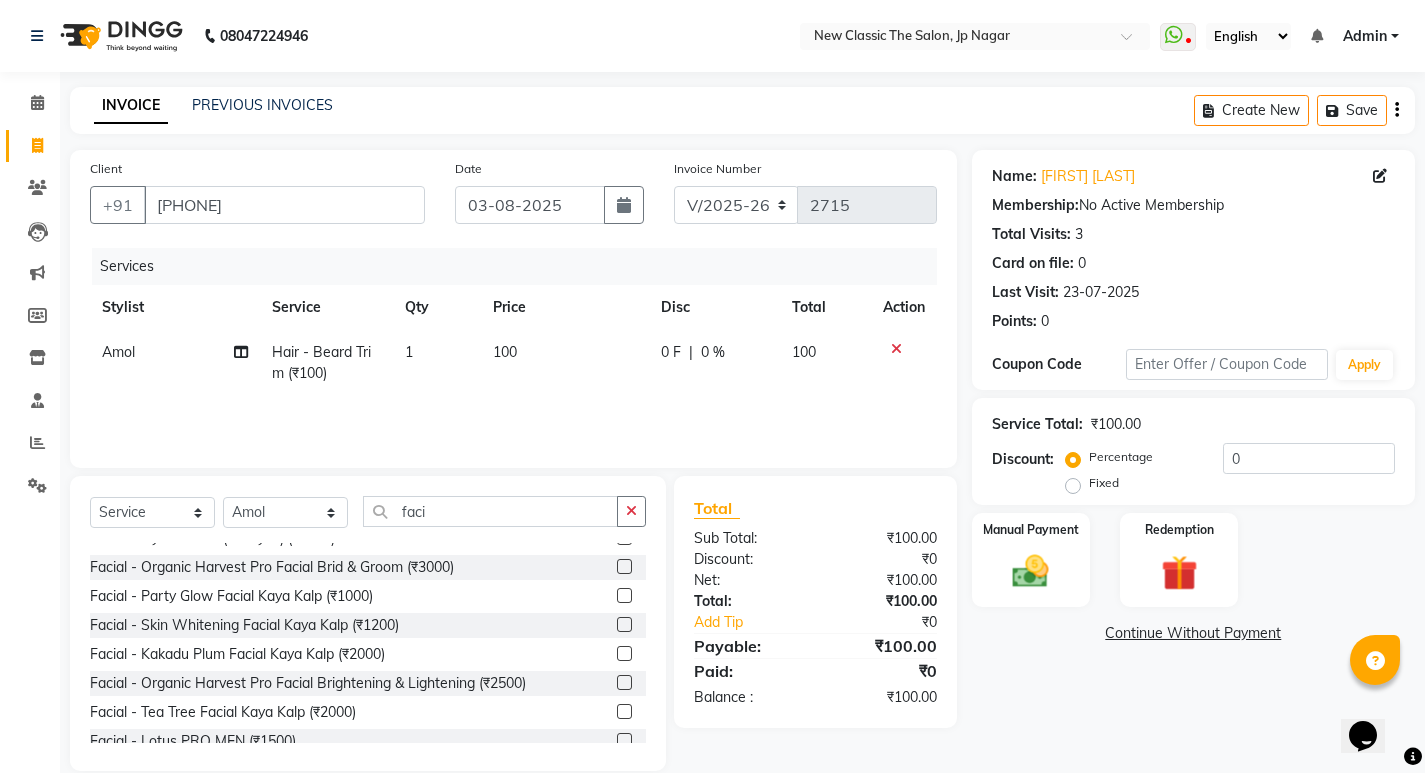 click 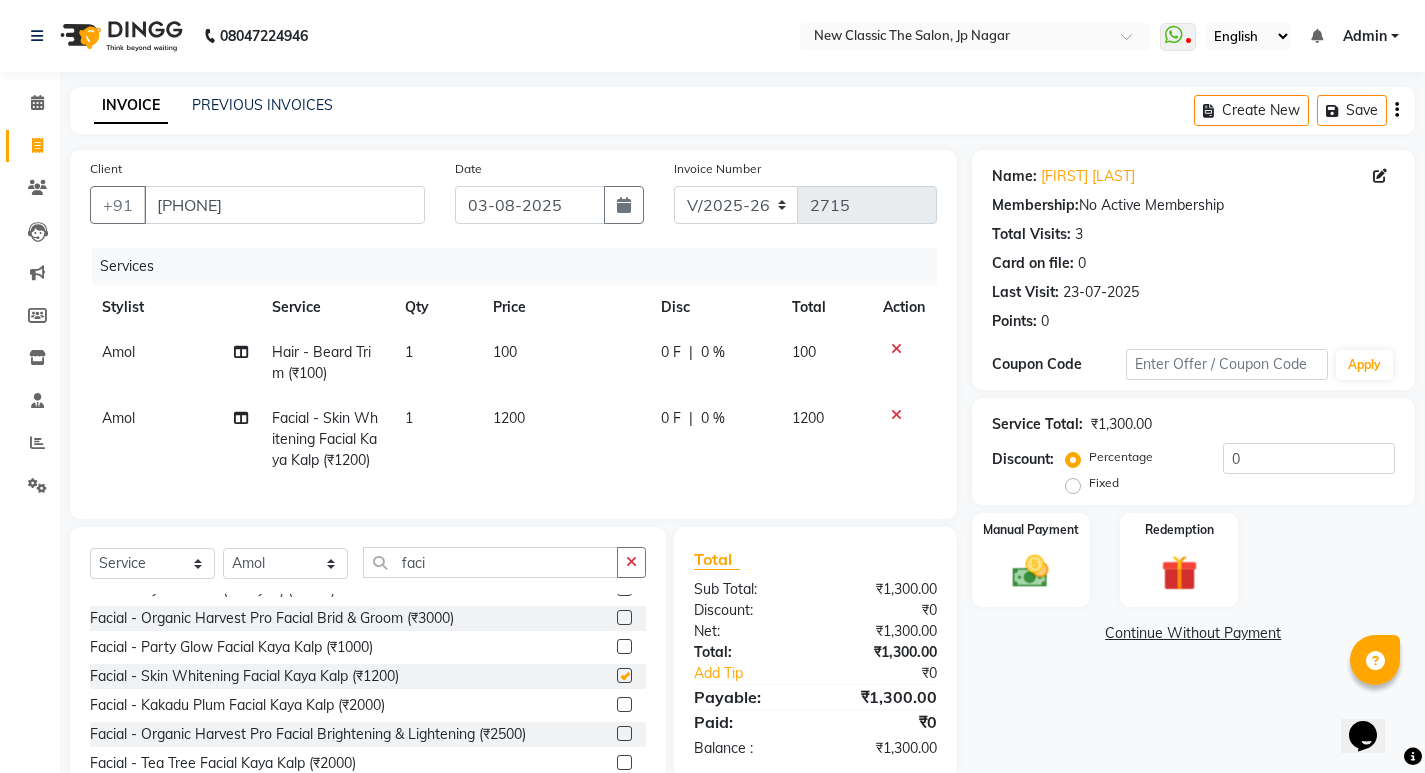 checkbox on "false" 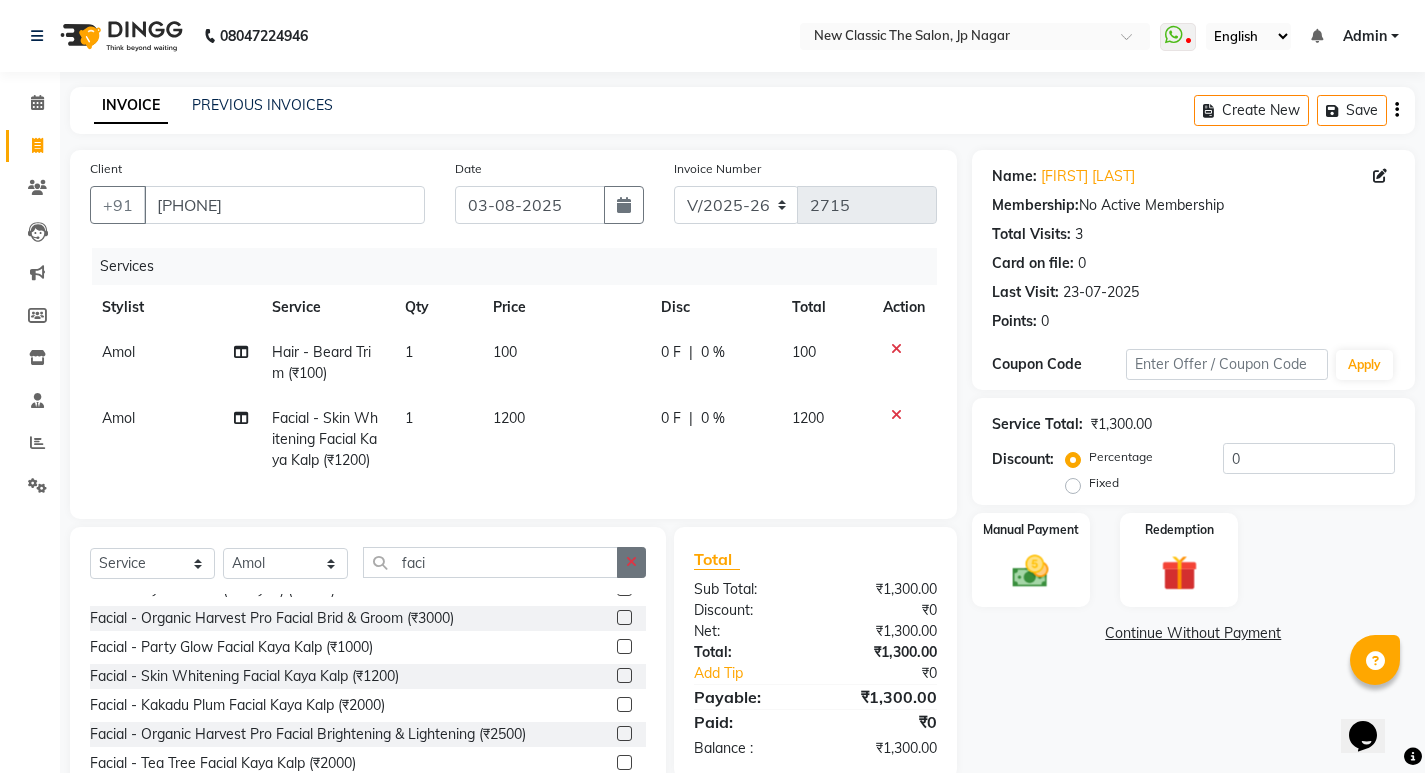click 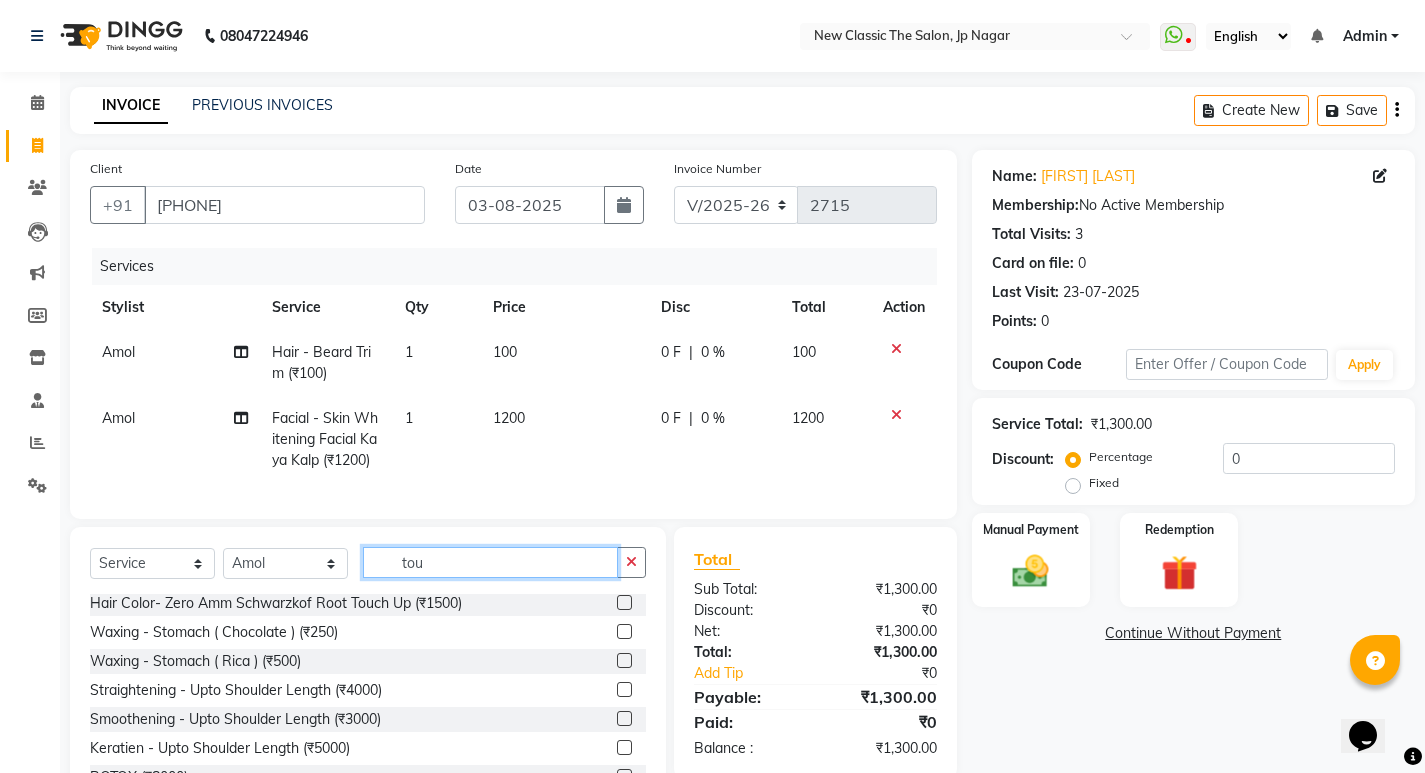 scroll, scrollTop: 0, scrollLeft: 0, axis: both 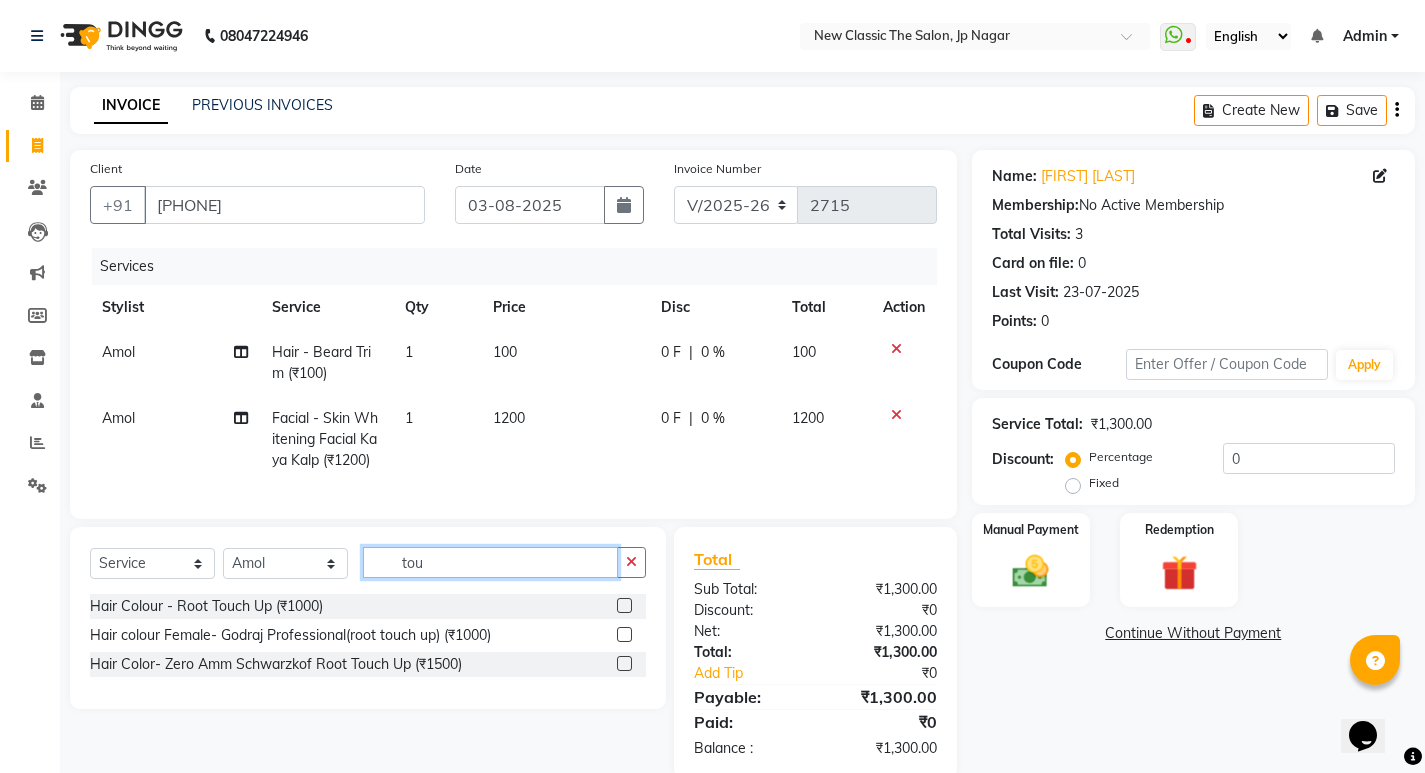 type on "tou" 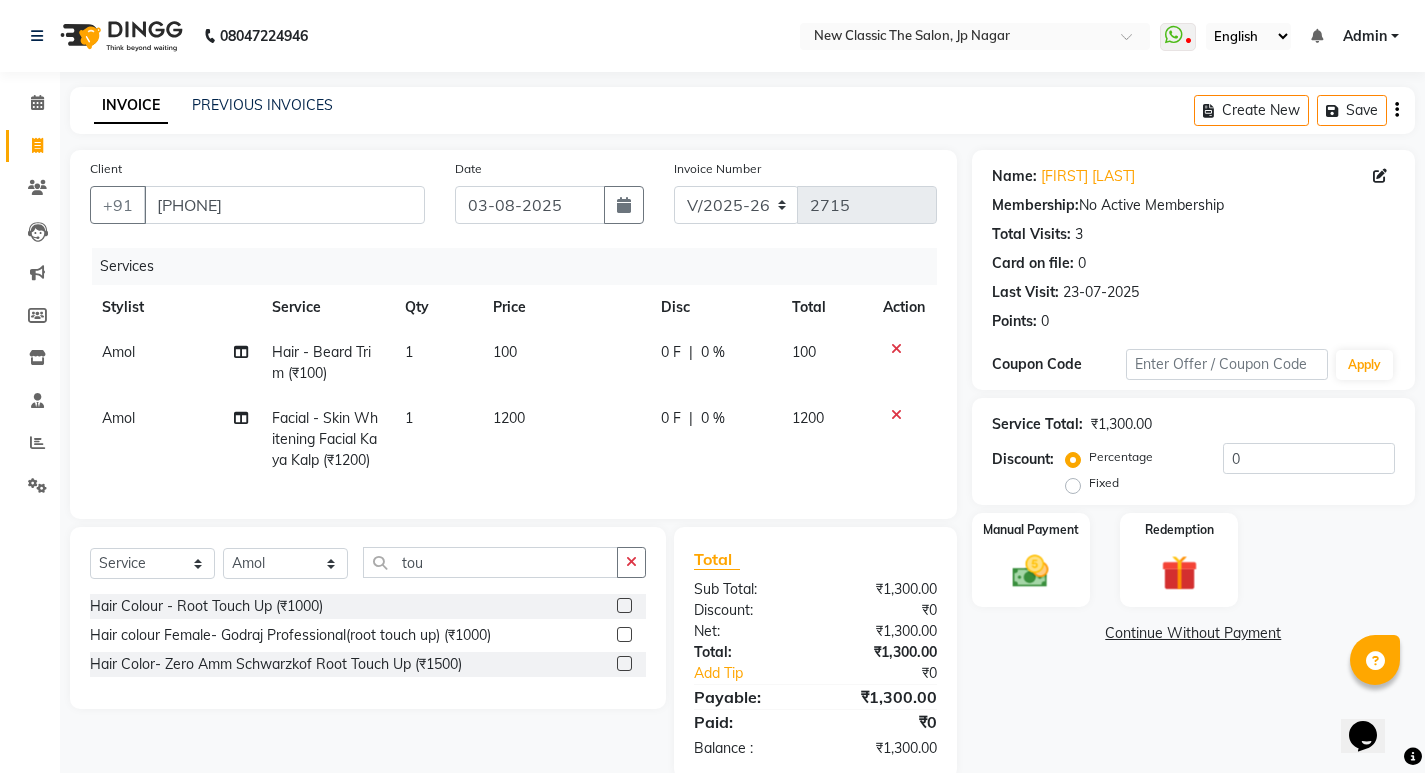 click 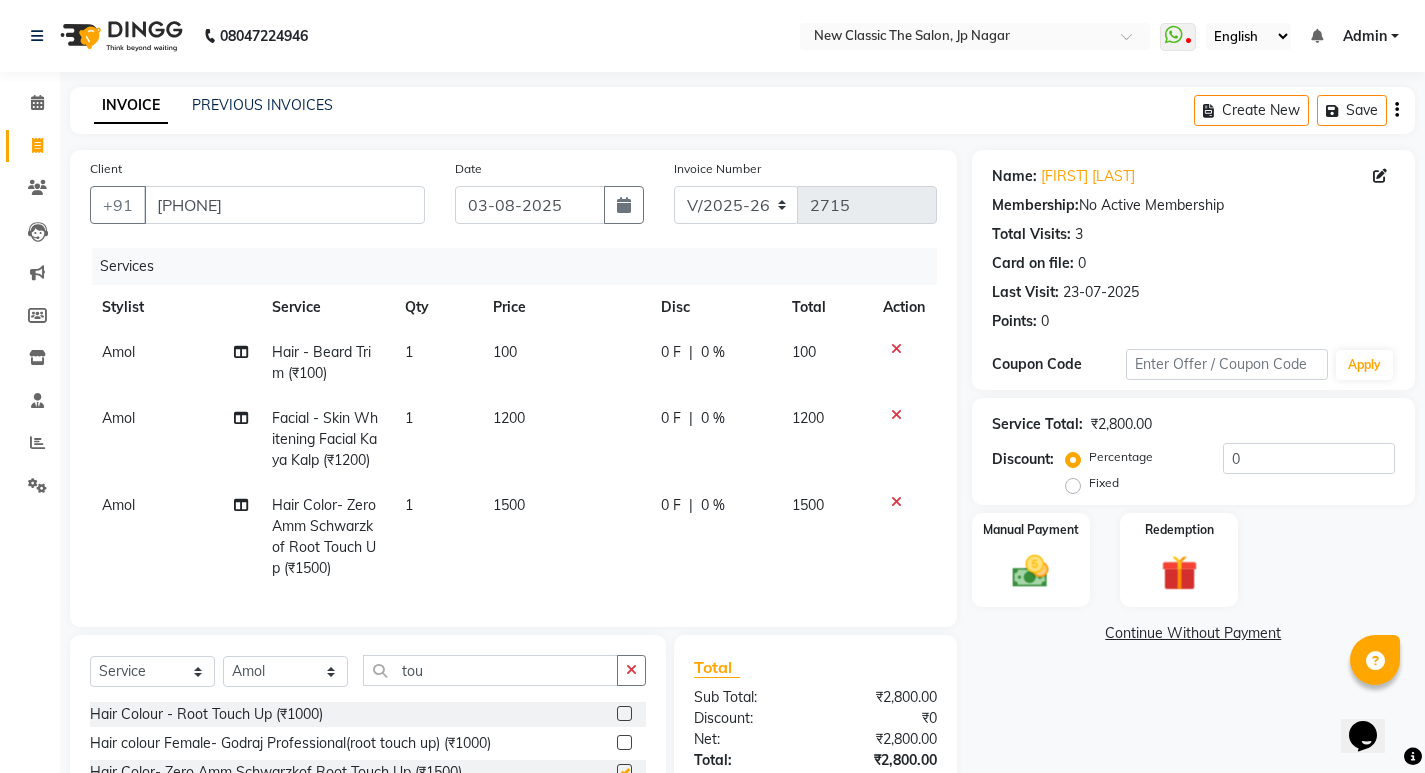 checkbox on "false" 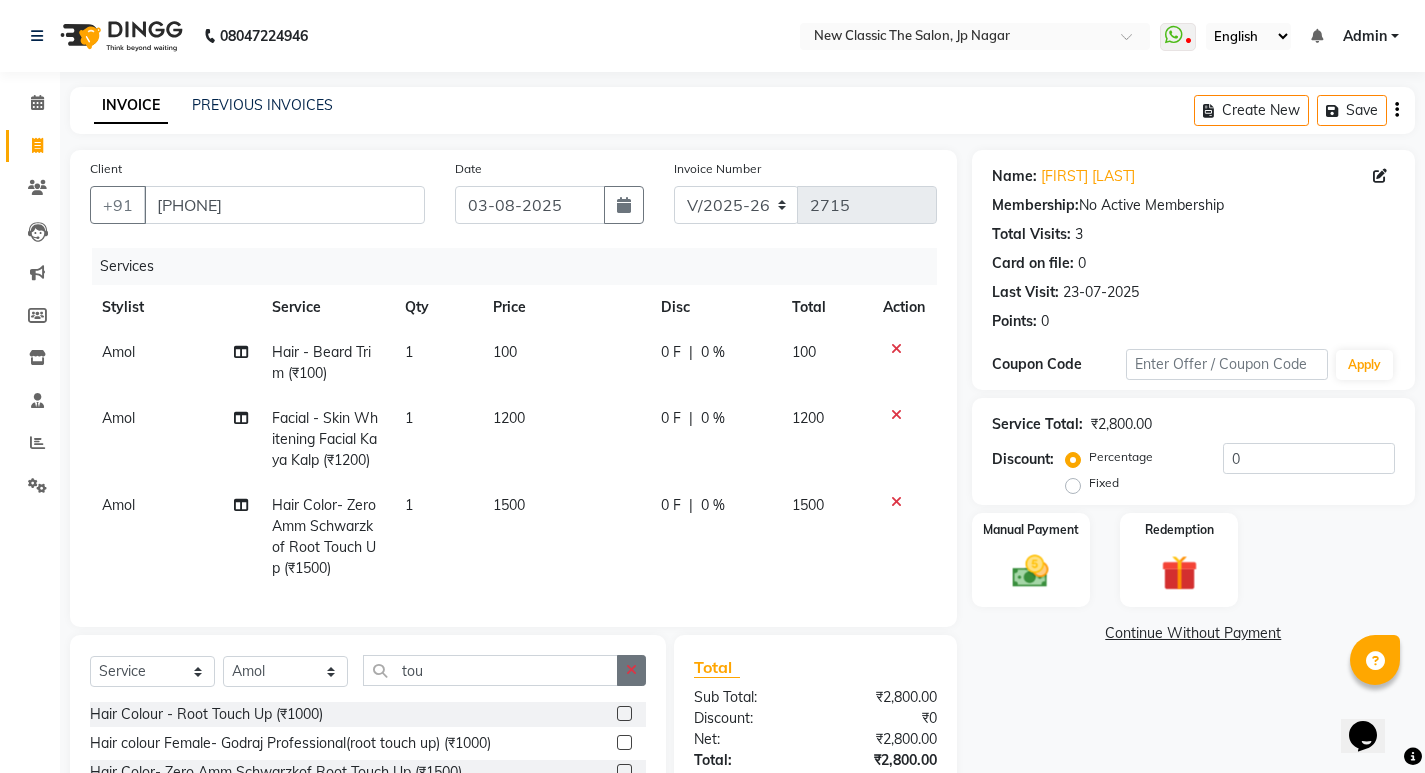 click 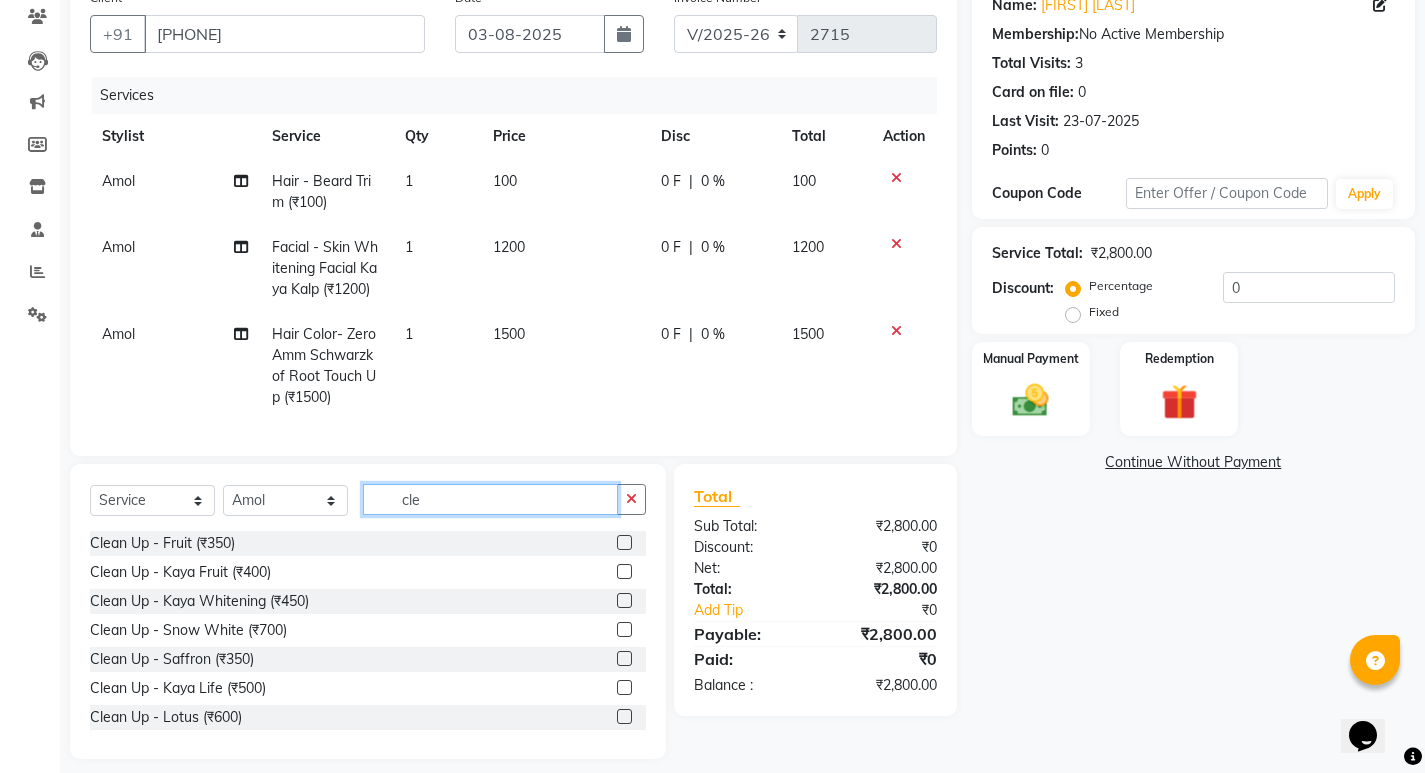 scroll, scrollTop: 202, scrollLeft: 0, axis: vertical 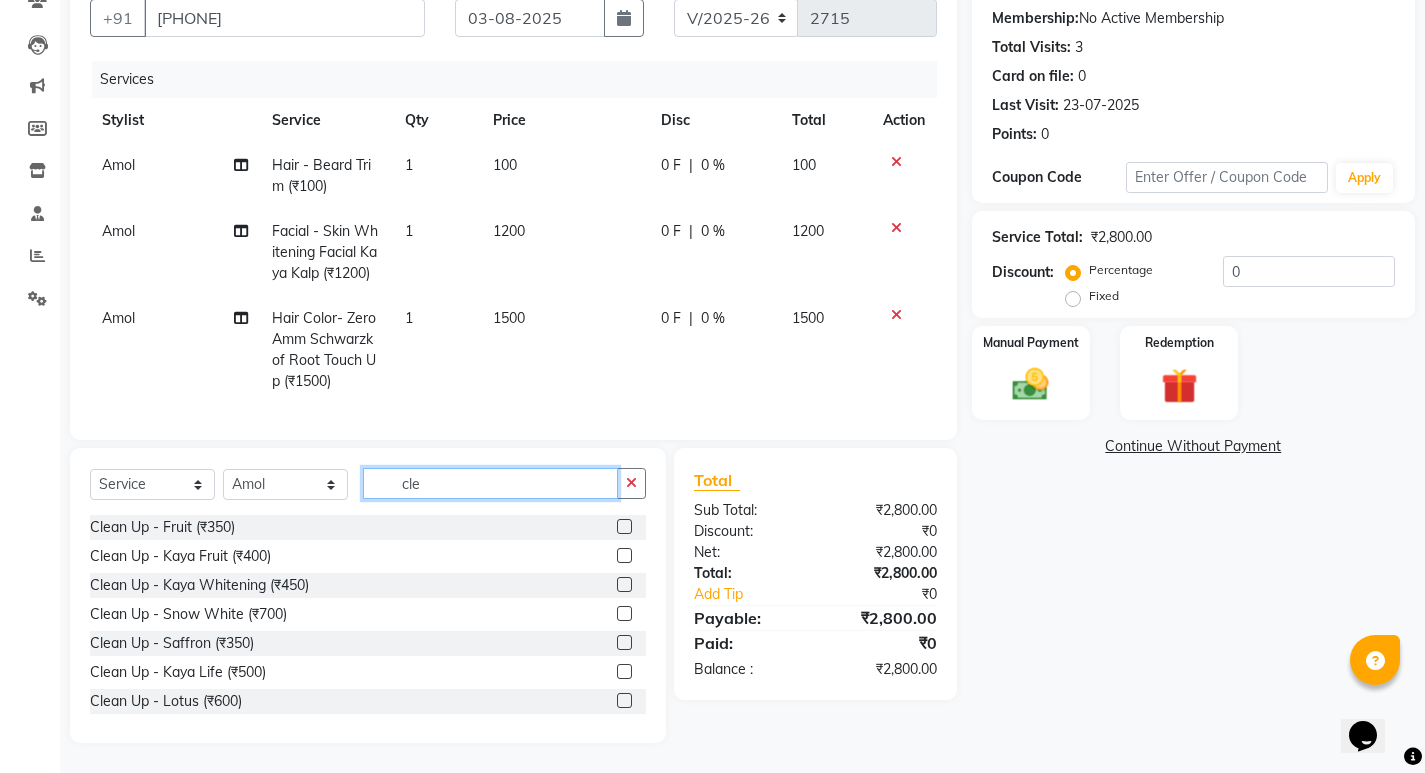 type on "cle" 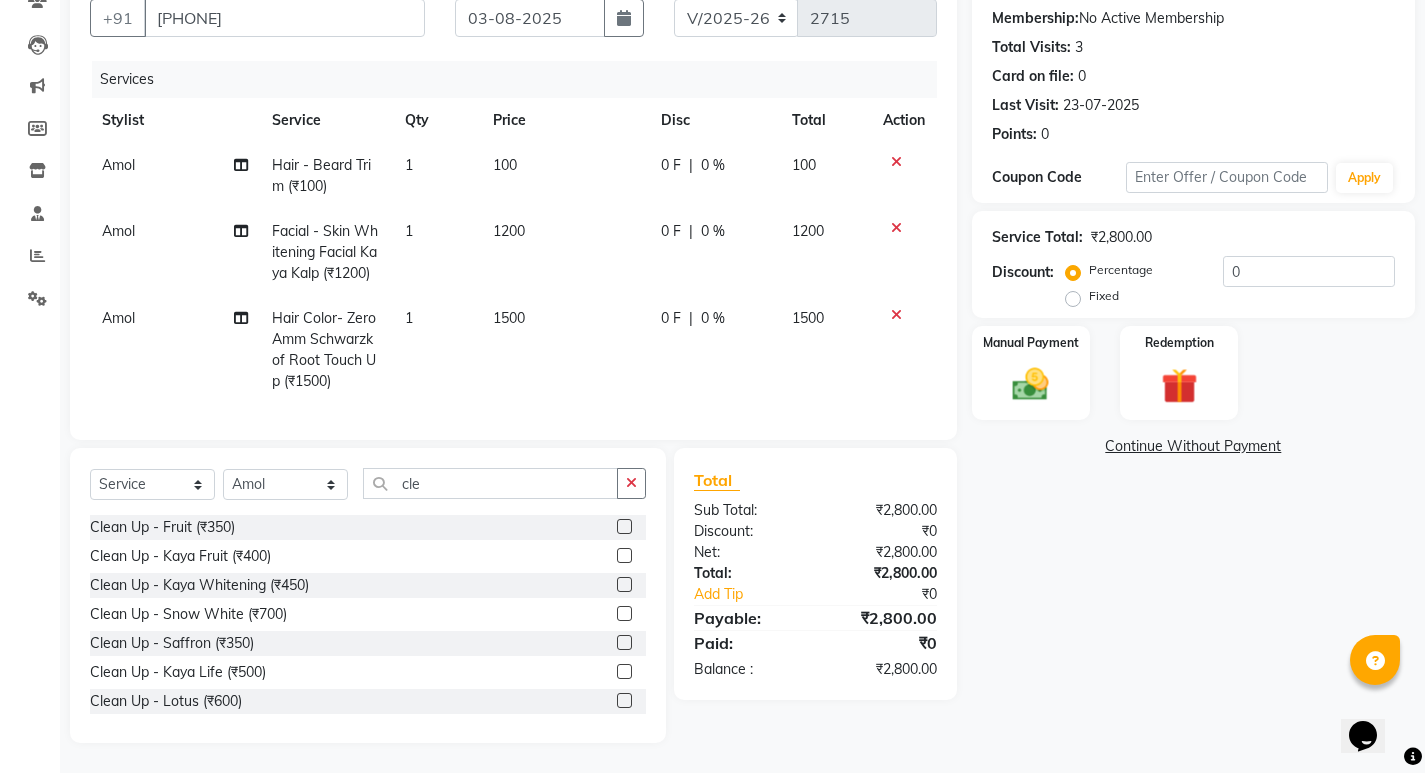 click 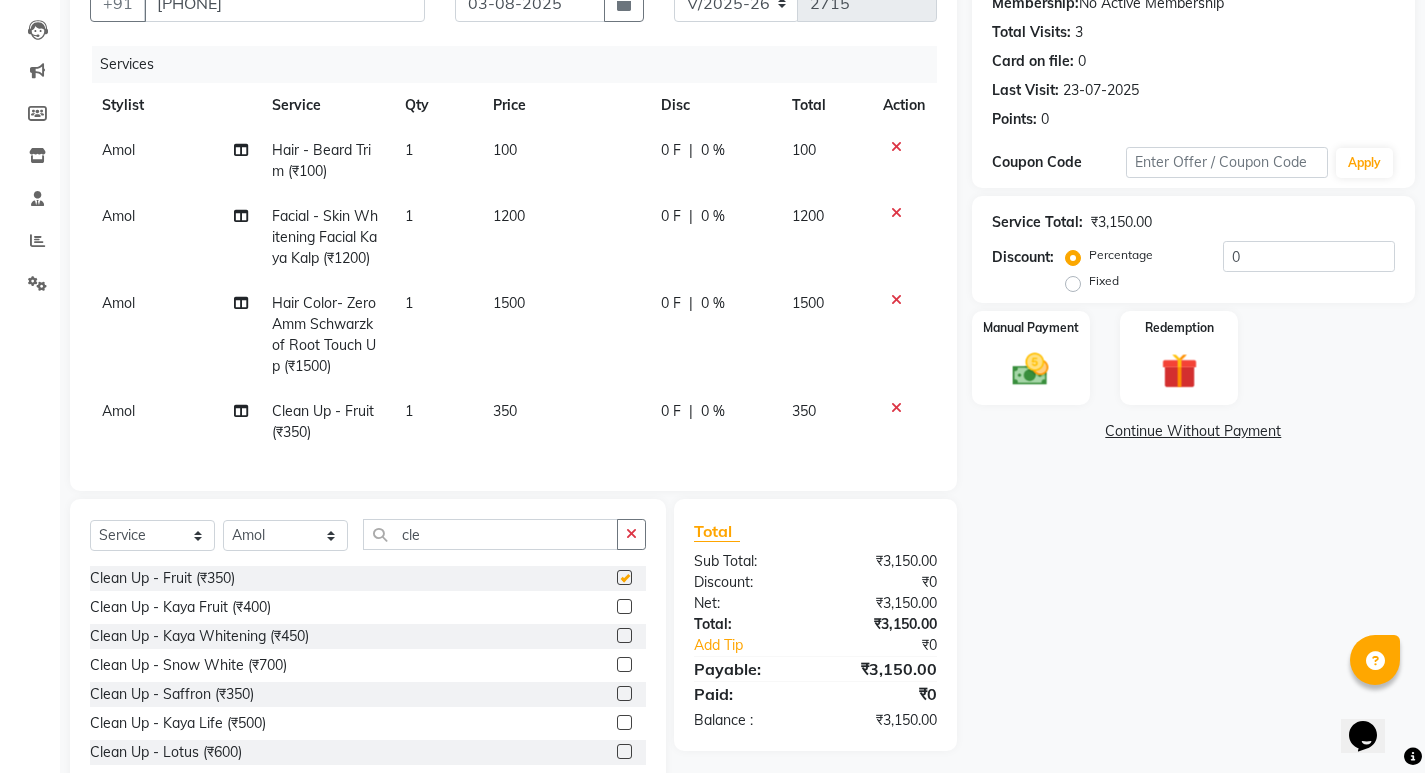 checkbox on "false" 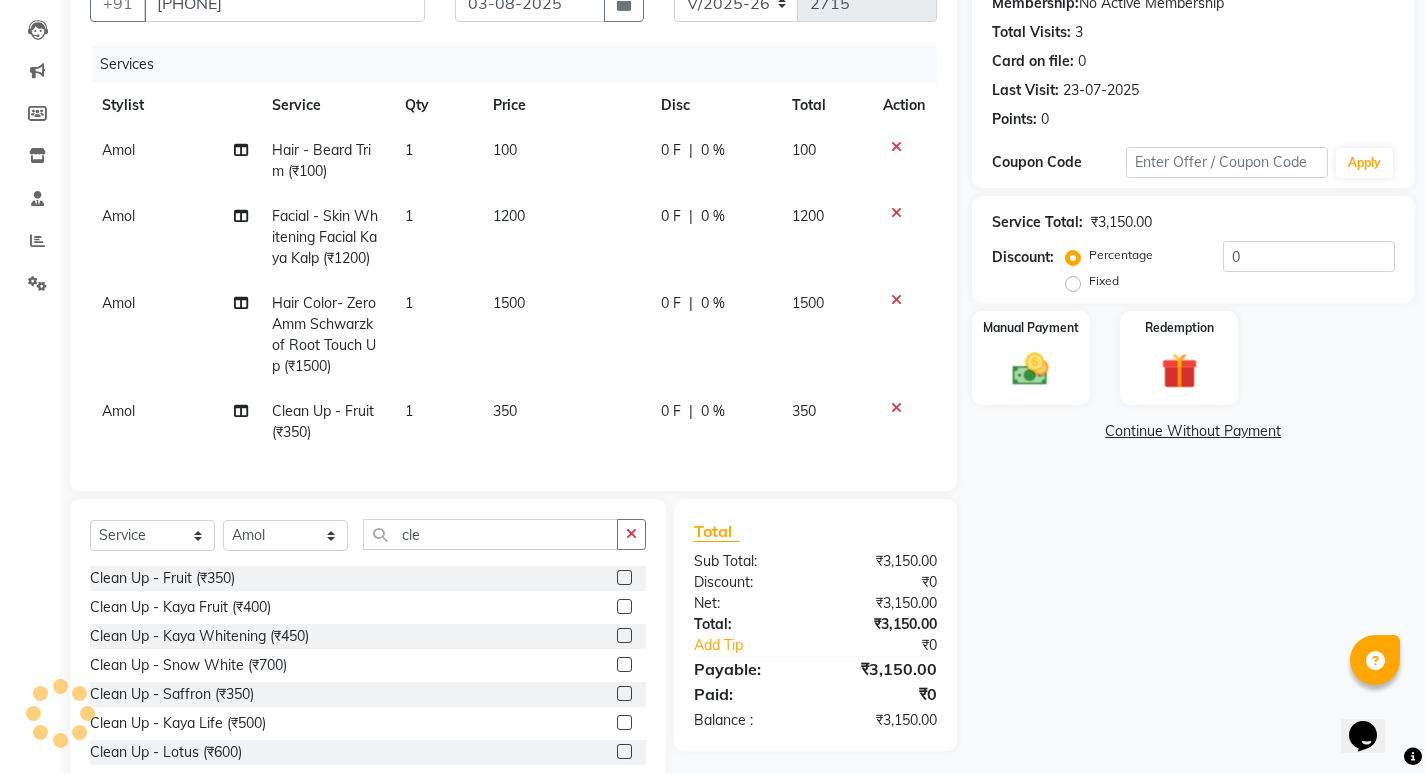 drag, startPoint x: 638, startPoint y: 551, endPoint x: 608, endPoint y: 551, distance: 30 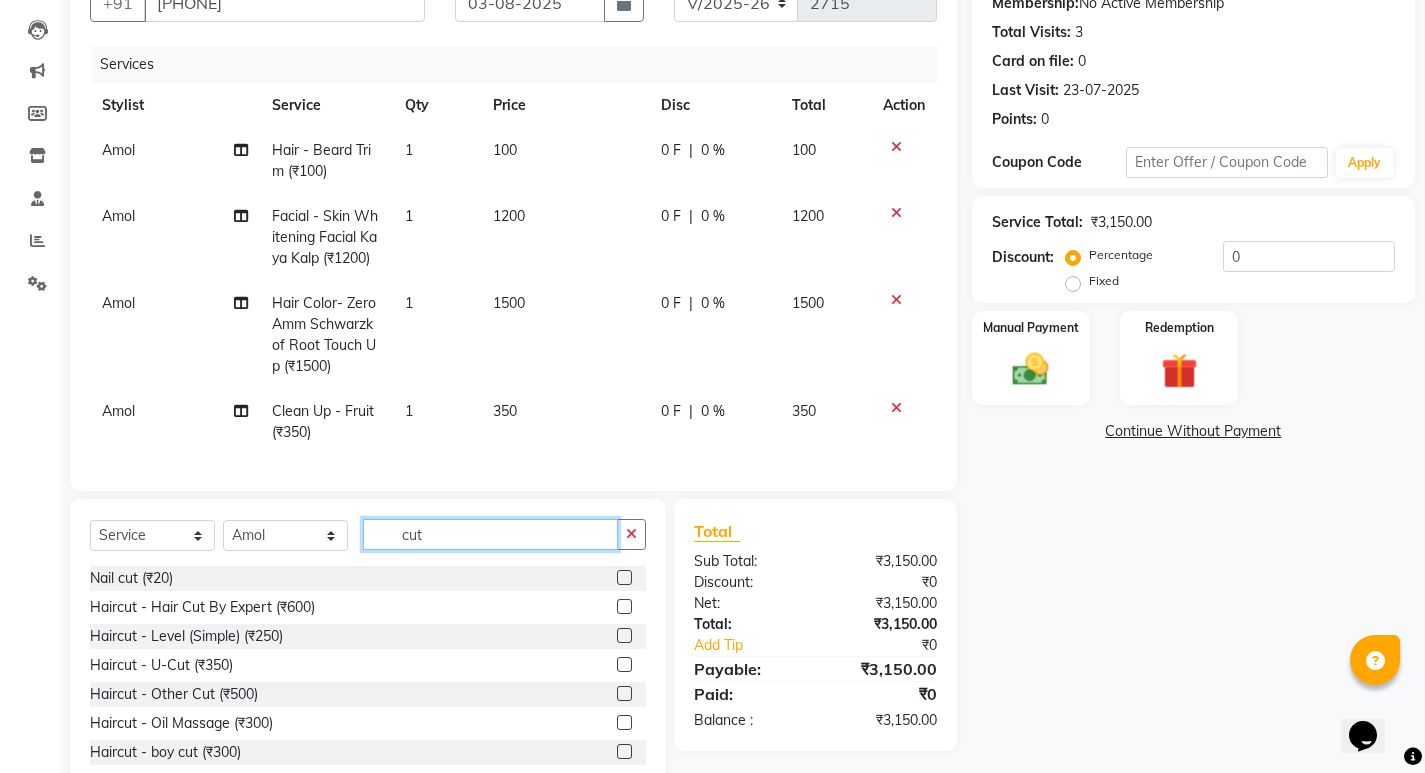 type on "cut" 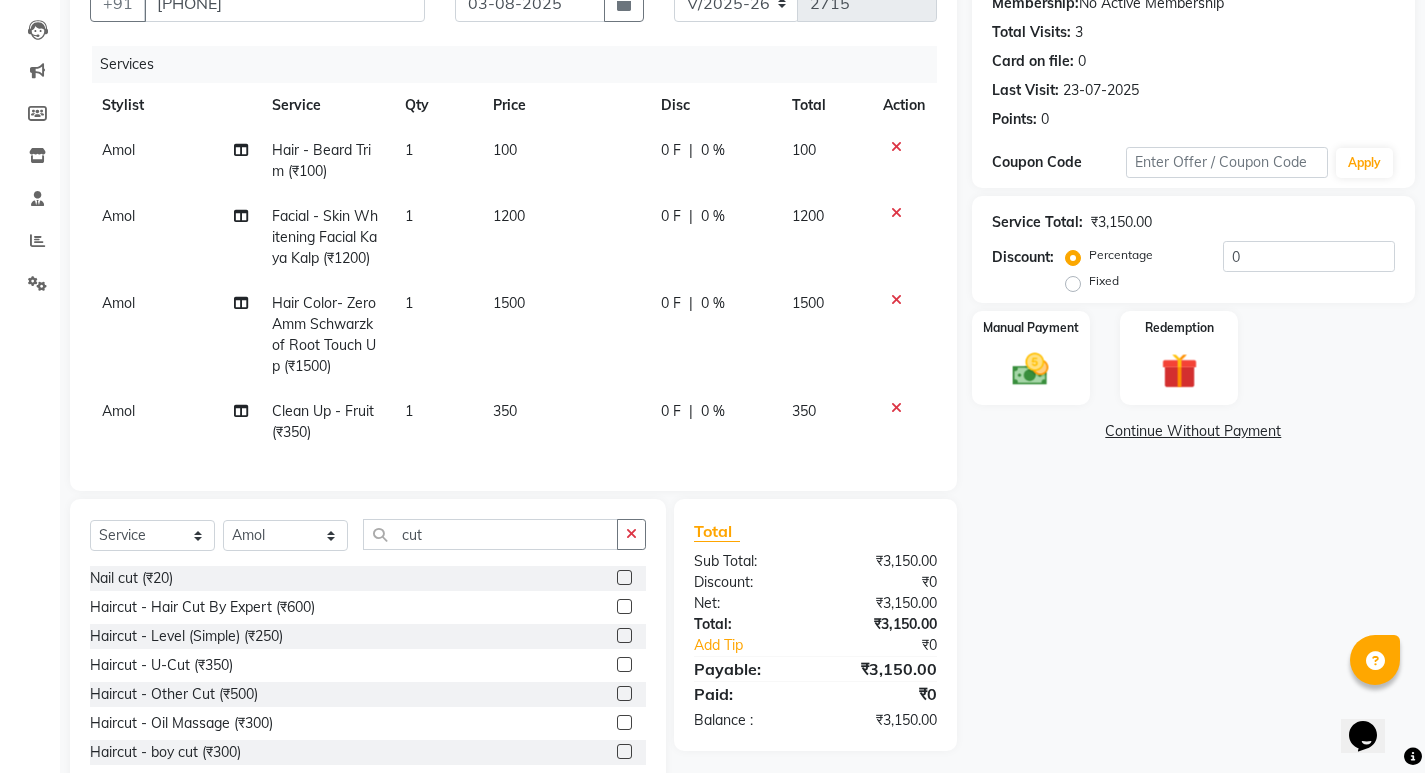 click 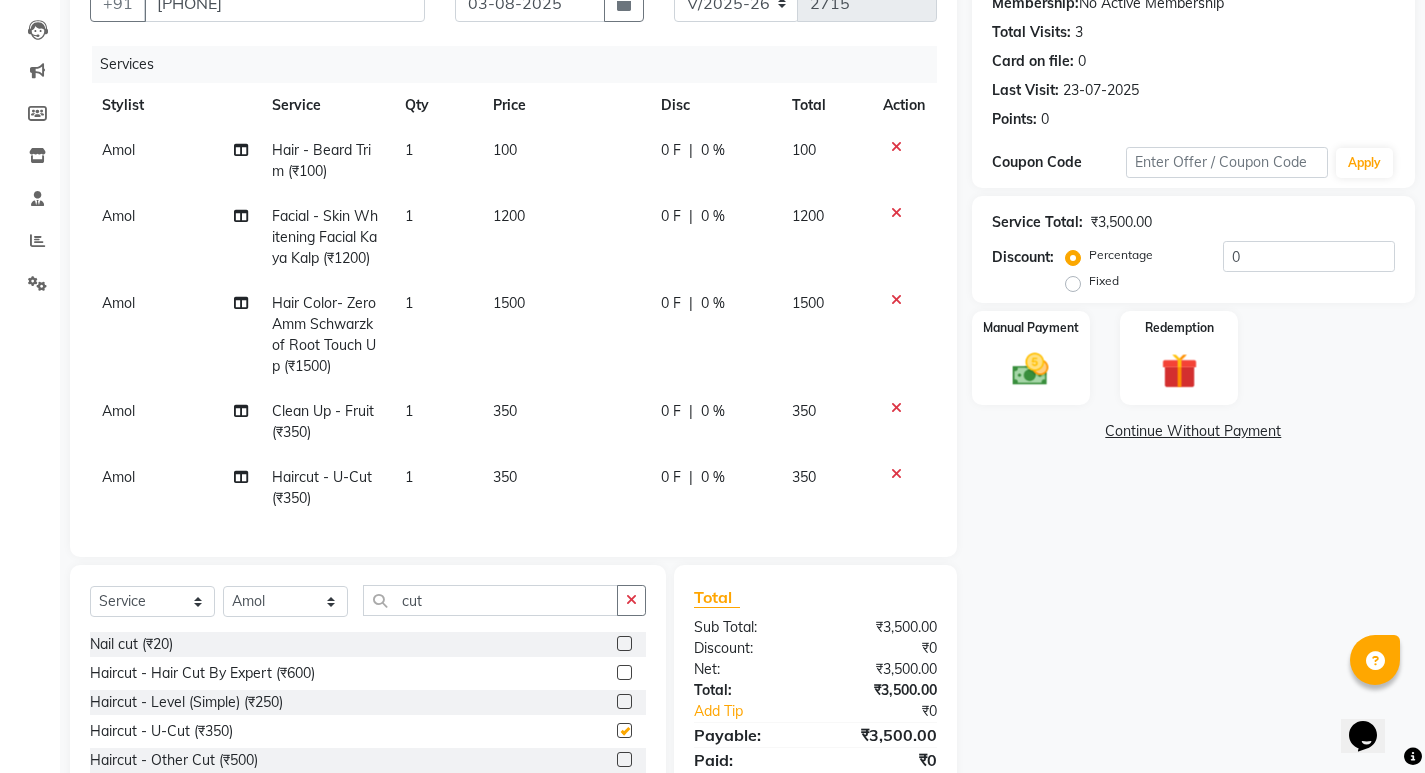 checkbox on "false" 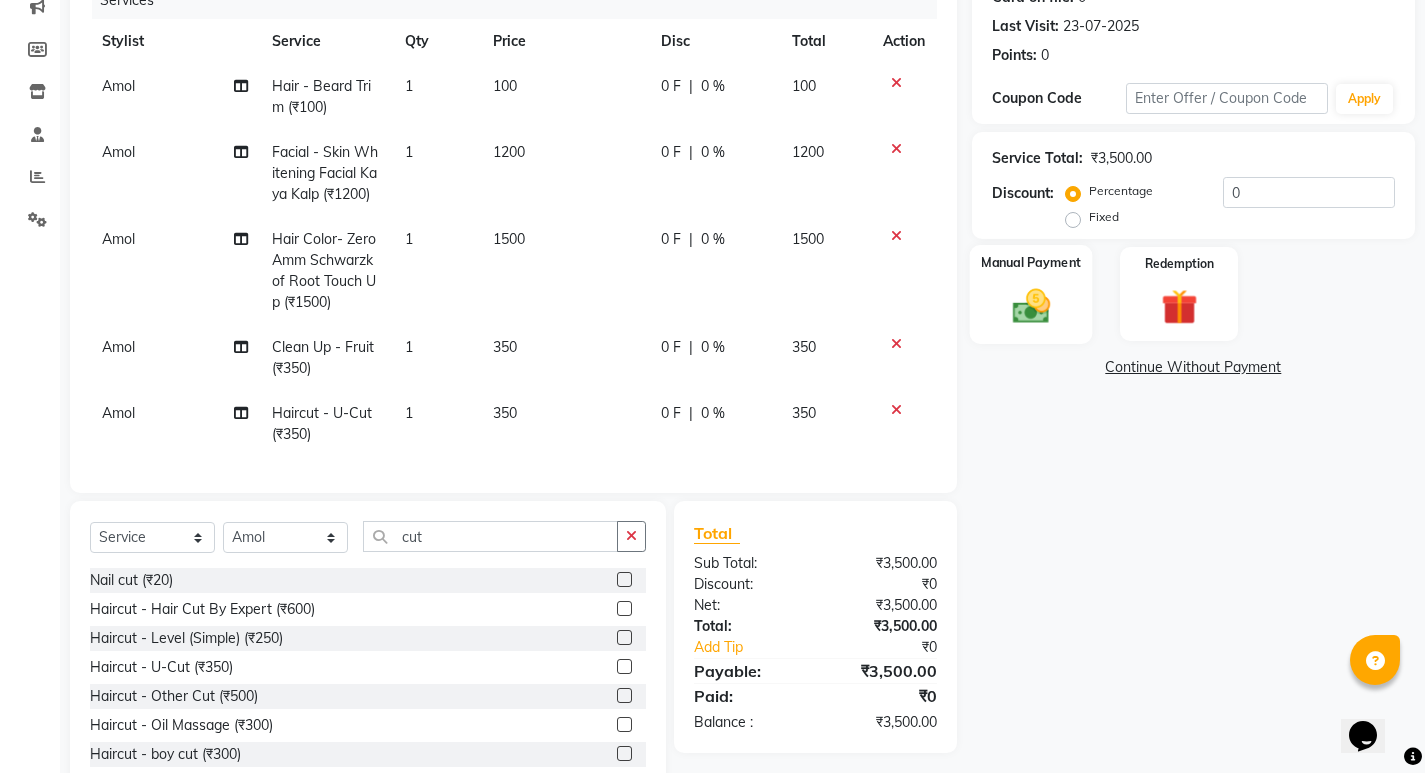 scroll, scrollTop: 328, scrollLeft: 0, axis: vertical 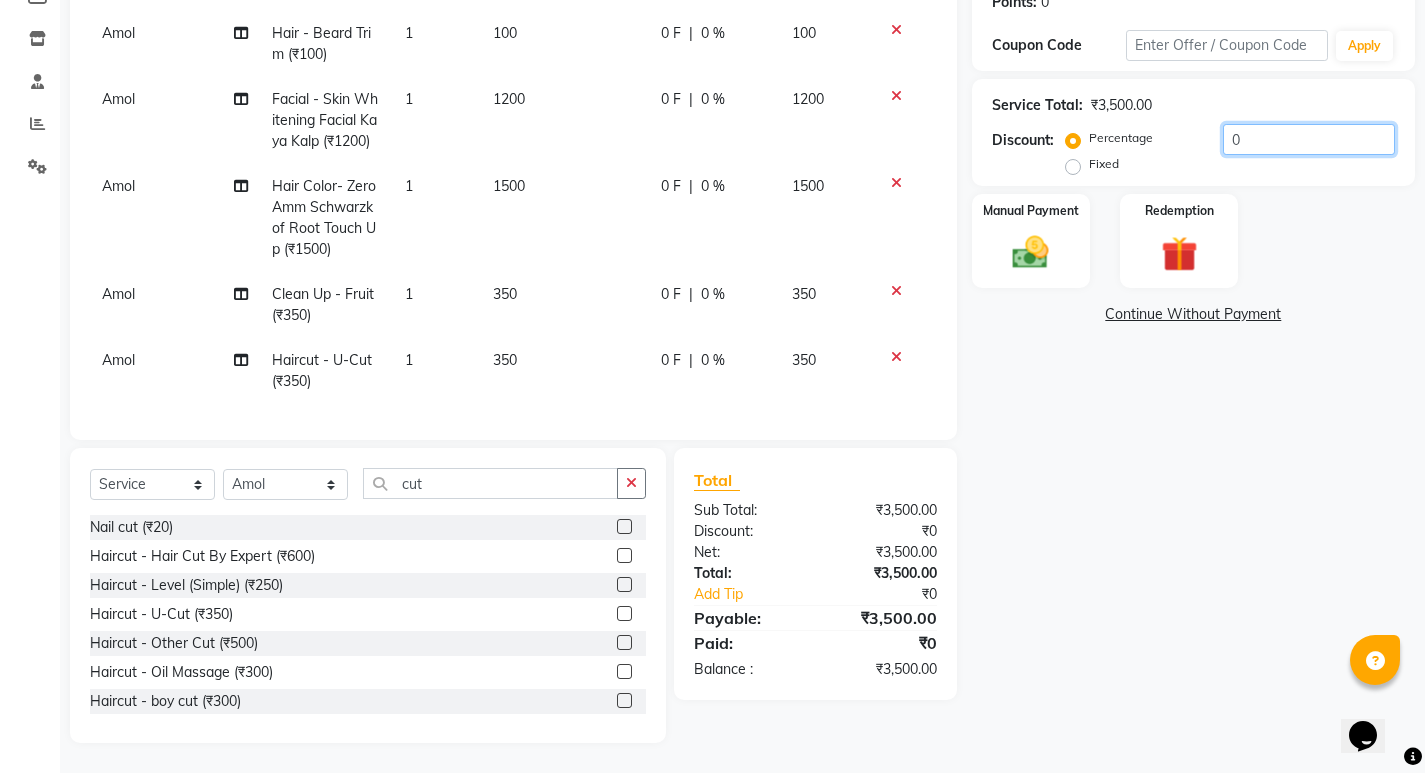 click on "0" 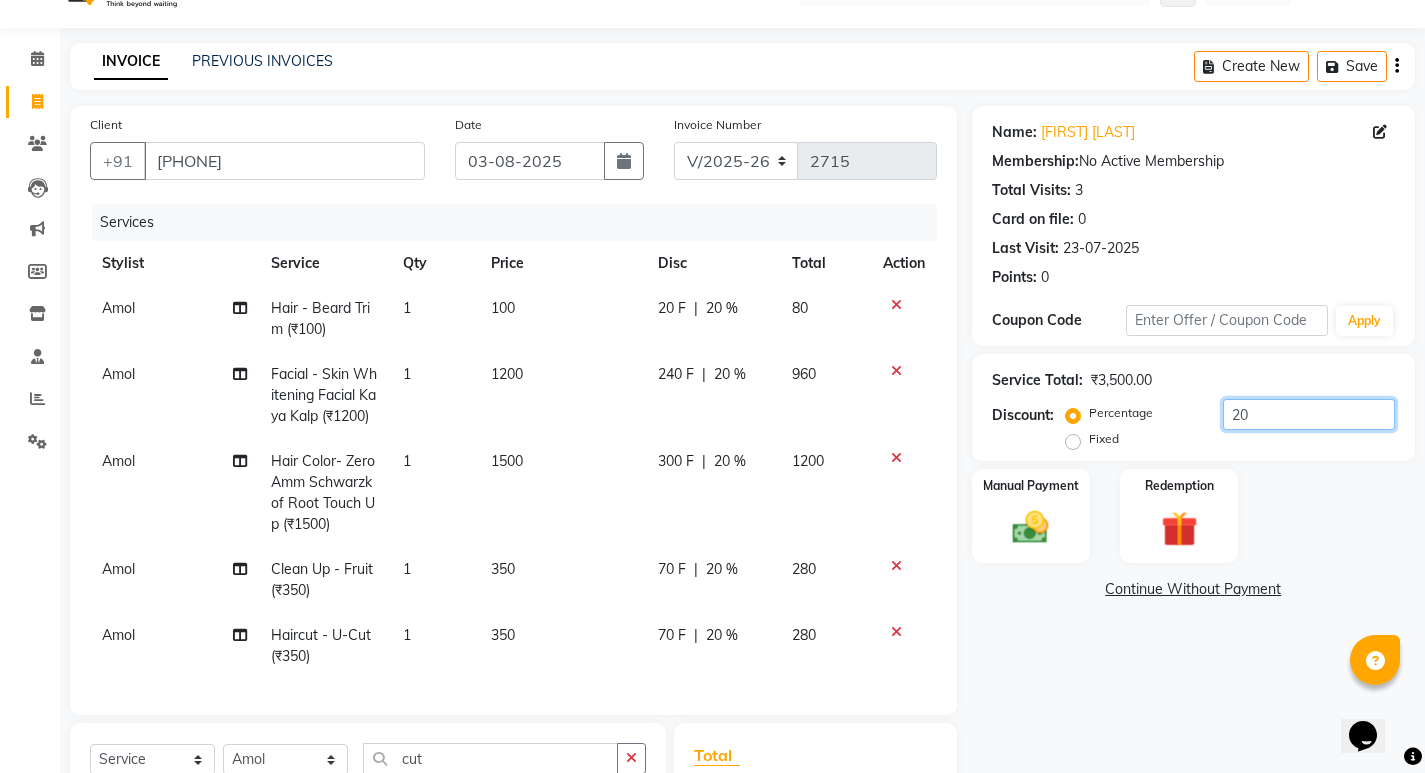 scroll, scrollTop: 28, scrollLeft: 0, axis: vertical 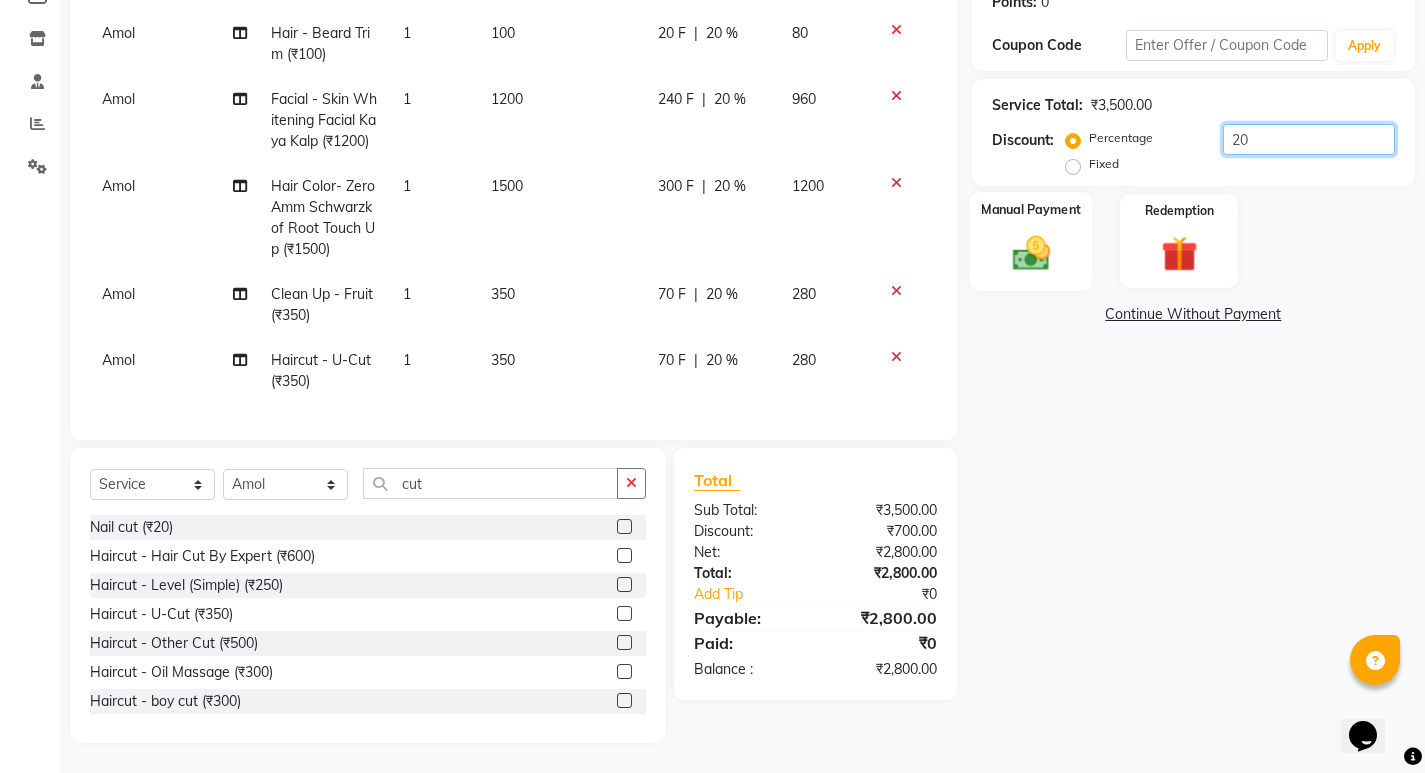 type on "20" 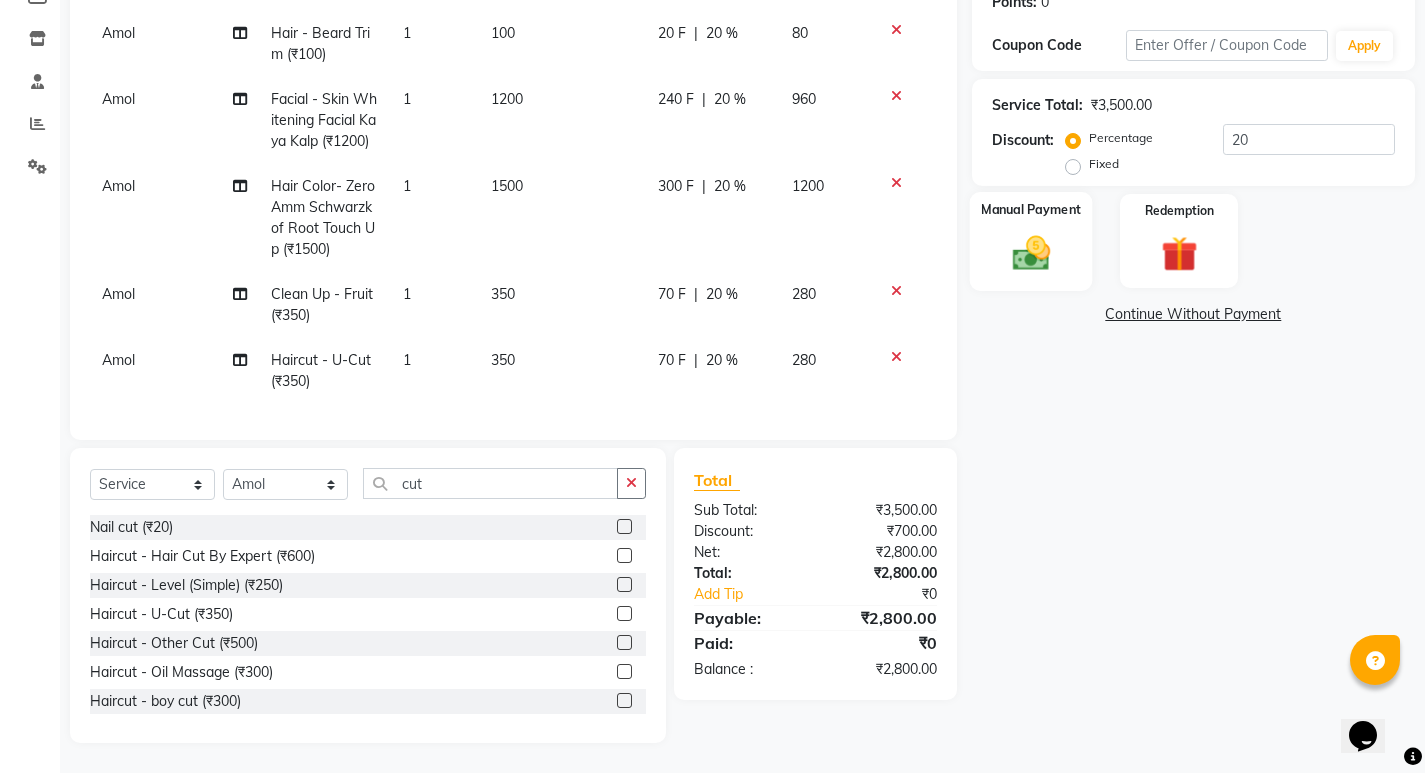 drag, startPoint x: 1021, startPoint y: 240, endPoint x: 1078, endPoint y: 277, distance: 67.95587 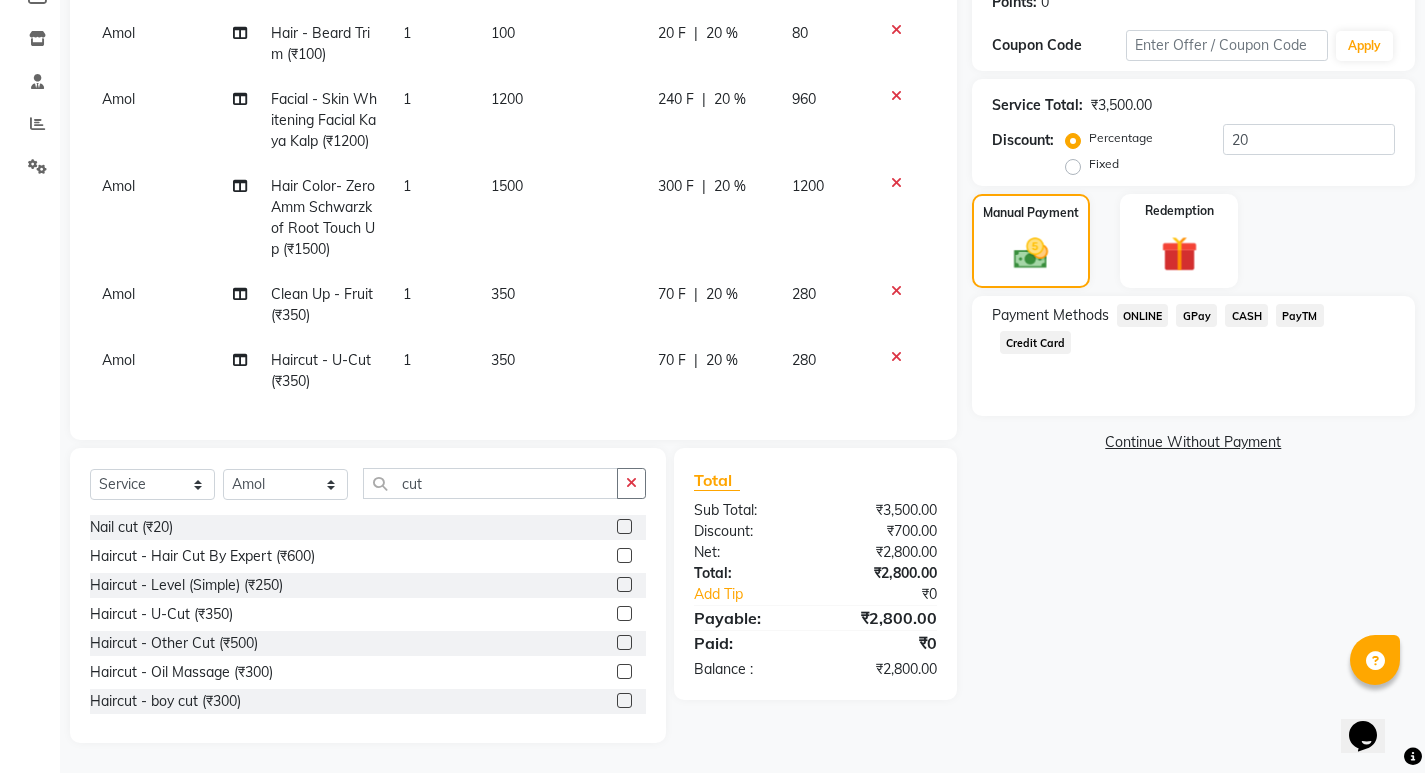 click on "PayTM" 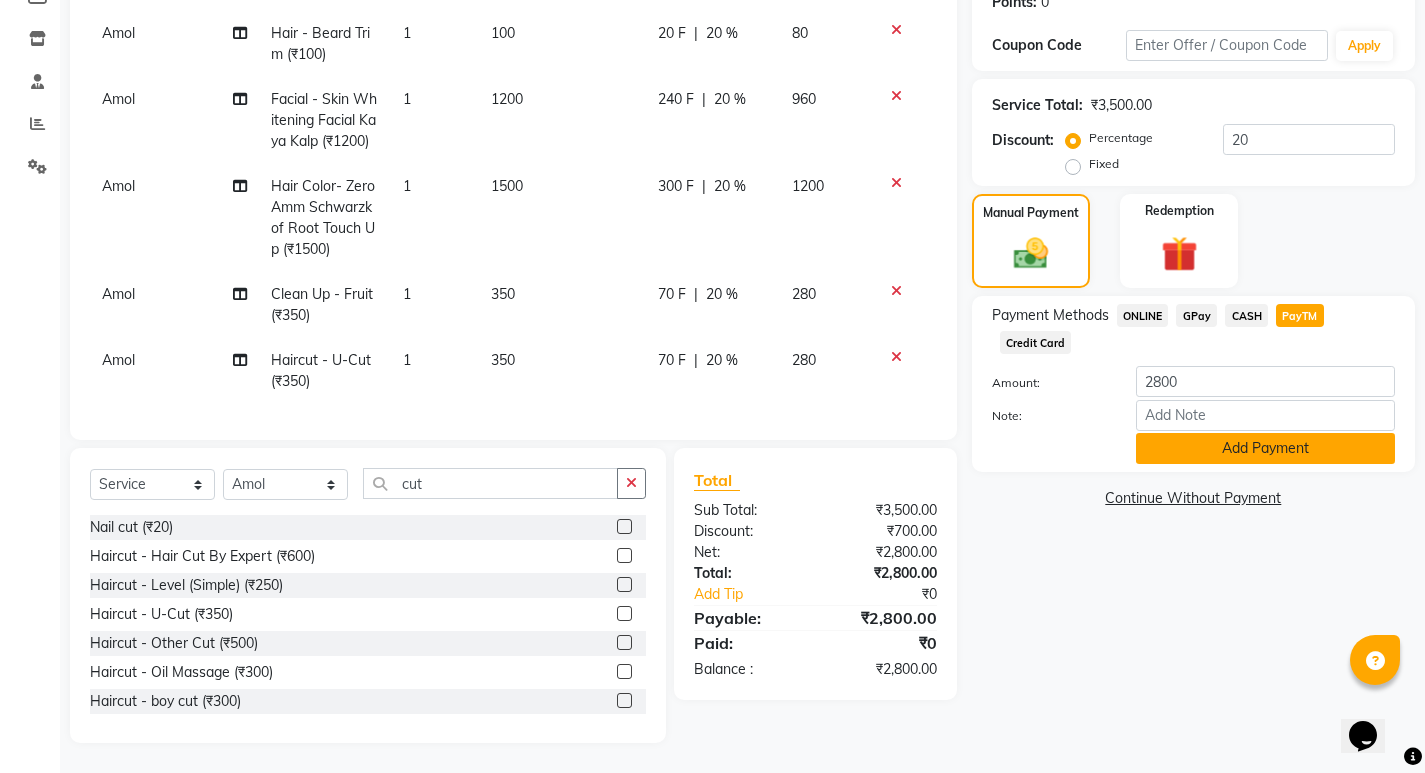 click on "Add Payment" 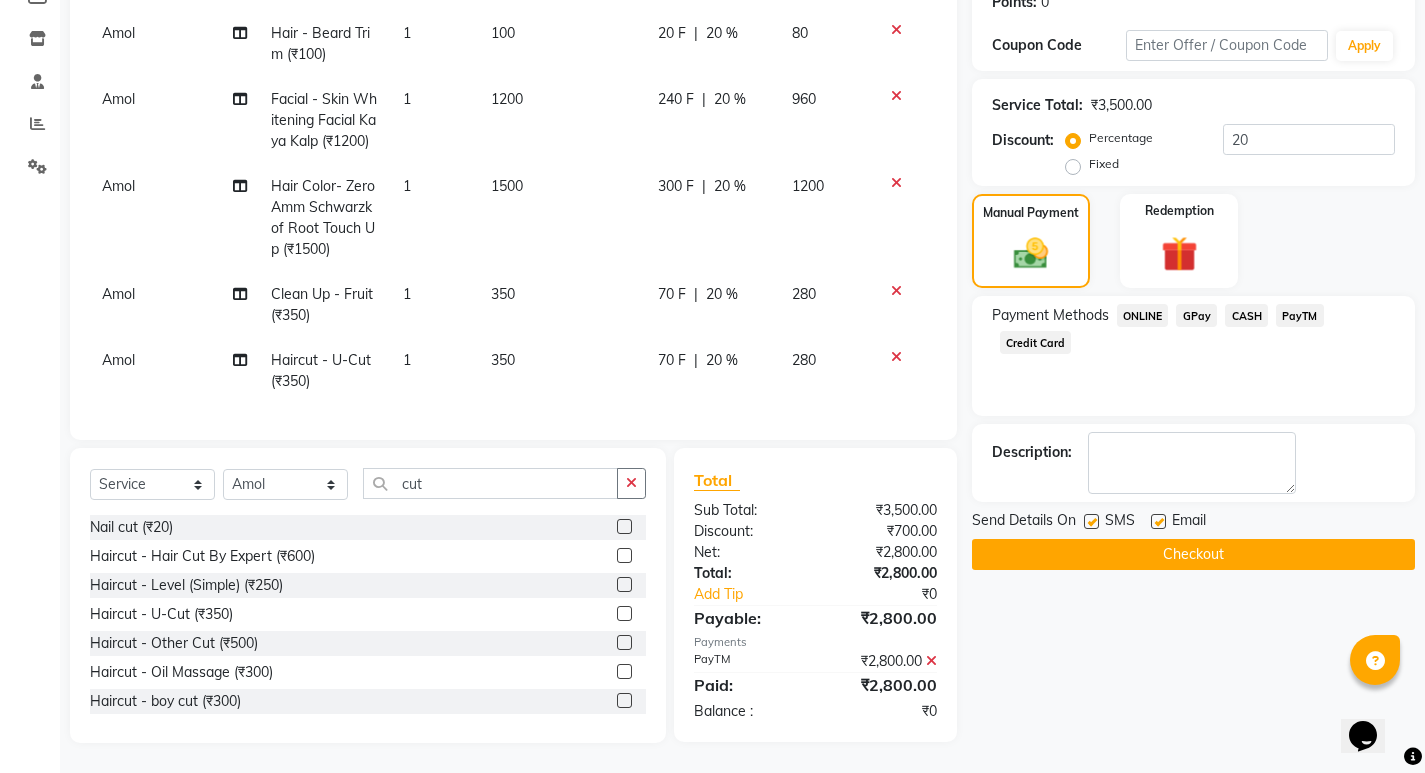 click on "Checkout" 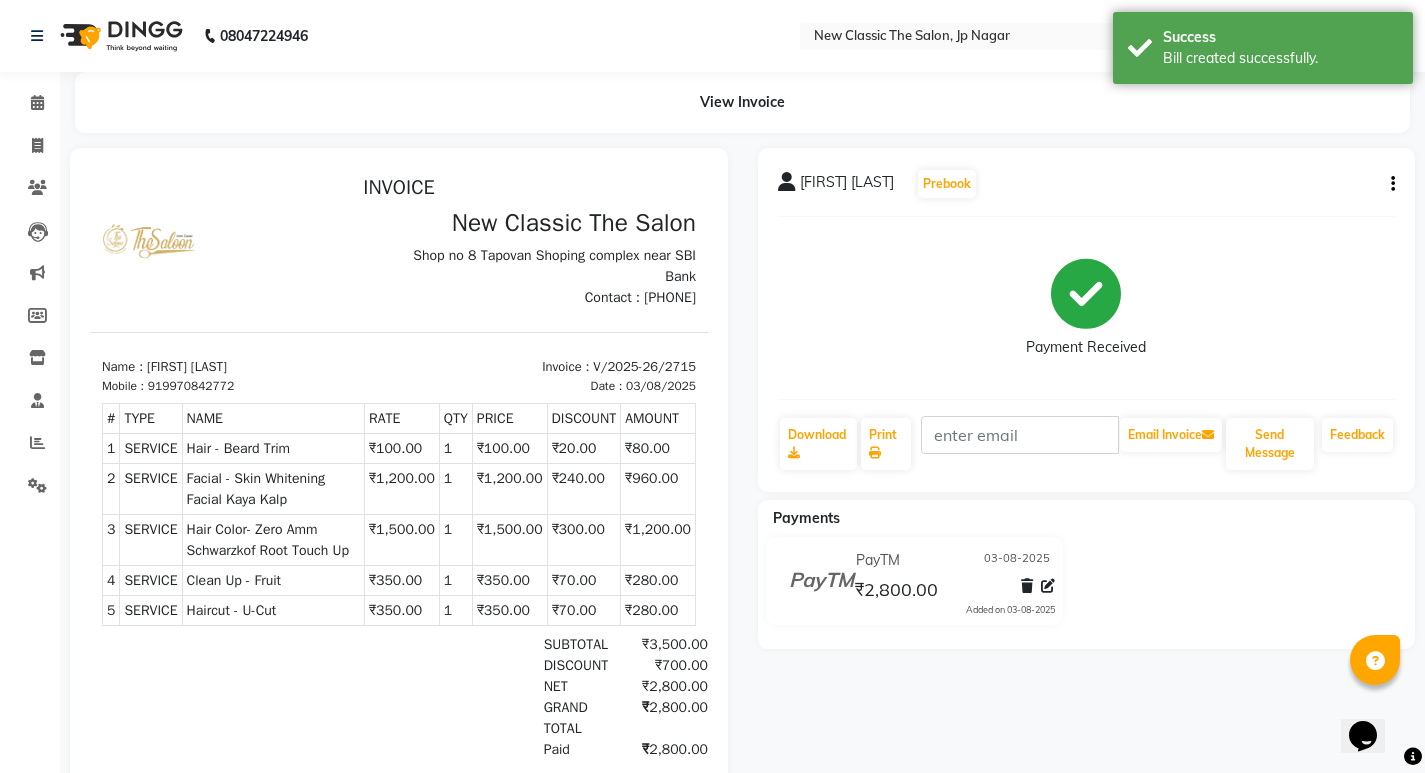 scroll, scrollTop: 0, scrollLeft: 0, axis: both 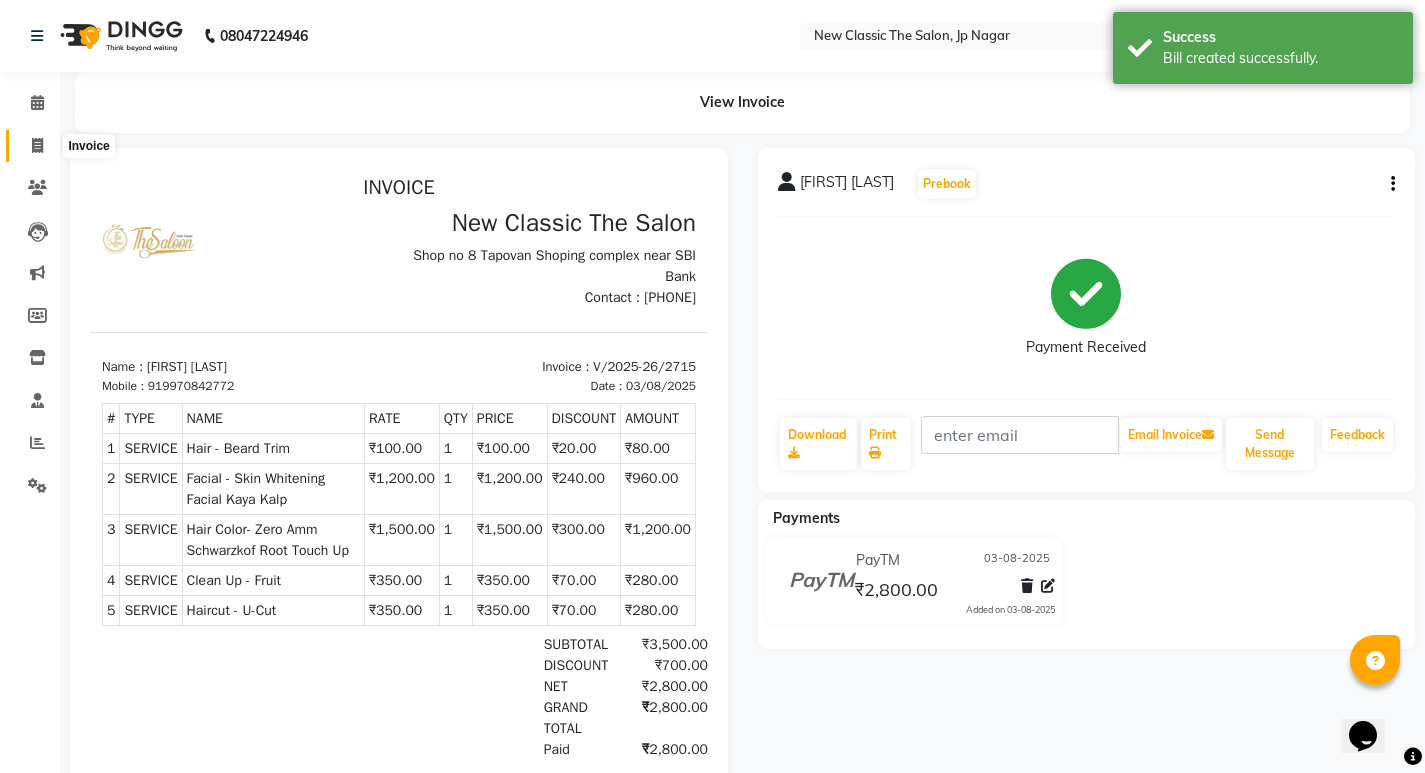 click 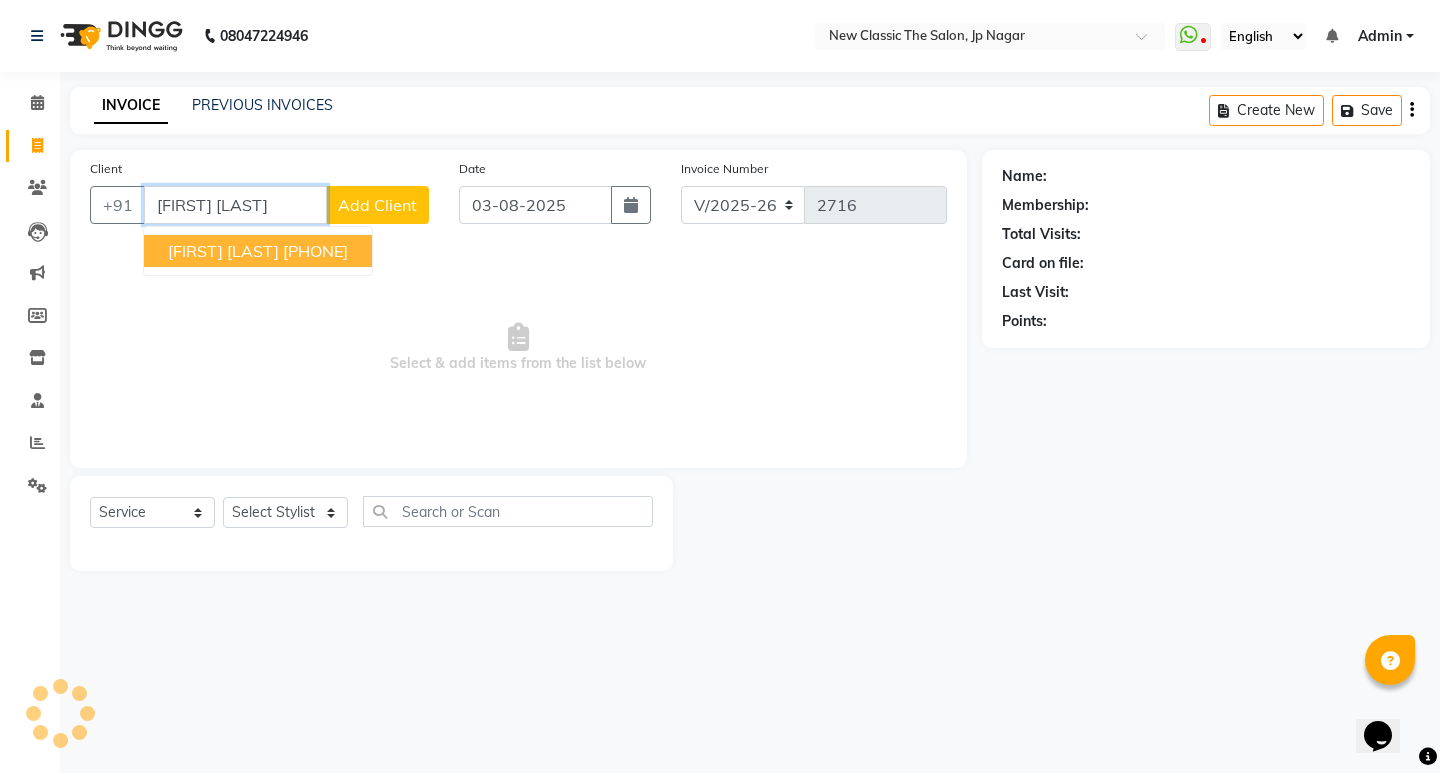 click on "[FIRST] [LAST]" at bounding box center [223, 251] 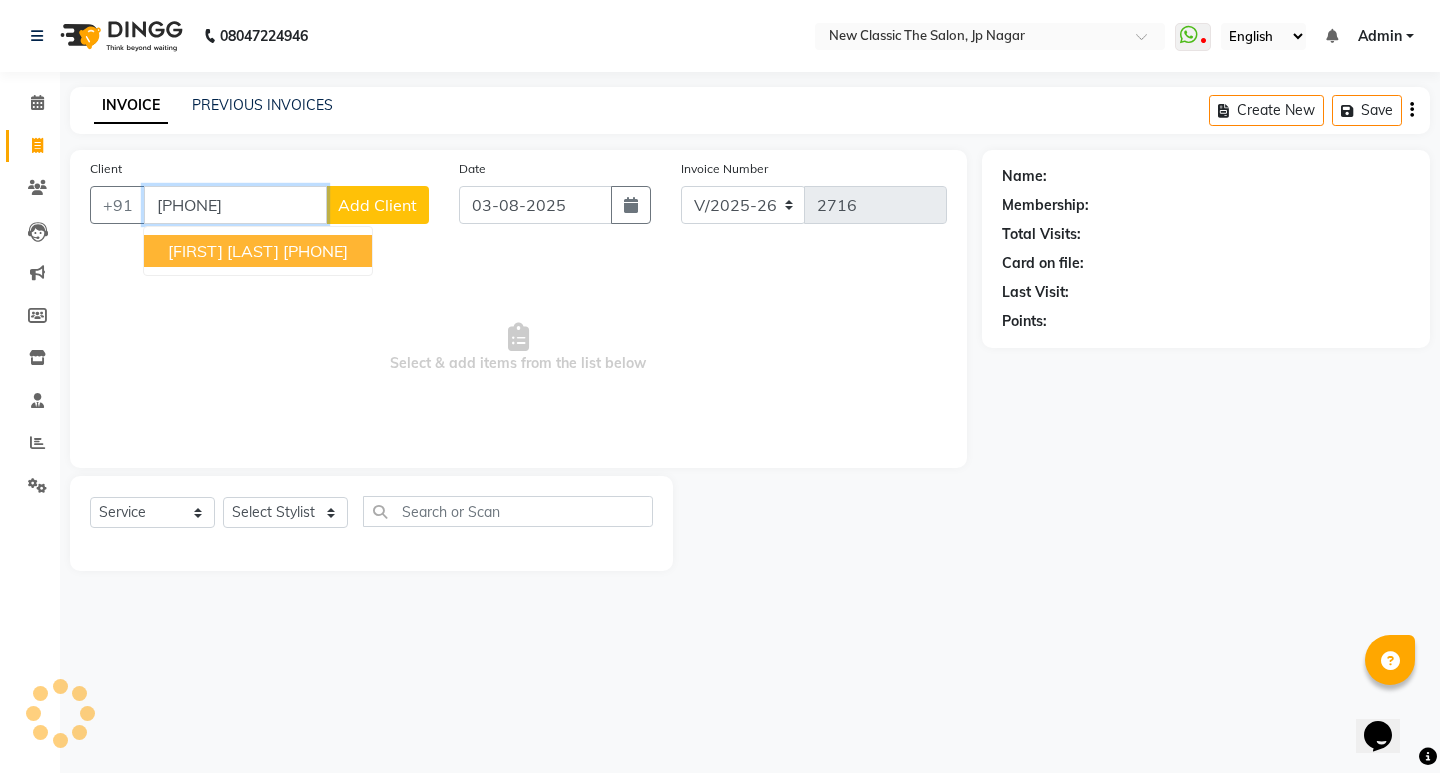 type on "[PHONE]" 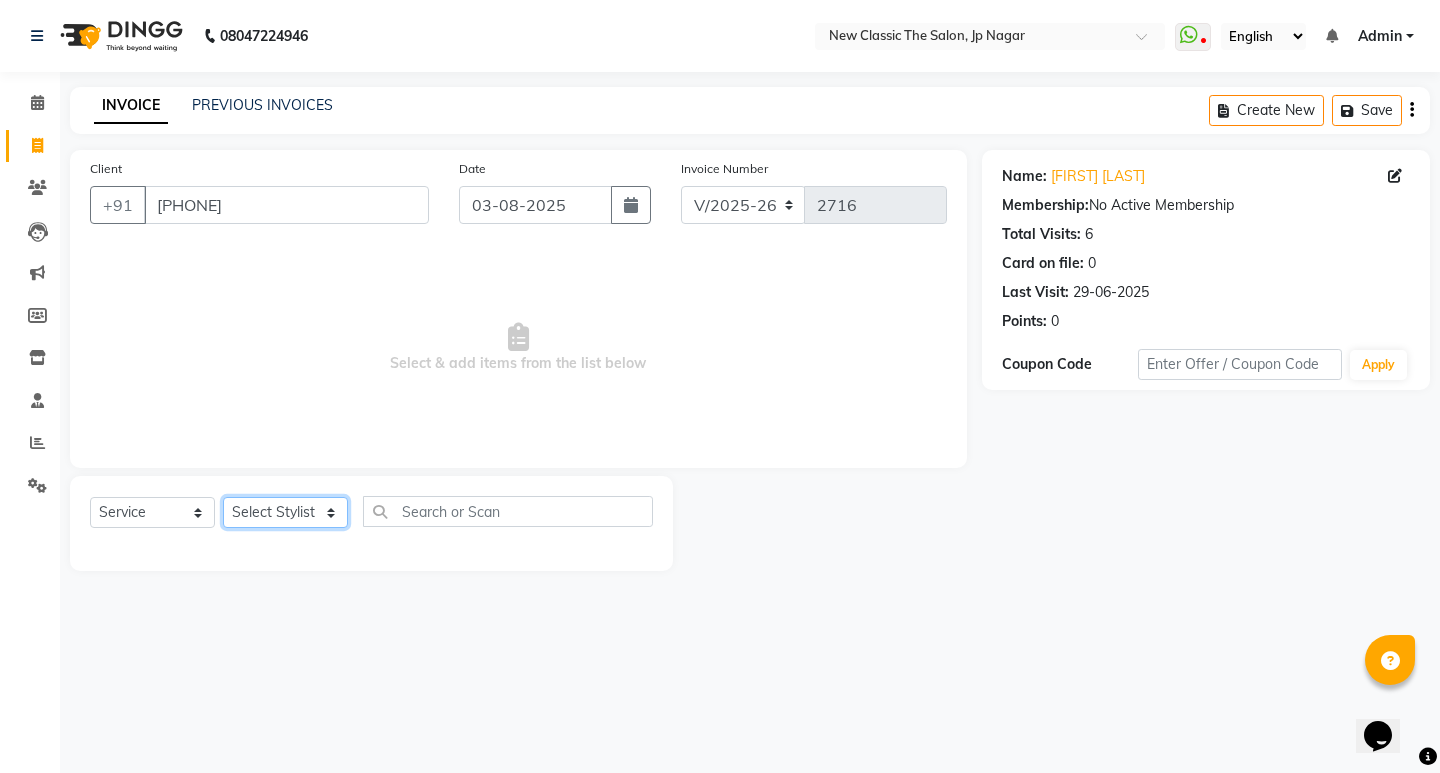 click on "Select Stylist Amit Amol Anil Kirti Komal Manager Prachi Rina Shital Smita surendra" 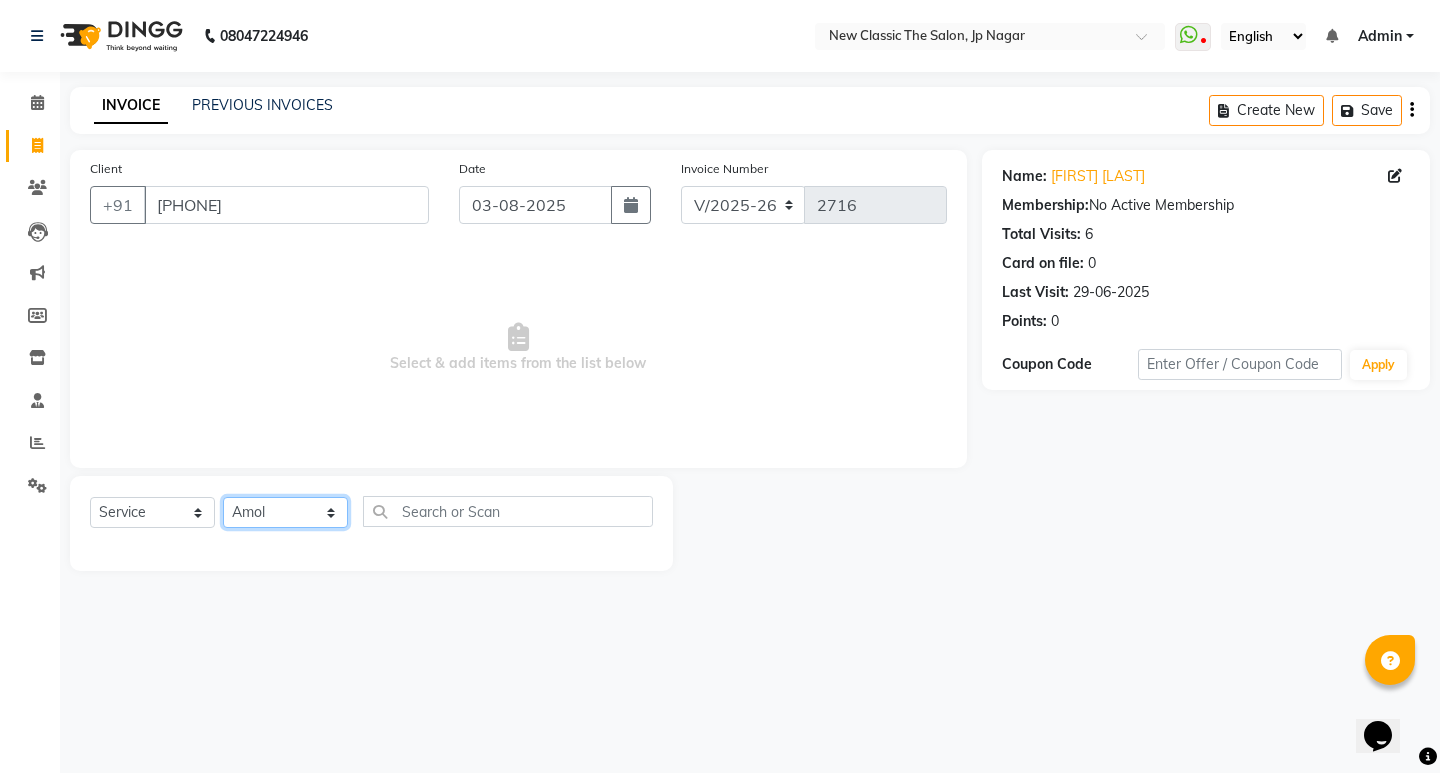 click on "Select Stylist Amit Amol Anil Kirti Komal Manager Prachi Rina Shital Smita surendra" 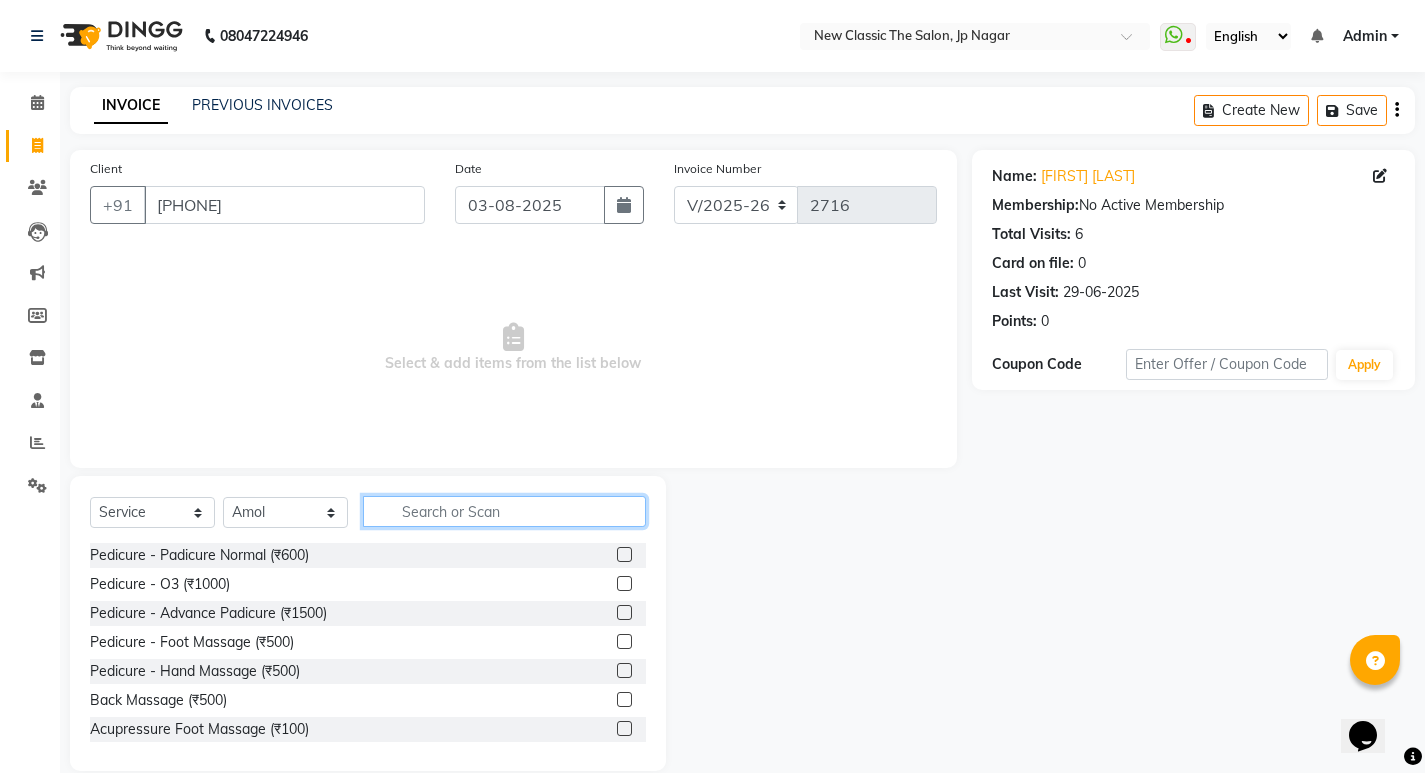 click 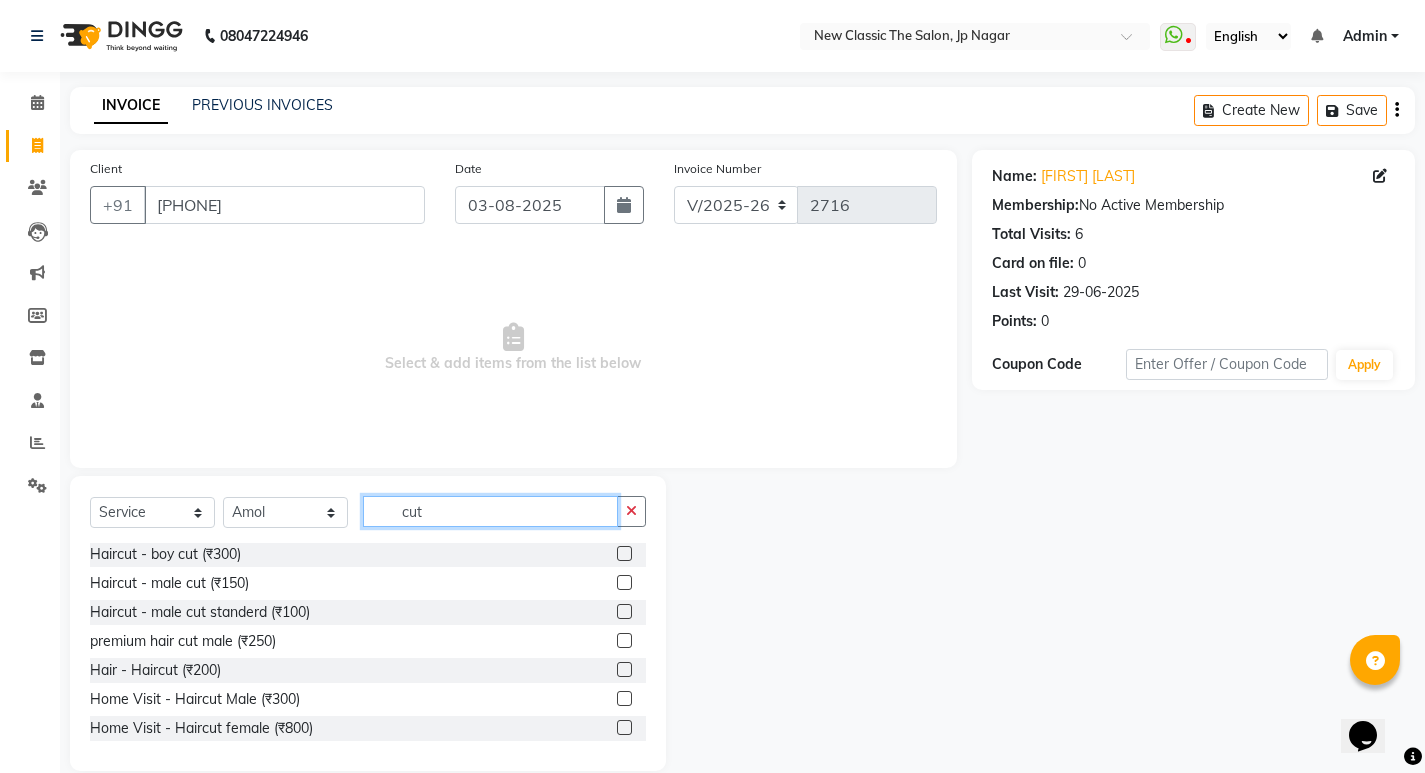 scroll, scrollTop: 177, scrollLeft: 0, axis: vertical 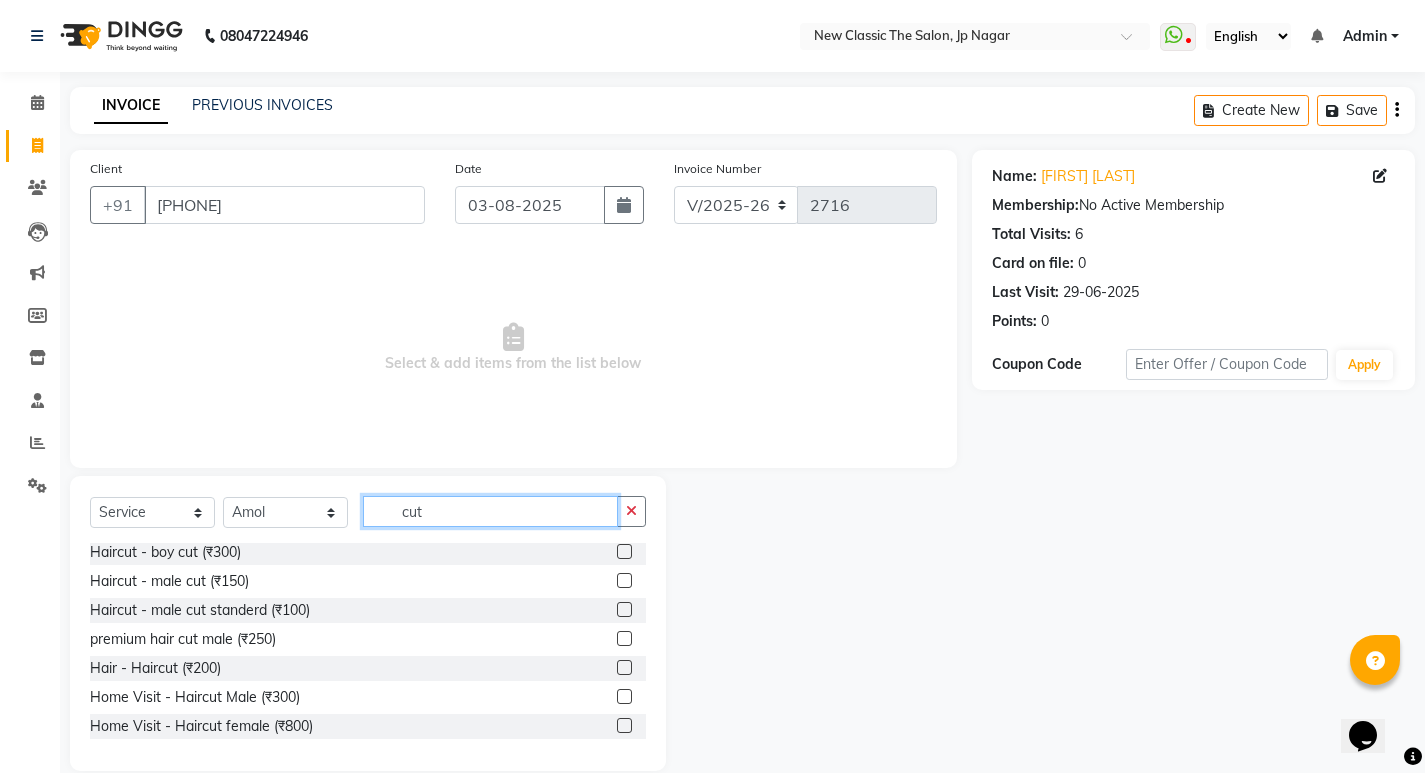 type on "cut" 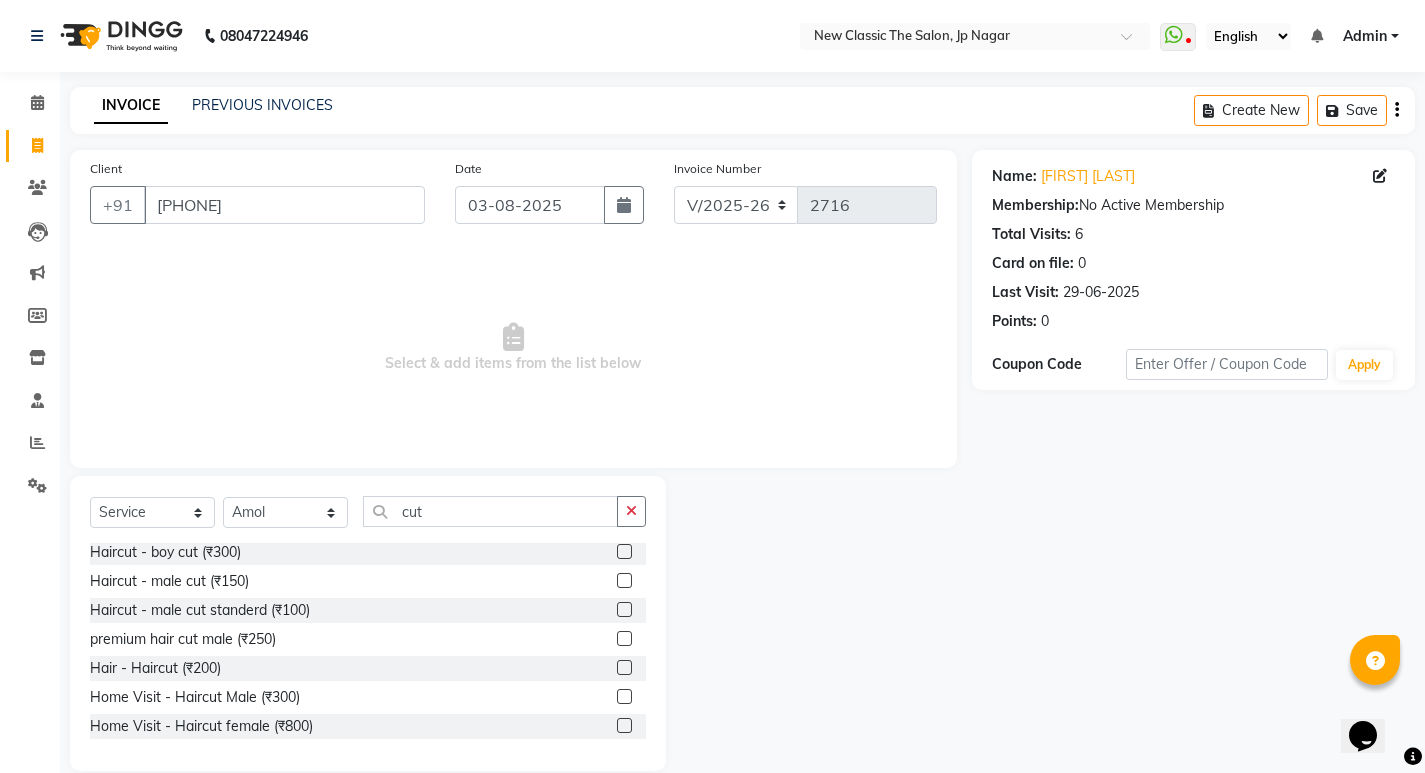 drag, startPoint x: 611, startPoint y: 668, endPoint x: 624, endPoint y: 619, distance: 50.695168 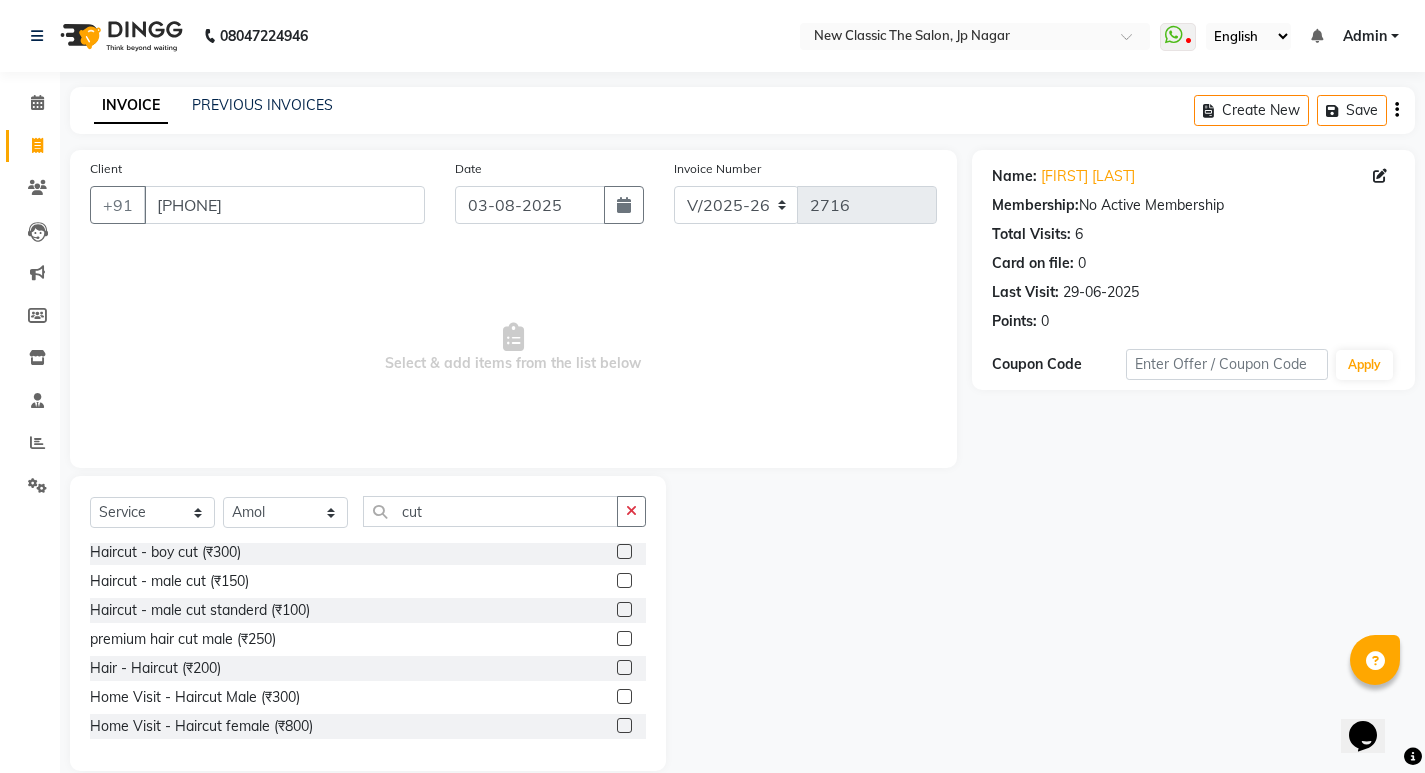 click 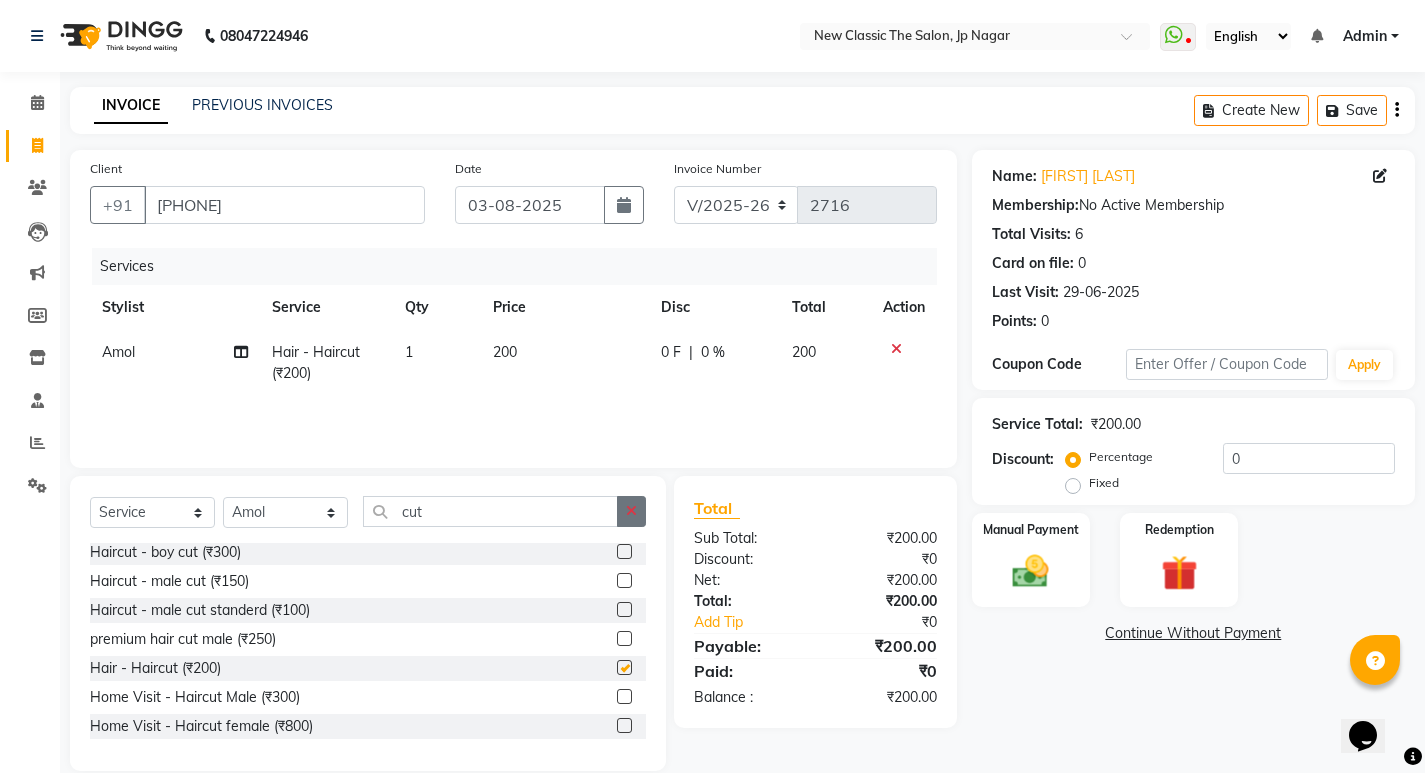 checkbox on "false" 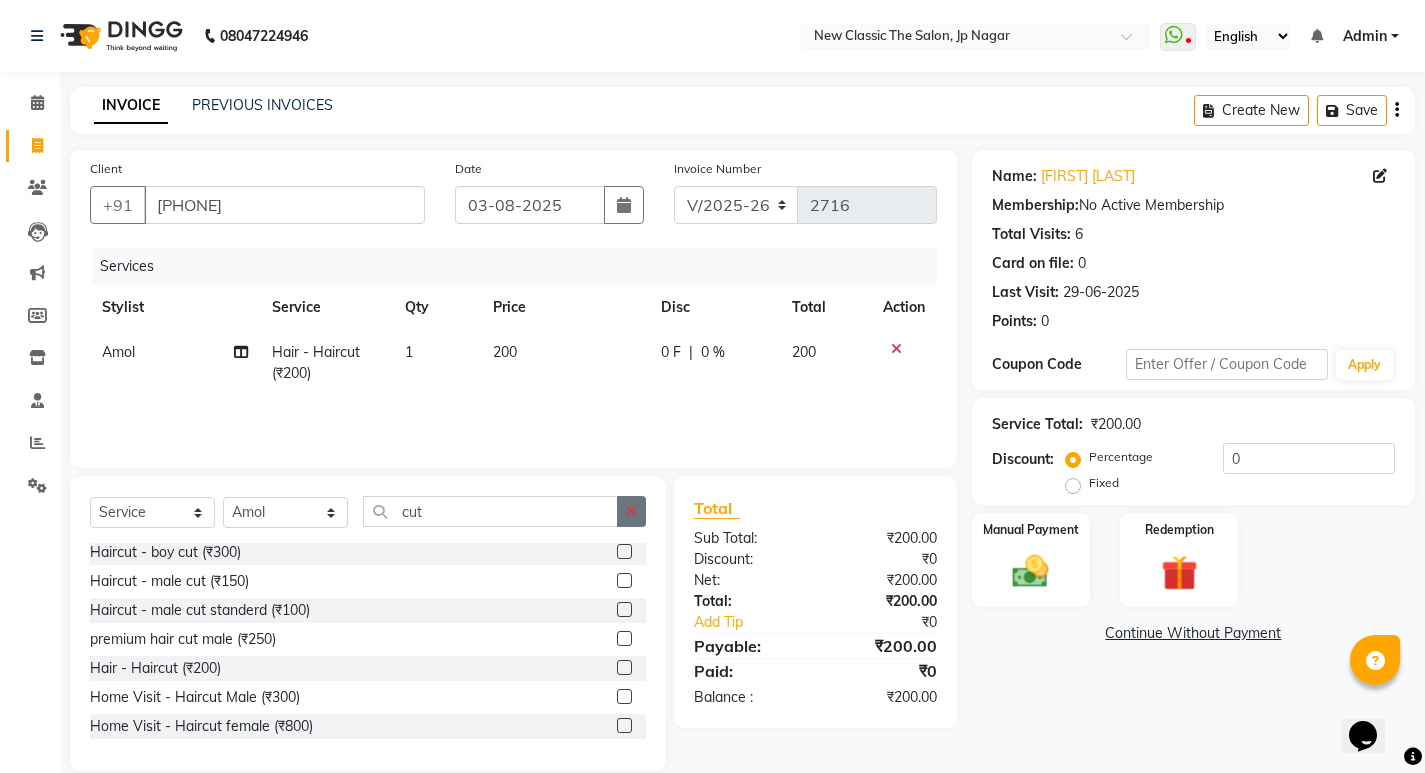 click 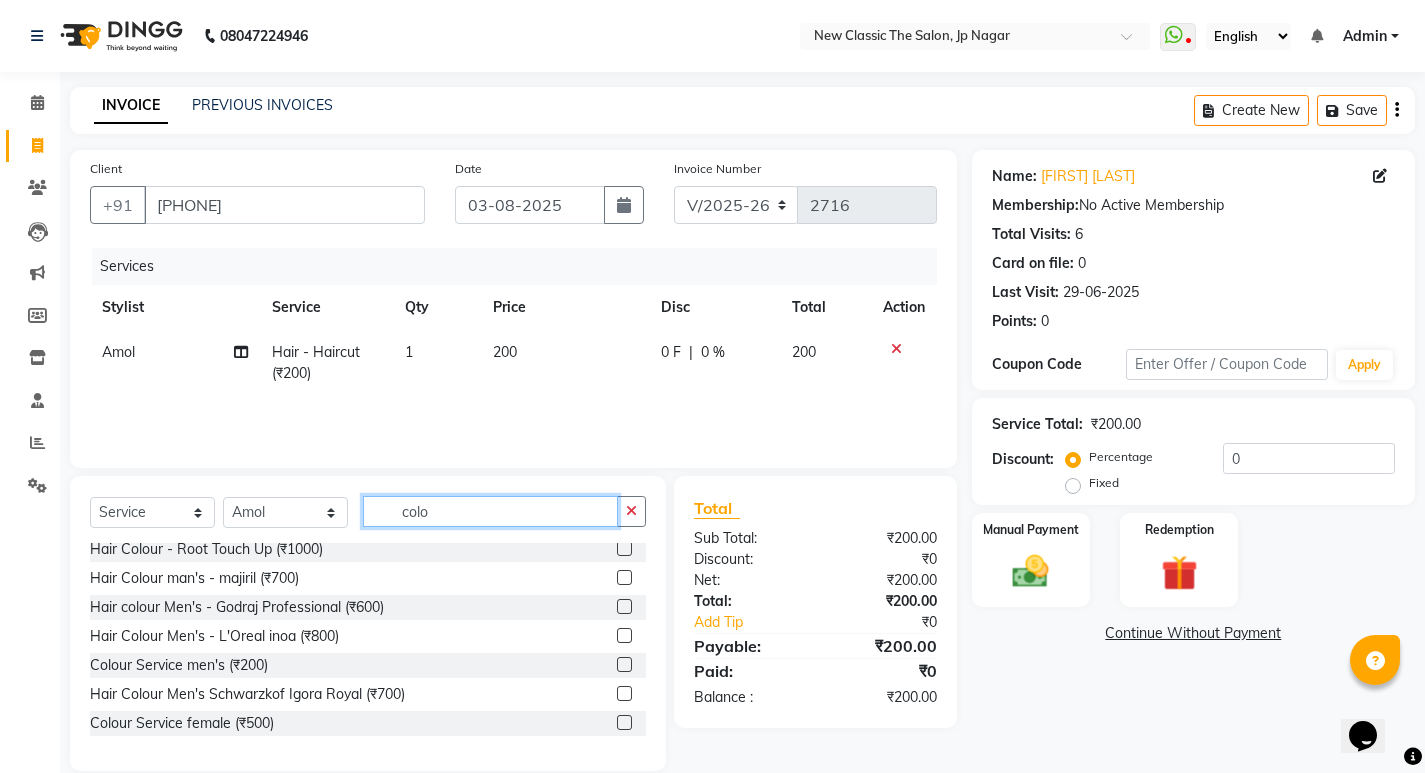 scroll, scrollTop: 0, scrollLeft: 0, axis: both 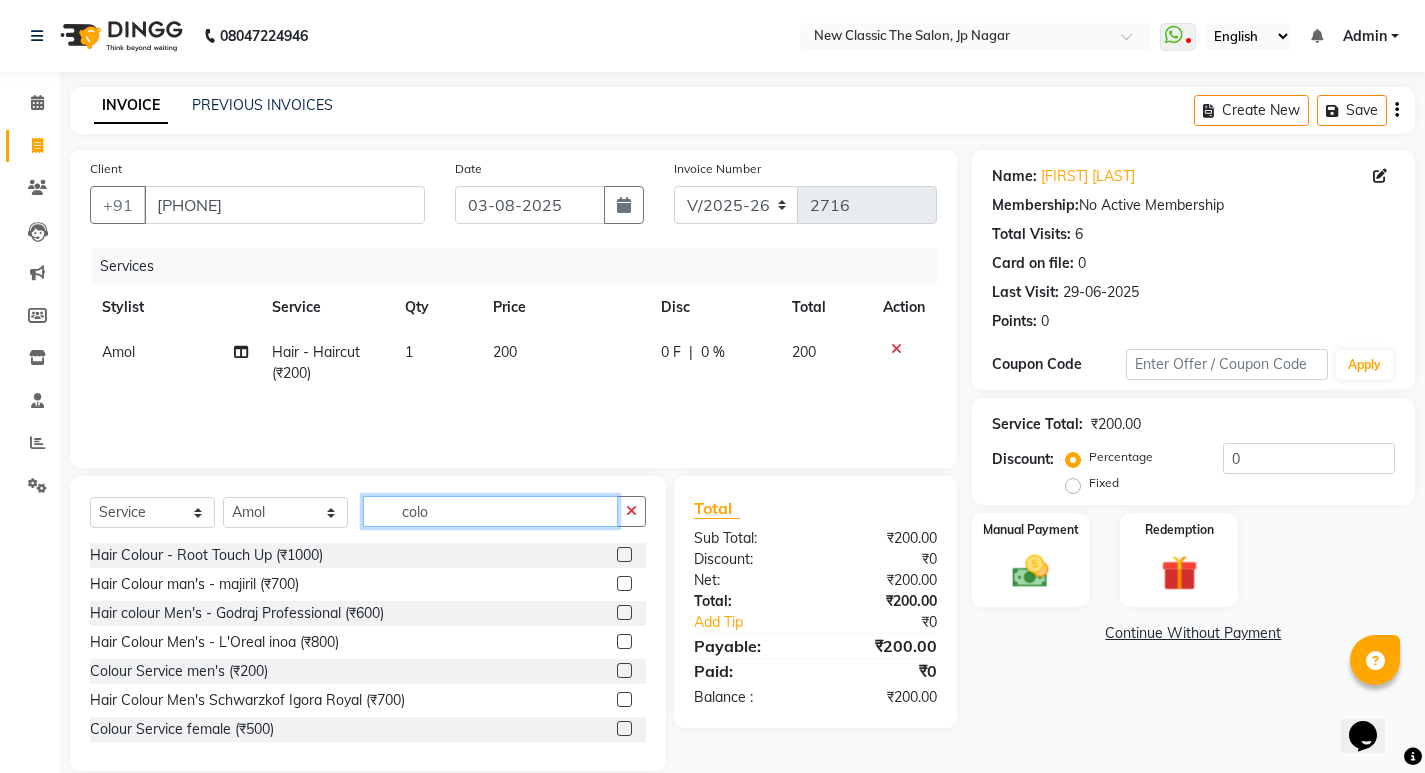 type on "colo" 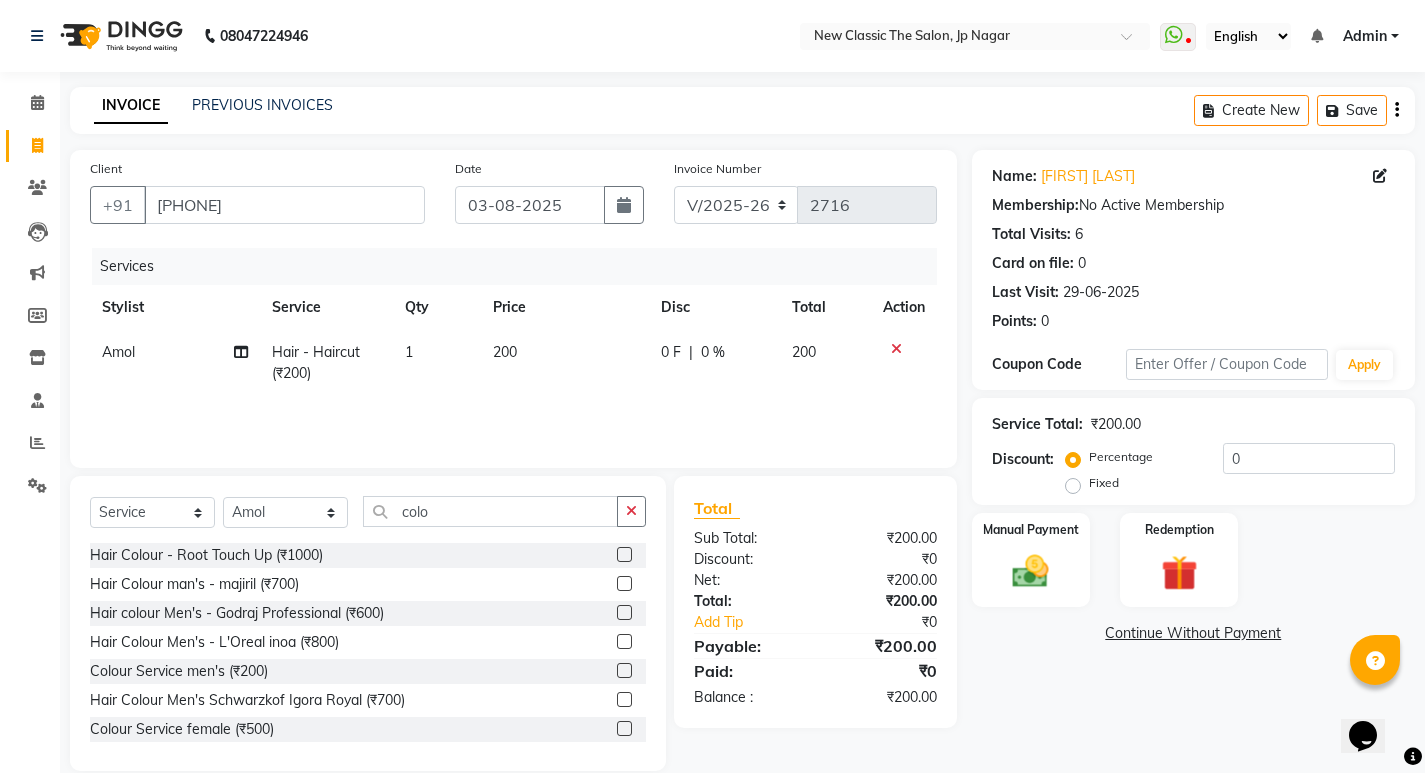 click 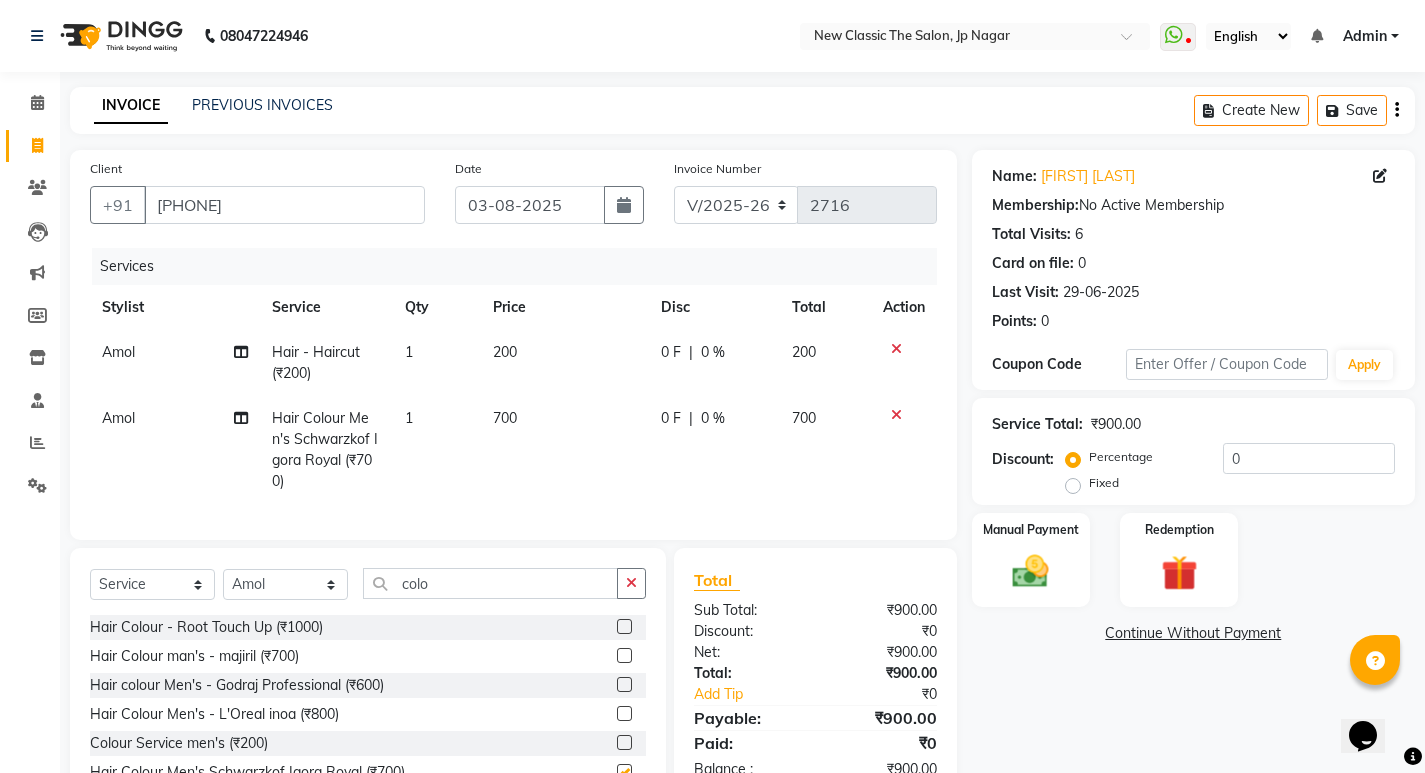 checkbox on "false" 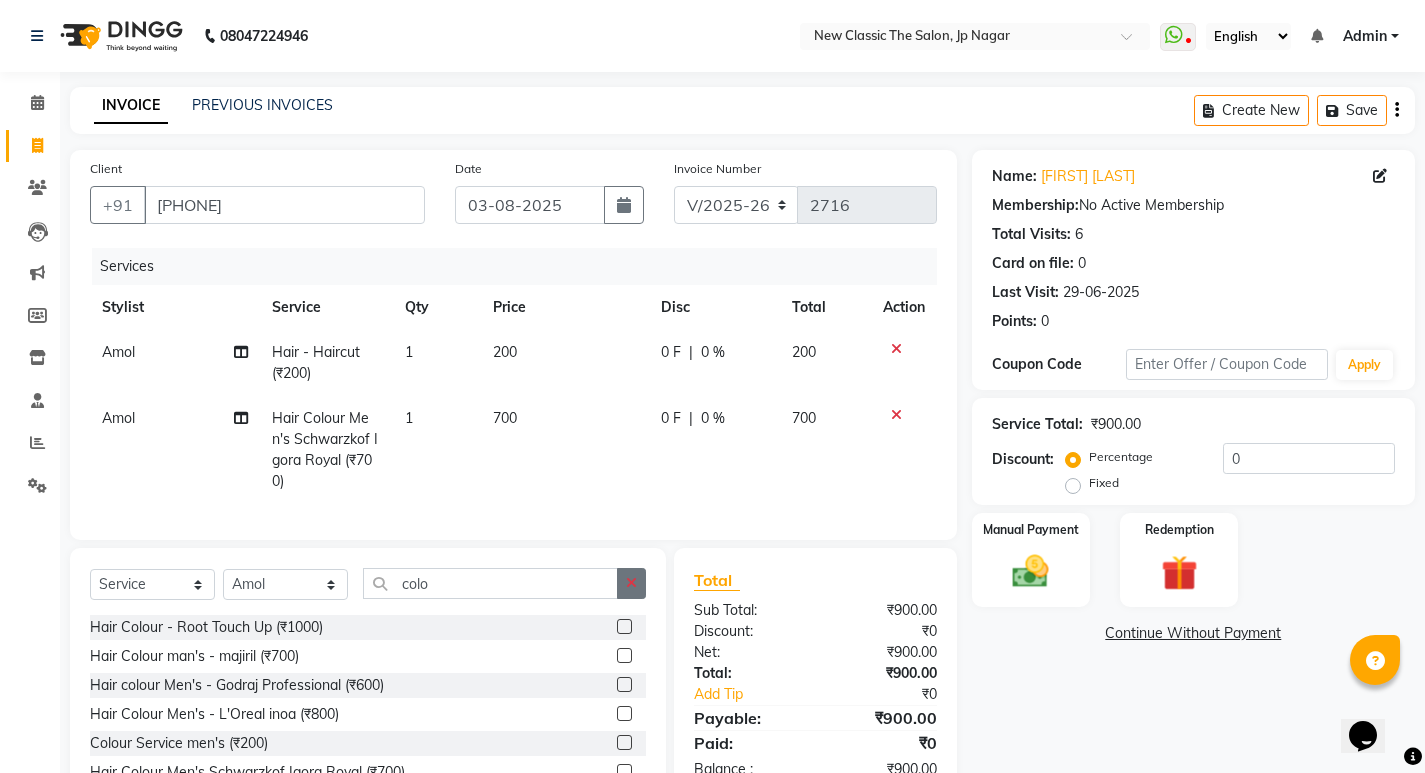 click 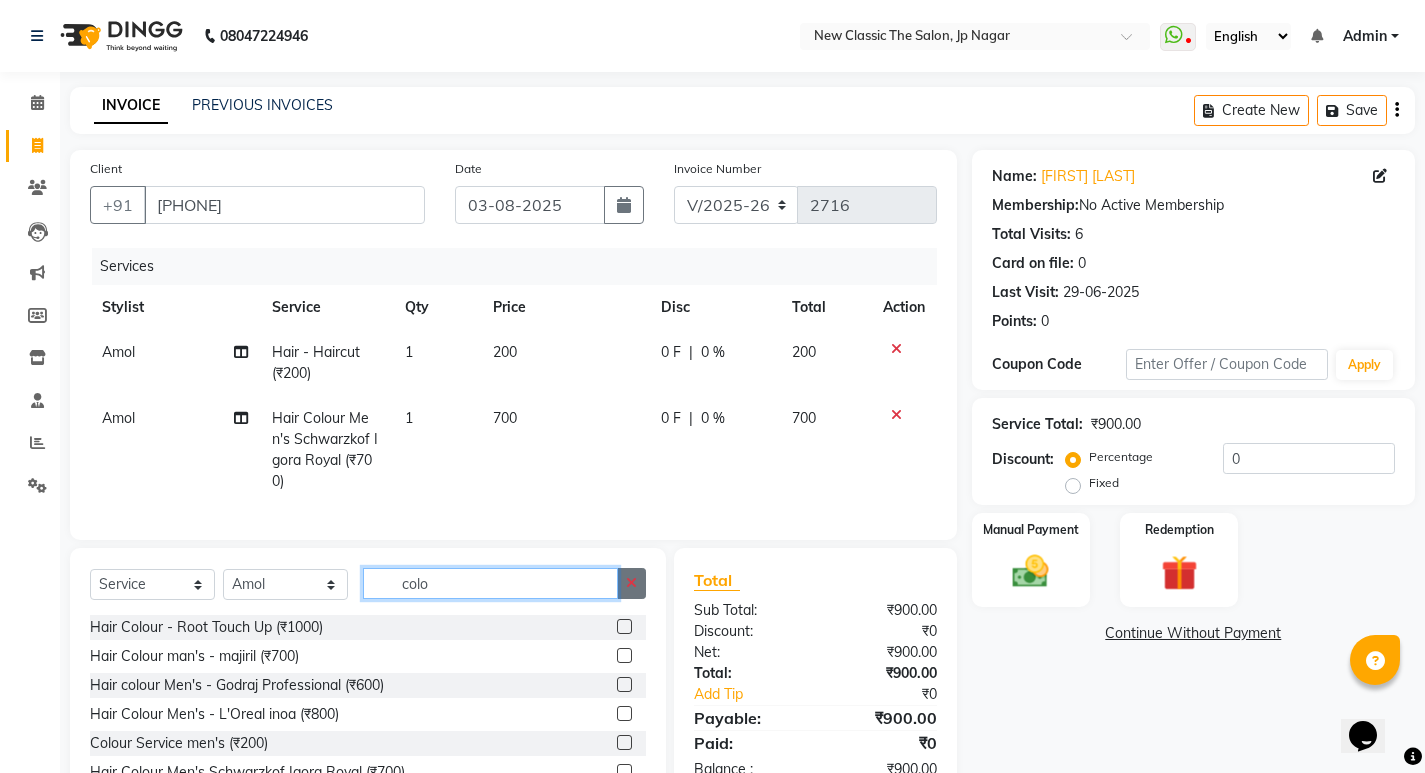 type 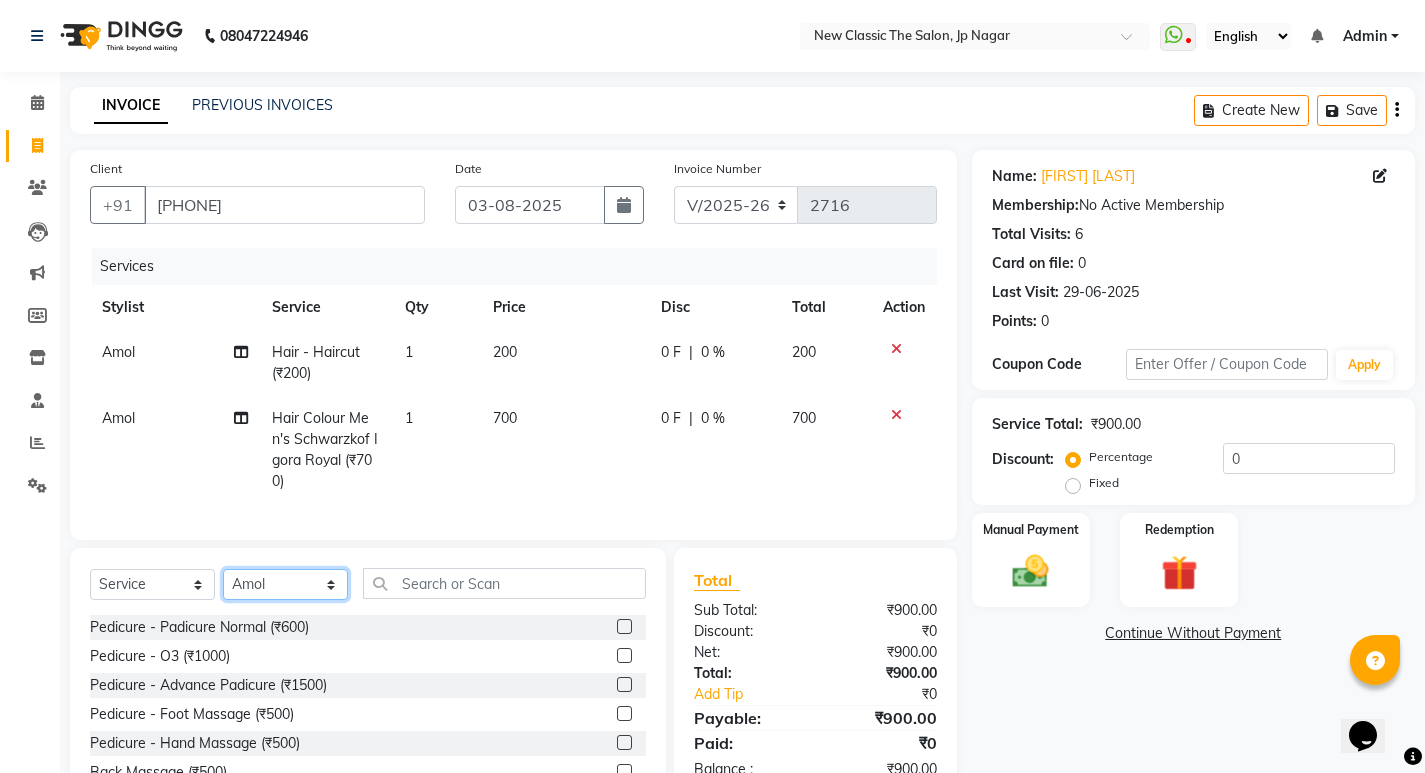 click on "Select Stylist Amit Amol Anil Kirti Komal Manager Prachi Rina Shital Smita surendra" 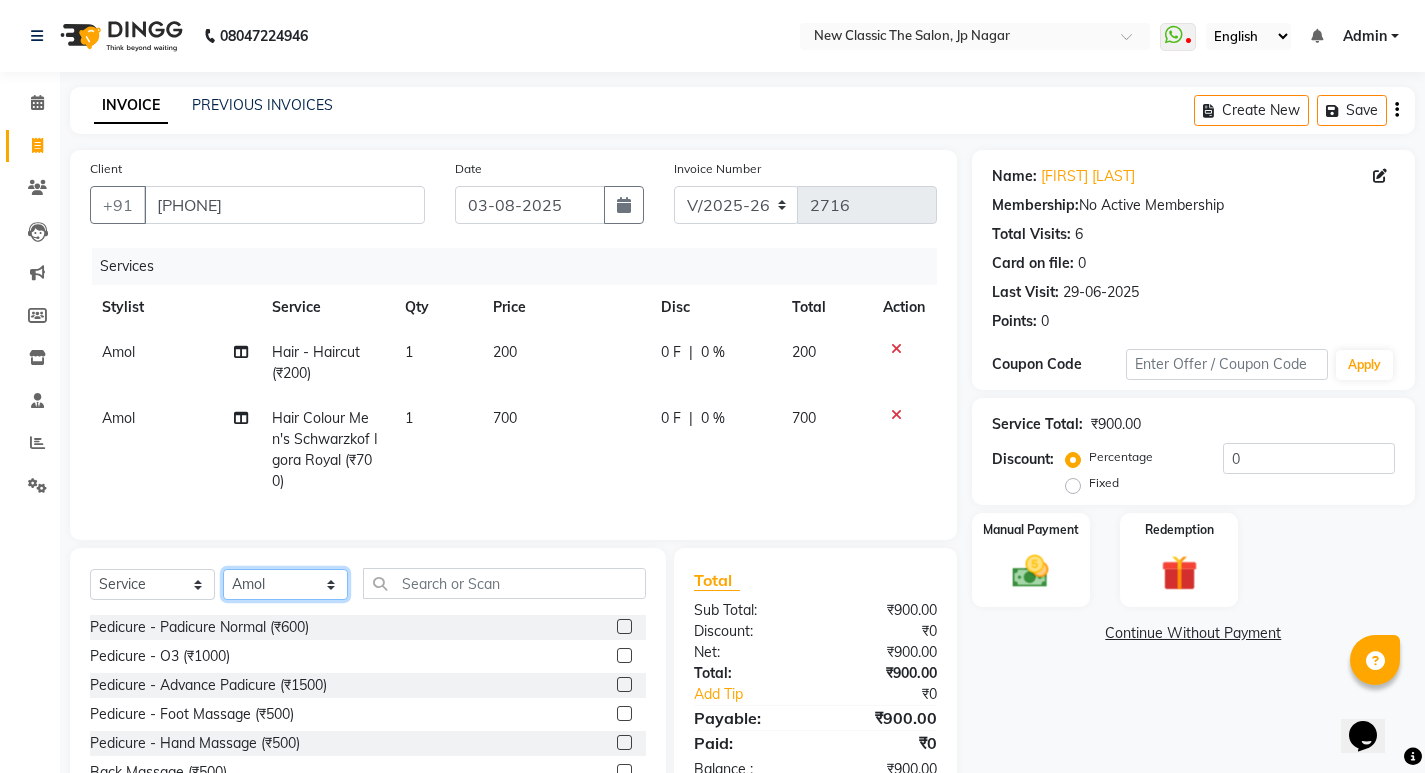 select on "77556" 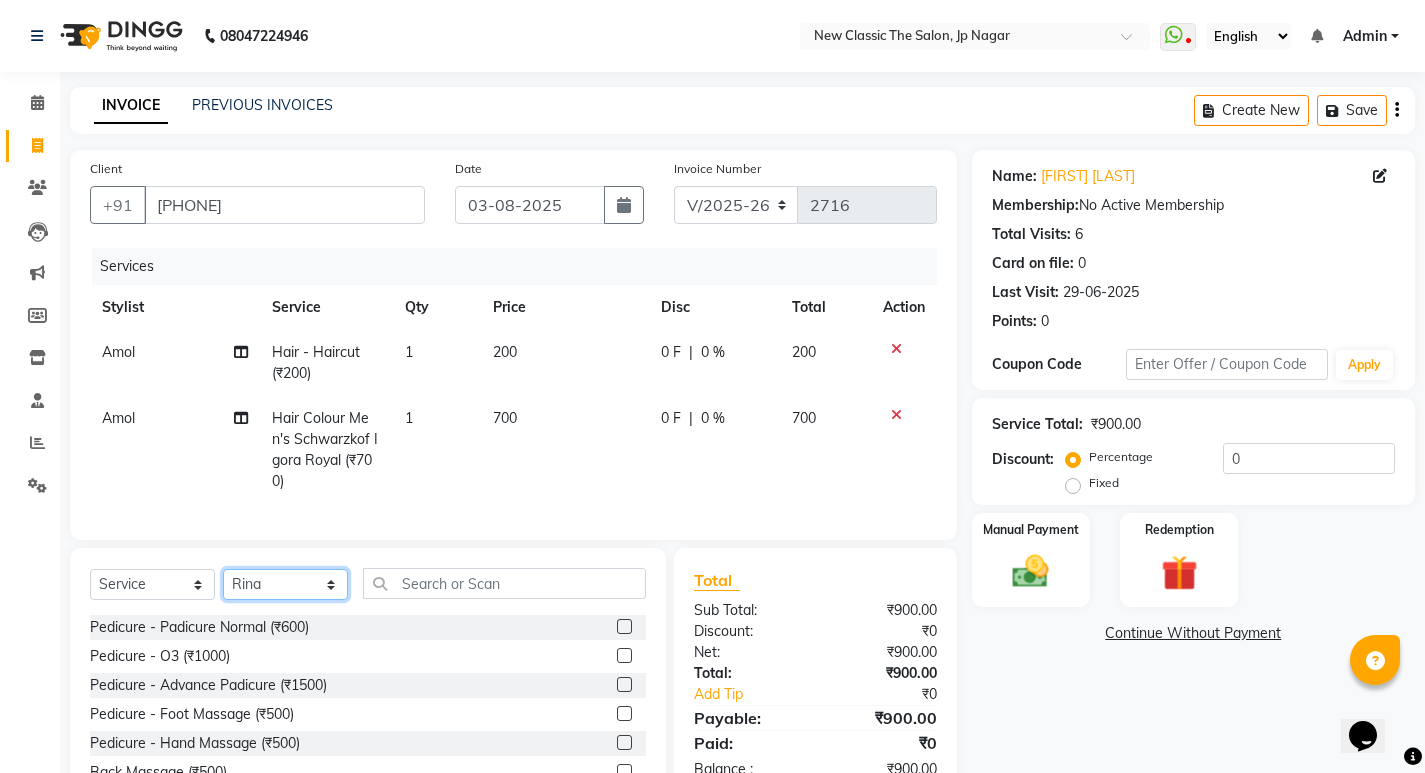 click on "Select Stylist Amit Amol Anil Kirti Komal Manager Prachi Rina Shital Smita surendra" 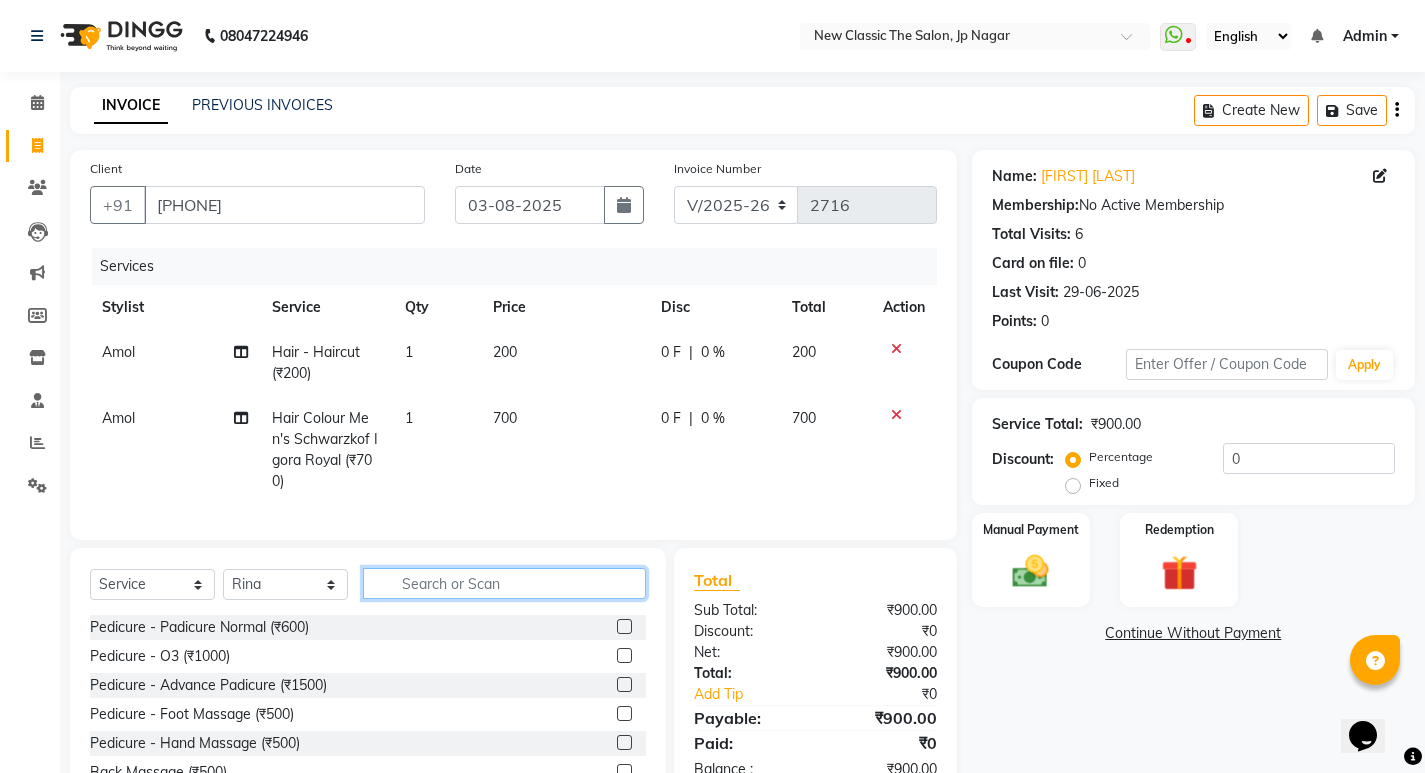 click 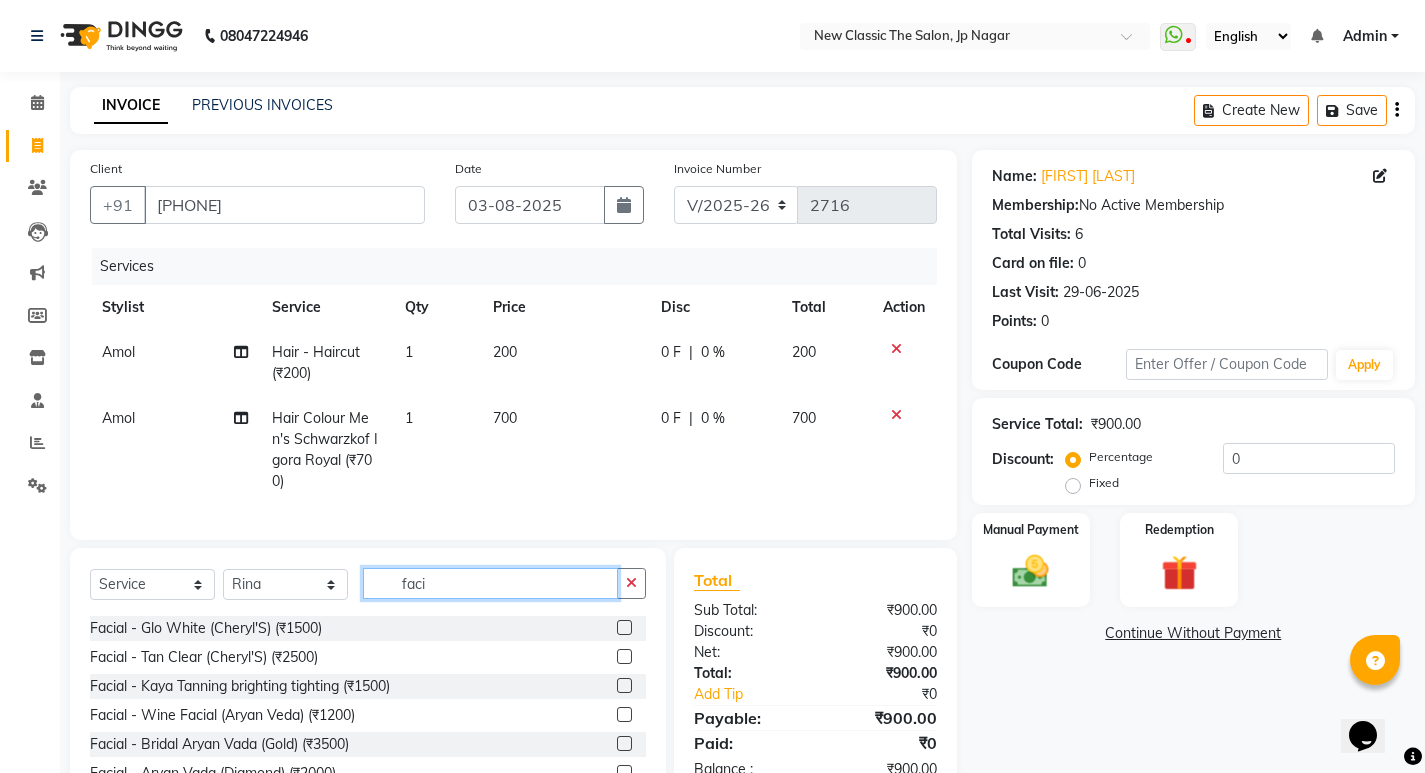 scroll, scrollTop: 0, scrollLeft: 0, axis: both 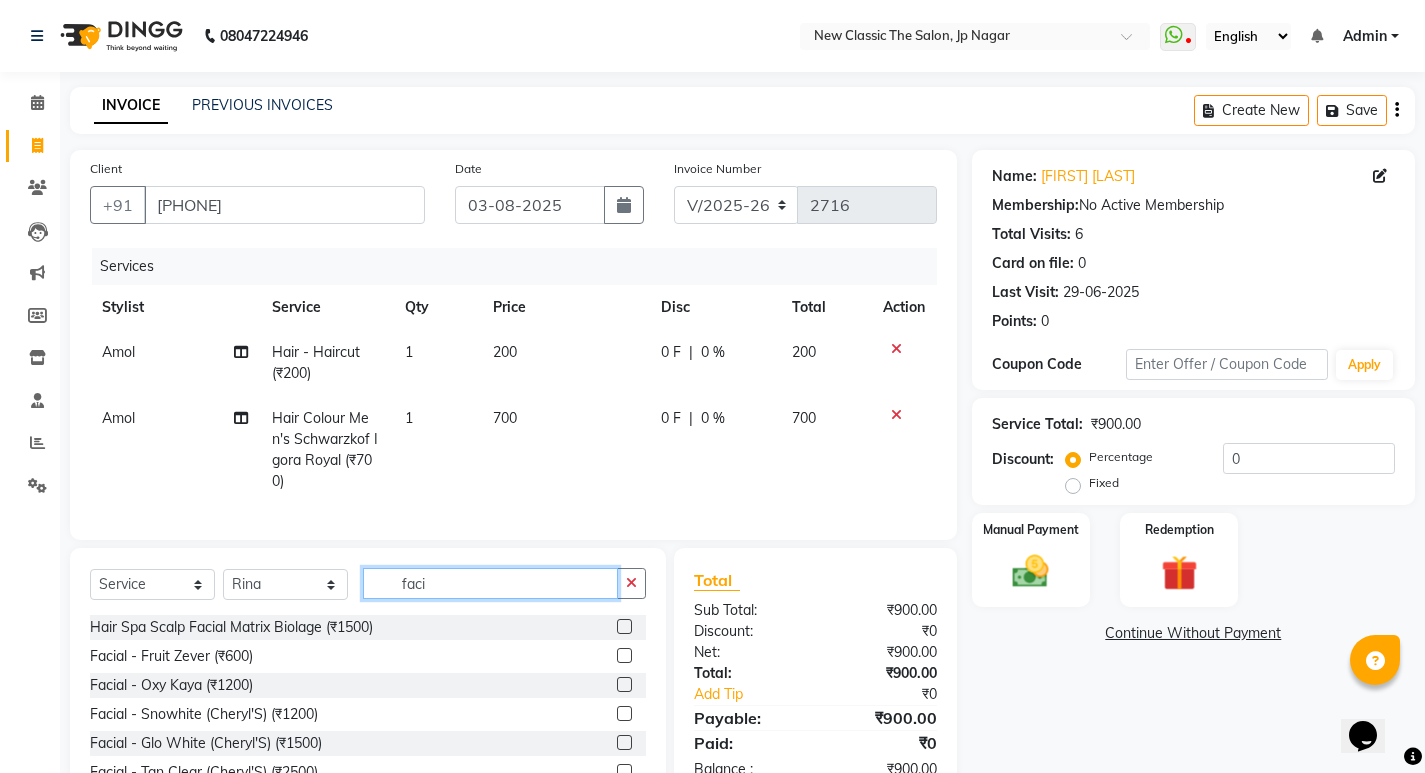 type on "faci" 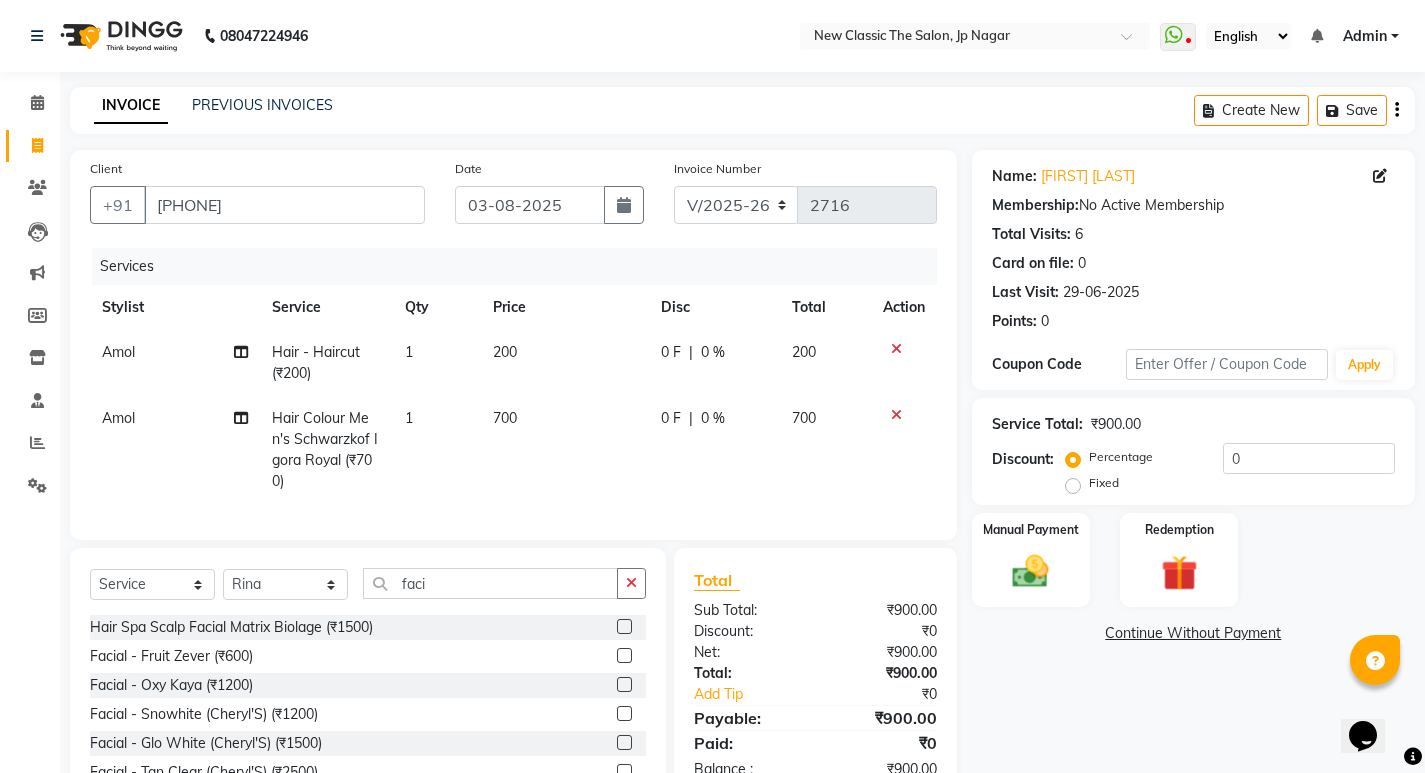click 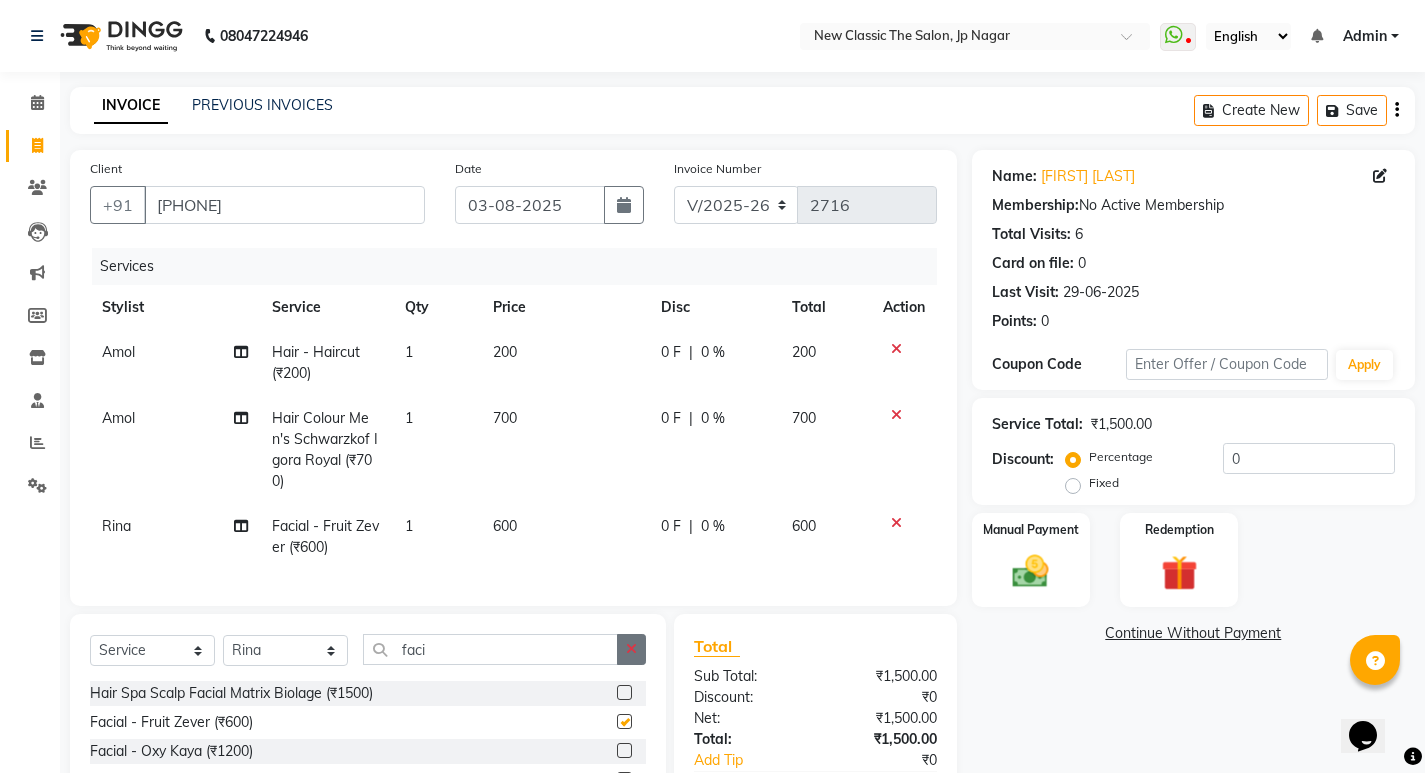 checkbox on "false" 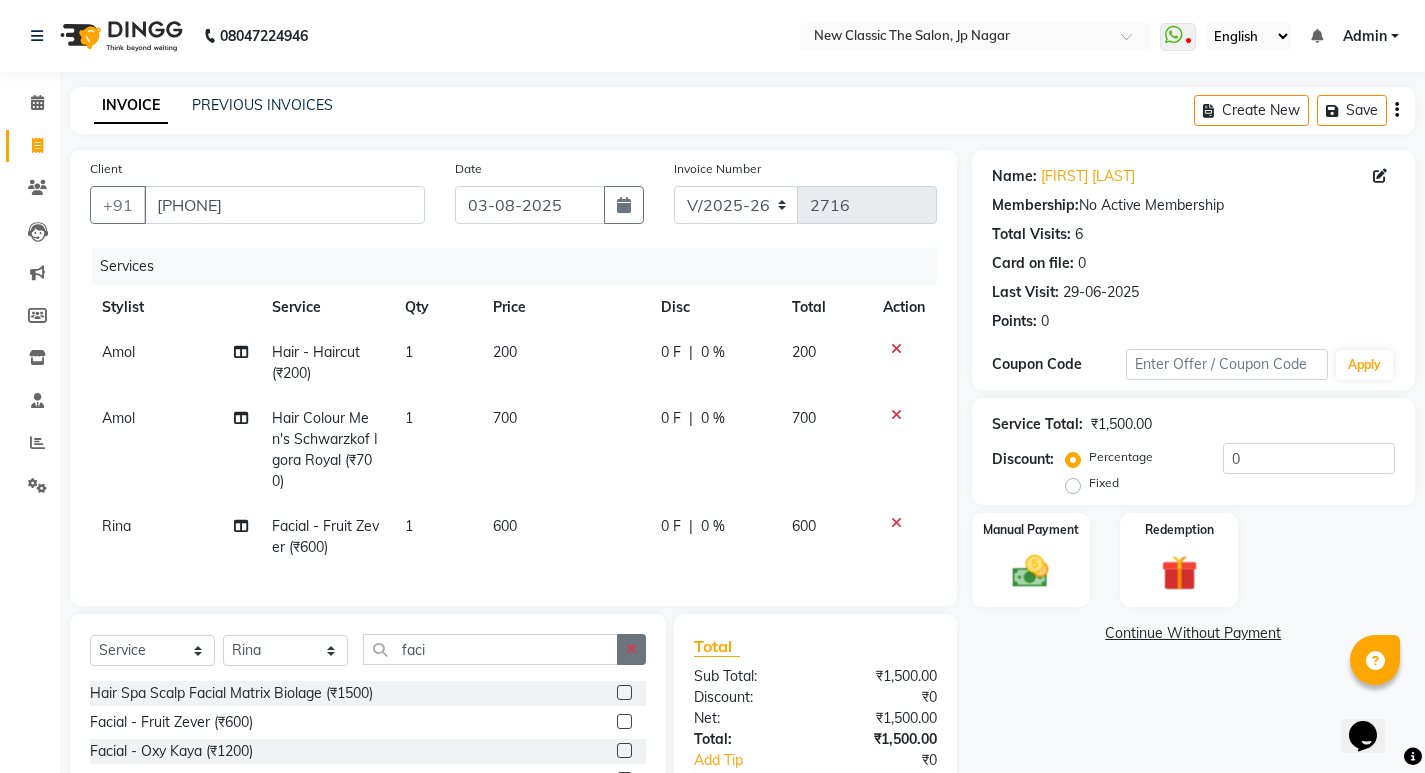 click 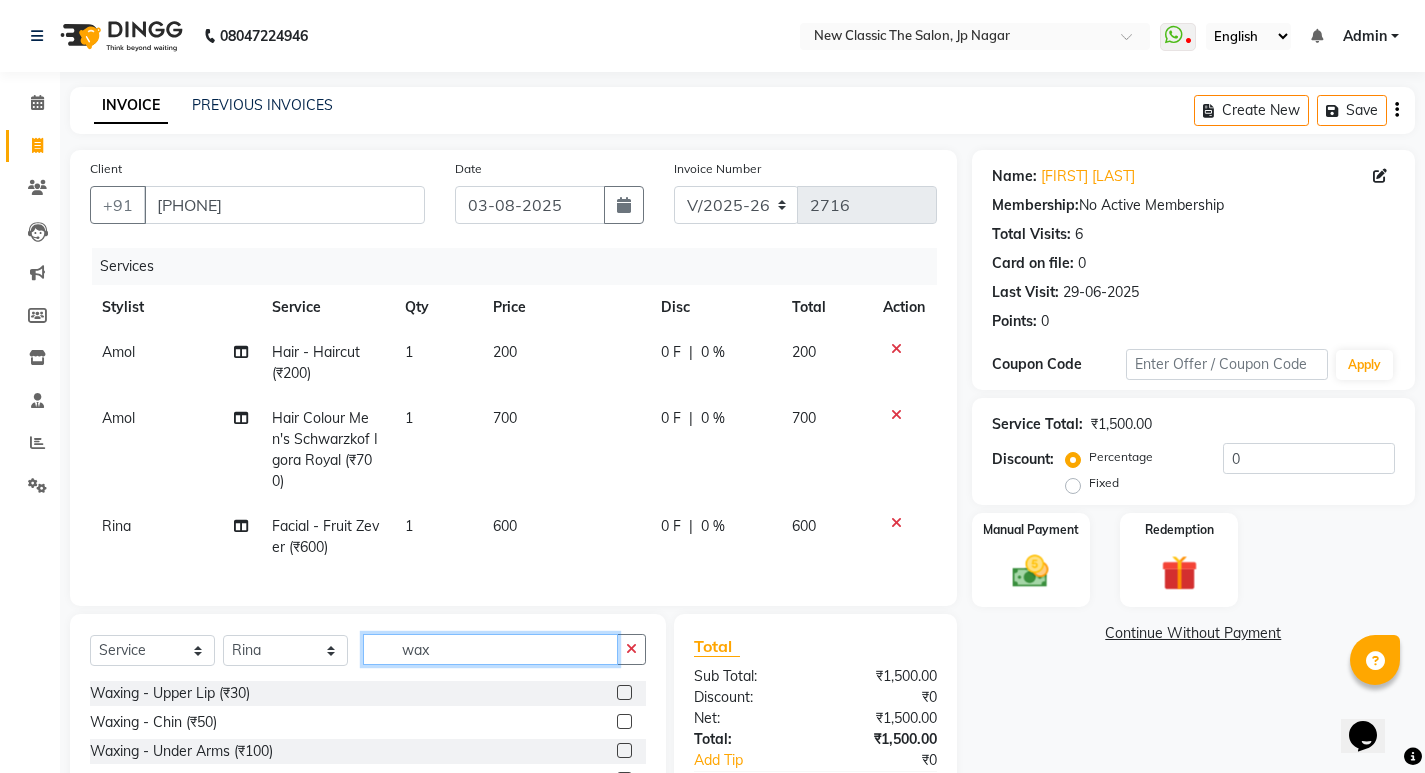 scroll, scrollTop: 100, scrollLeft: 0, axis: vertical 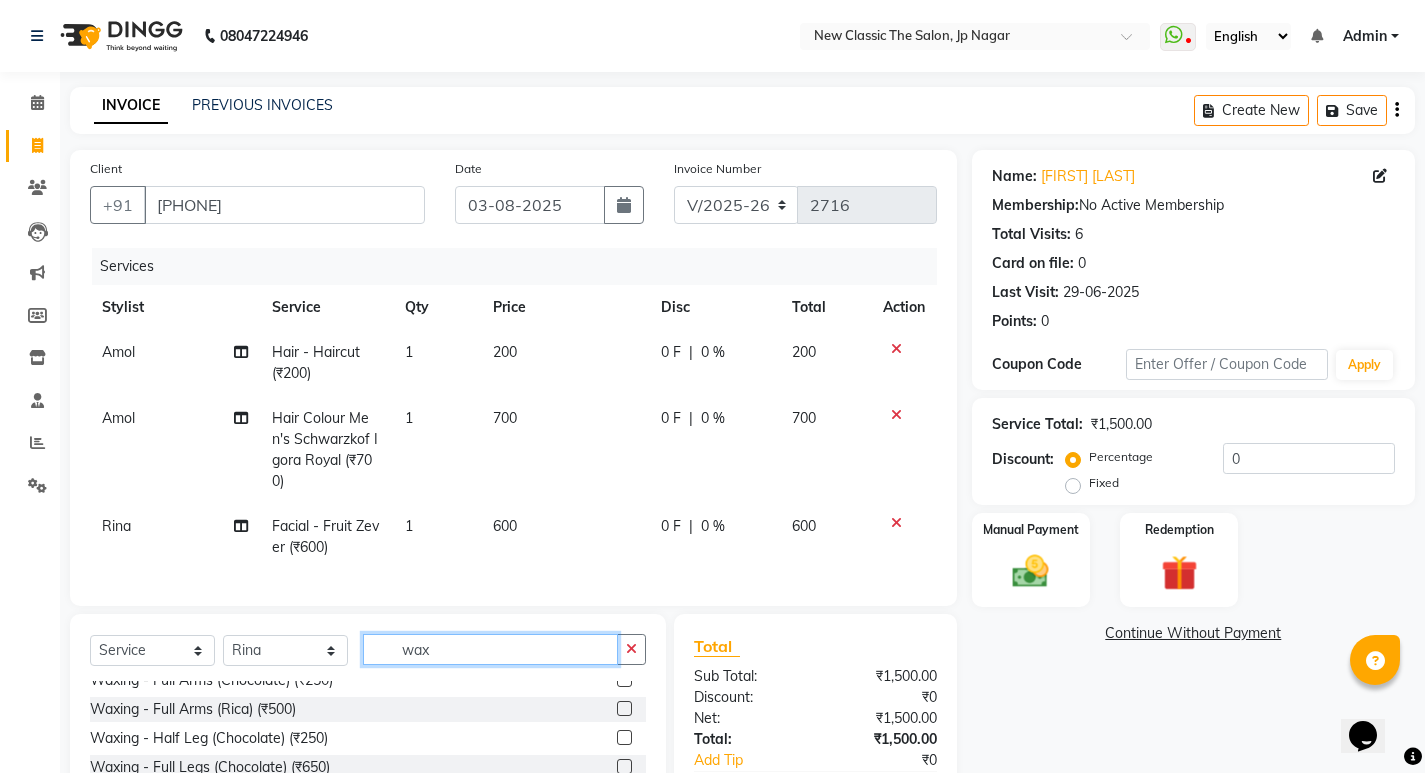 type on "wax" 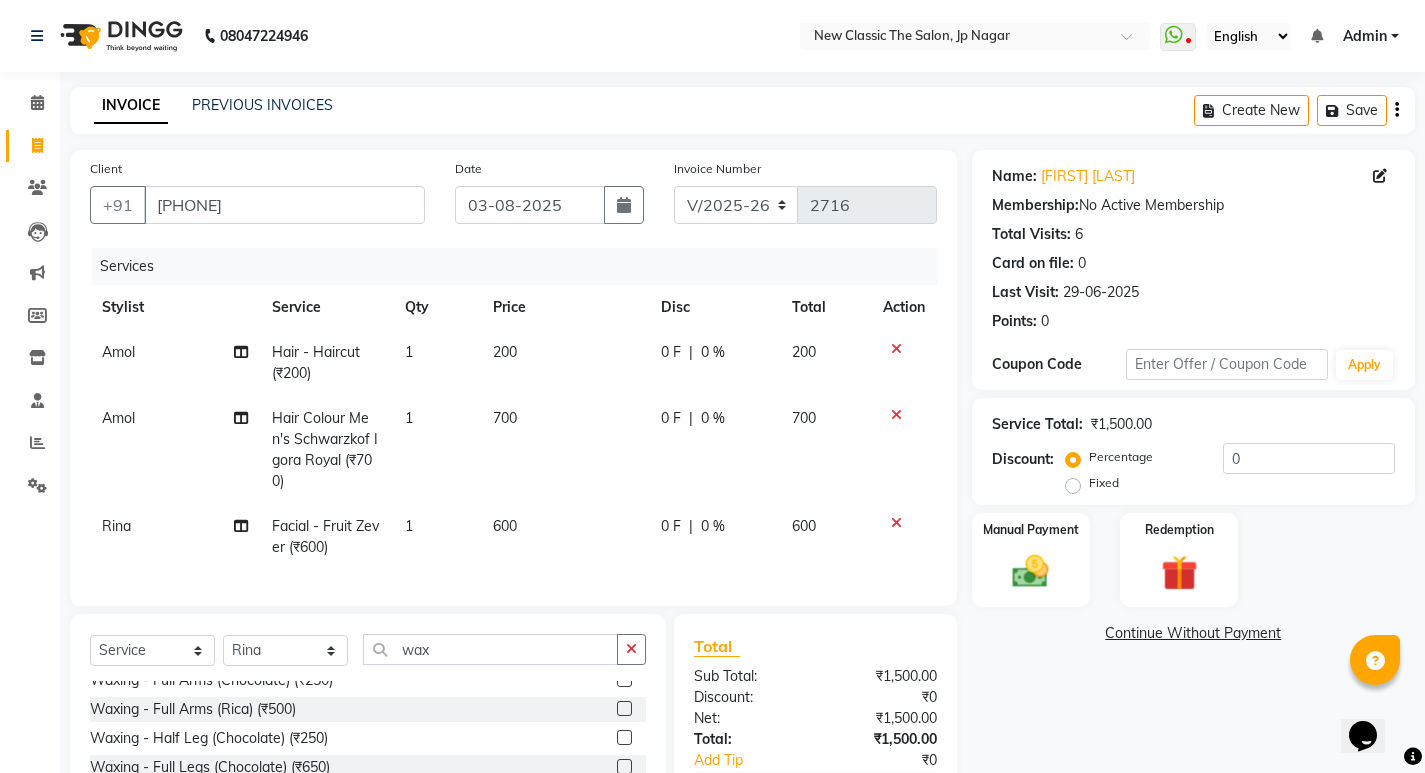 click 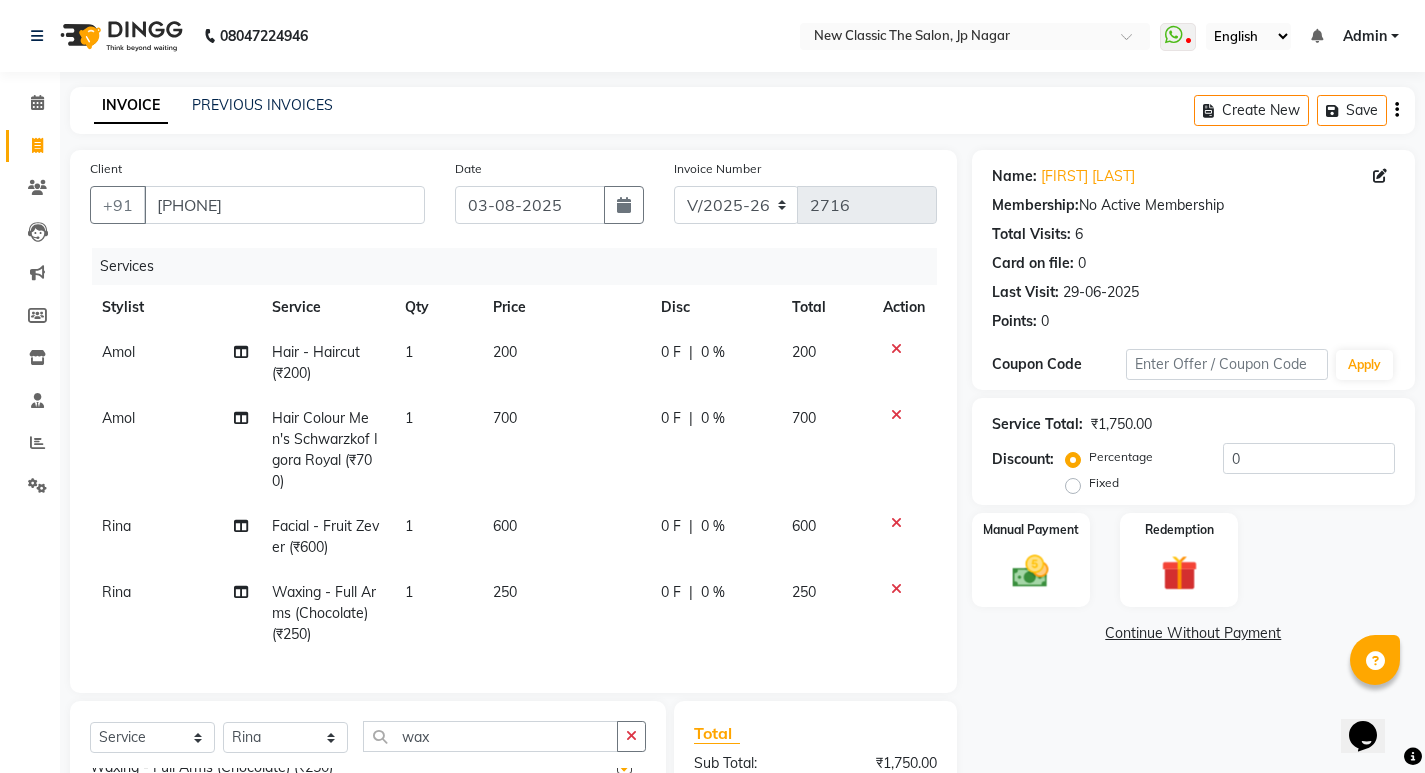 checkbox on "false" 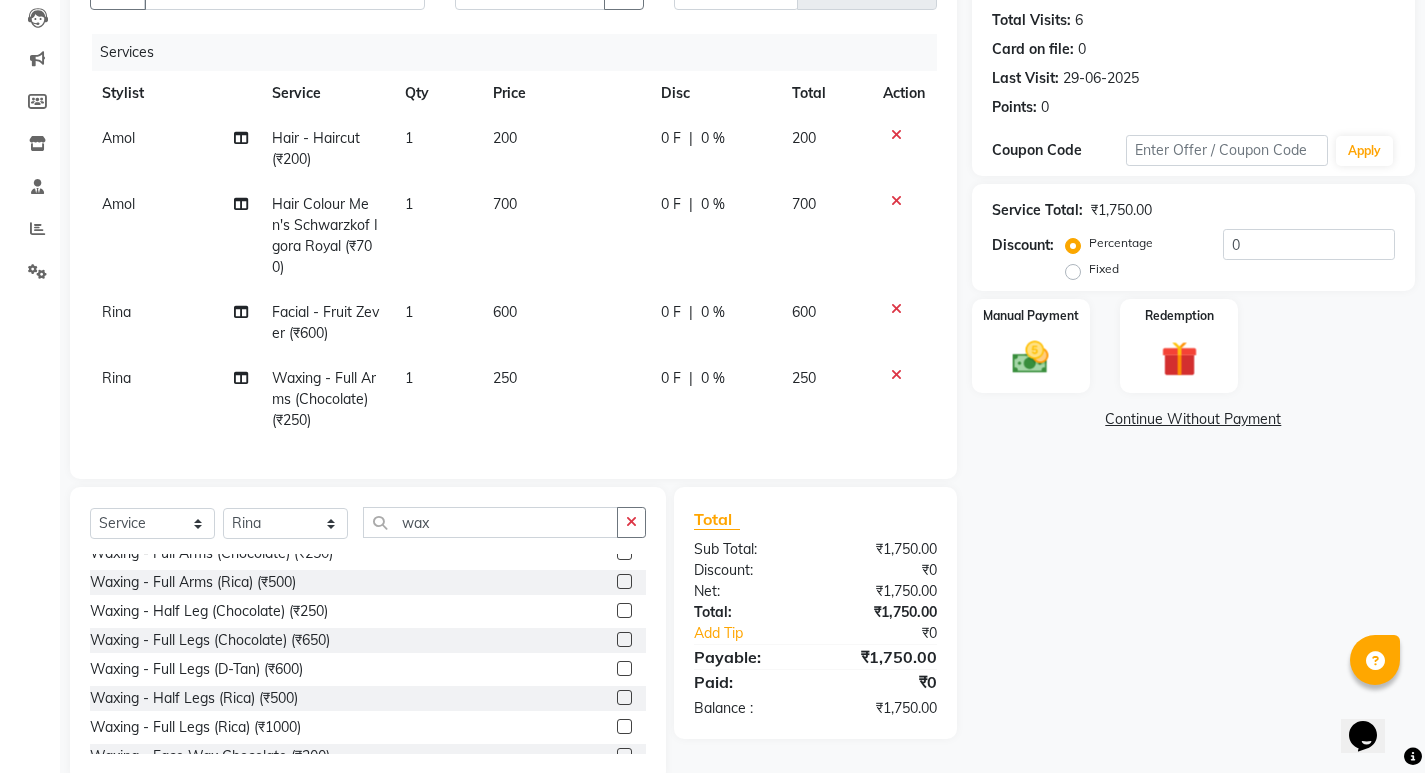 scroll, scrollTop: 268, scrollLeft: 0, axis: vertical 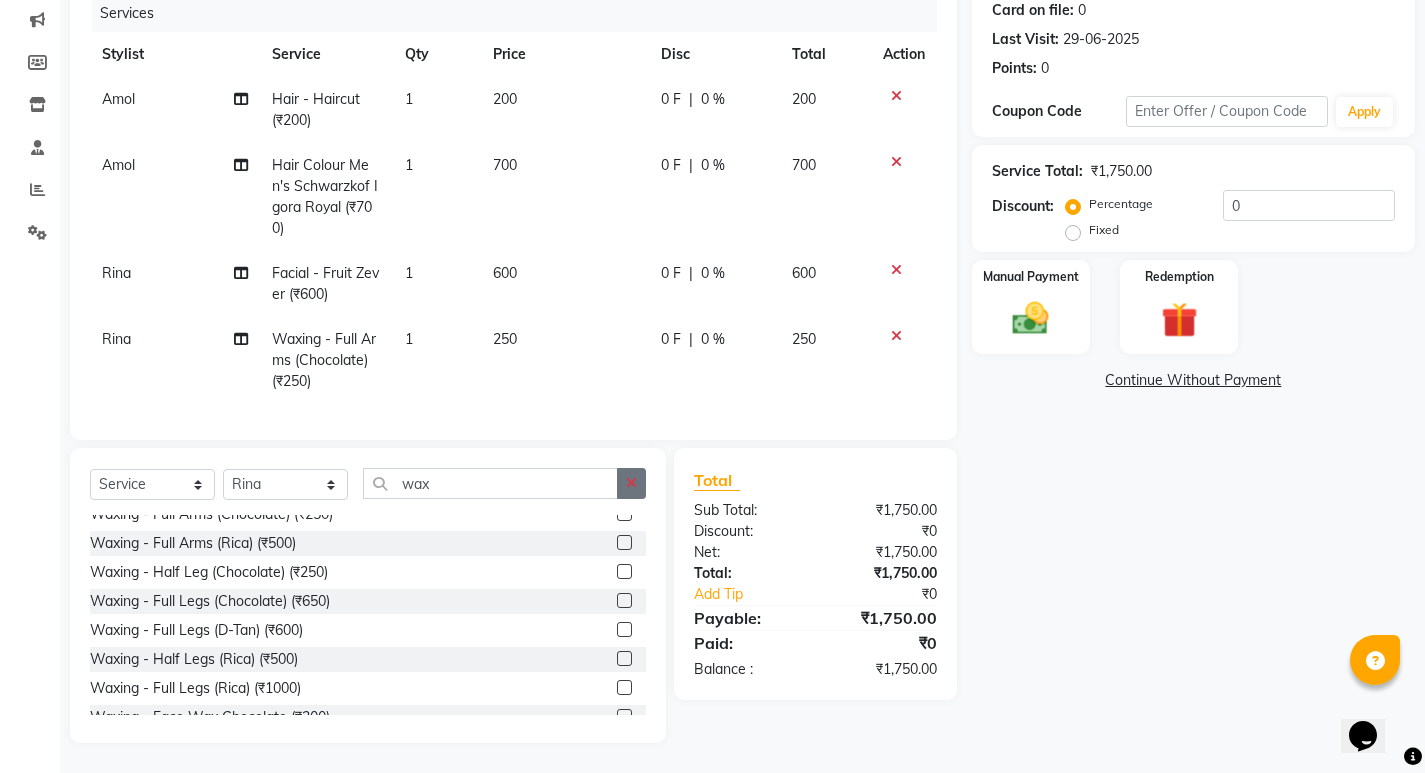 click 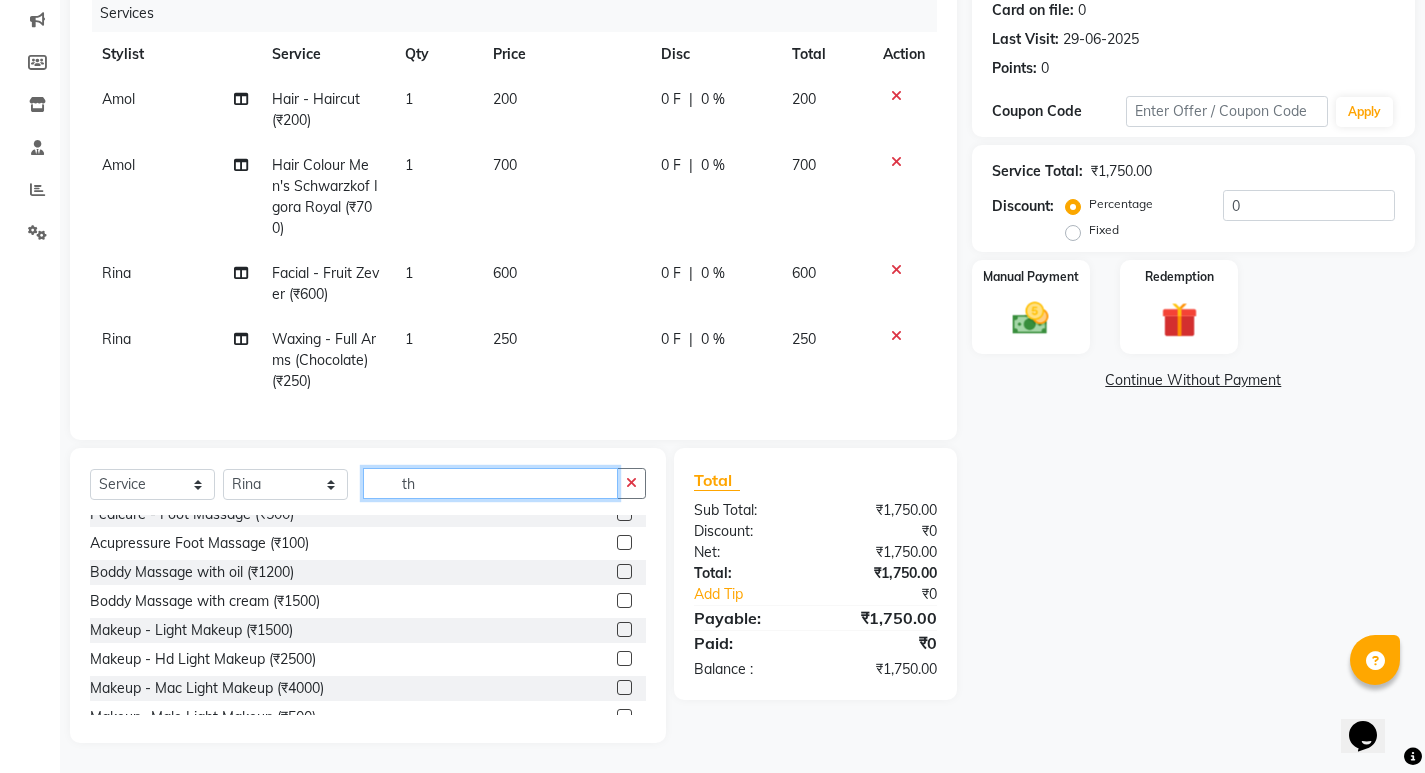 scroll, scrollTop: 0, scrollLeft: 0, axis: both 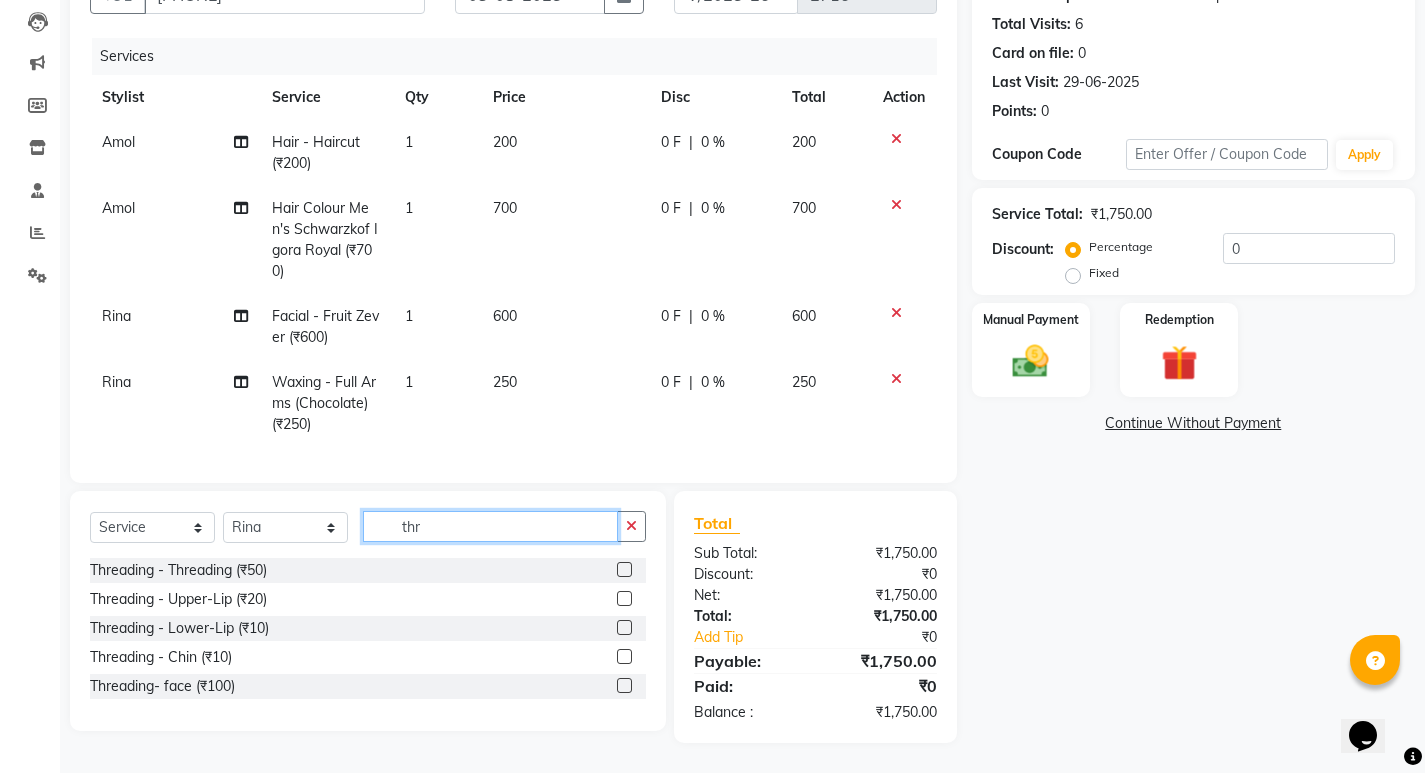 type on "thr" 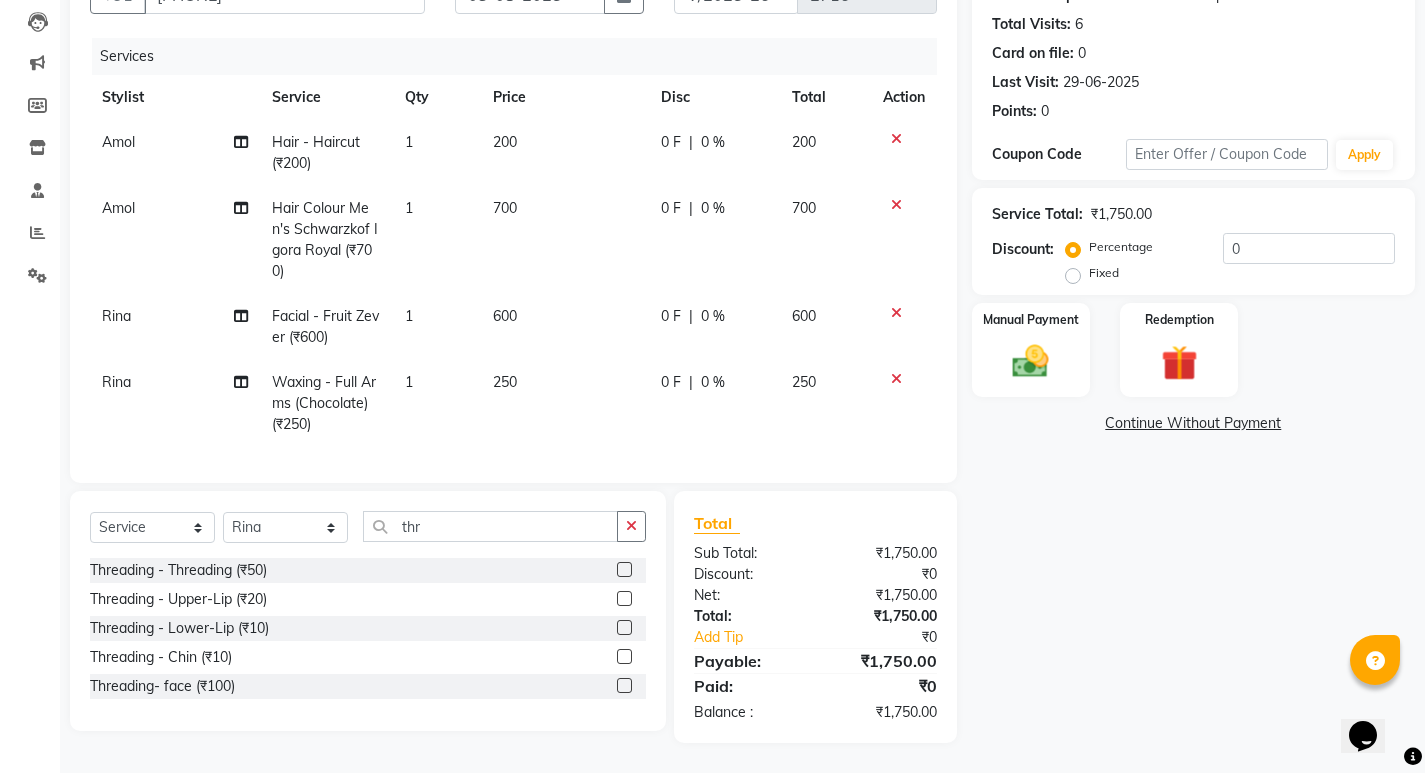 click 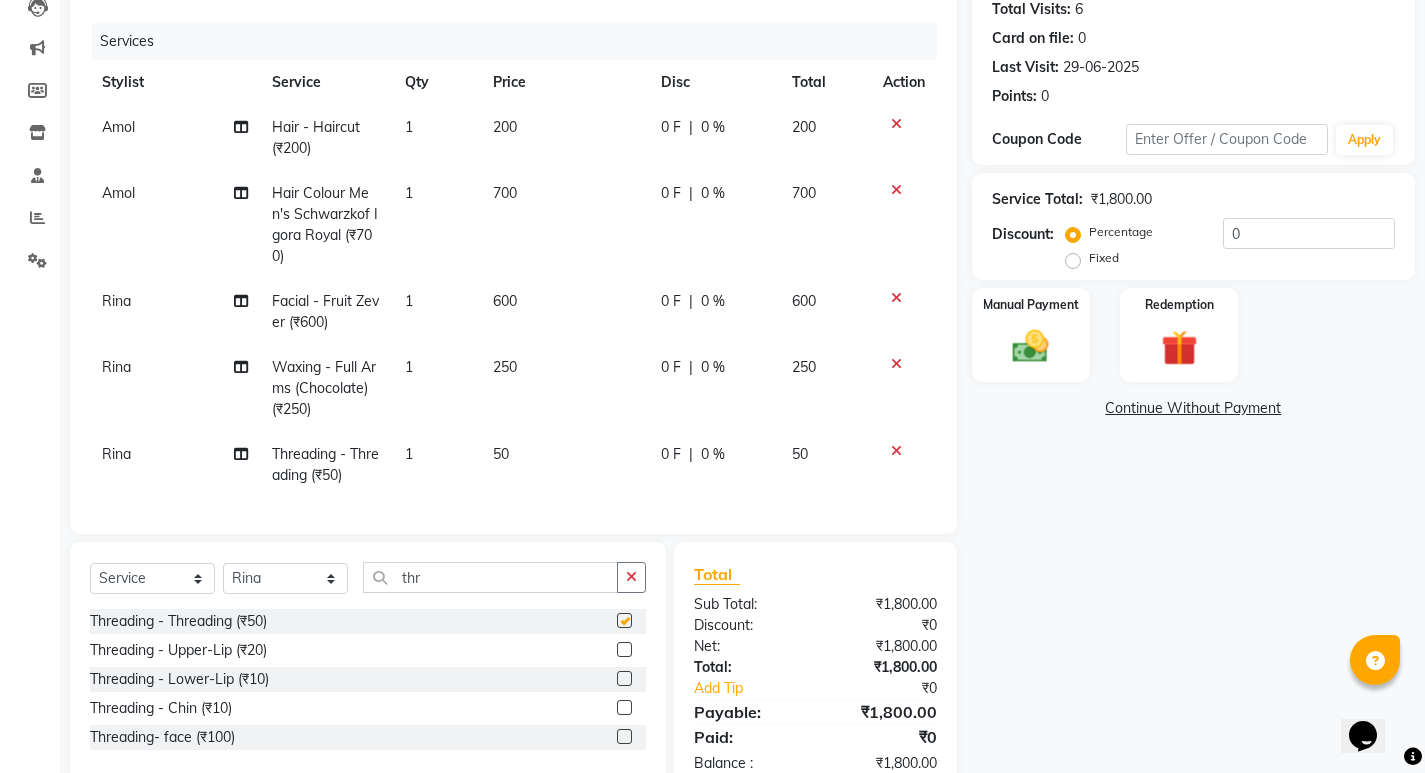 checkbox on "false" 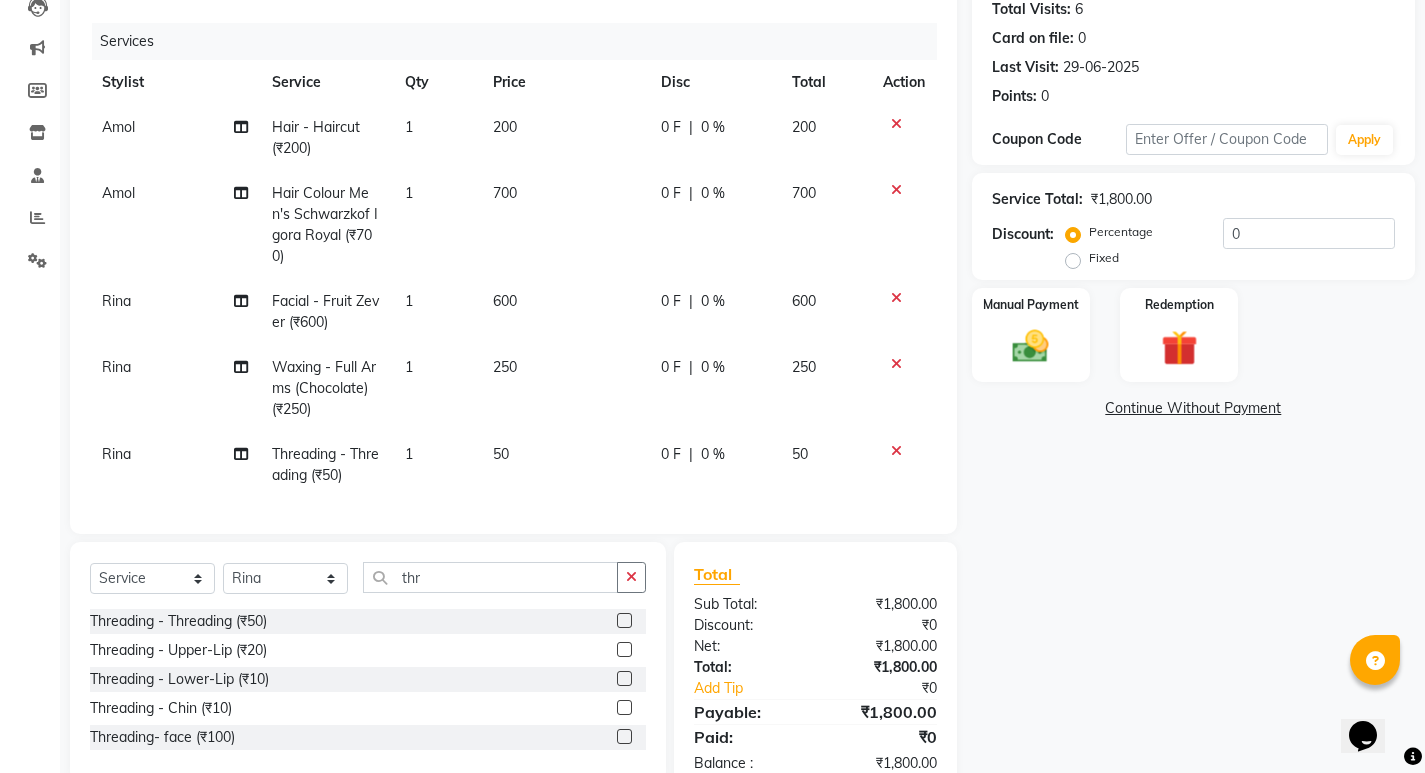 click 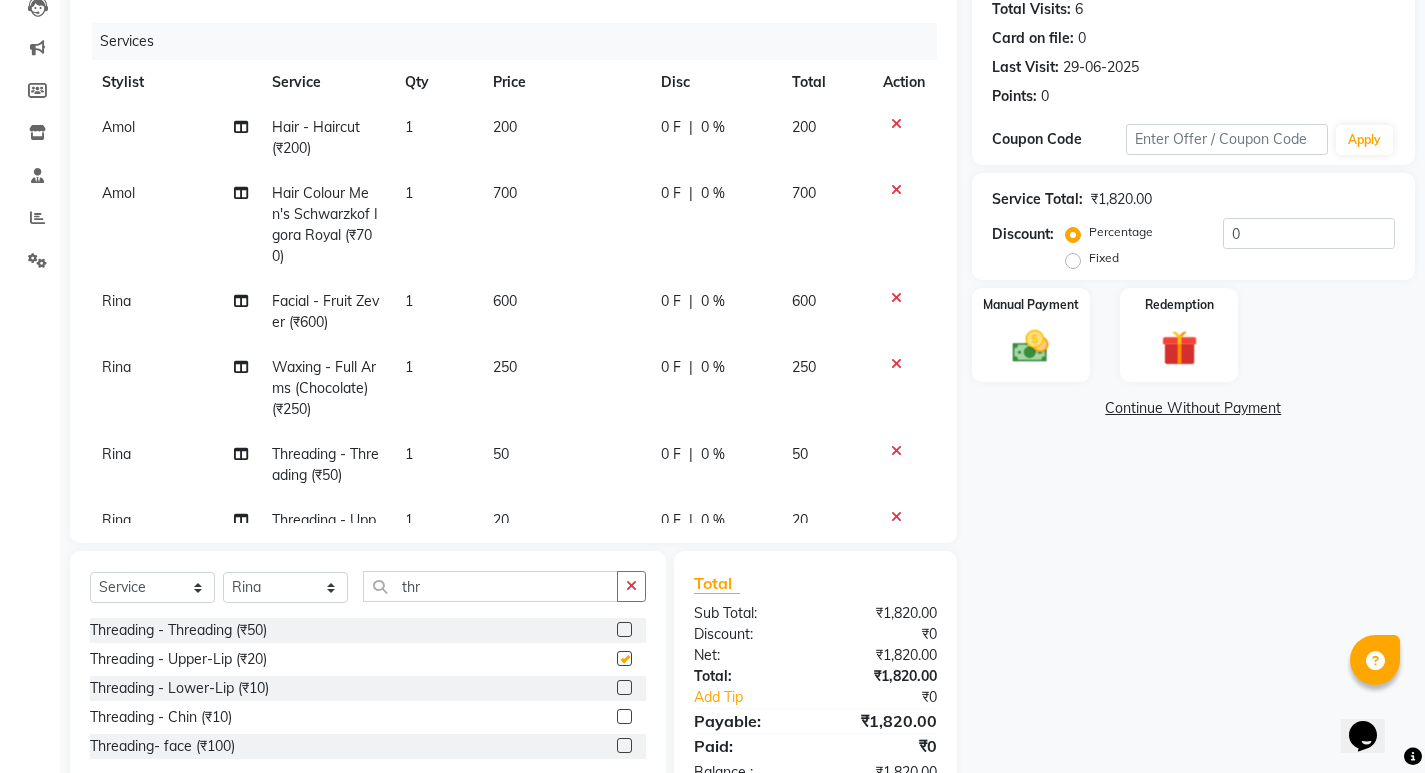 checkbox on "false" 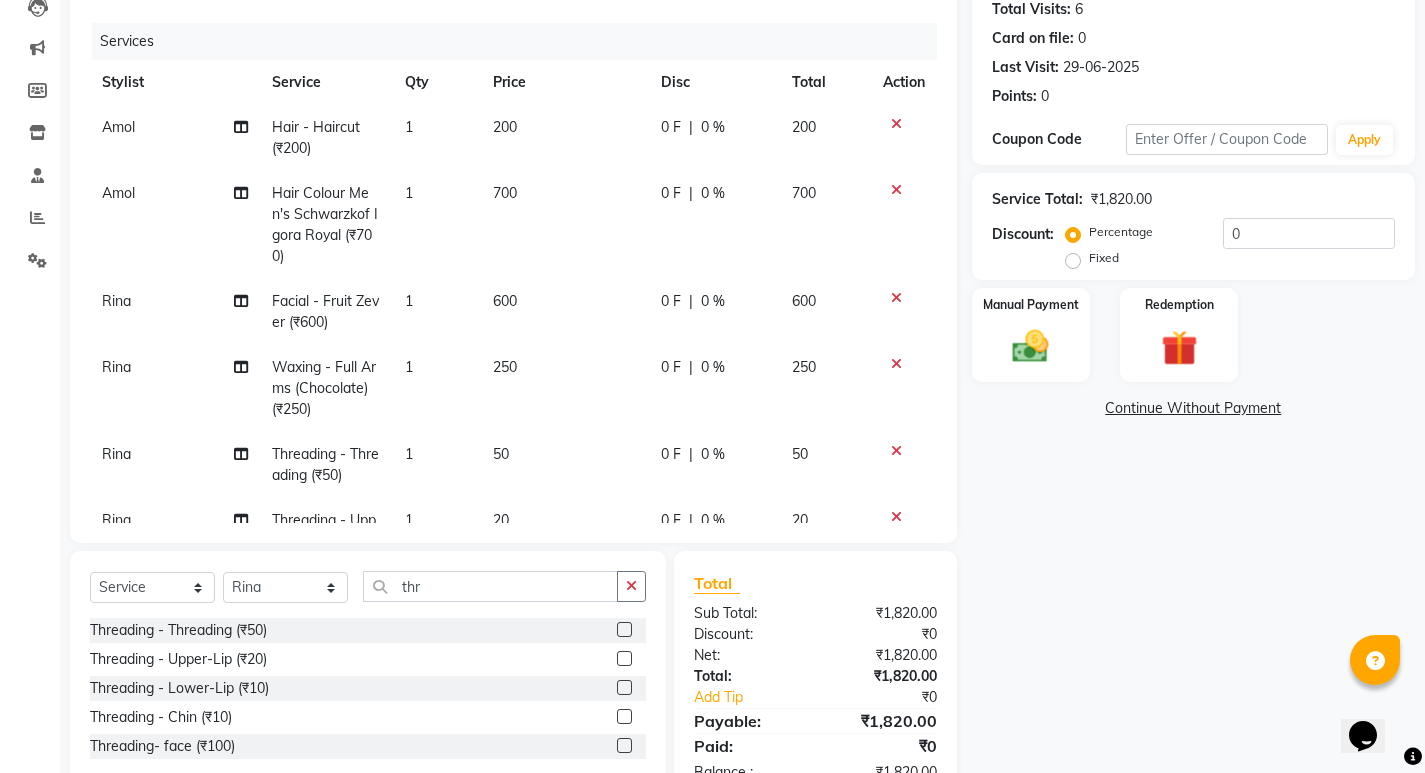 click 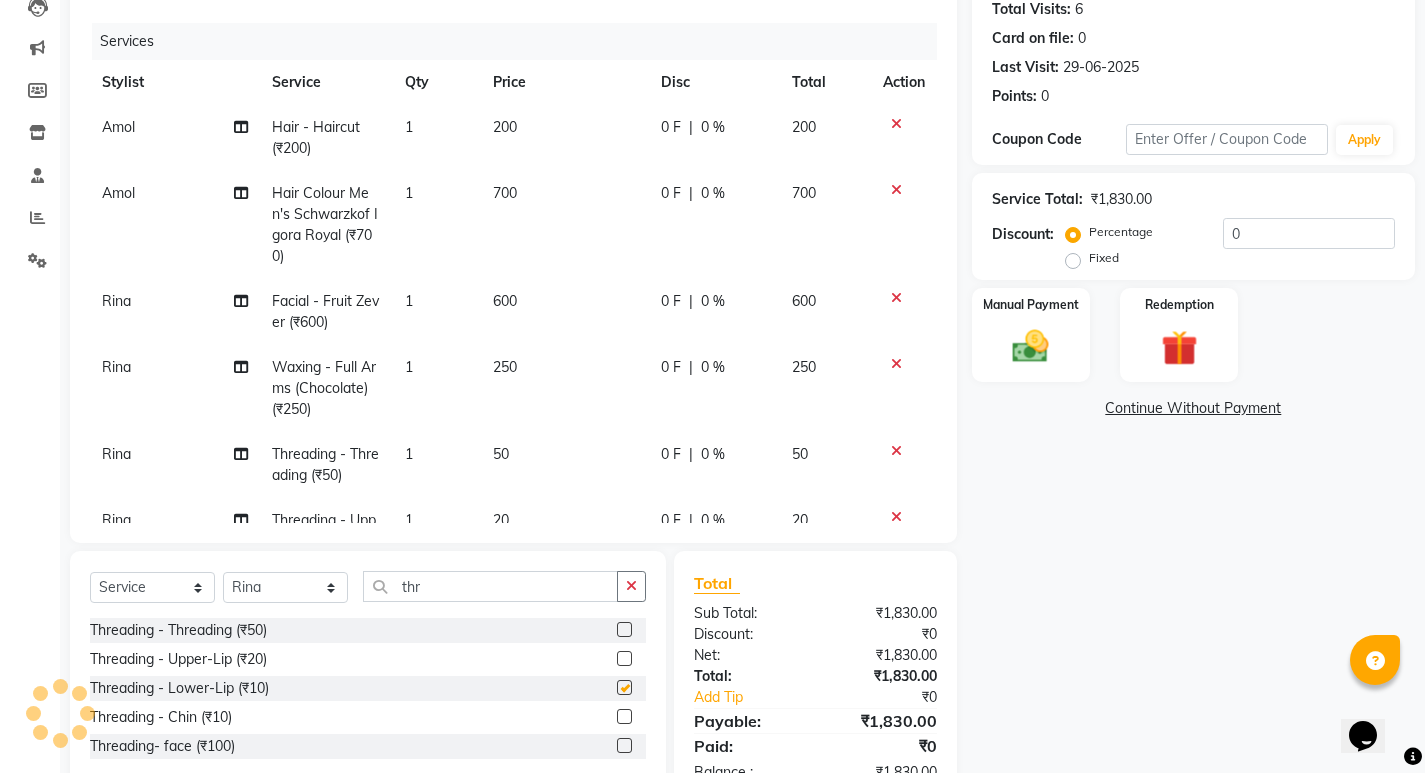 checkbox on "false" 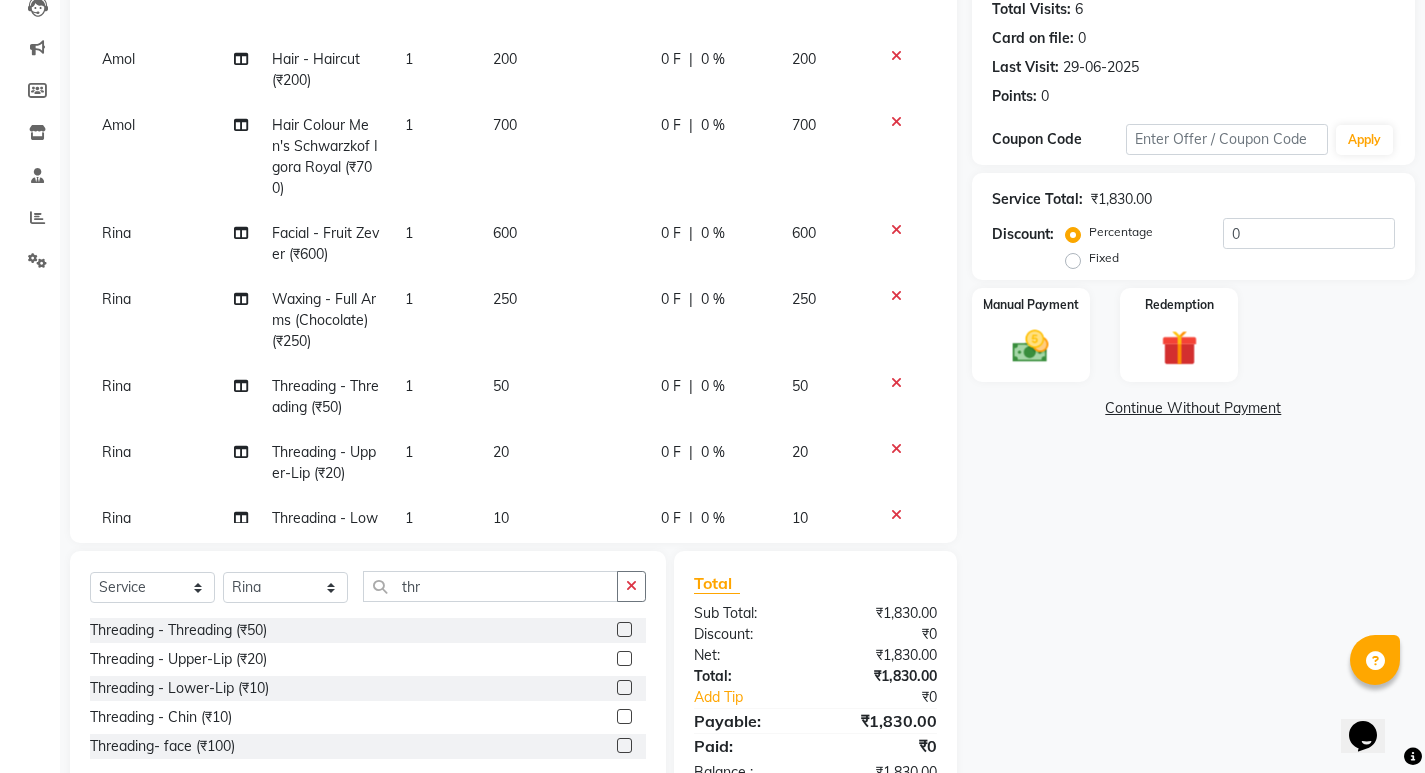 scroll, scrollTop: 138, scrollLeft: 0, axis: vertical 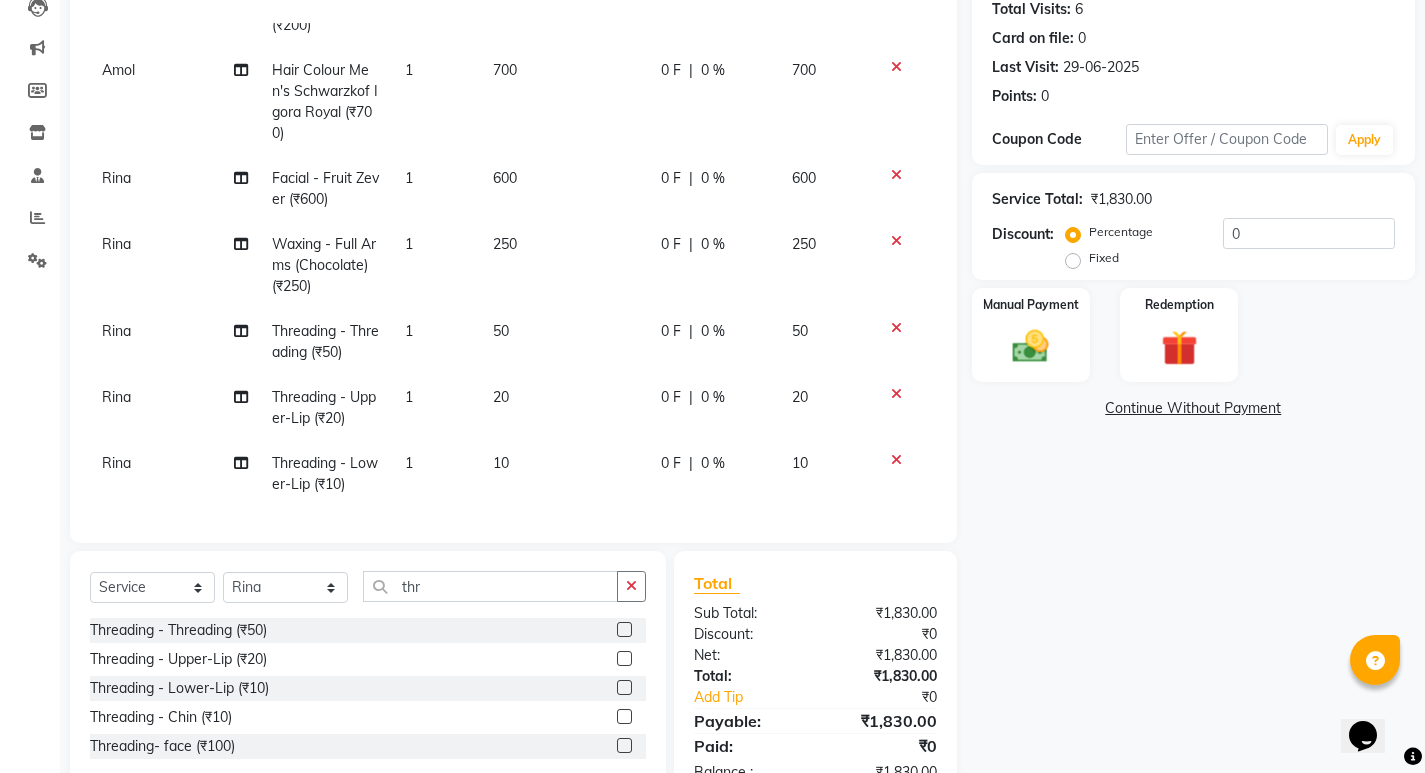 click on "0 F | 0 %" 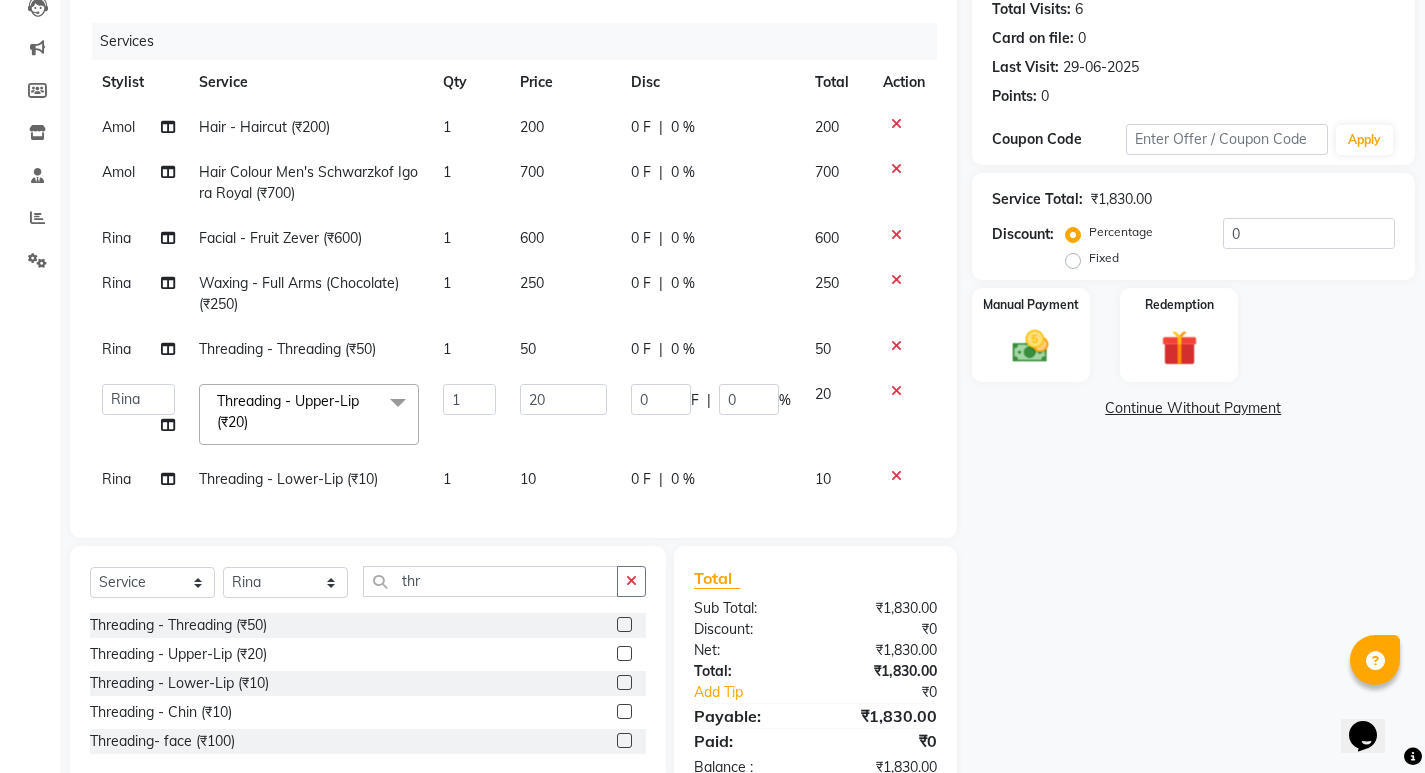 scroll, scrollTop: 0, scrollLeft: 0, axis: both 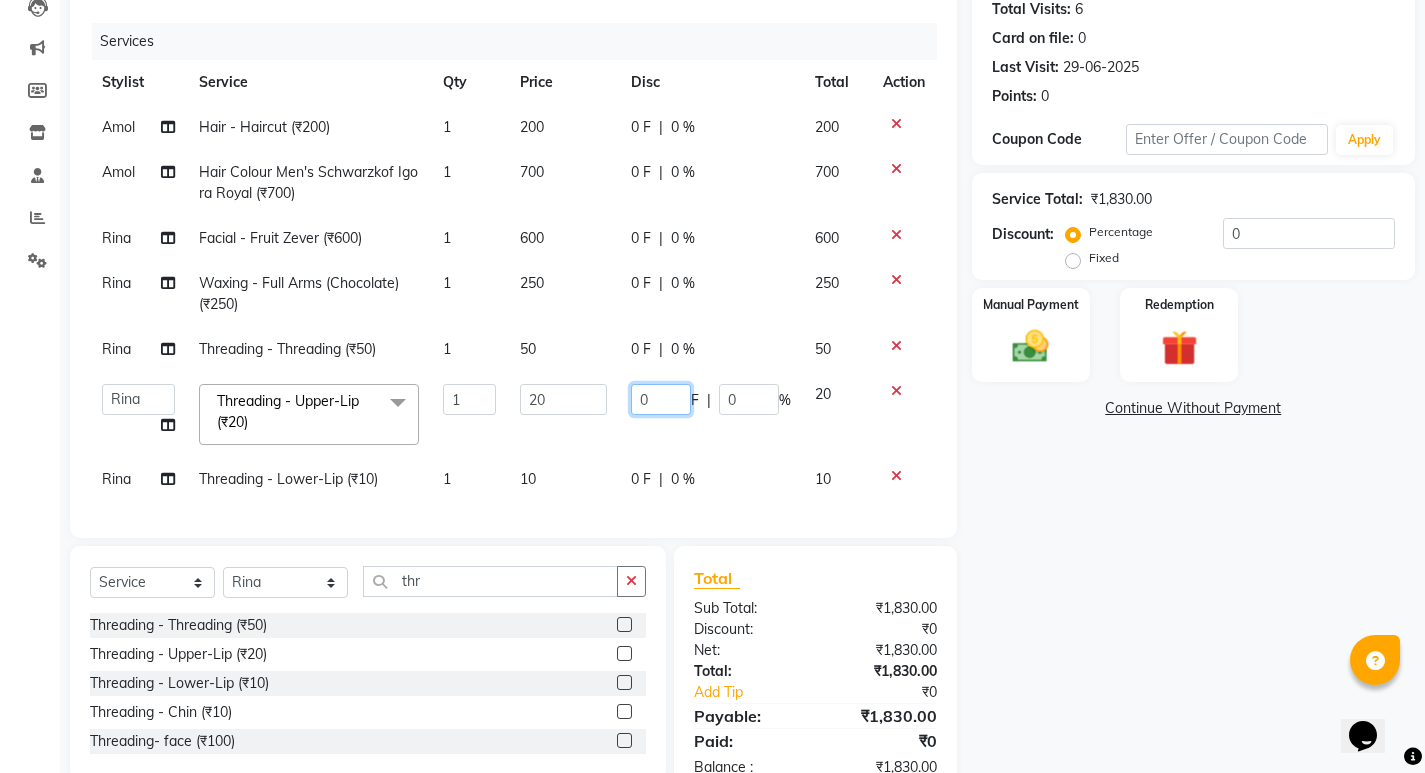 click on "0" 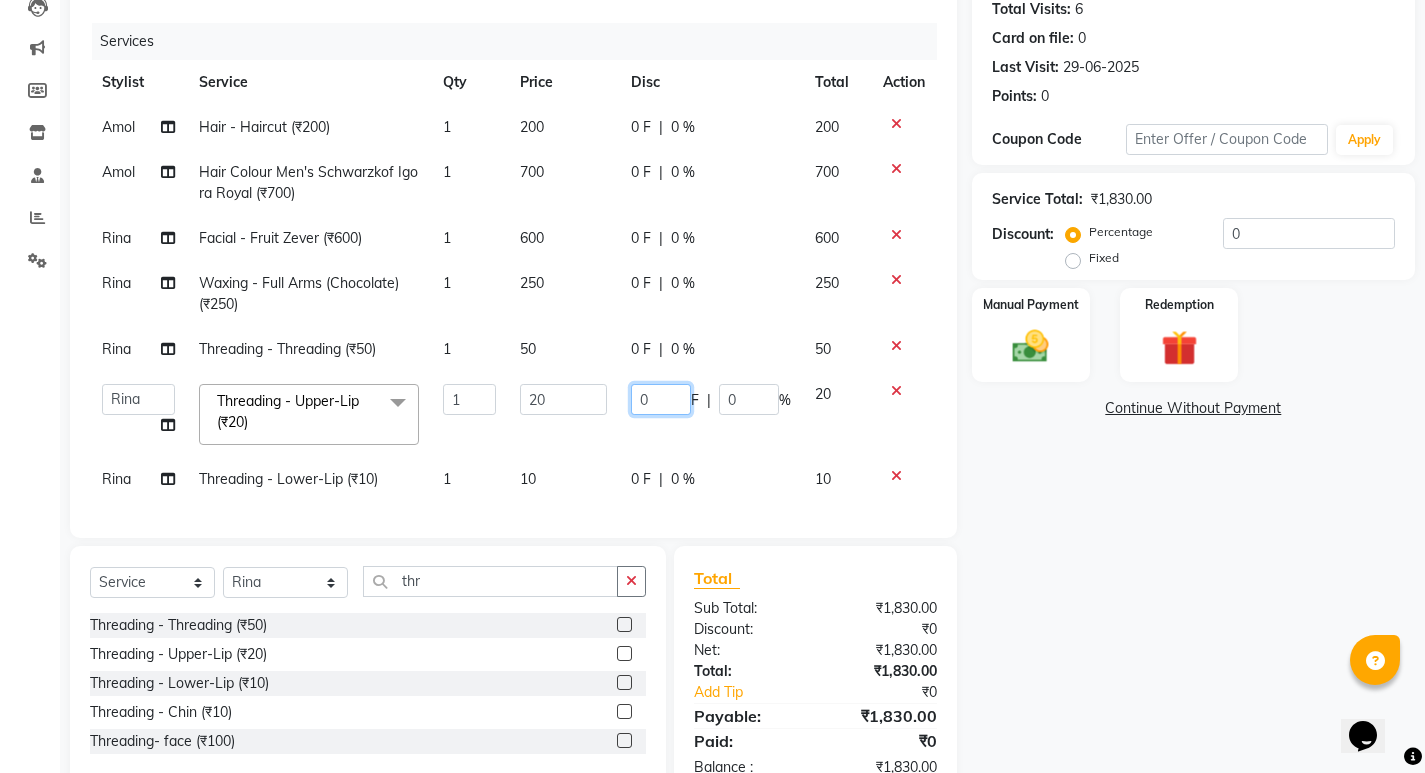 type on "10" 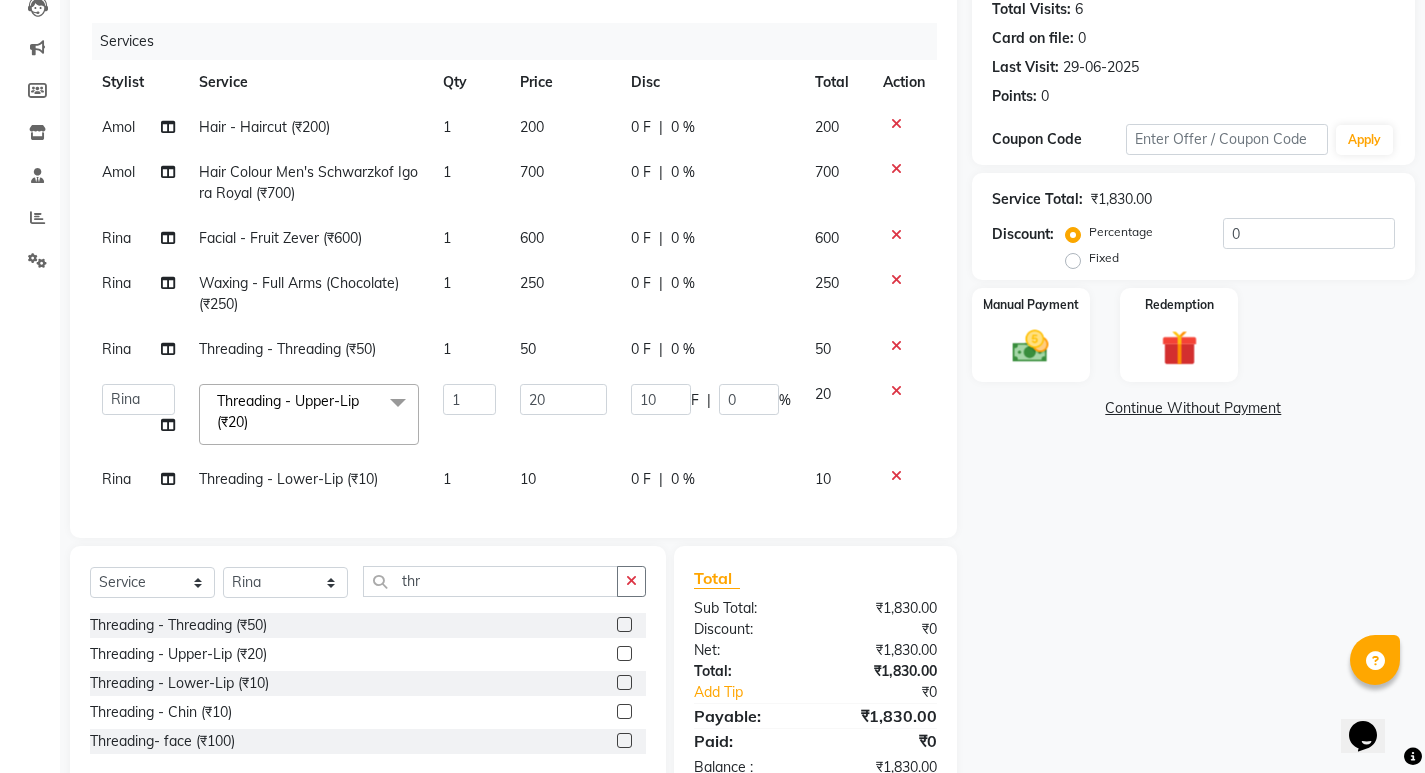 click on "[FIRST] Hair - Haircut (₹200) 1 200 0 F | 0 % 200 [FIRST] Hair Colour Men's Schwarzkof Igora Royal (₹700) 1 700 0 F | 0 % 700 [FIRST] Facial - Fruit Zever (₹600) 1 600 0 F | 0 % 600 [FIRST] Waxing  - Full Arms (Chocolate) (₹250) 1 250 0 F | 0 % 250 [FIRST] Threading - Threading (₹50) 1 50 0 F | 0 % 50  [FIRST]   [FIRST]   [FIRST]   [FIRST]   [FIRST]   [FIRST]   [FIRST]   [FIRST]   [FIRST]   [FIRST]  Threading - Upper-Lip (₹20)  x Pedicure - Padicure Normal (₹600) Pedicure - O3 (₹1000) Pedicure - Advance Padicure (₹1500) Pedicure - Foot Massage (₹500) Pedicure - Hand Massage (₹500) Back Massage (₹500) Acupressure Foot Massage (₹100) Boddy Massage with oil (₹1200) Boddy Massage with cream (₹1500) Makeup - Light Makeup (₹1500) Makeup - Hd Light Makeup (₹2500) Makeup - Mac Light Makeup (₹4000) Makeup- Male Light Makeup  (₹500) Saree Drapping (₹300) Makeup- Male Groom Makeup (₹2500) Bridal Makeup - Hd Makeup (₹8000) Bridal Makeup - Mac Makeup (₹10000) Bridal Makeup - Glossy Makeup (₹15000)" 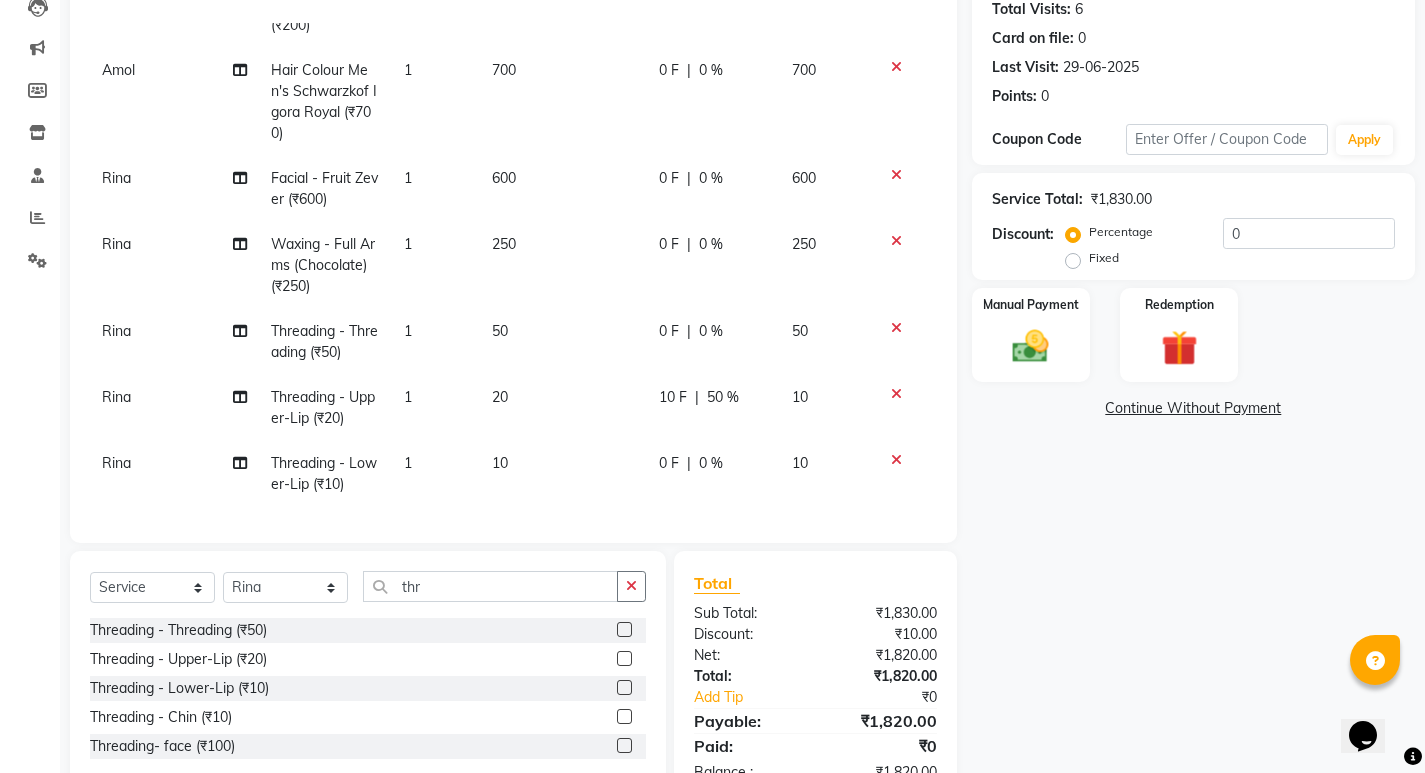 scroll, scrollTop: 138, scrollLeft: 0, axis: vertical 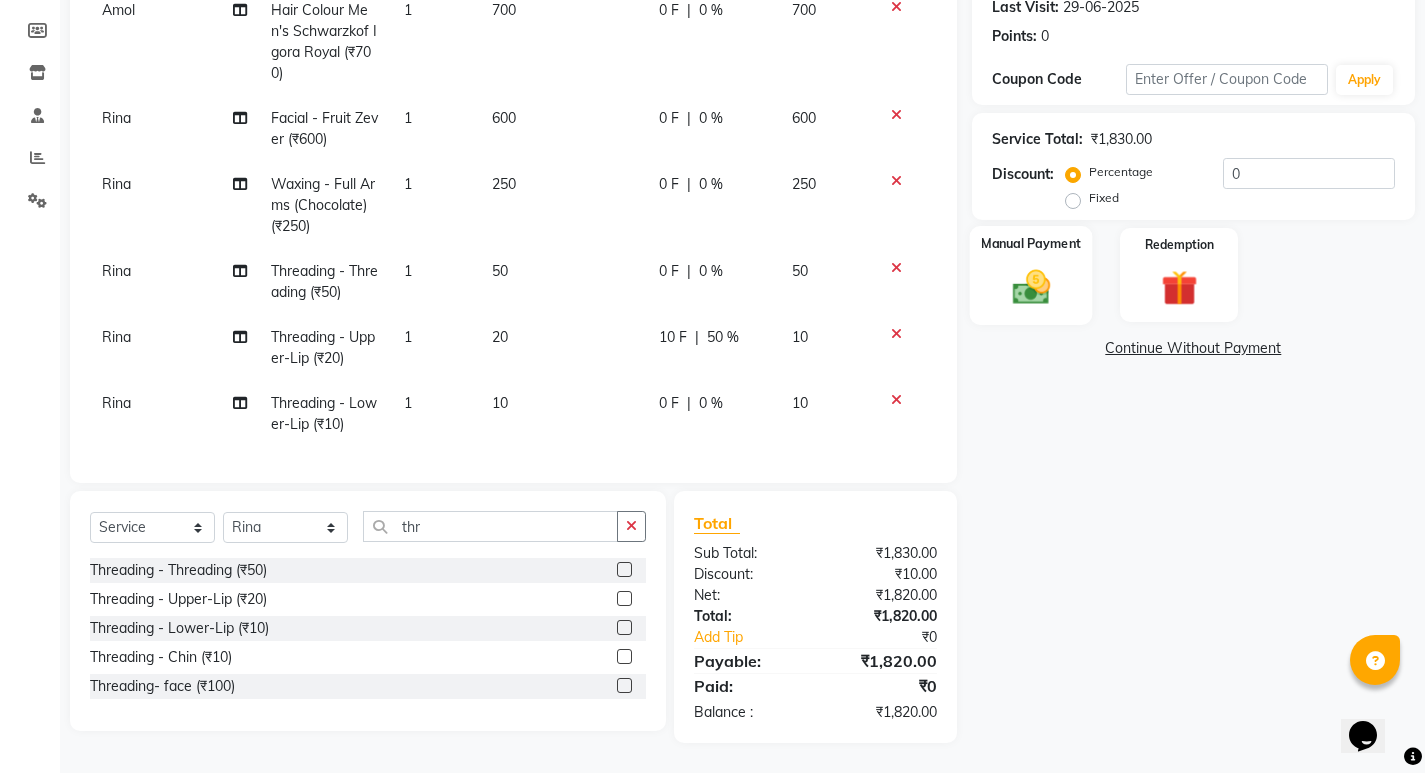 click 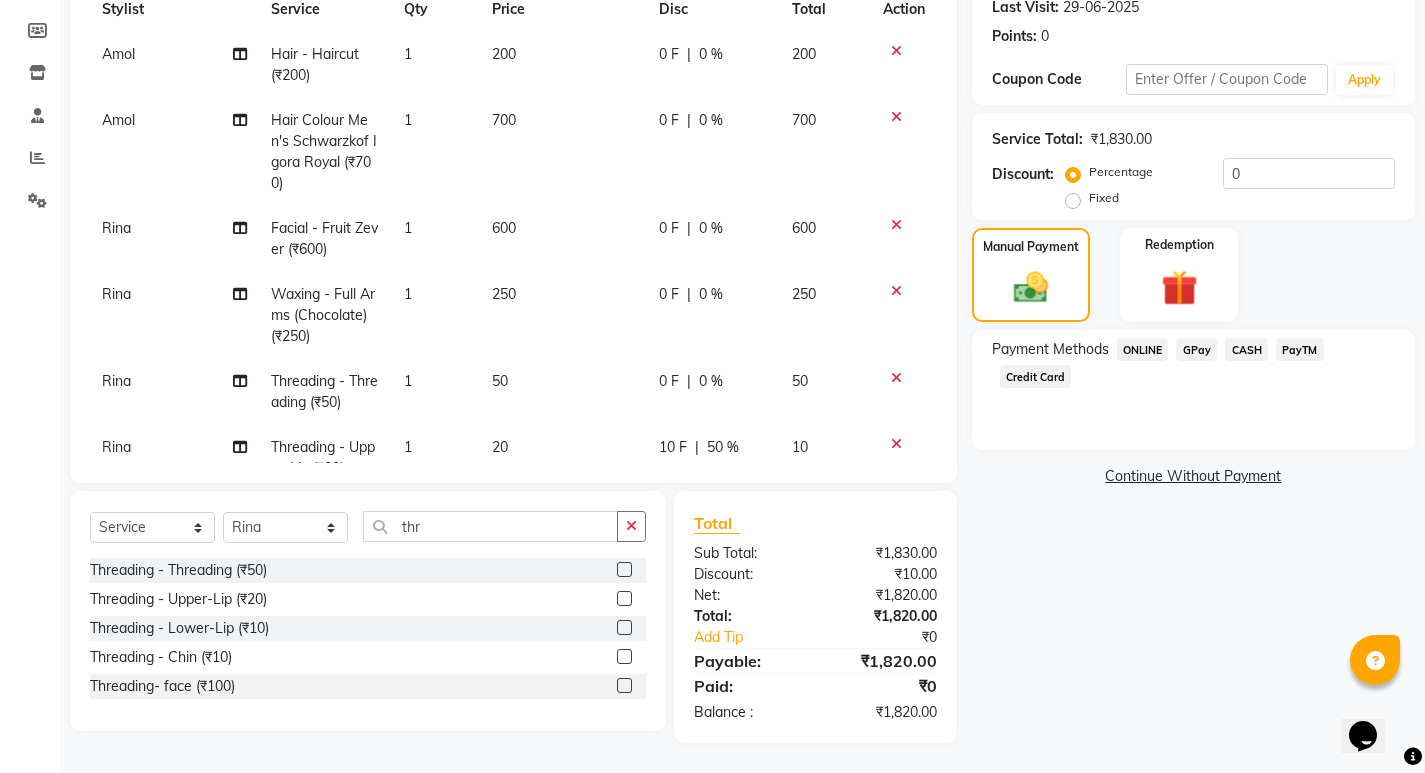 scroll, scrollTop: 0, scrollLeft: 0, axis: both 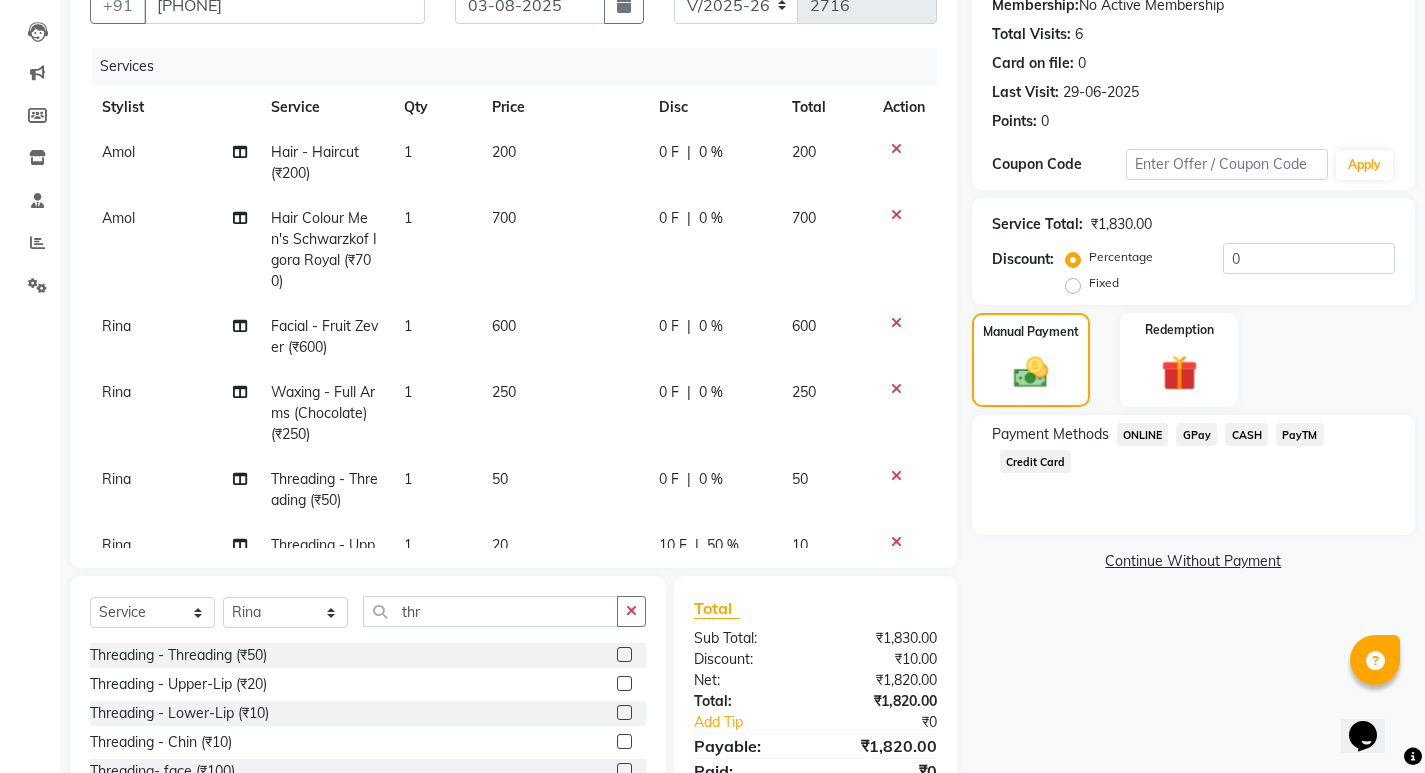 click on "PayTM" 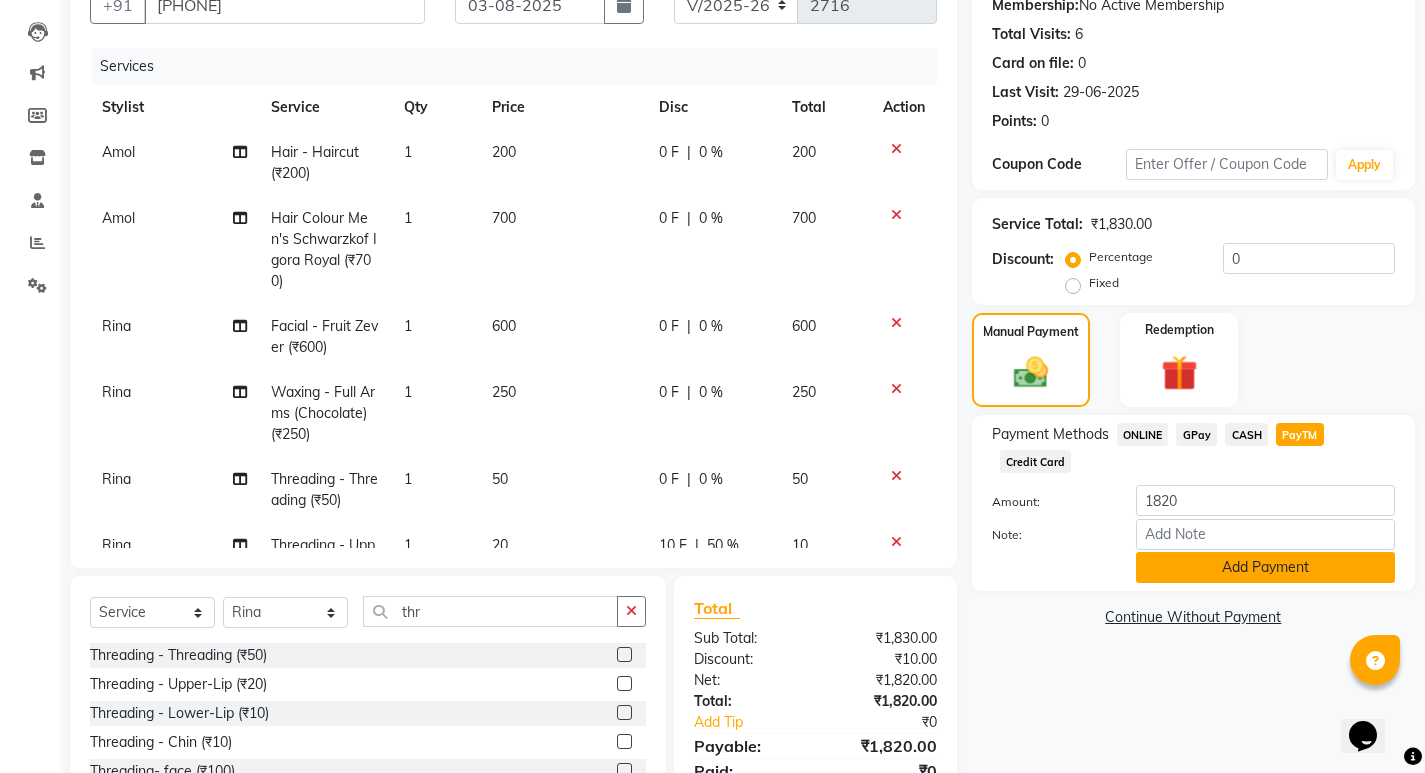 click on "Add Payment" 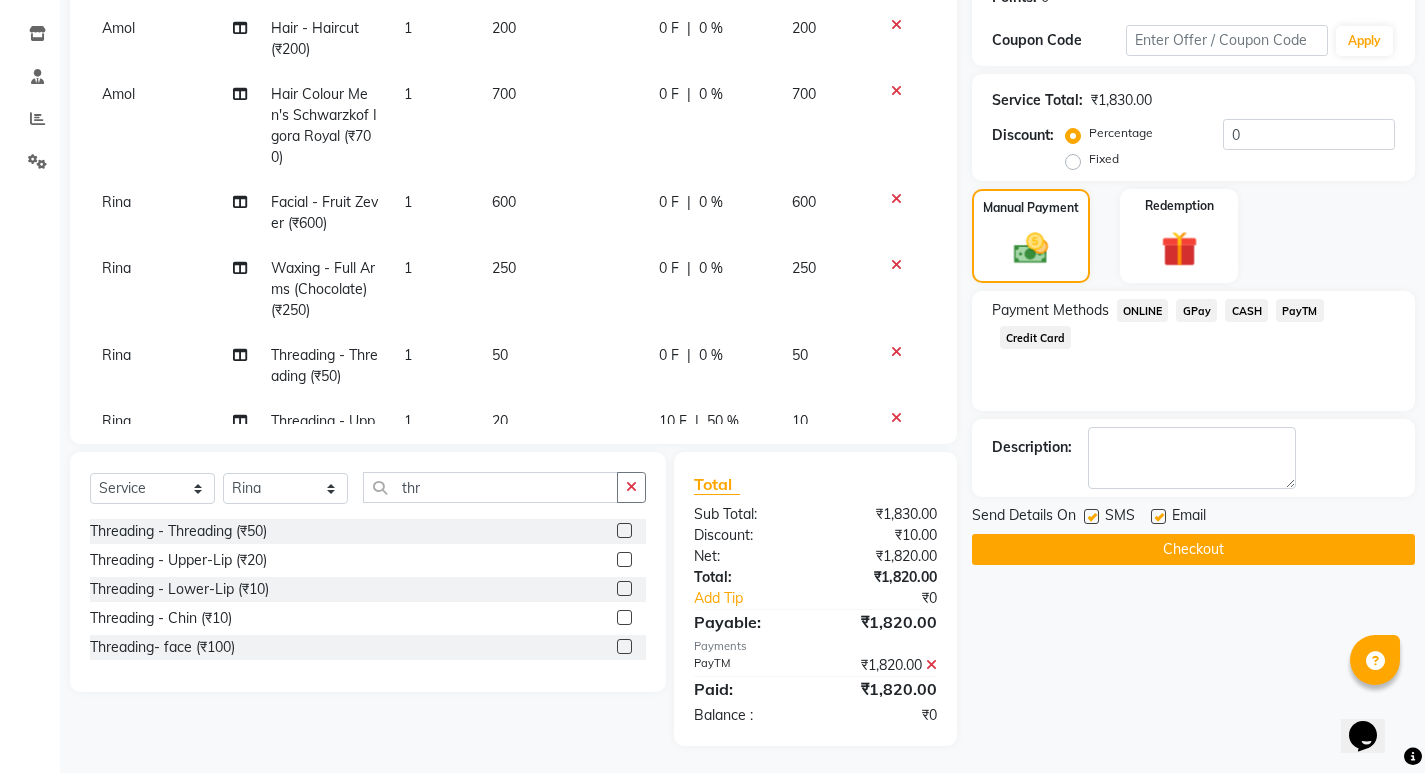 scroll, scrollTop: 327, scrollLeft: 0, axis: vertical 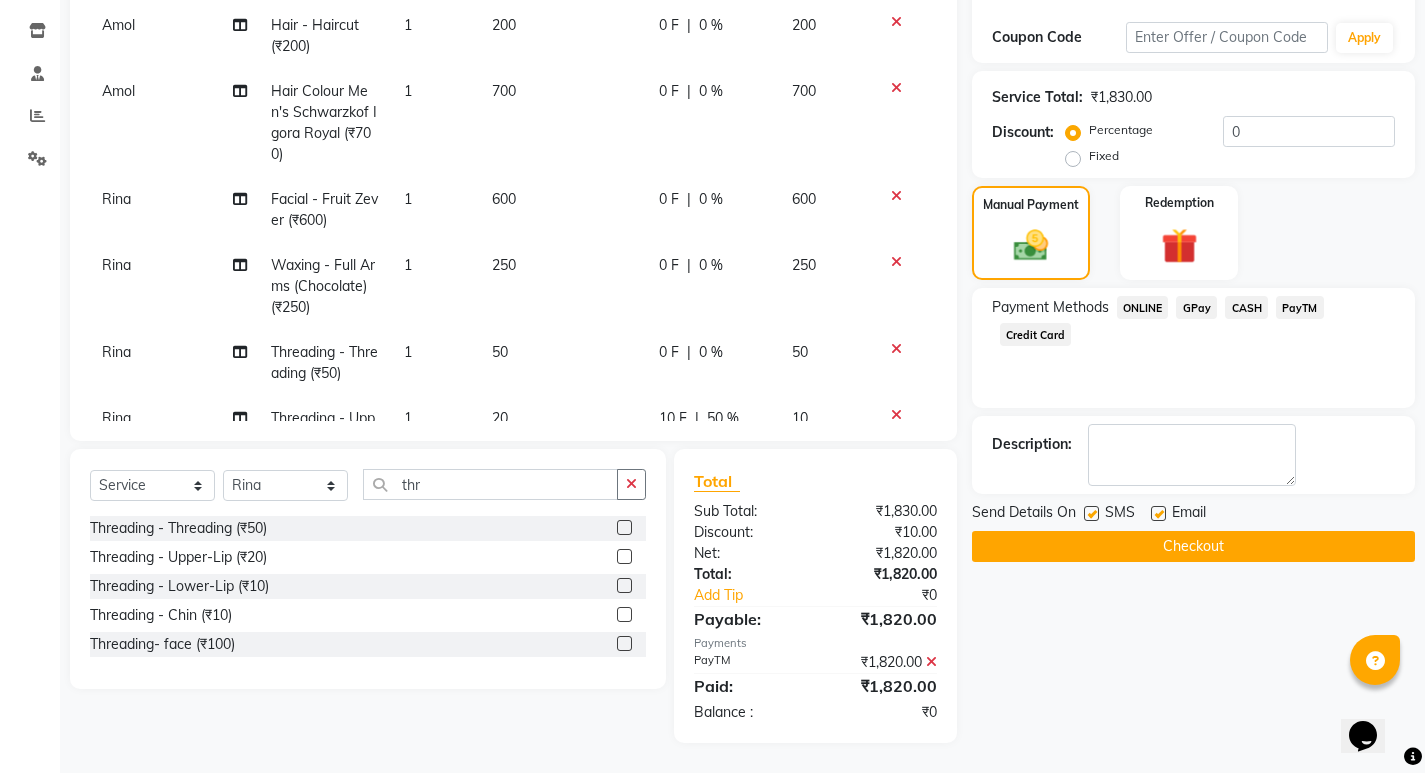 click on "Checkout" 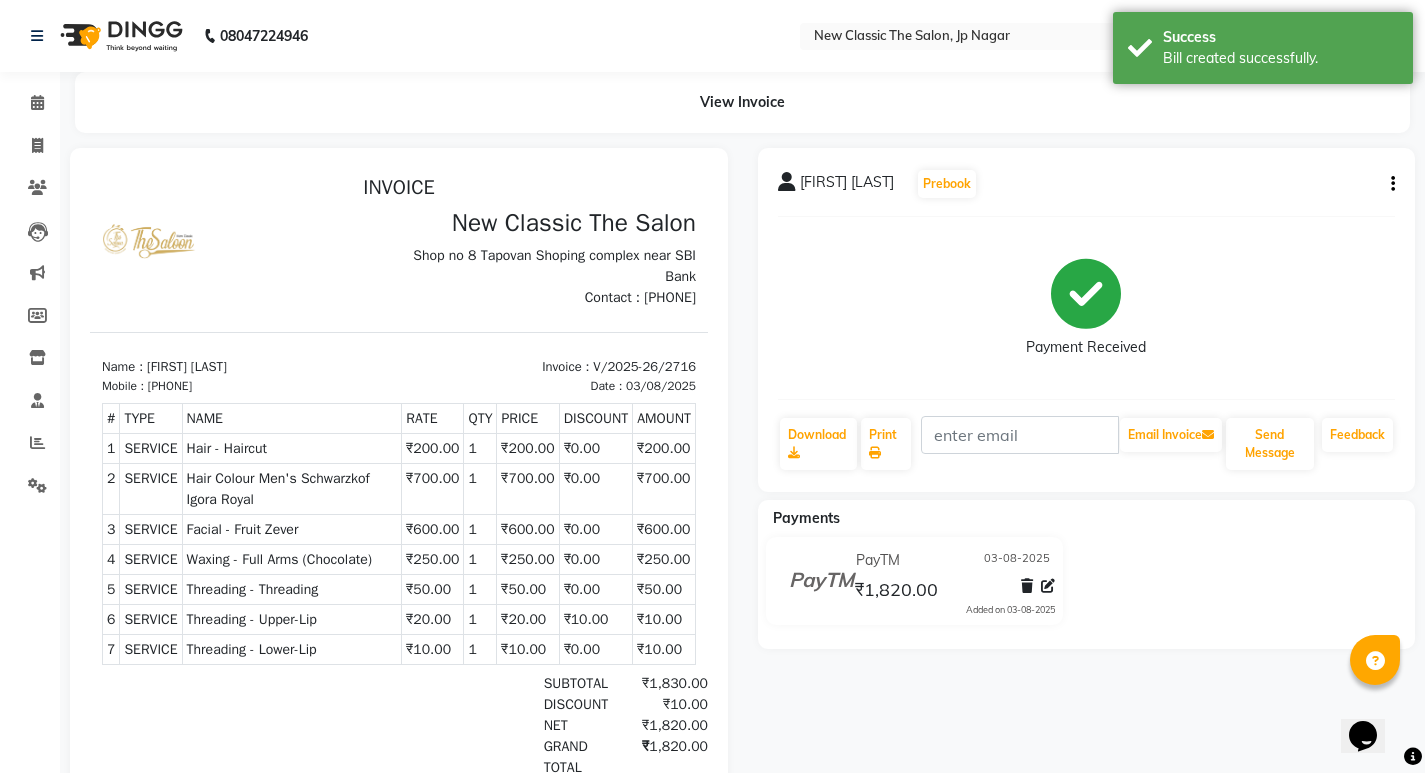 scroll, scrollTop: 0, scrollLeft: 0, axis: both 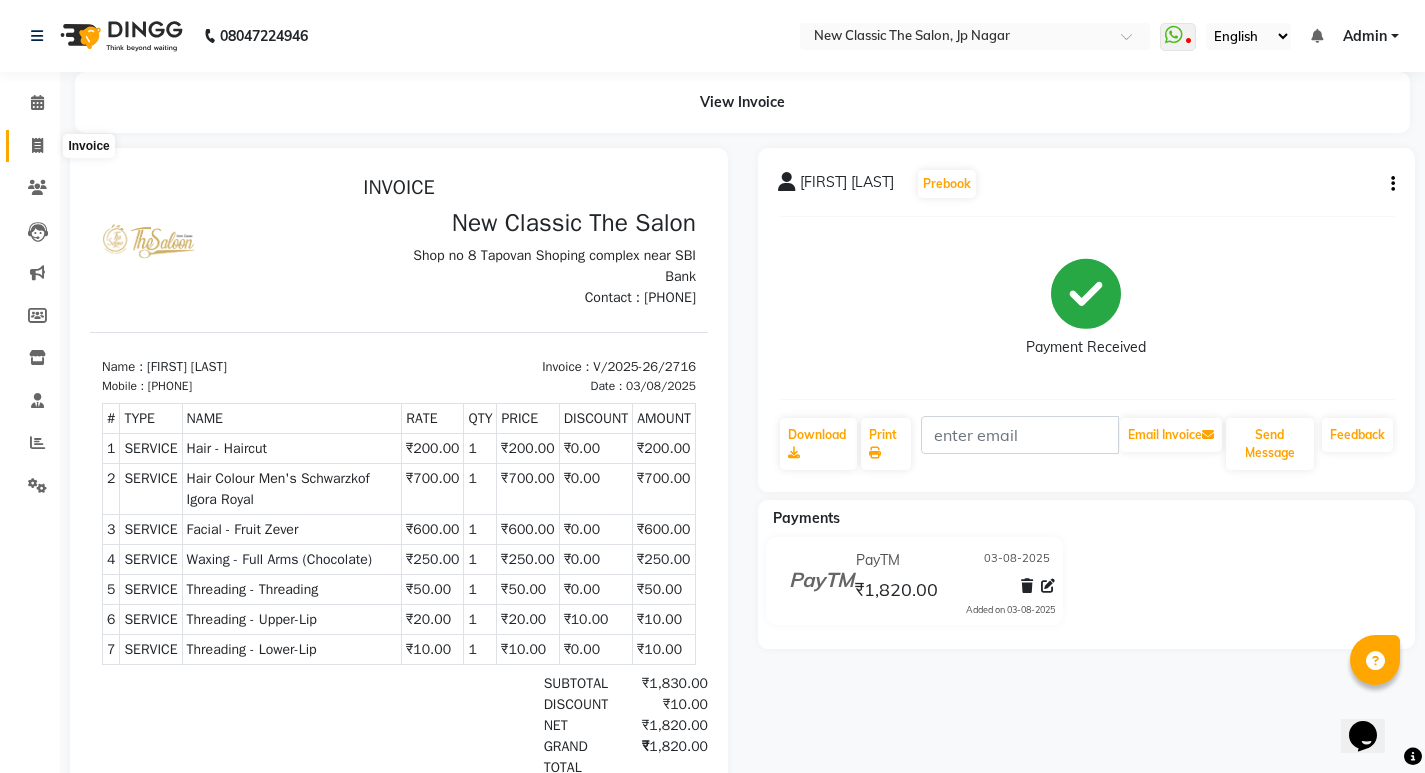 click 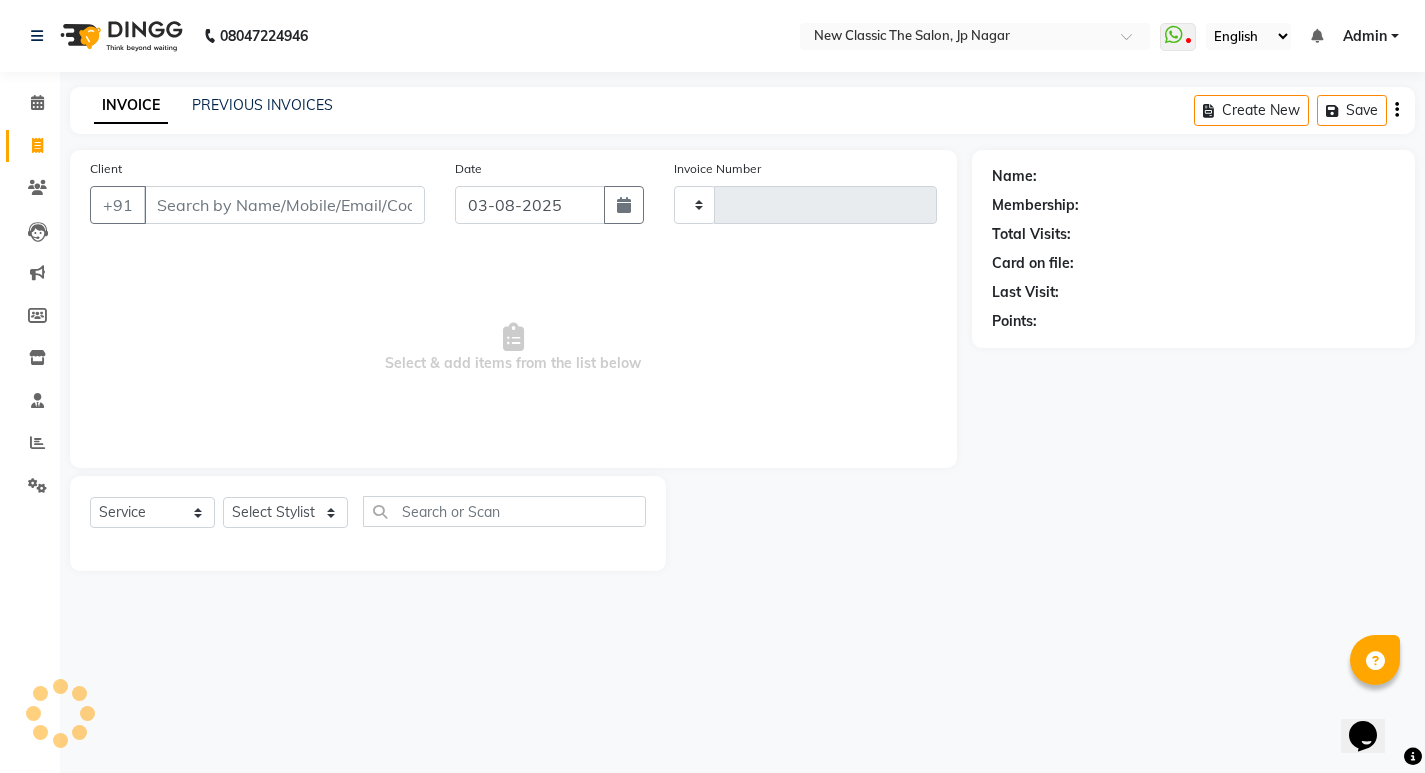 type on "2717" 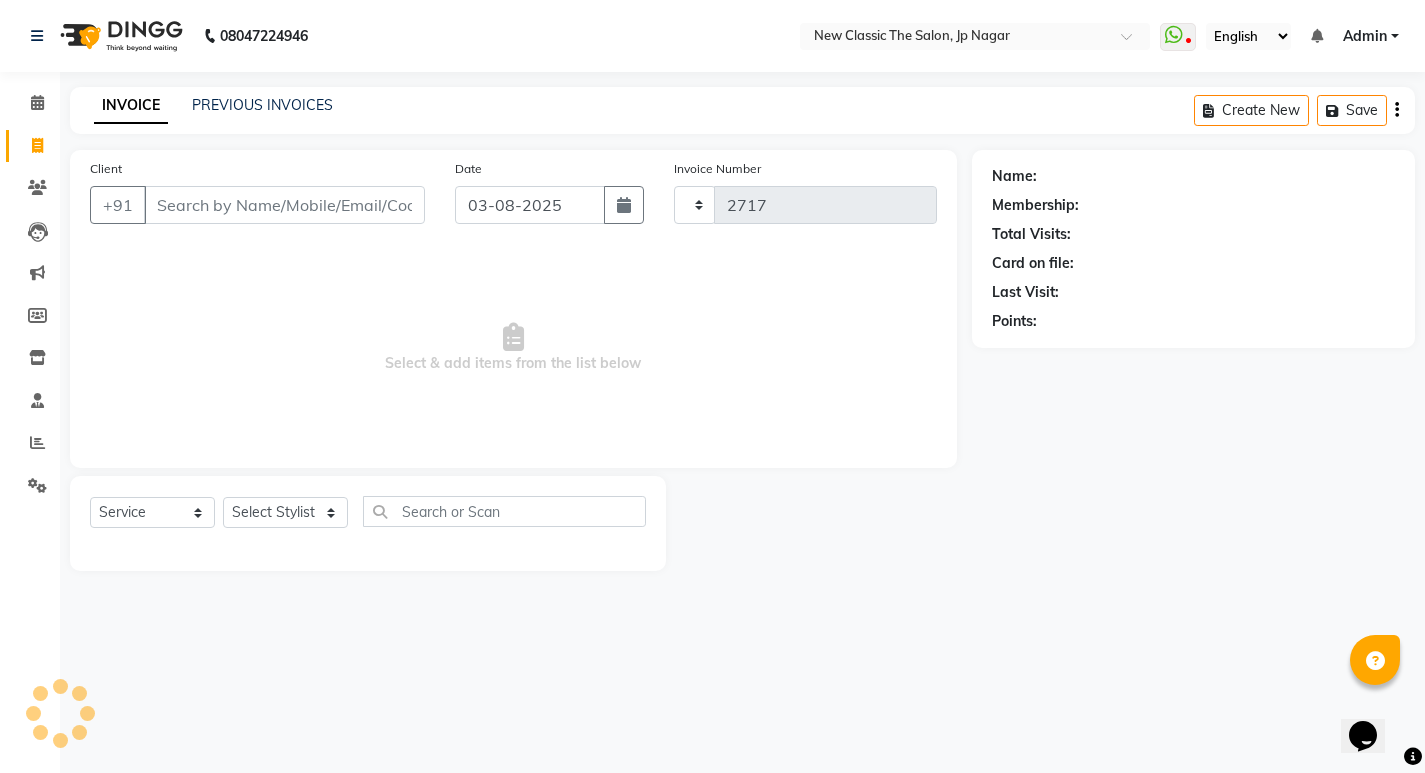 select on "4678" 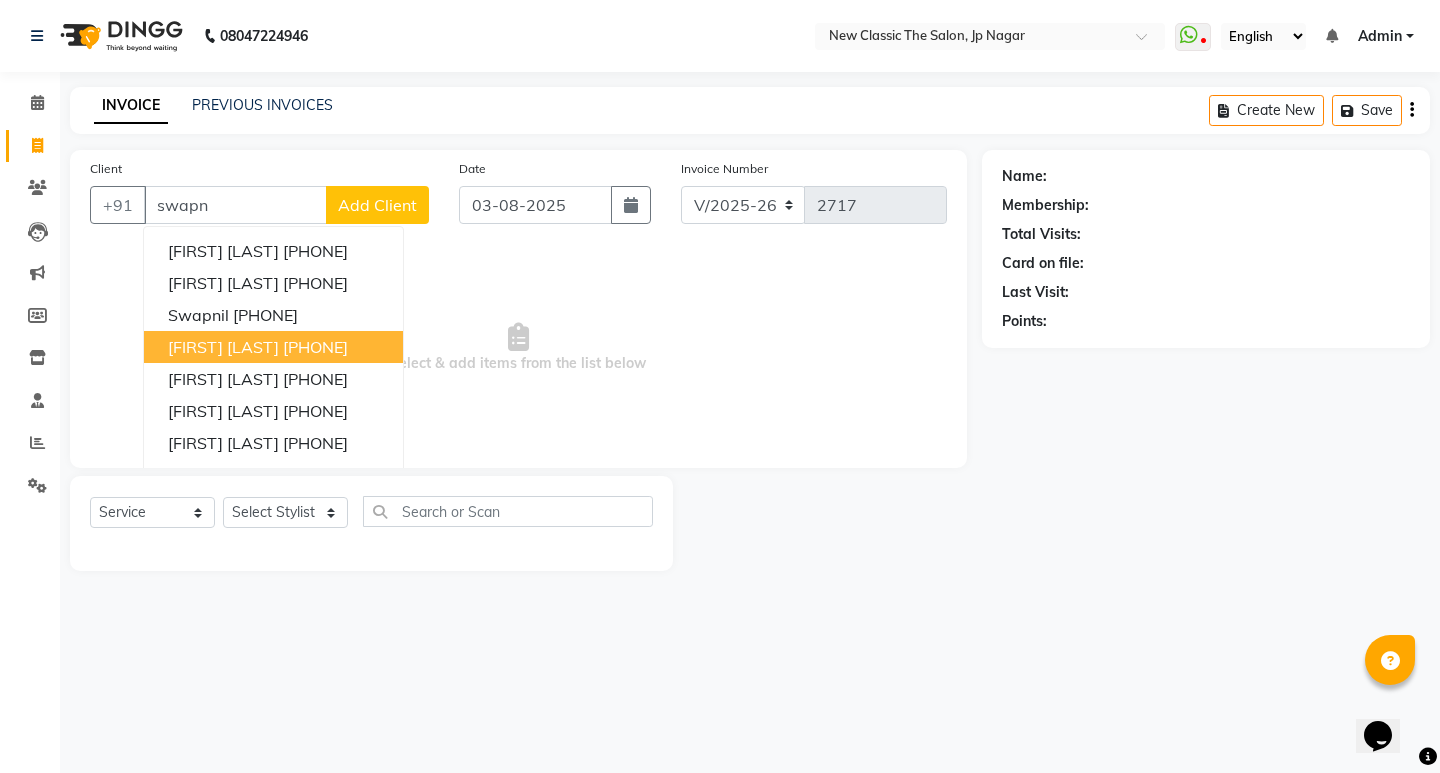 click on "[FIRST] [LAST]" at bounding box center [223, 347] 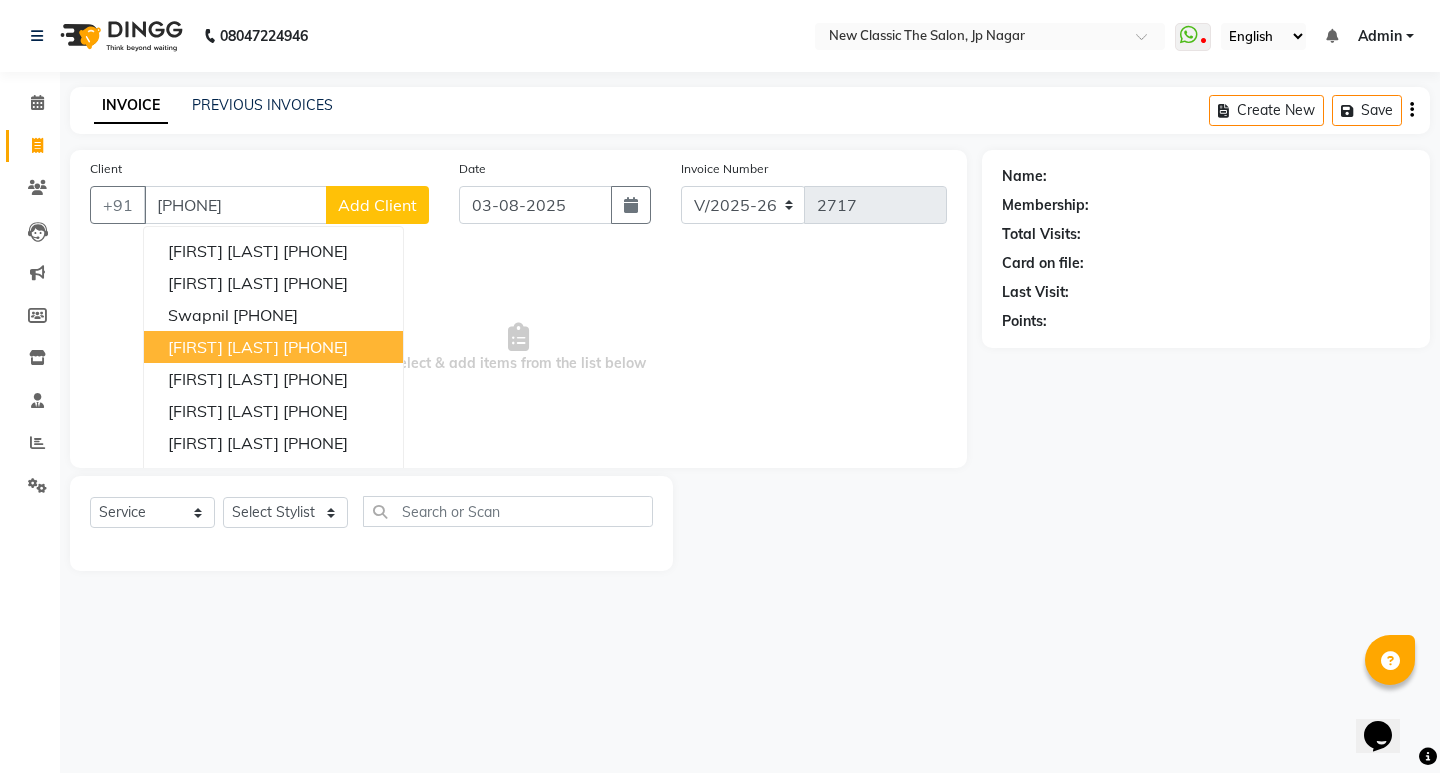 type on "[PHONE]" 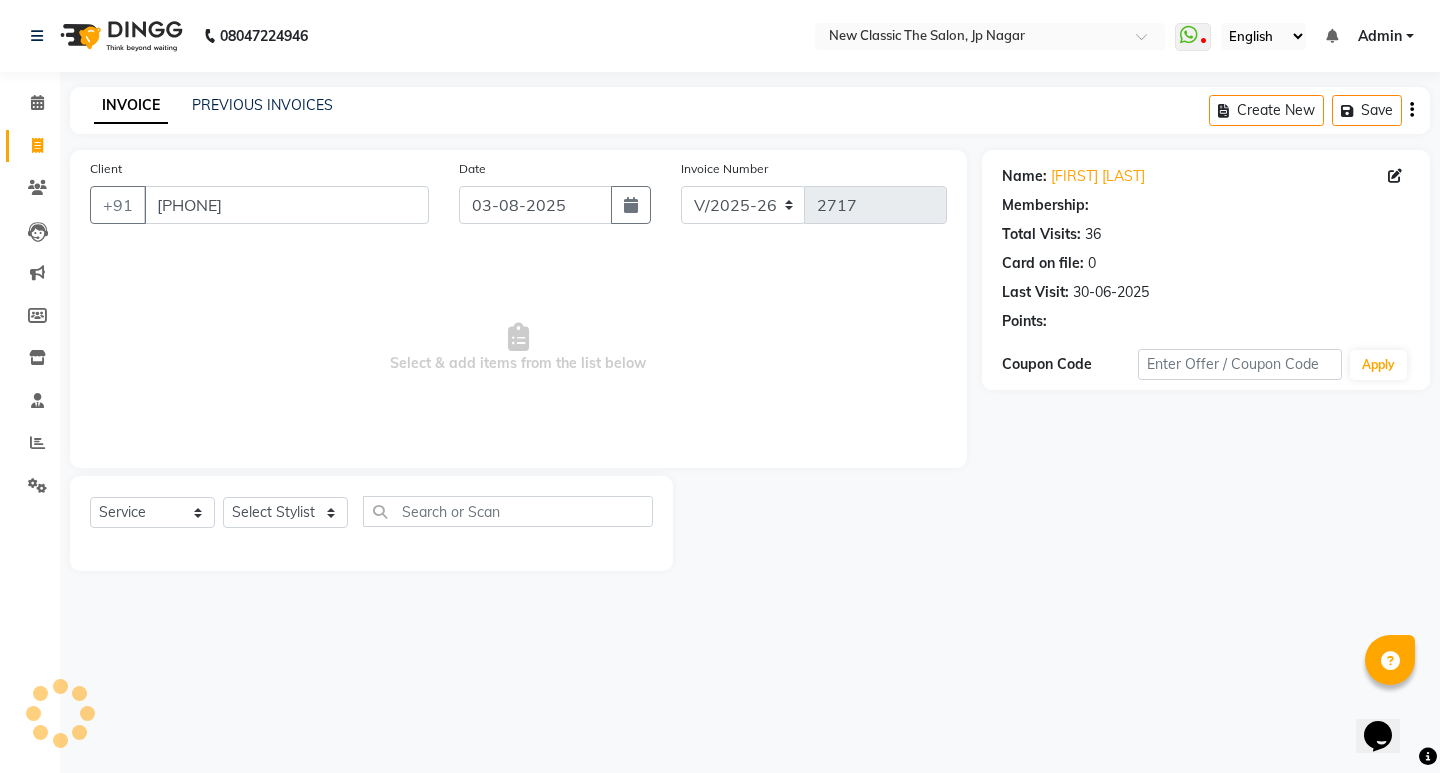 select on "1: Object" 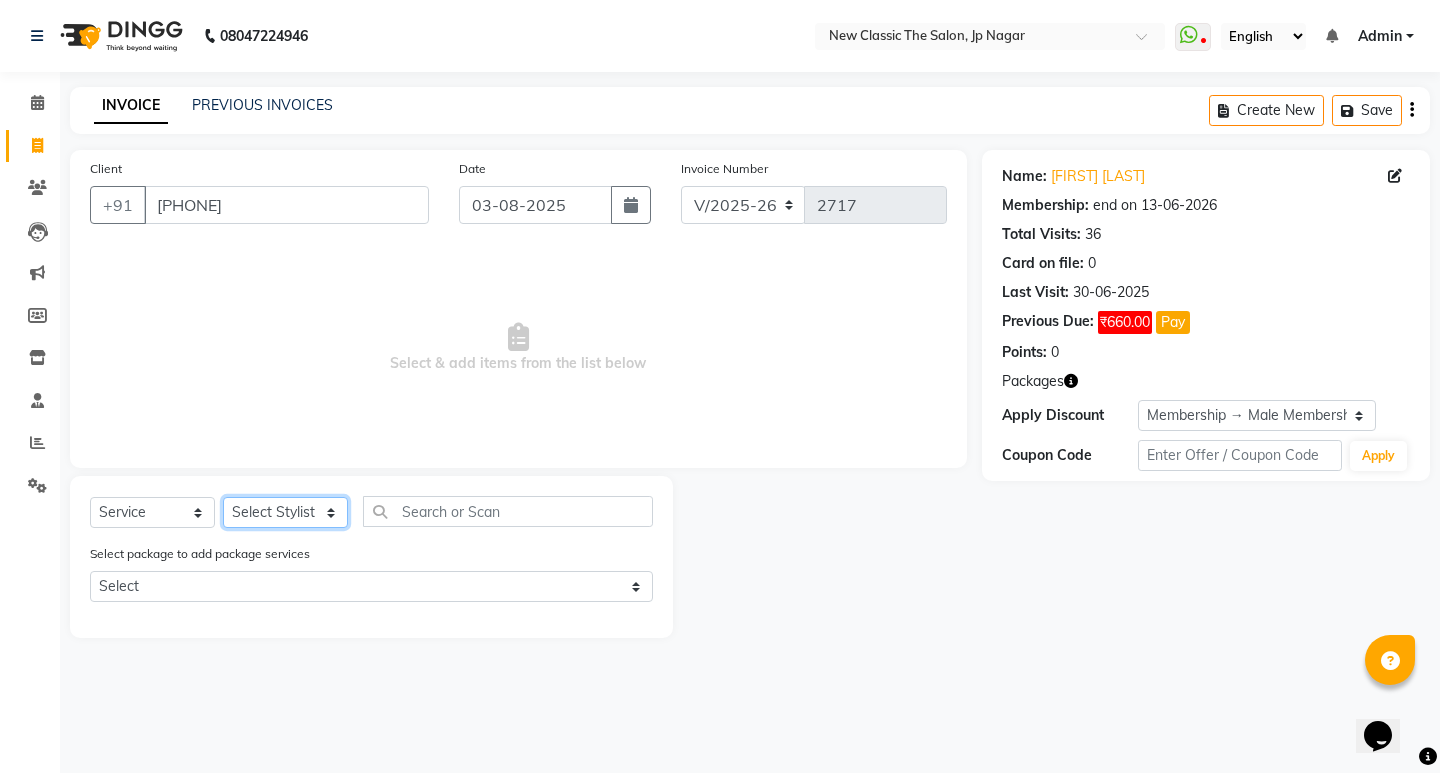 click on "Select Stylist Amit Amol Anil Kirti Komal Manager Prachi Rina Shital Smita surendra" 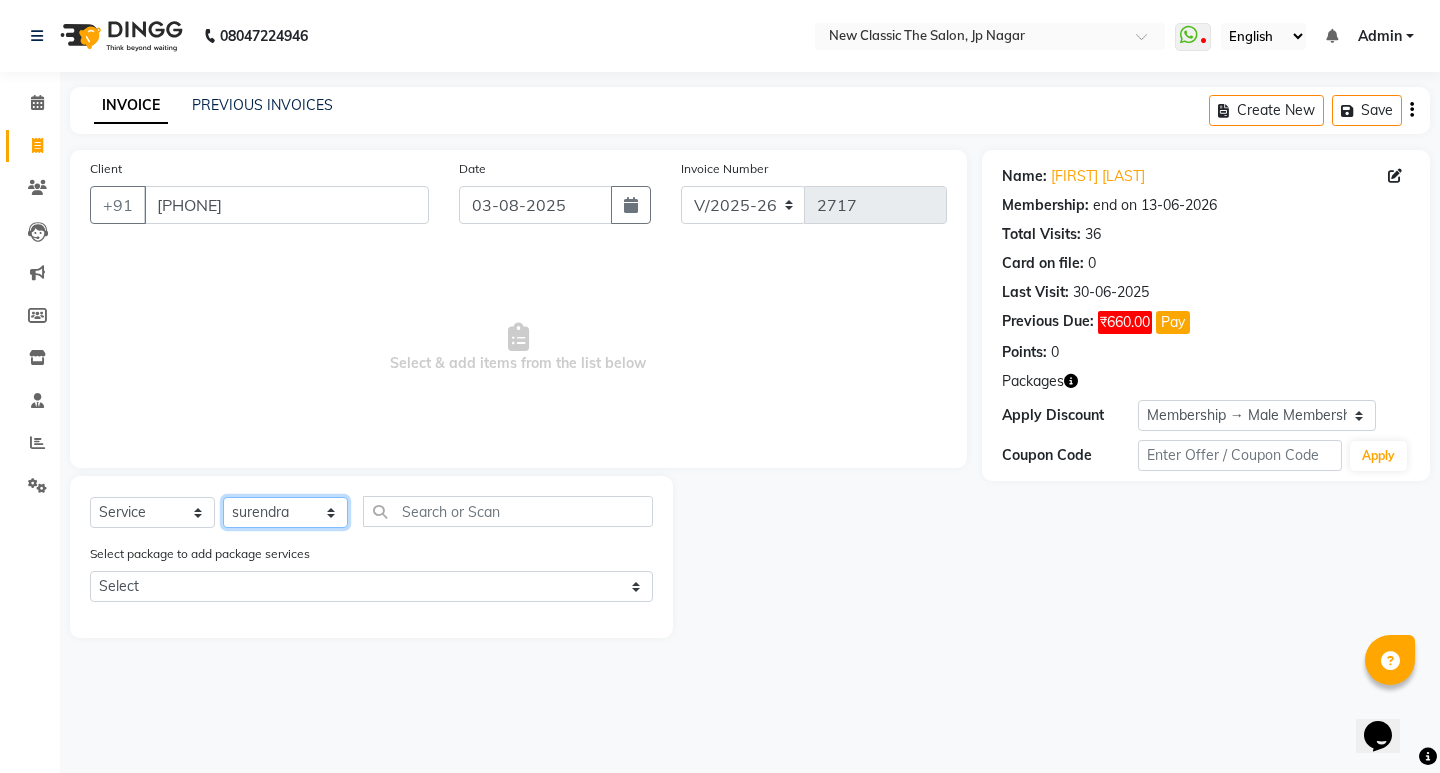 click on "Select Stylist Amit Amol Anil Kirti Komal Manager Prachi Rina Shital Smita surendra" 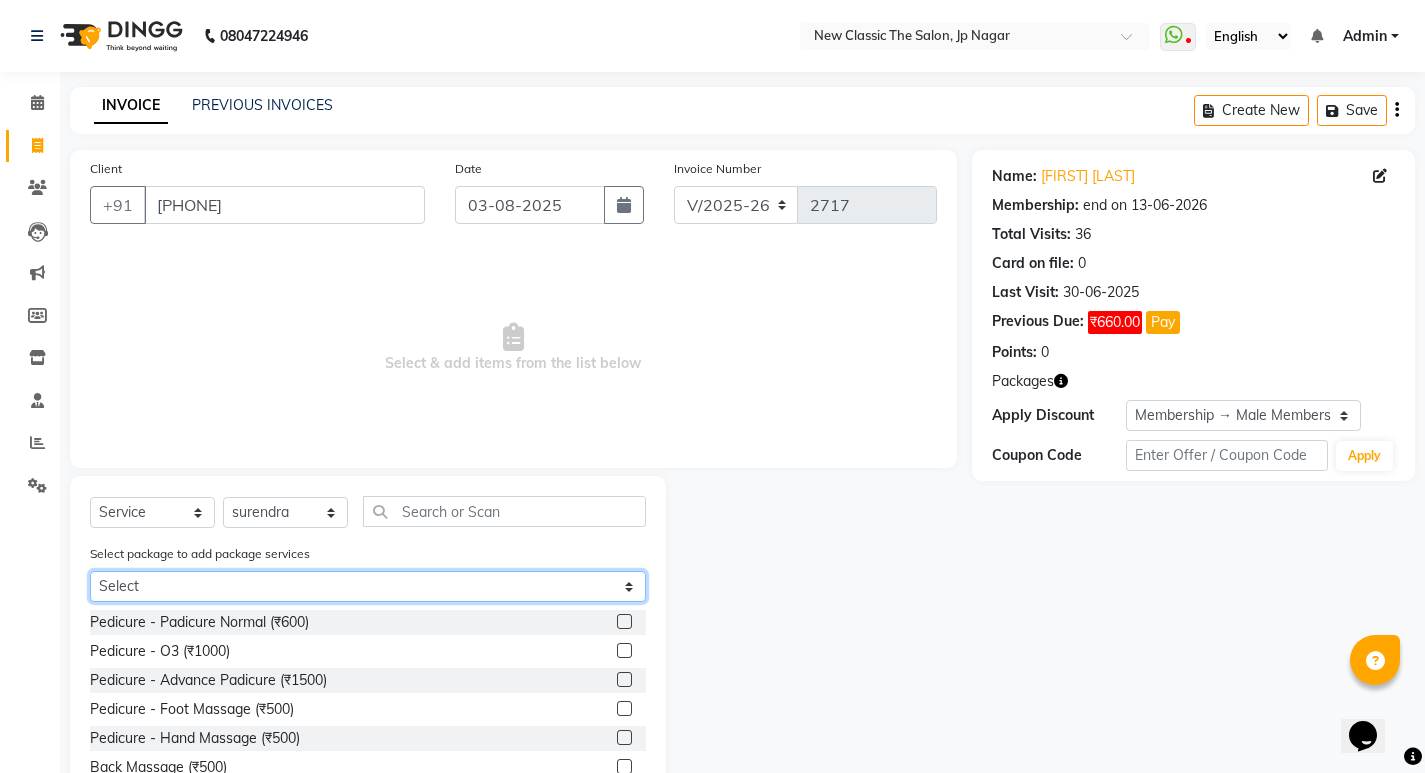 click on "Select male member 1500 male membership 1200" 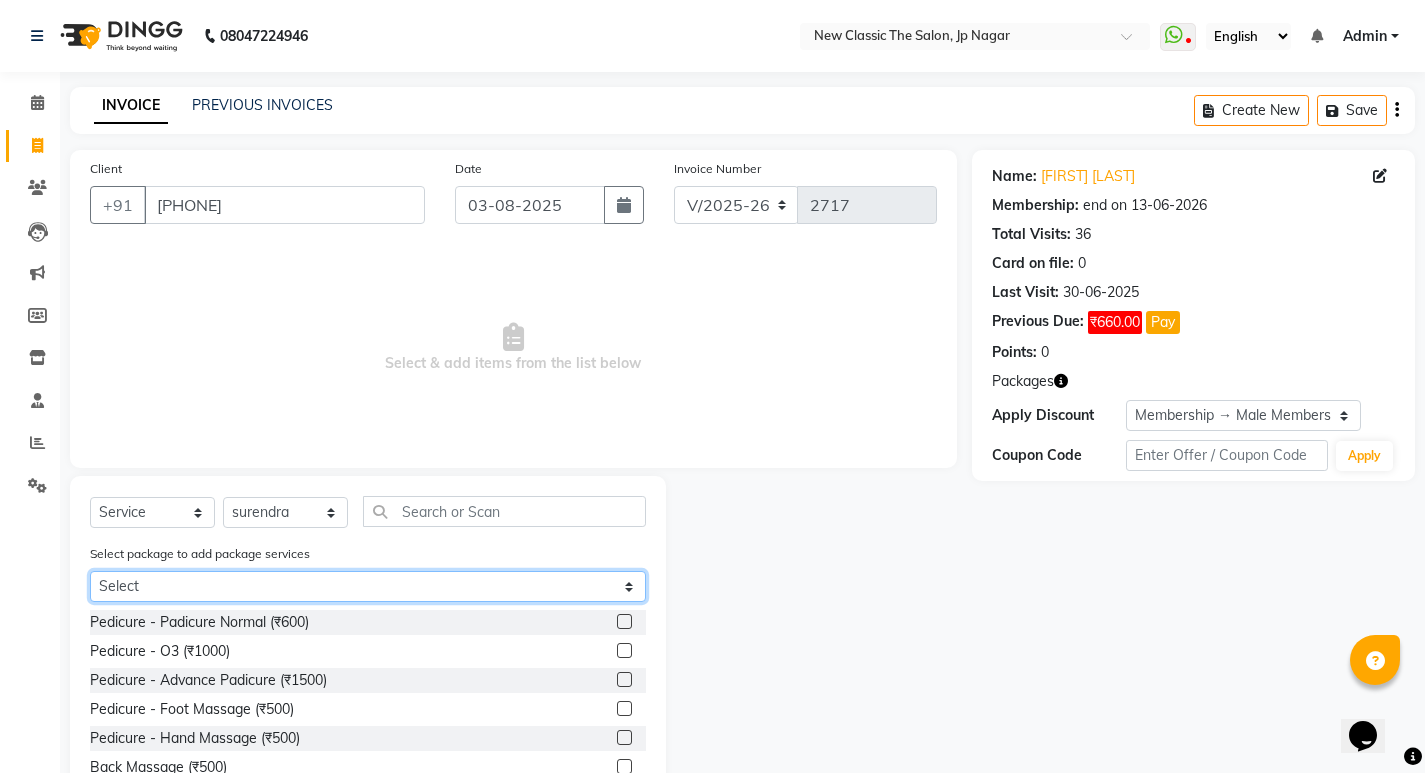 select on "1: Object" 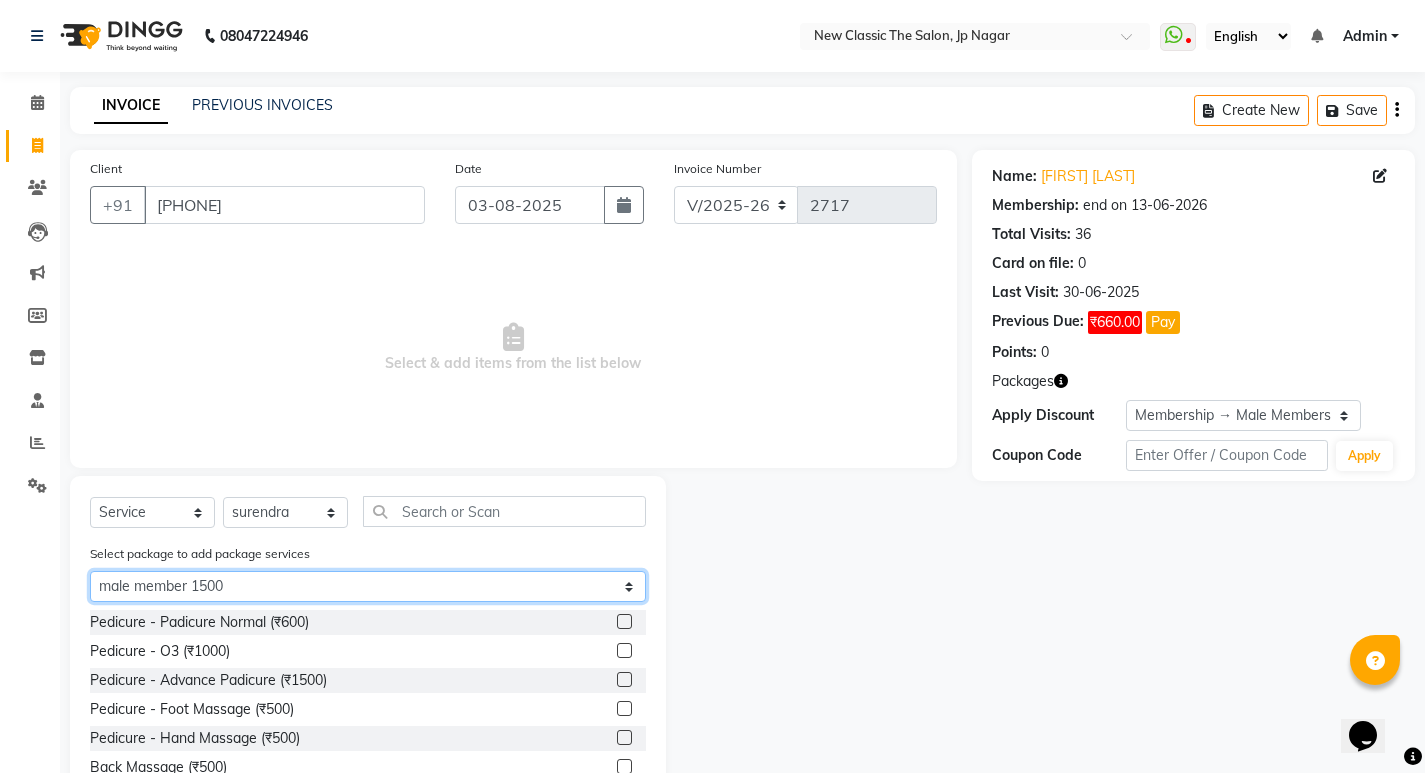 click on "Select male member 1500 male membership 1200" 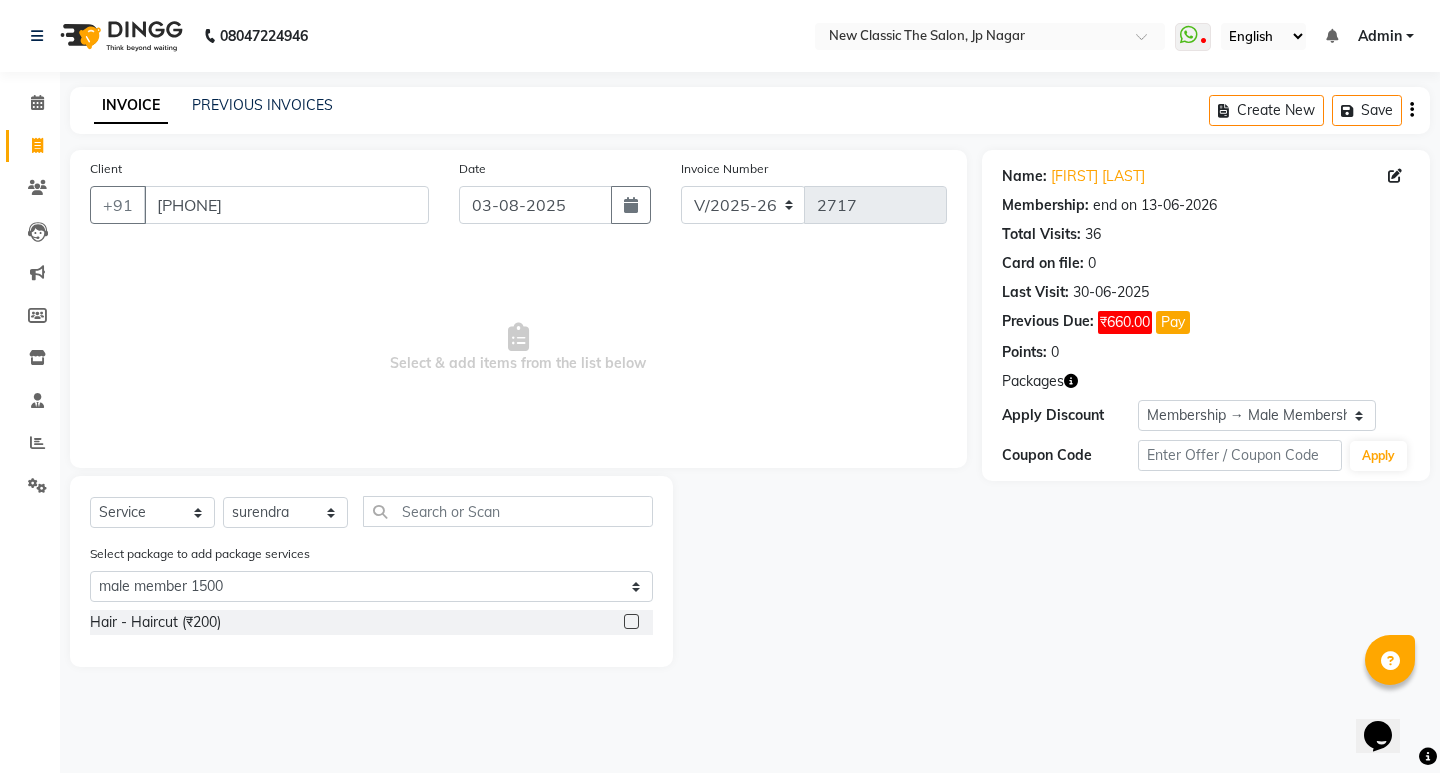 click 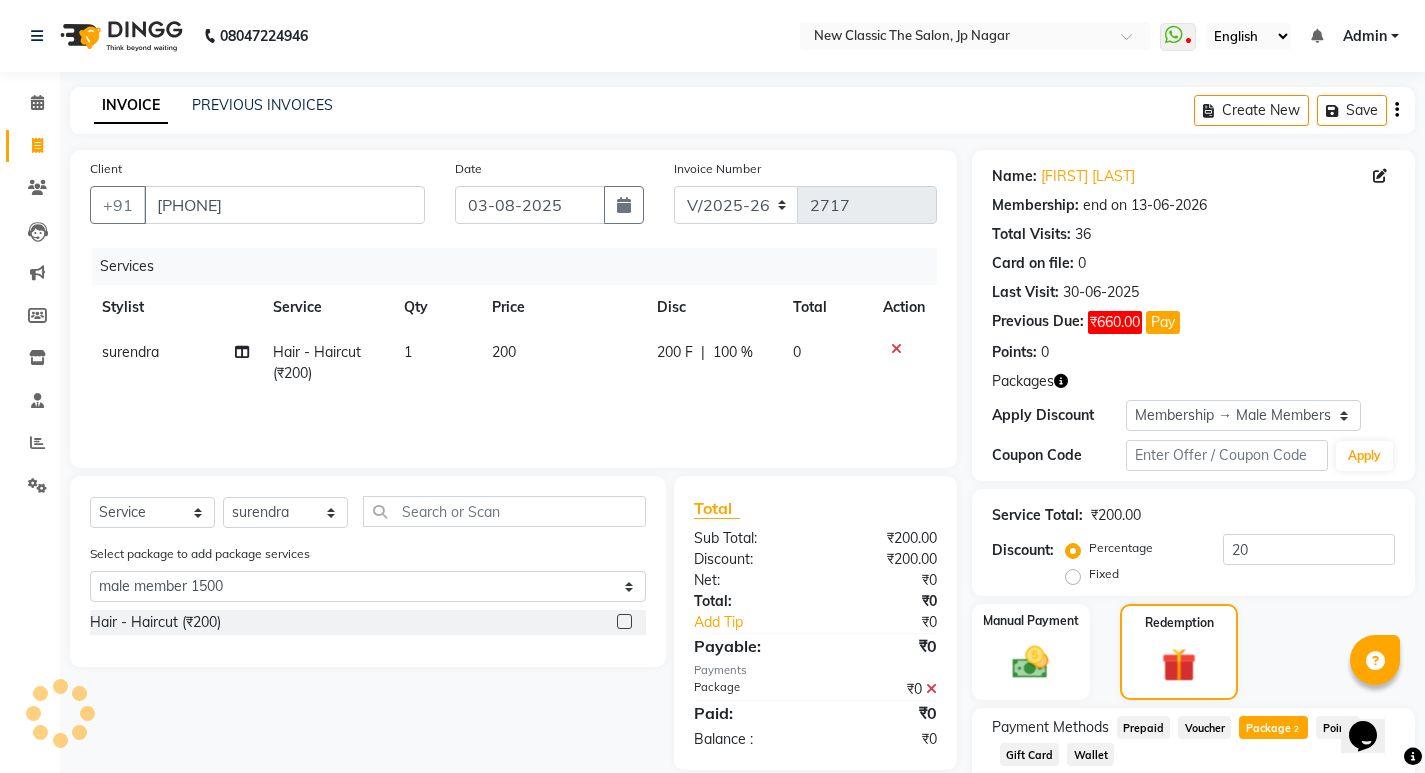 click 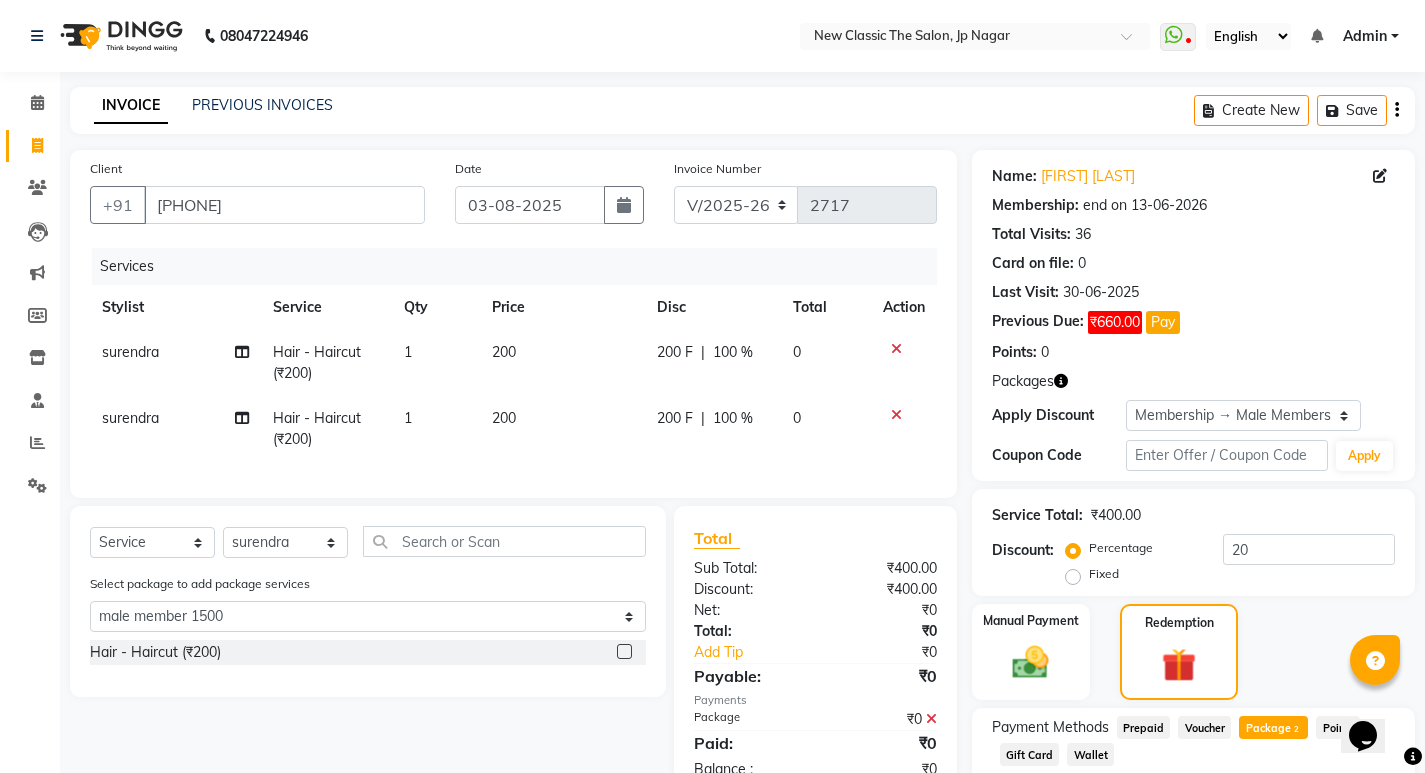 click 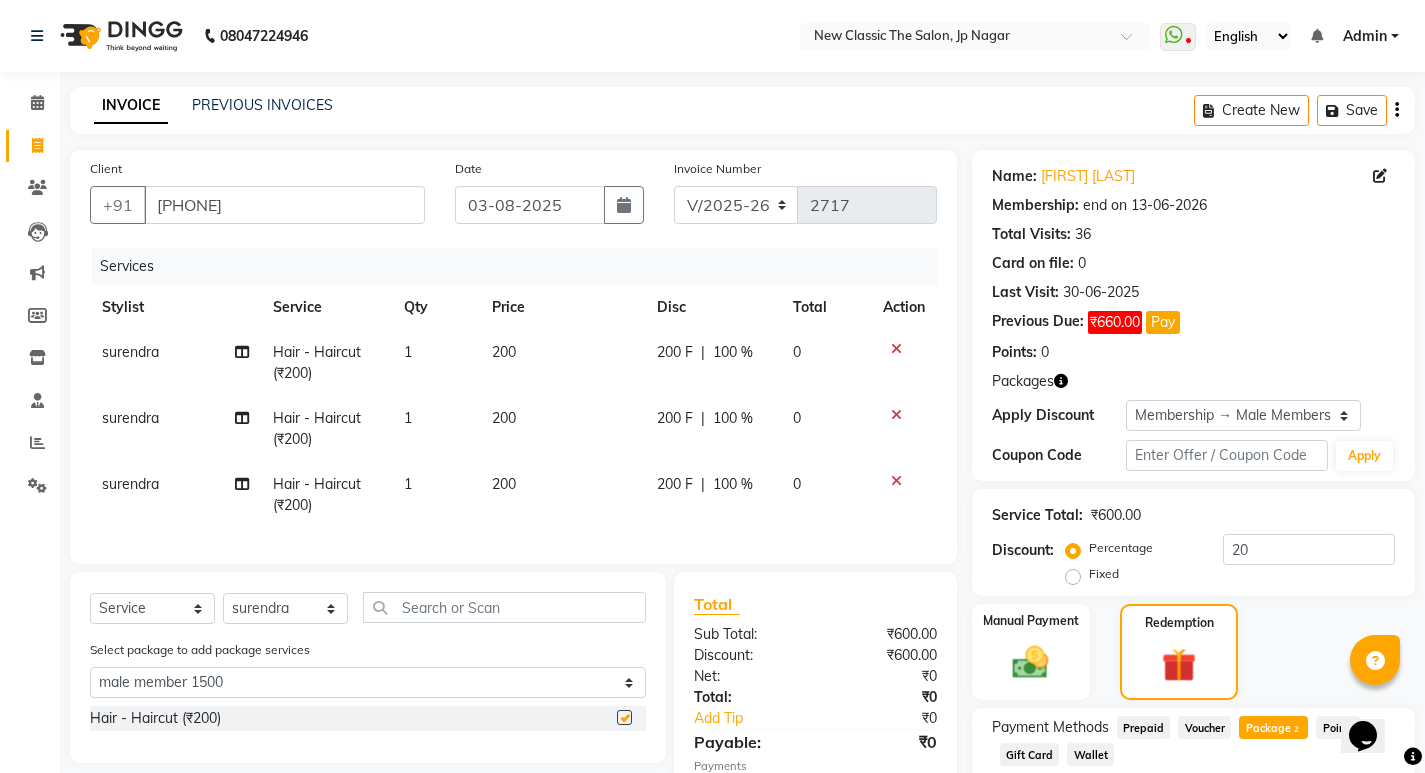 checkbox on "false" 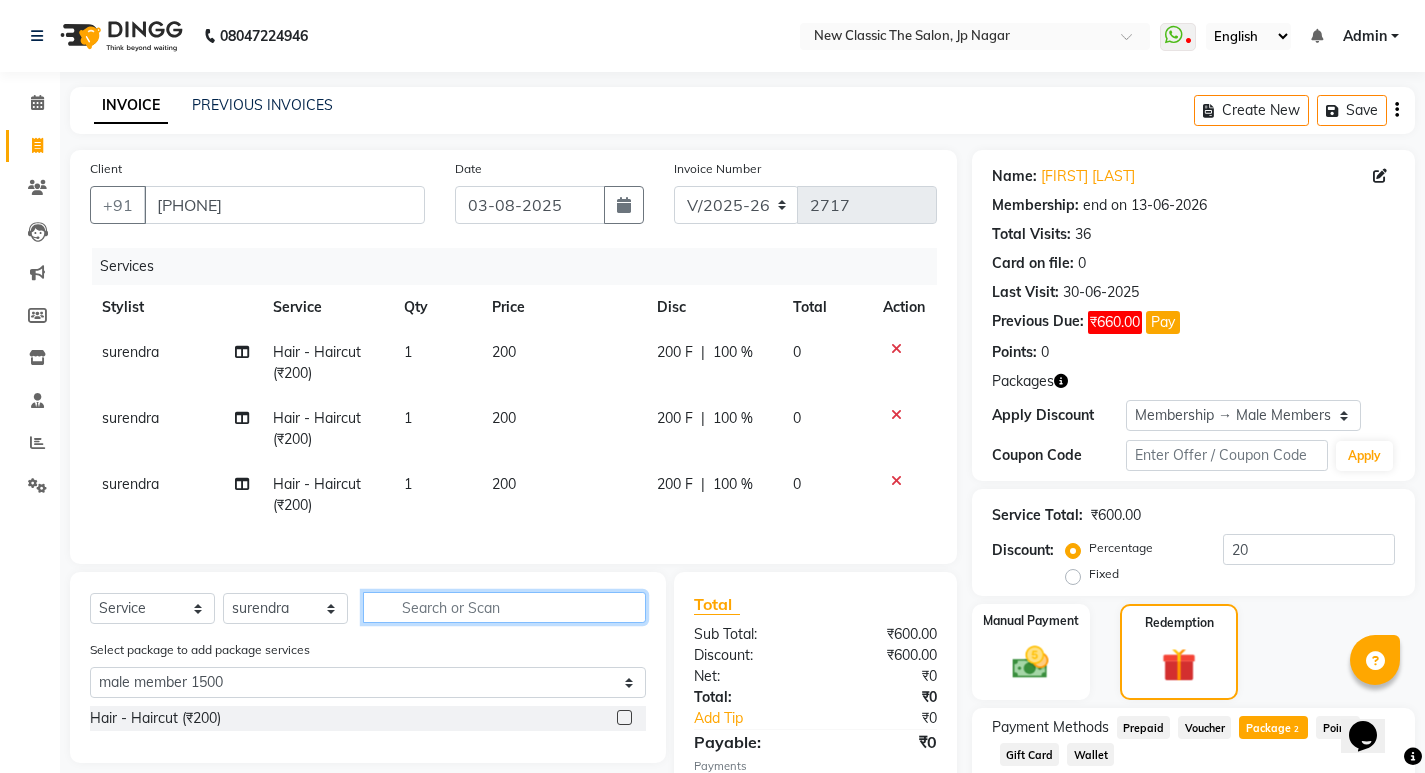 click 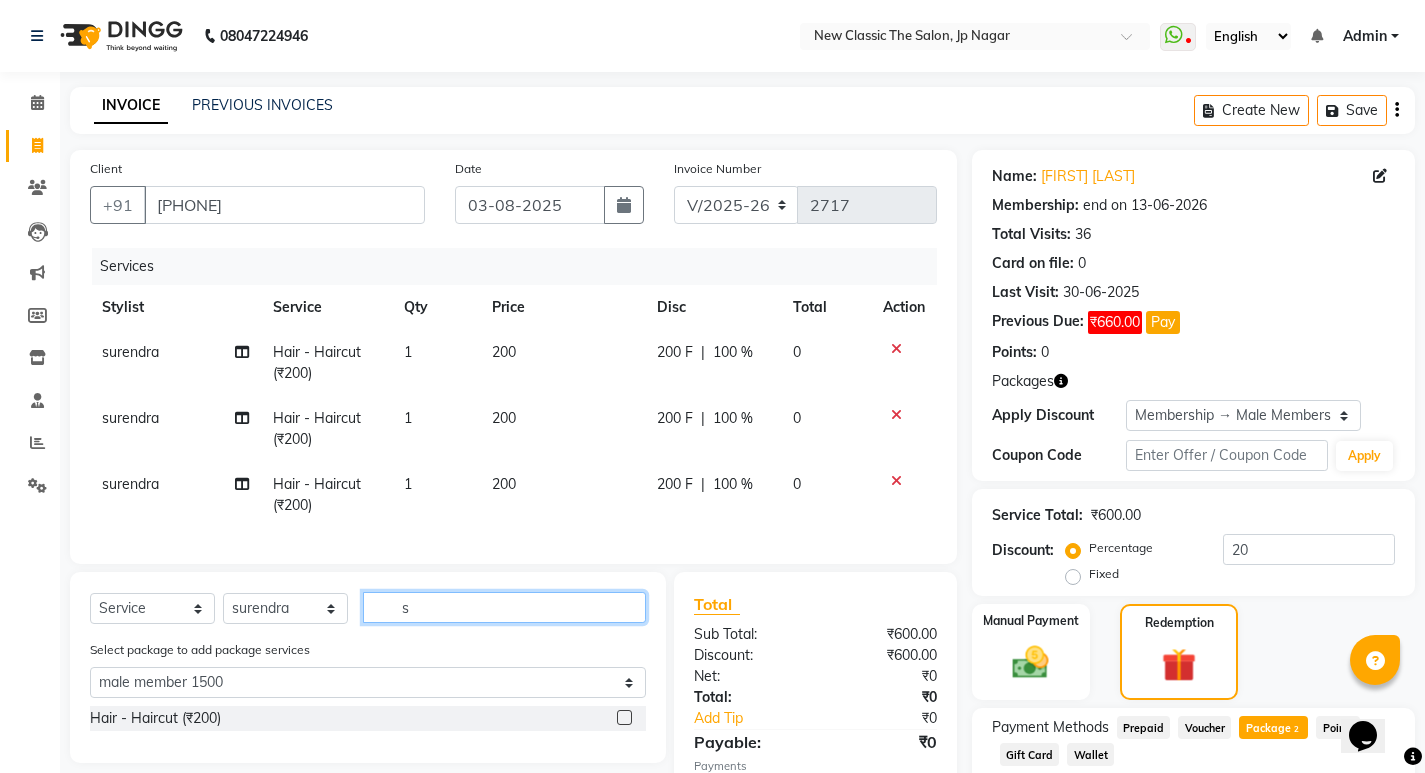 select on "0: undefined" 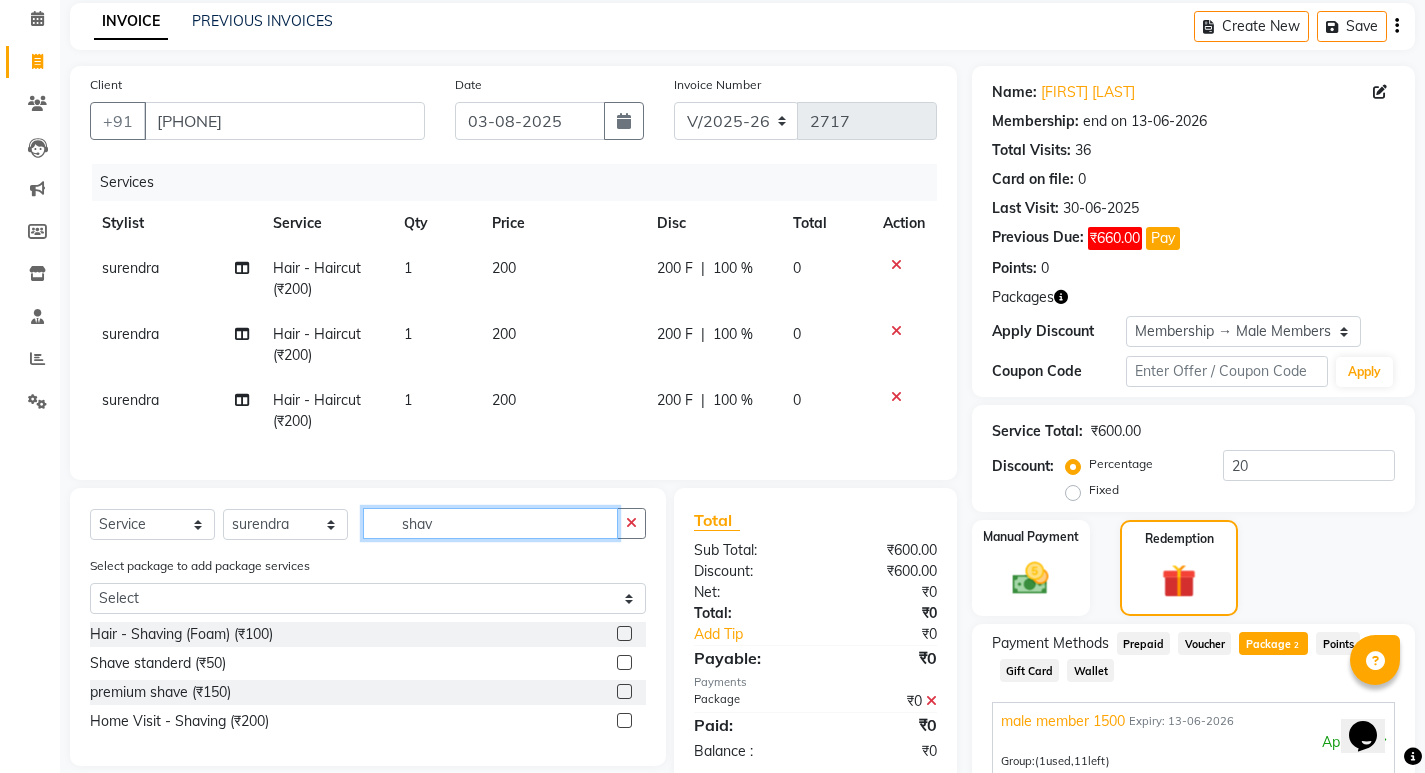 scroll, scrollTop: 200, scrollLeft: 0, axis: vertical 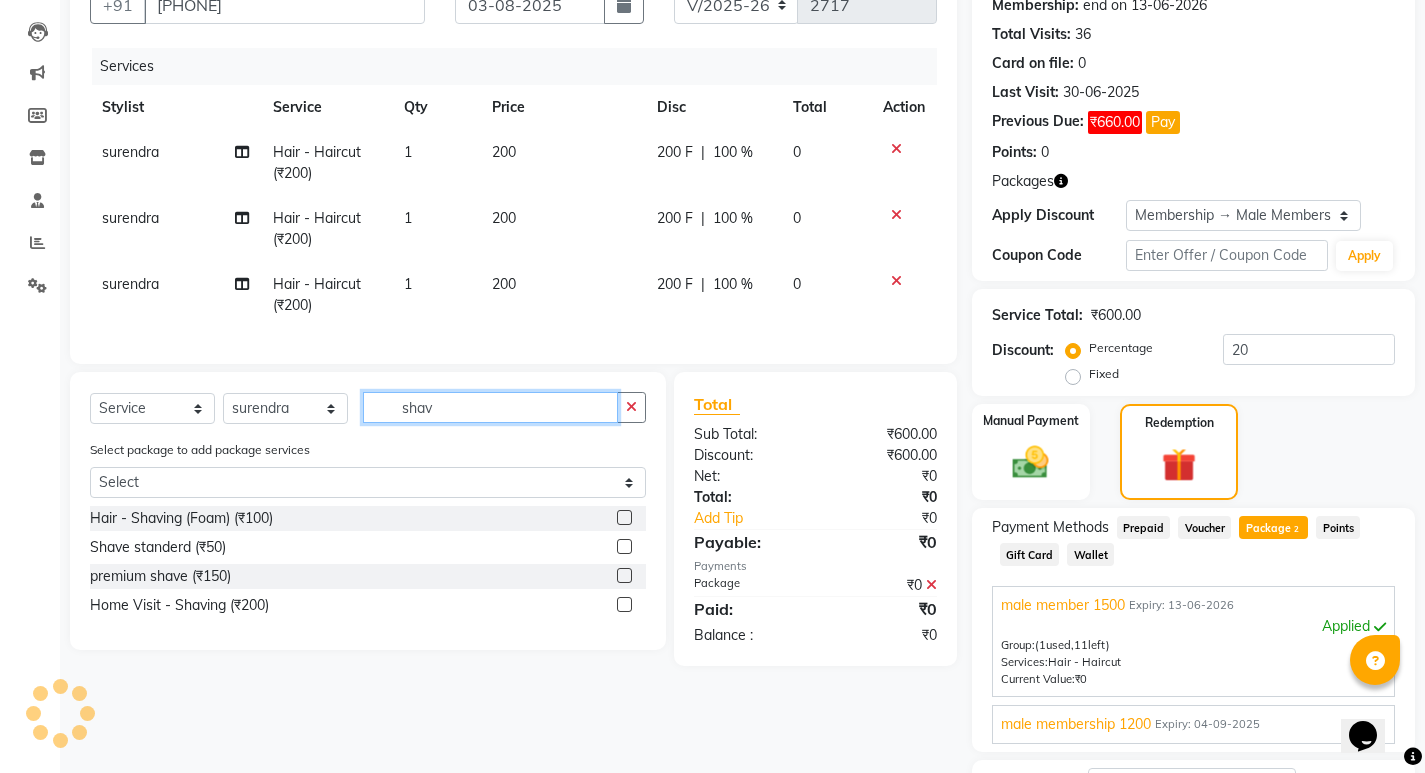 type on "shav" 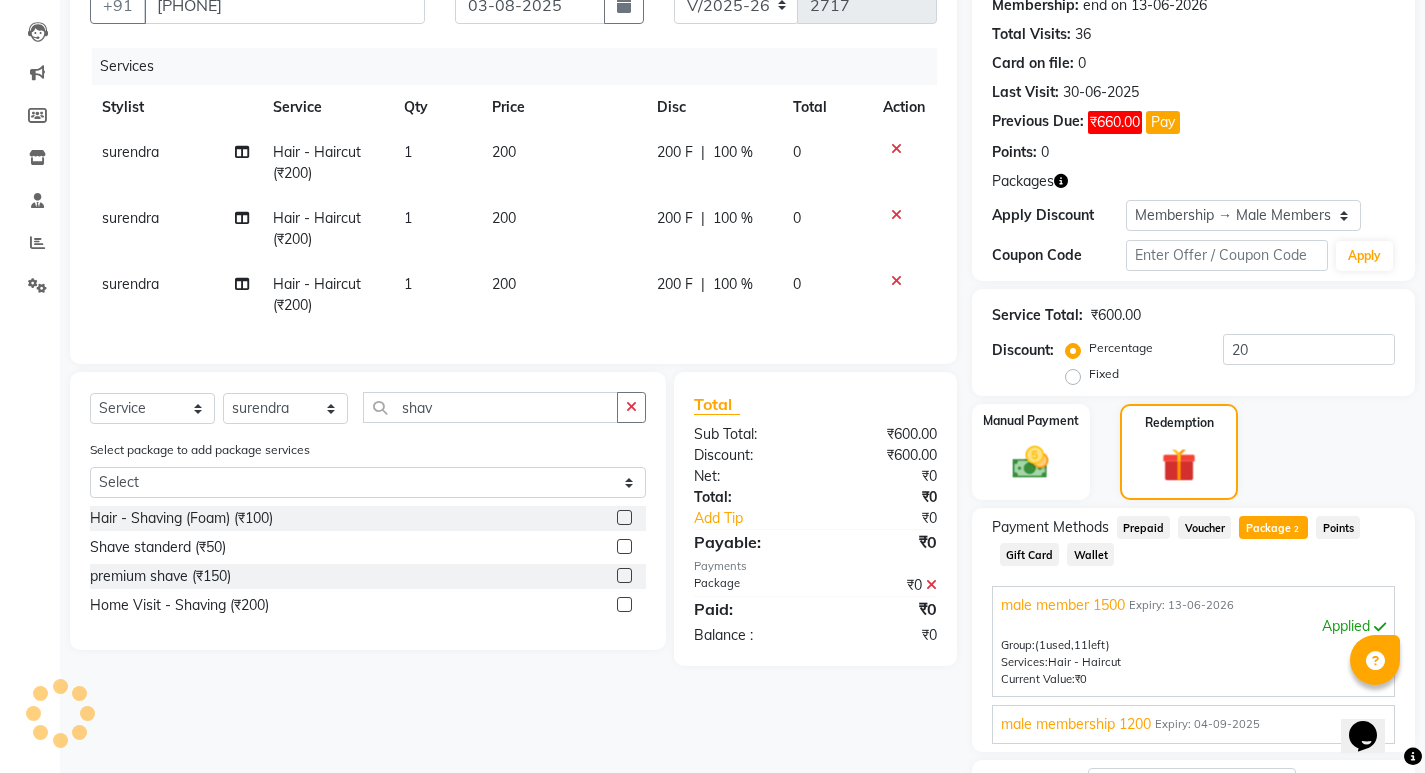 click 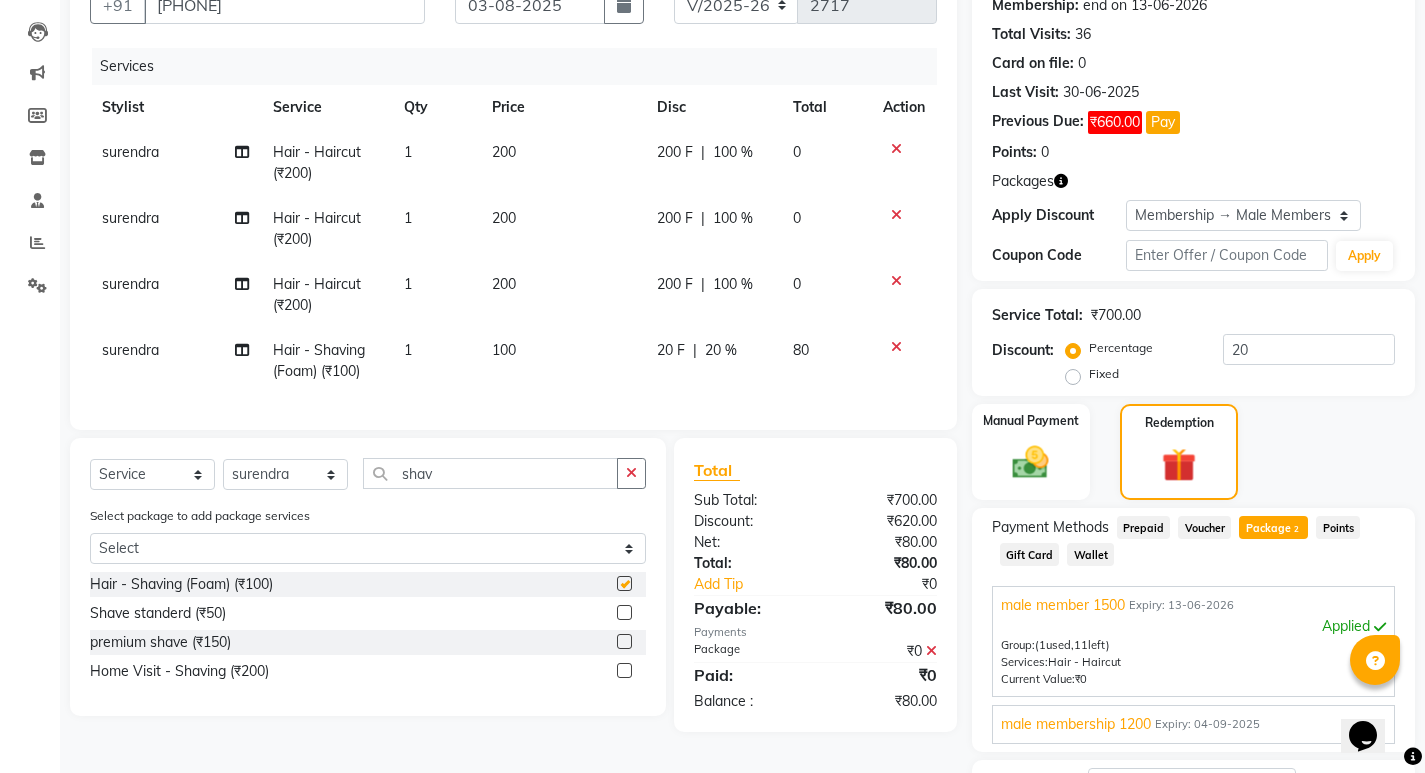 checkbox on "false" 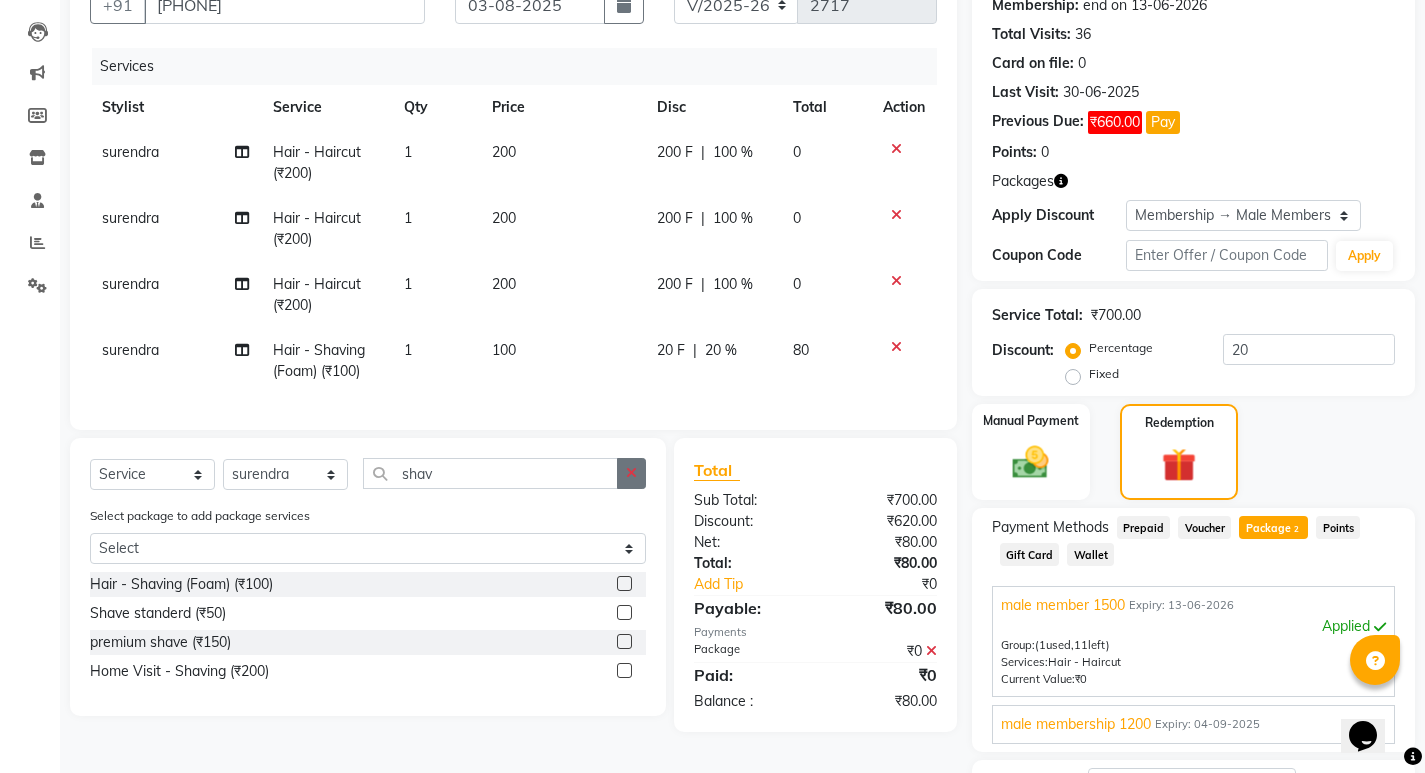 click 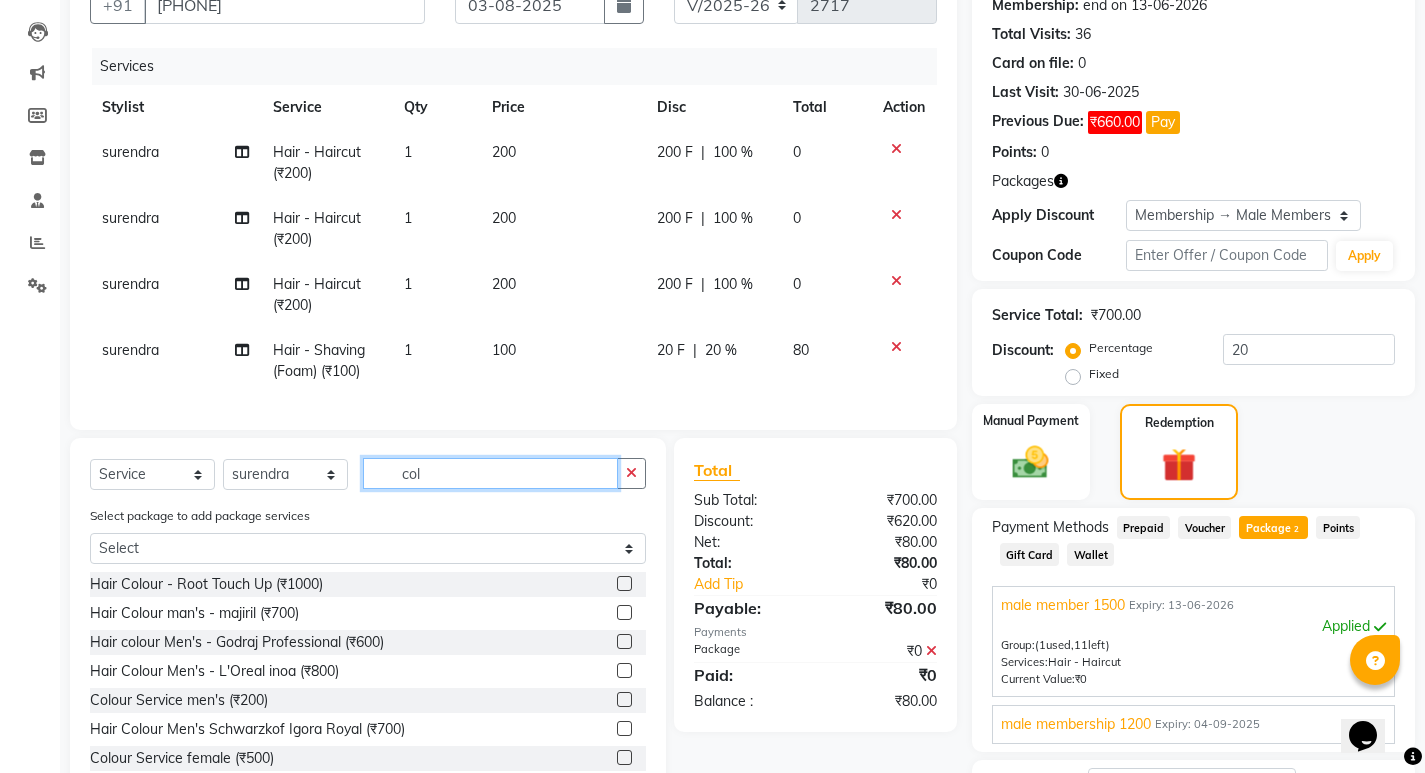 type on "col" 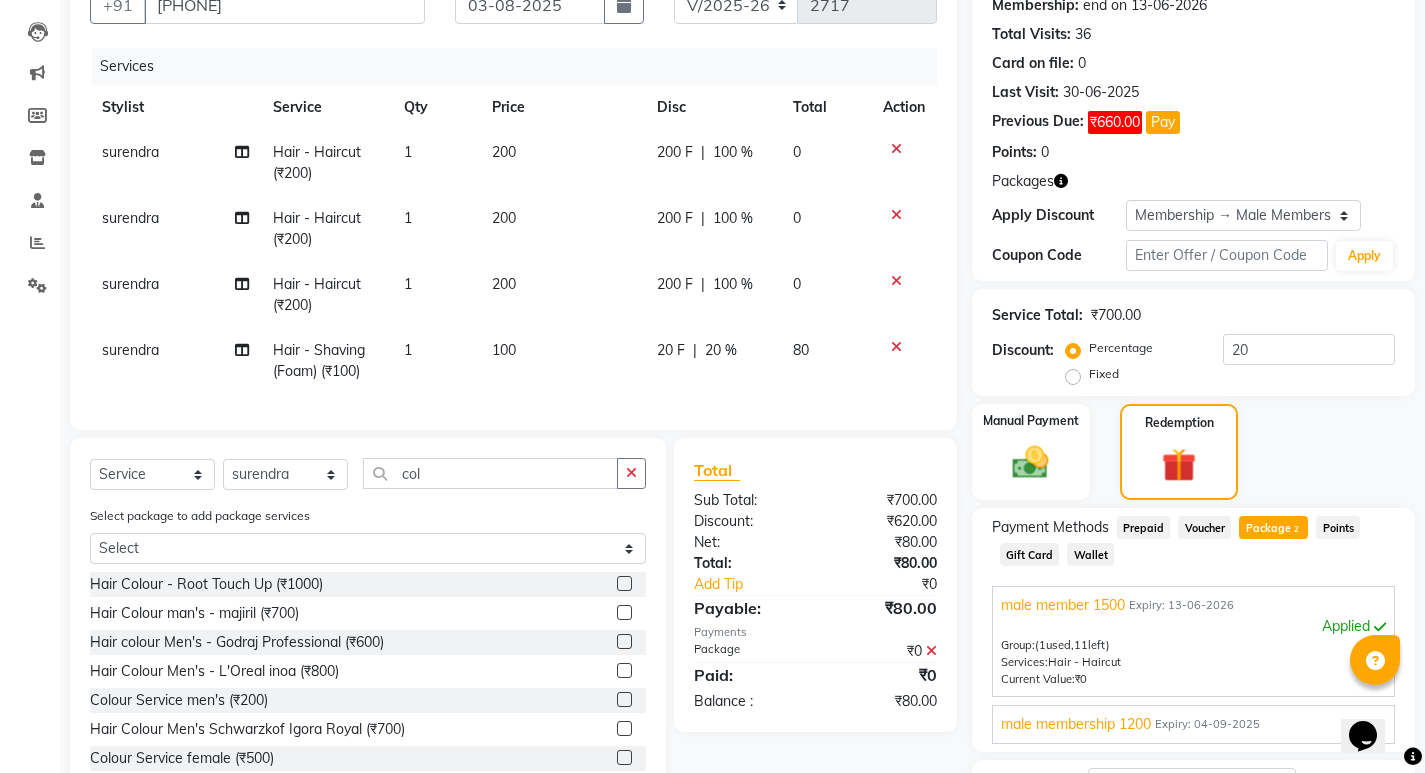 click 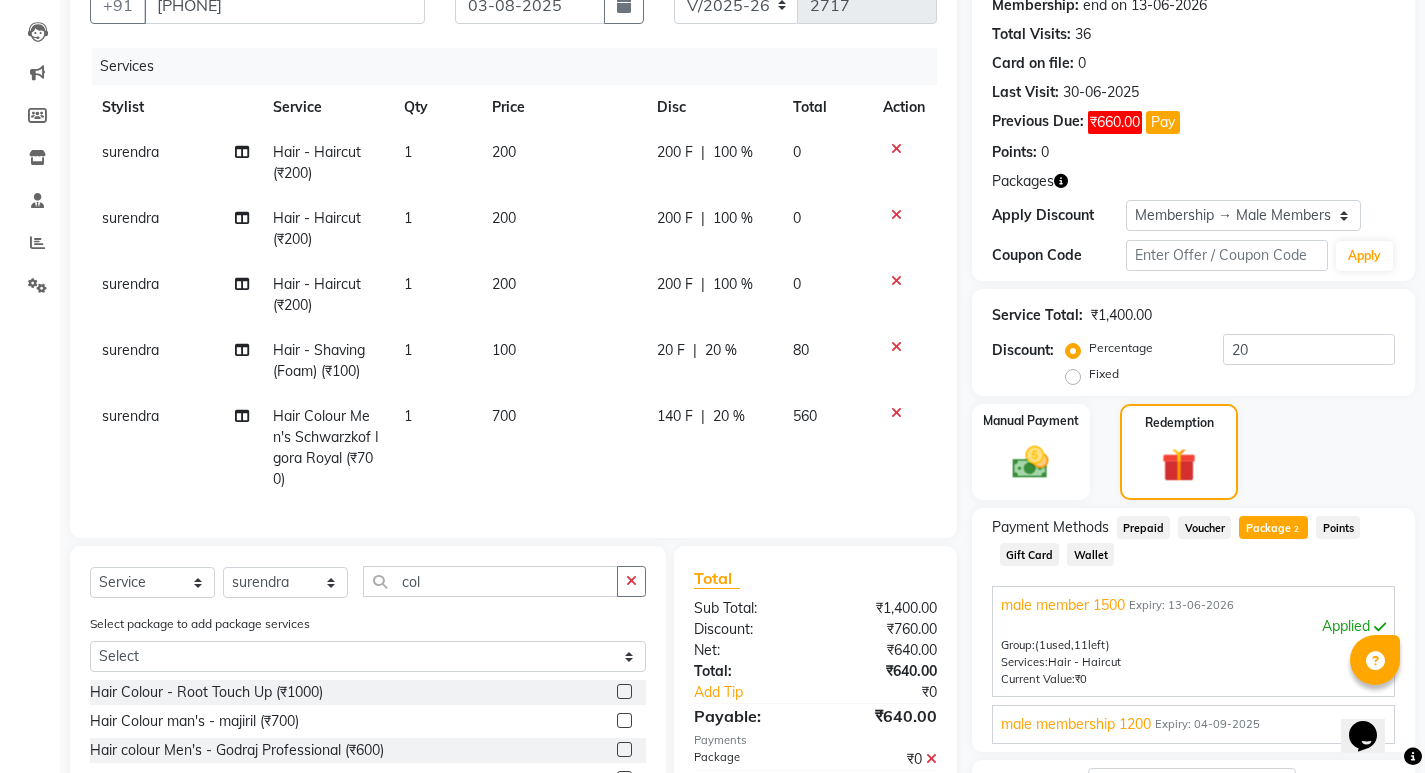 checkbox on "false" 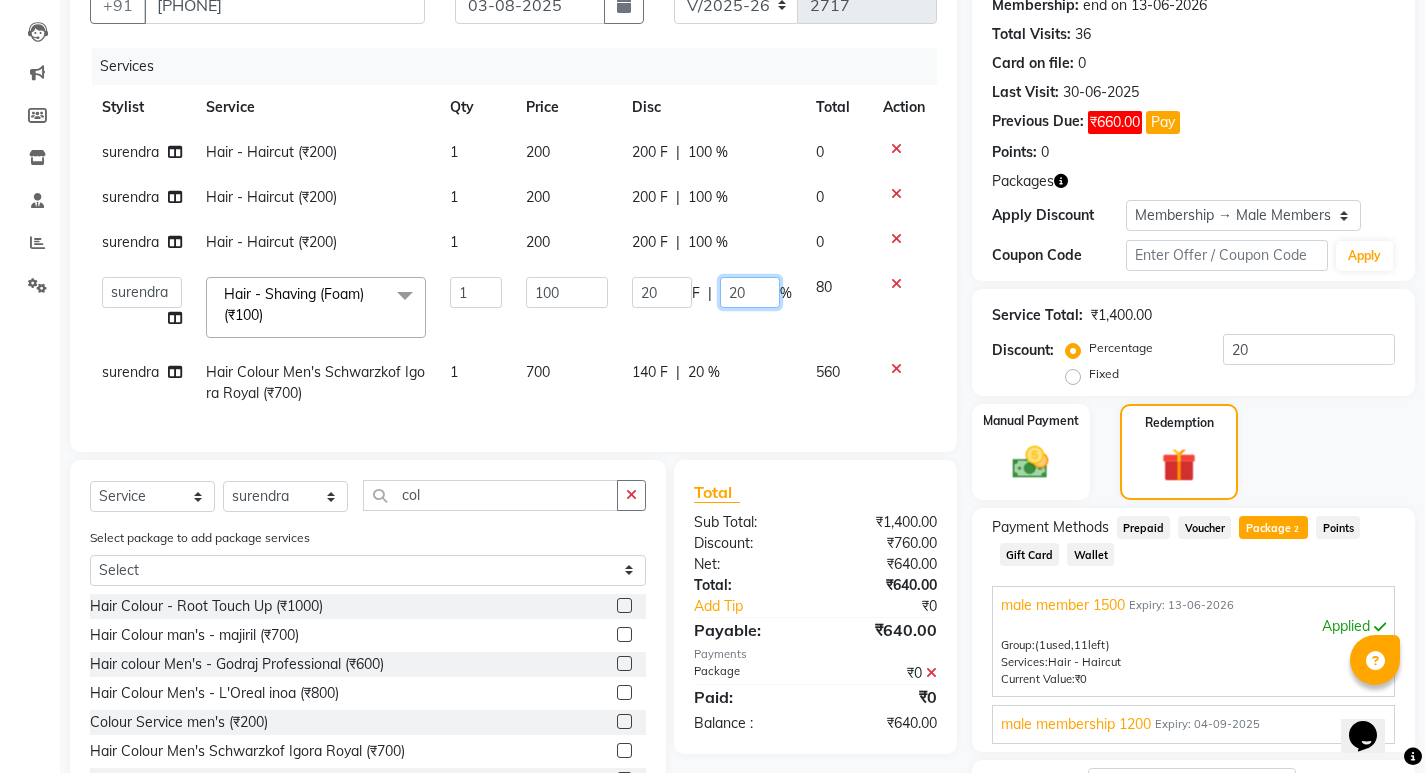 click on "20" 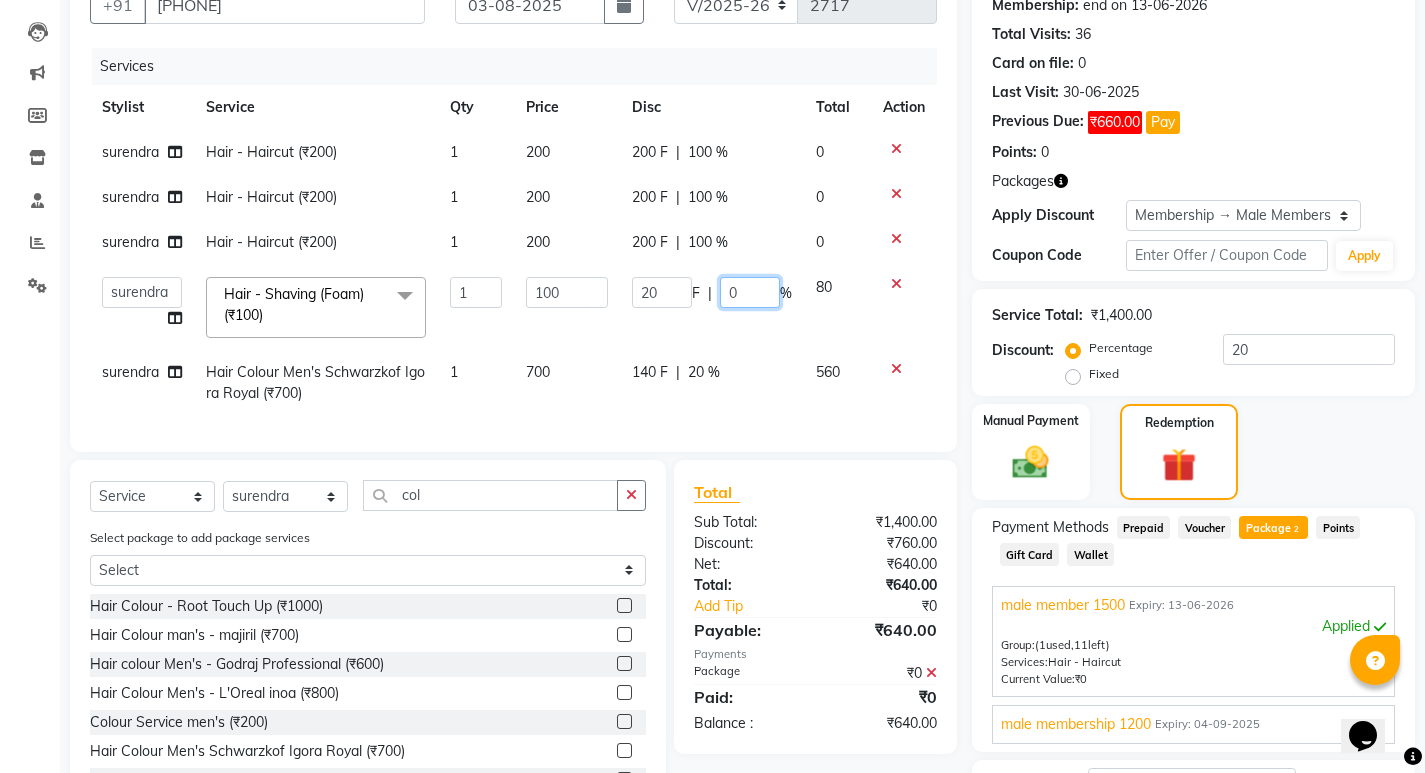 type on "00" 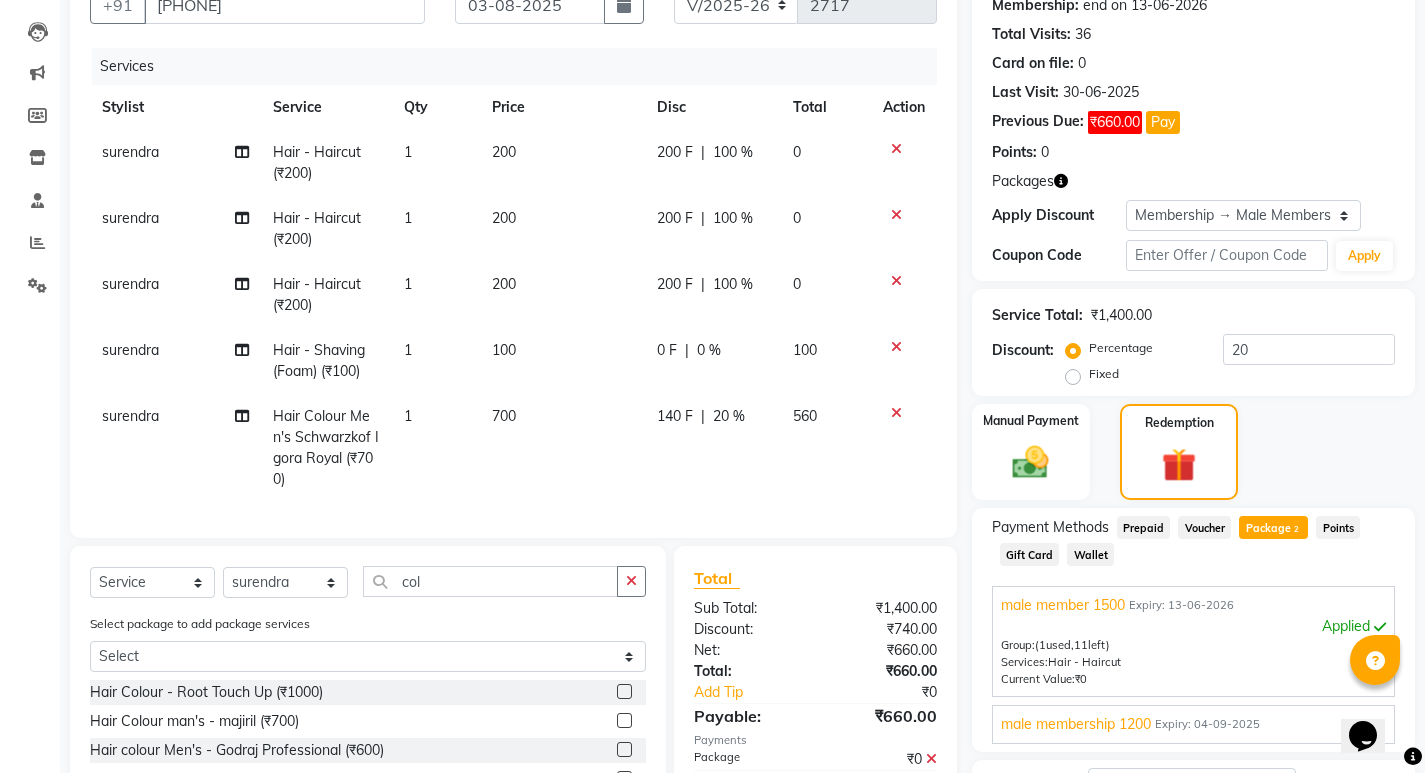click on "[FIRST] Hair - Haircut (₹200) 1 200 200 F | 100 % 0 [FIRST] Hair - Haircut (₹200) 1 200 200 F | 100 % 0 [FIRST] Hair - Haircut (₹200) 1 200 200 F | 100 % 0 [FIRST] Hair - Shaving (Foam) (₹100) 1 100 0 F | 0 % 100 [FIRST] Hair Colour Men's Schwarzkof Igora Royal (₹700) 1 700 140 F | 20 % 560" 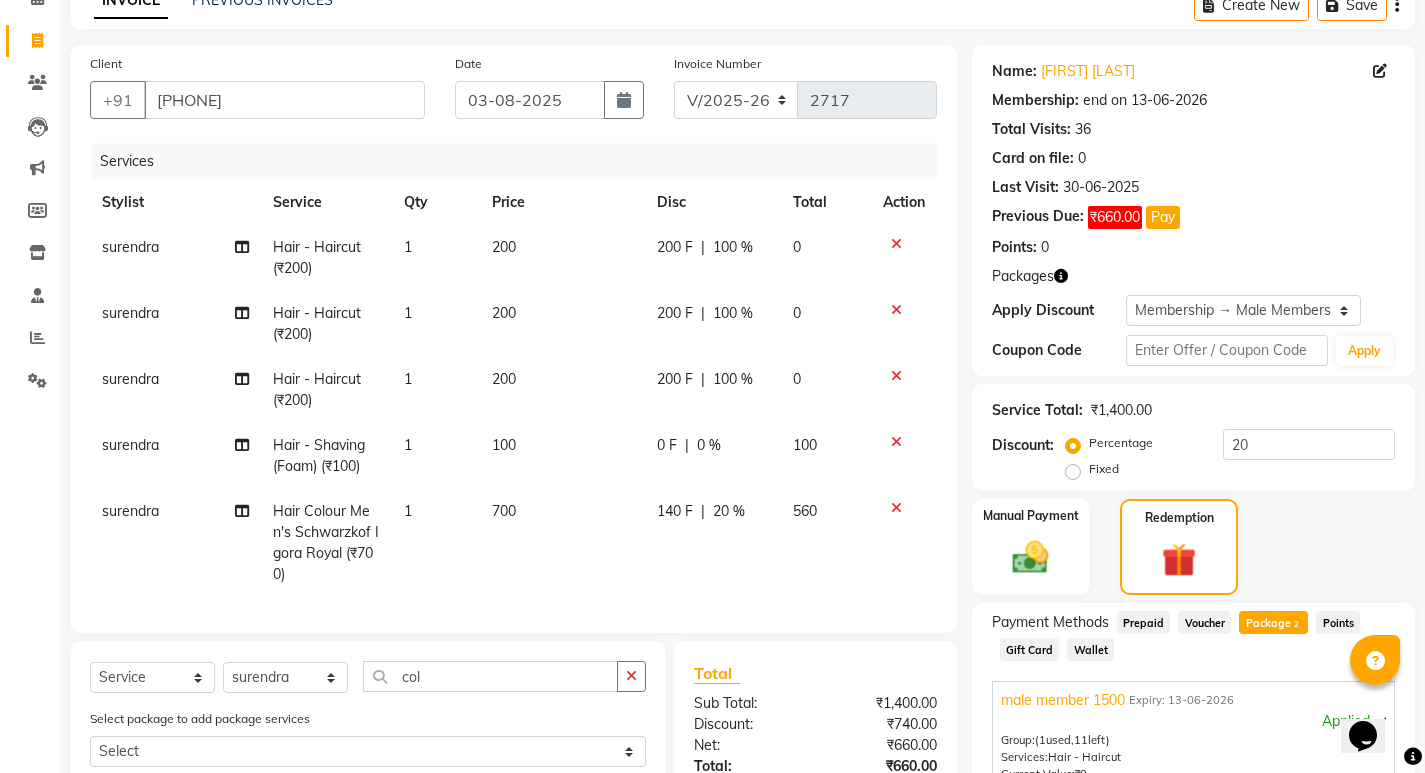 scroll, scrollTop: 80, scrollLeft: 0, axis: vertical 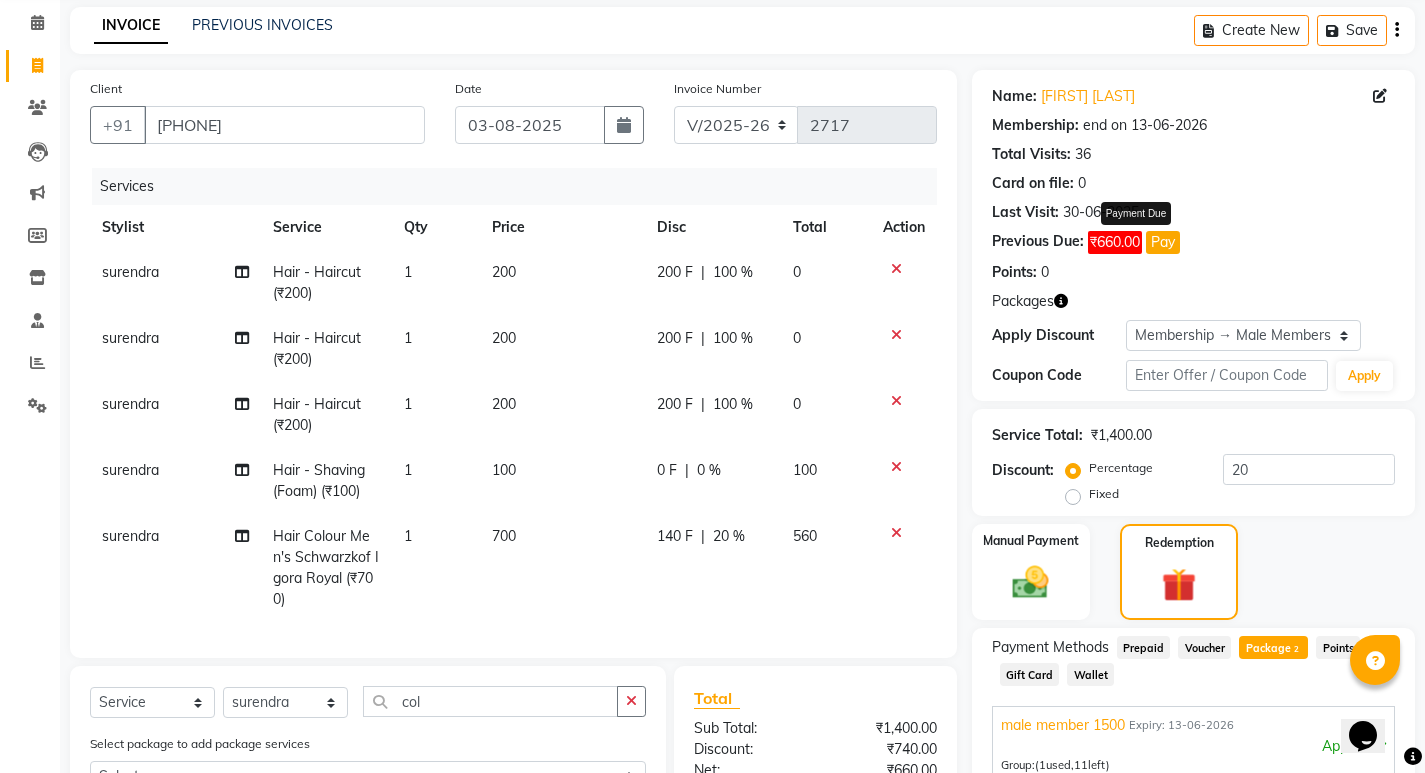 click on "Pay" 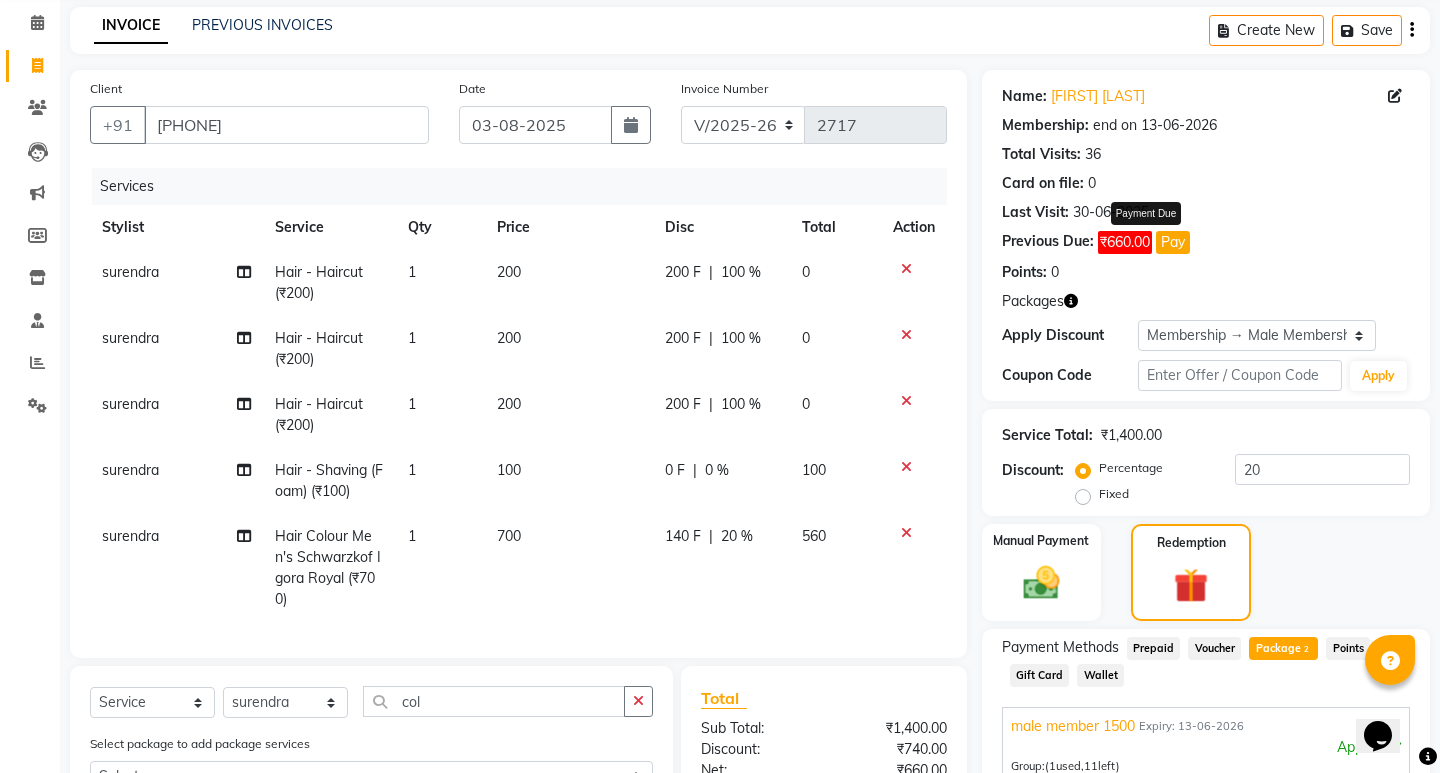 select on "1" 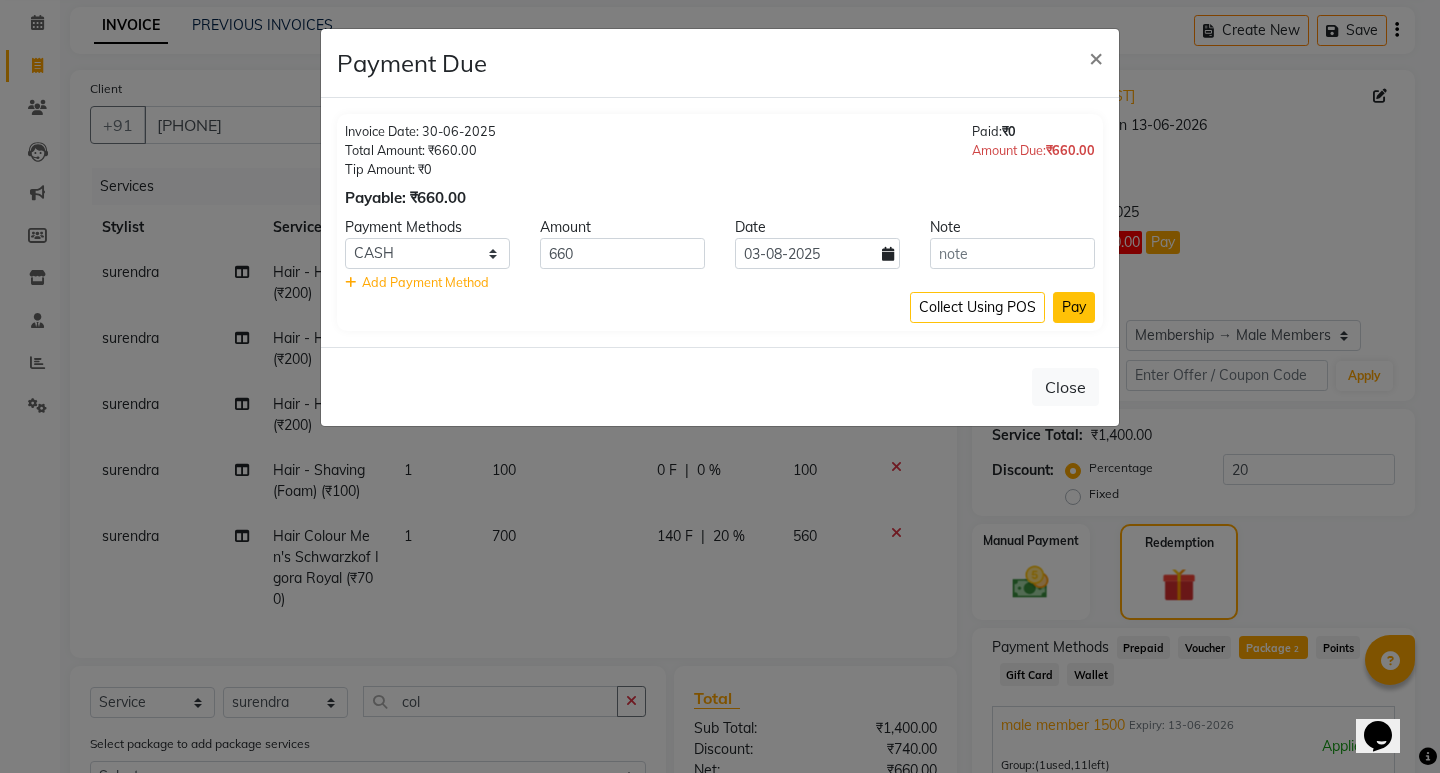 click on "Pay" 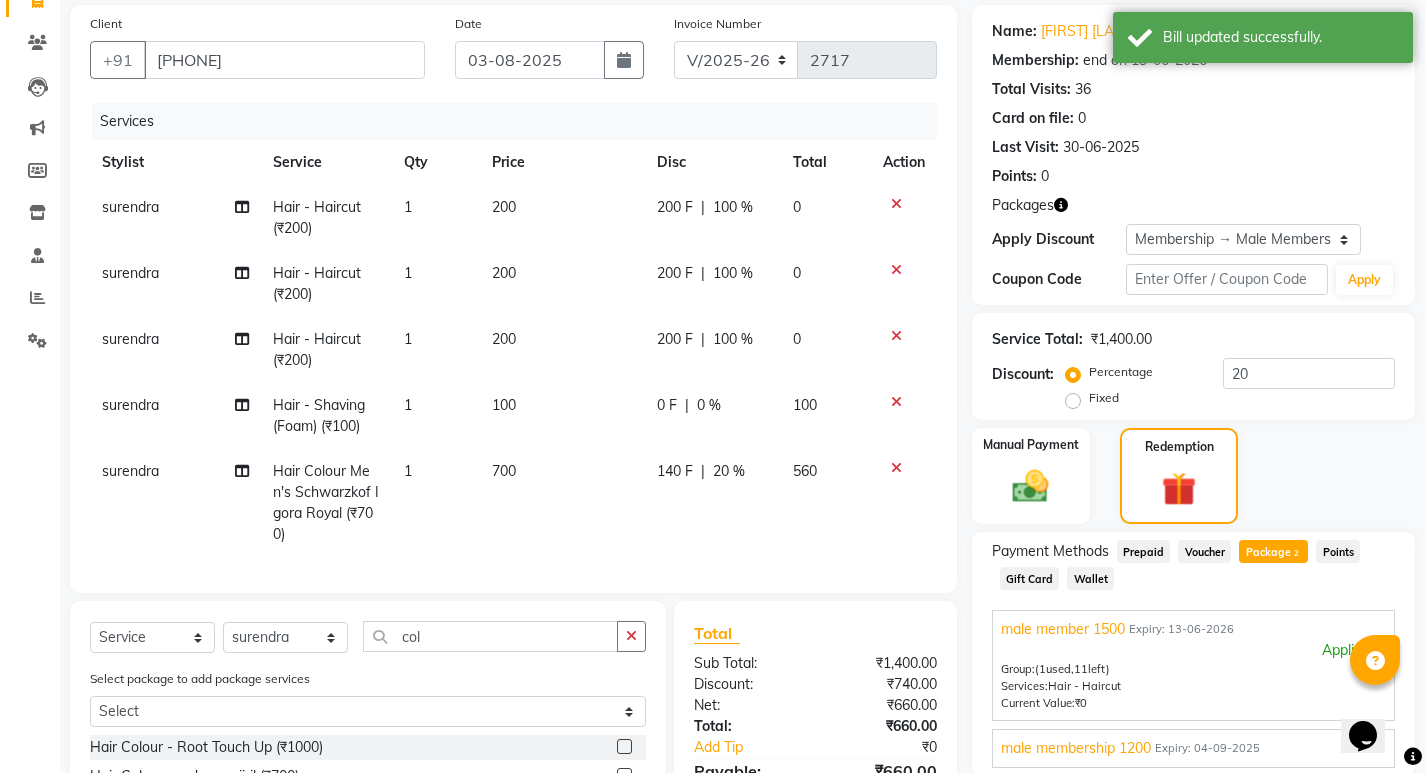 scroll, scrollTop: 380, scrollLeft: 0, axis: vertical 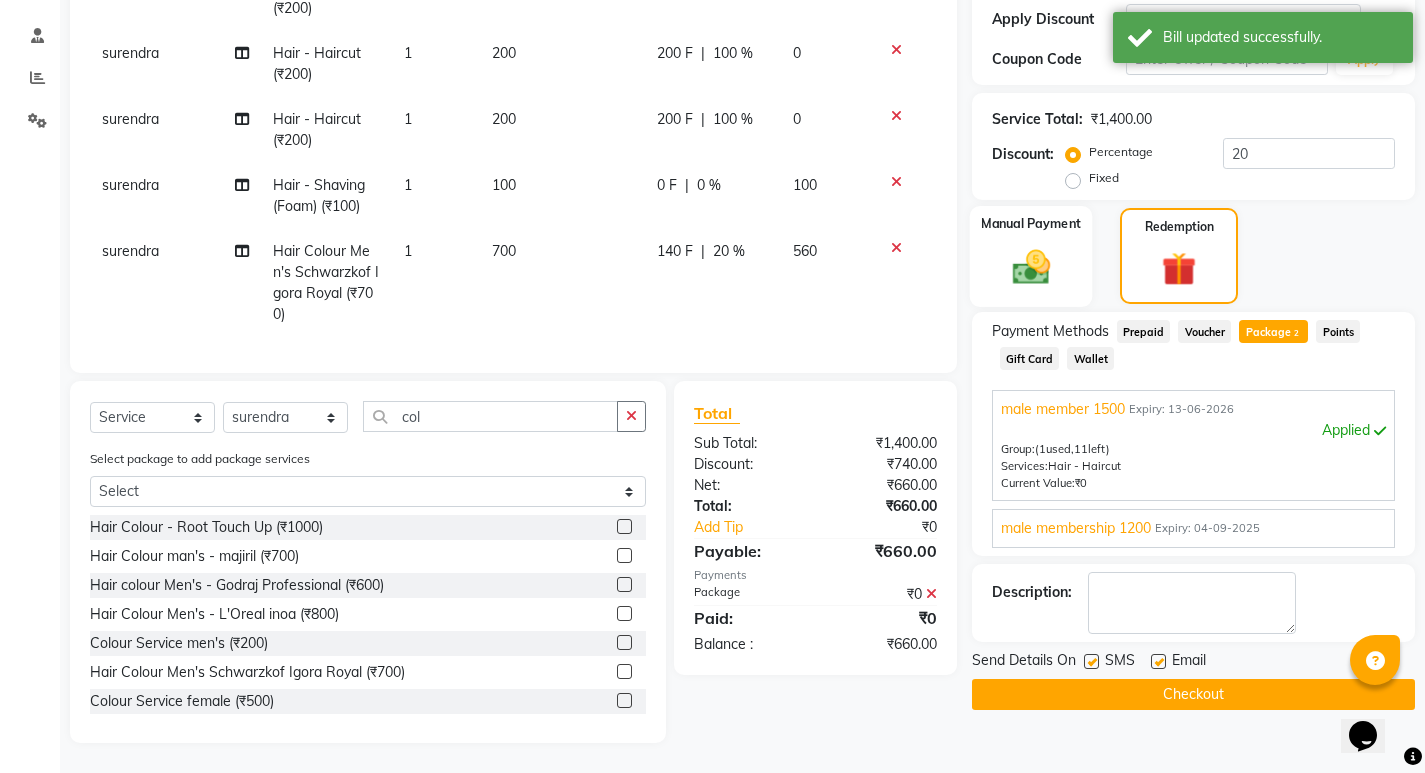 click 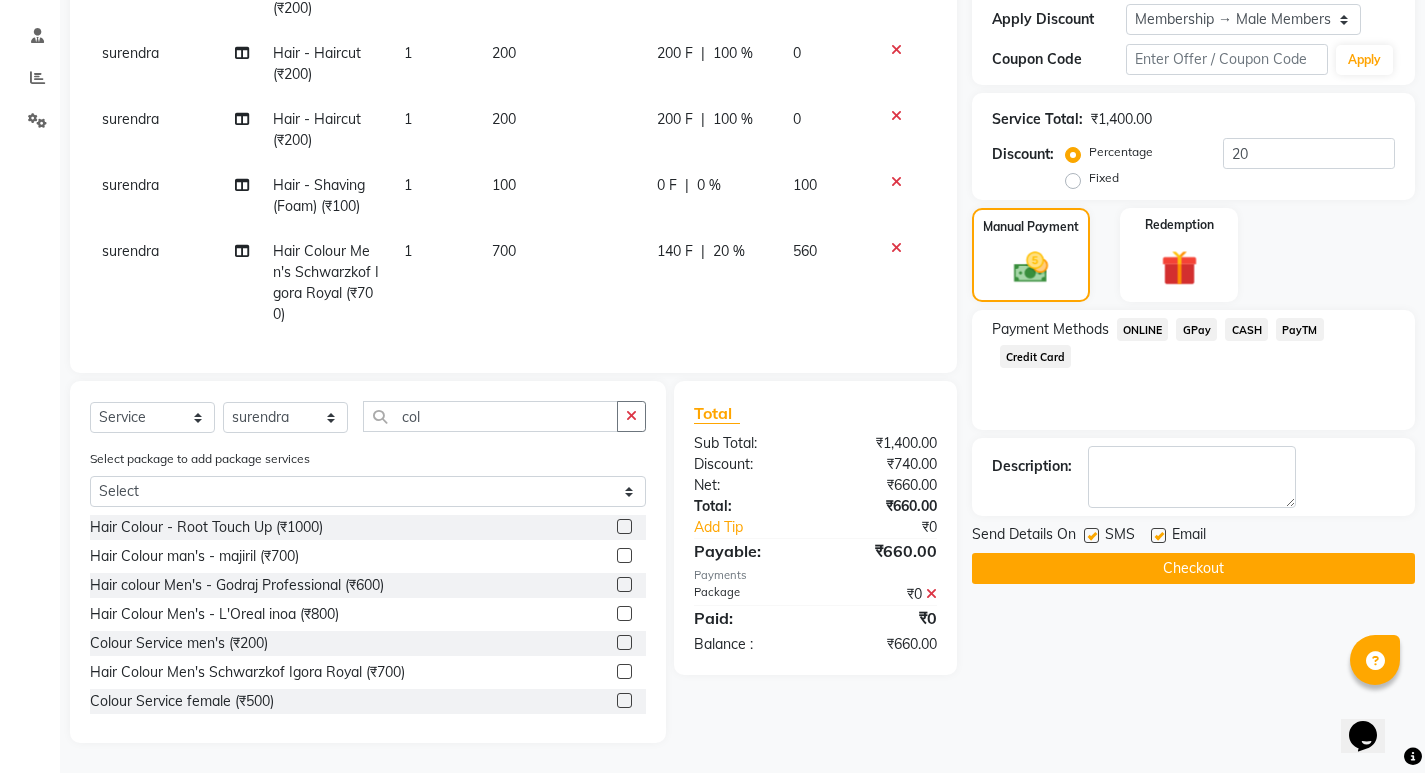 click on "CASH" 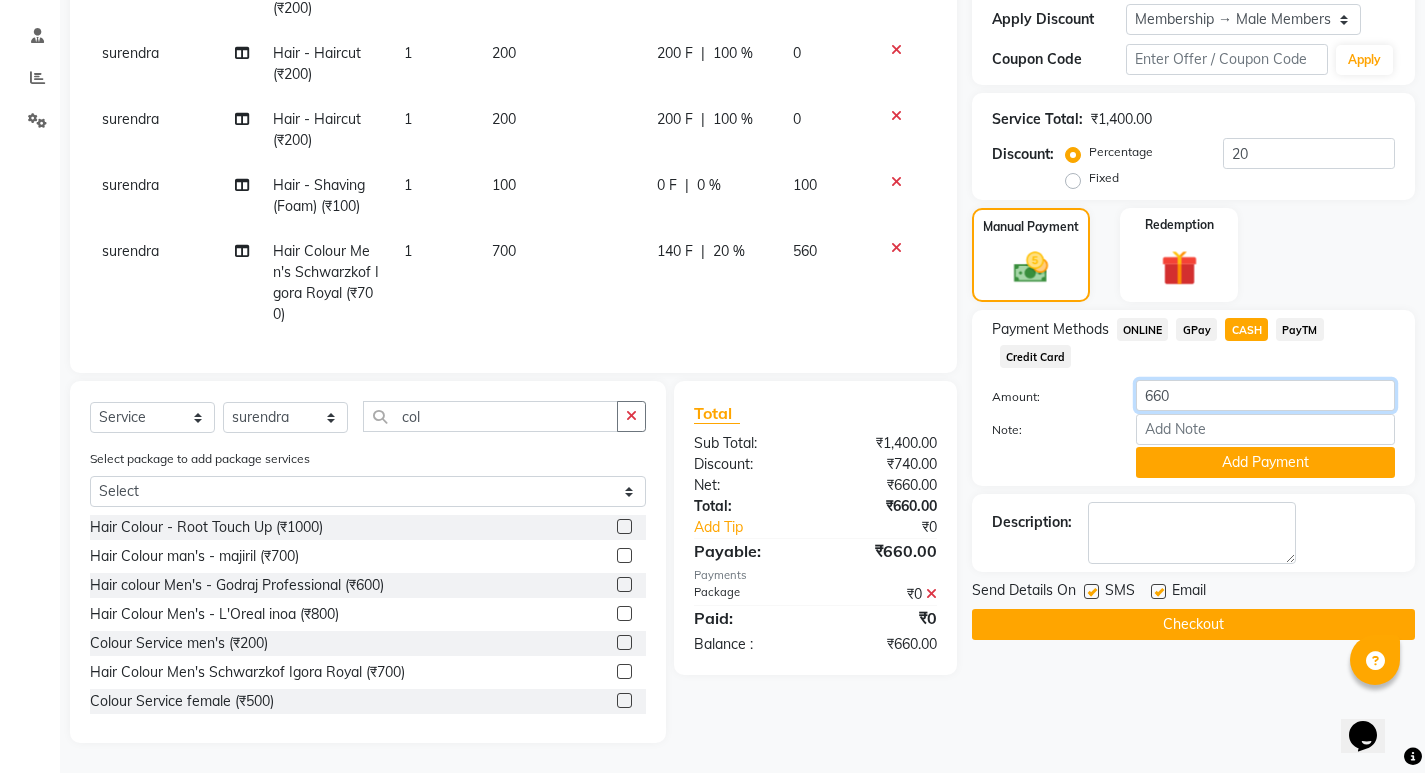 click on "660" 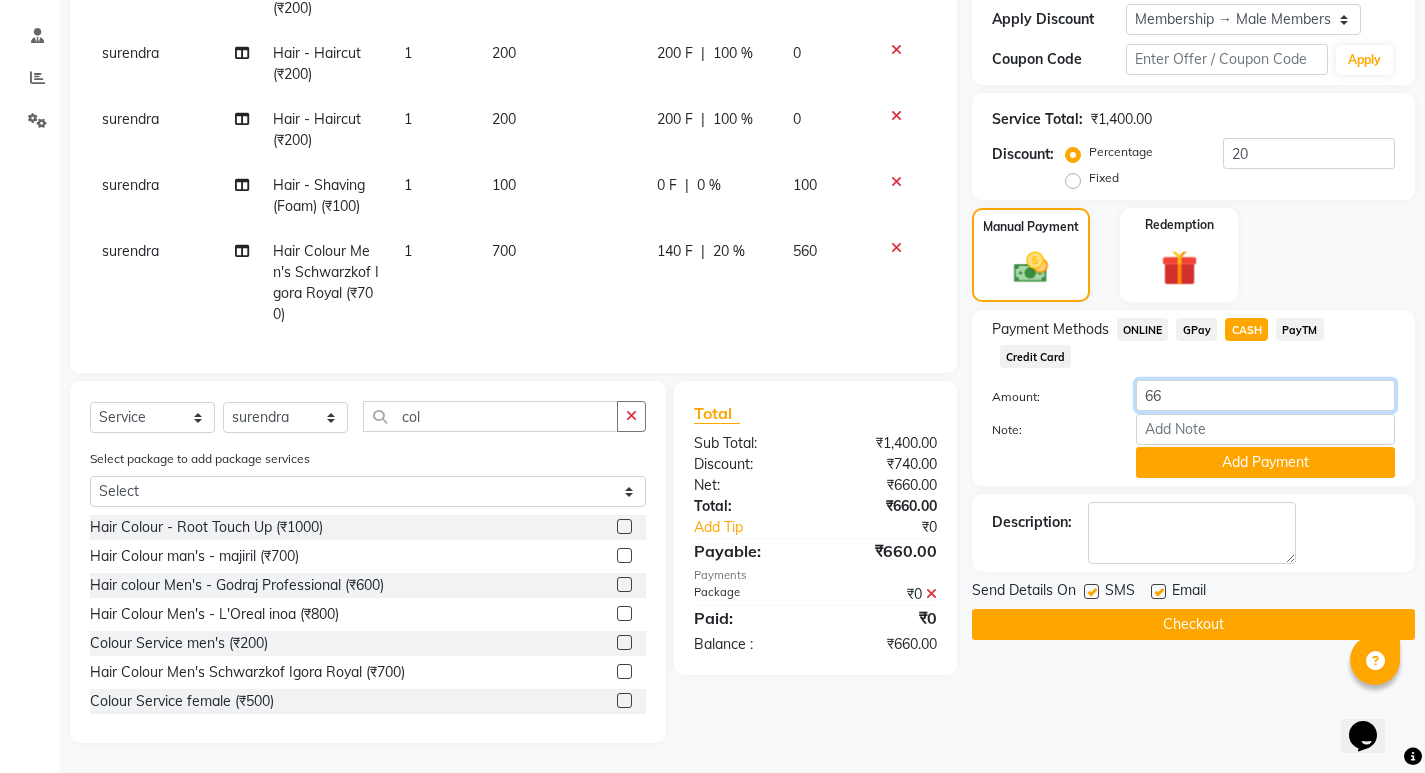 type on "6" 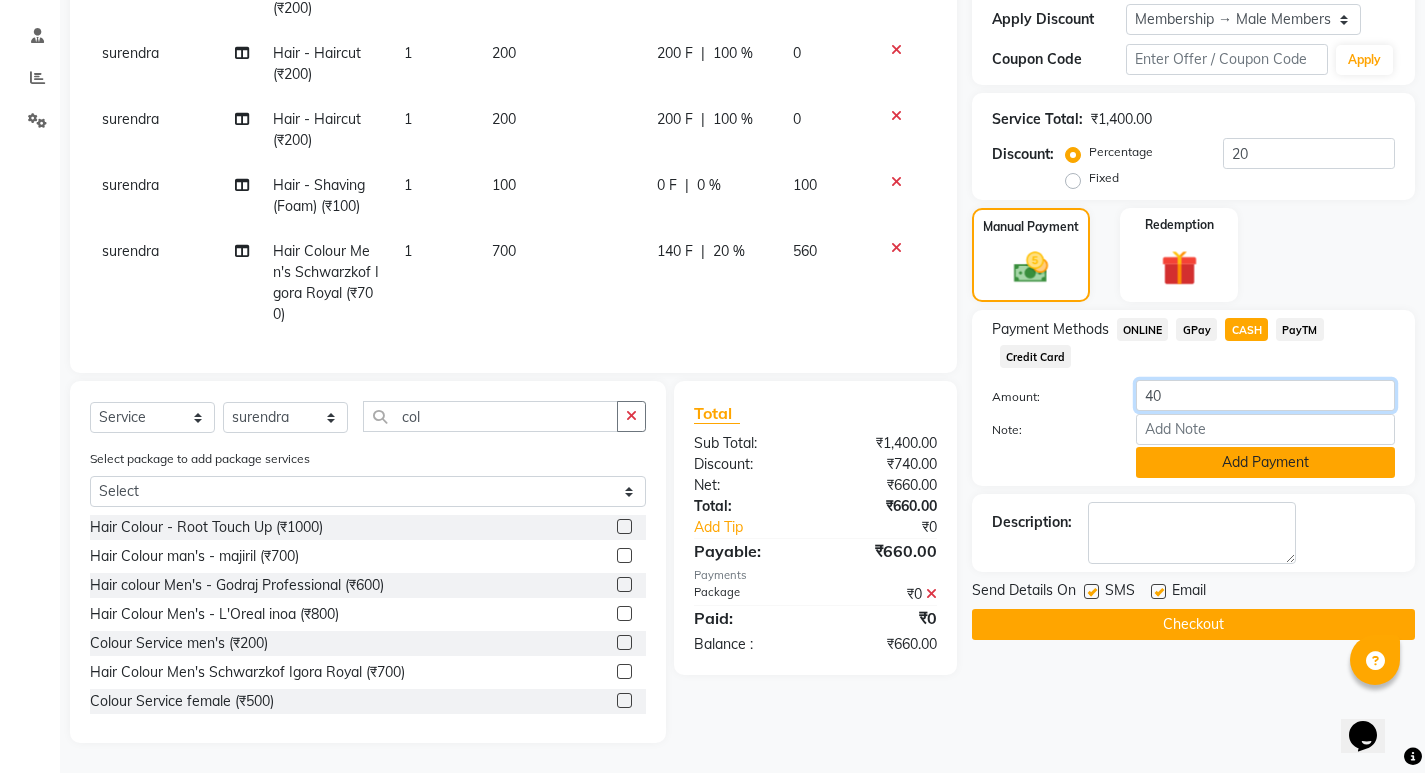 type on "40" 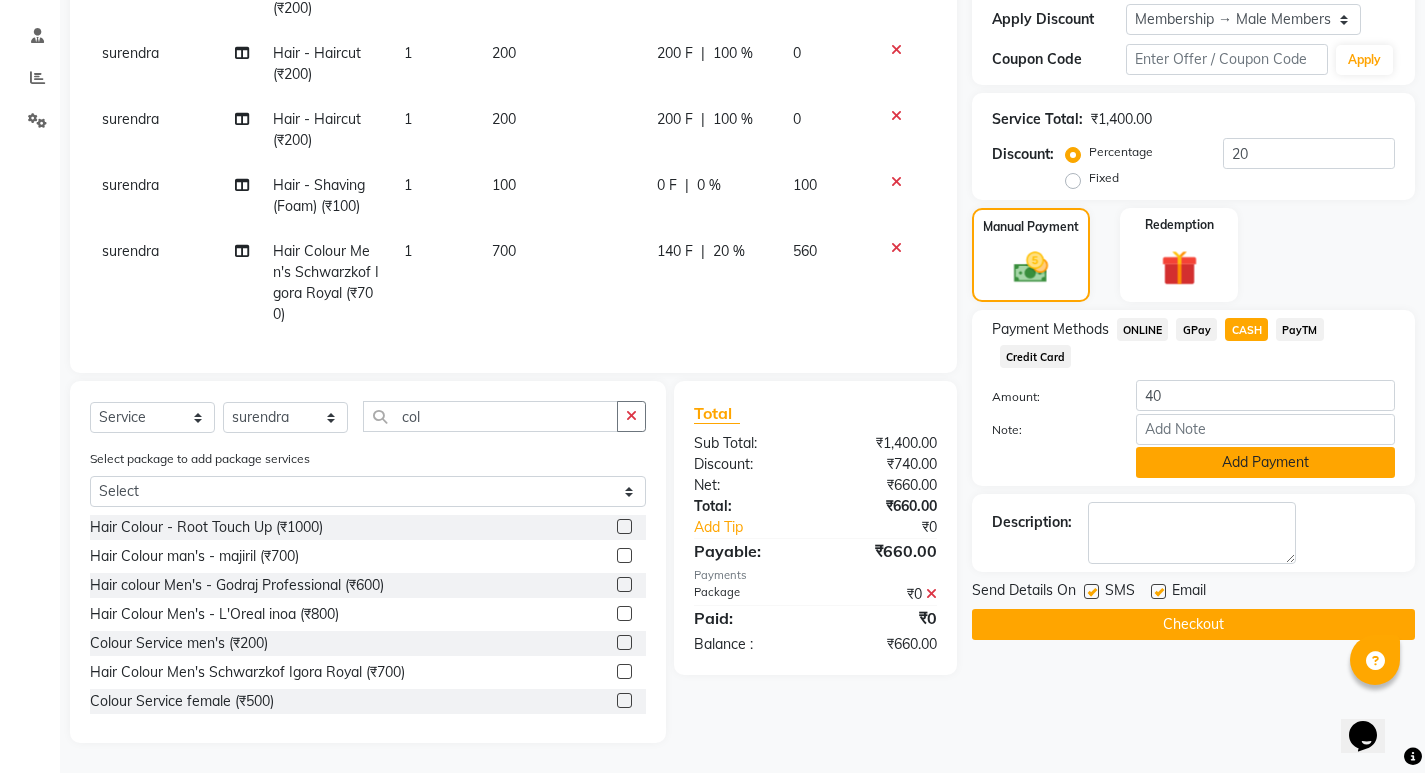 click on "Add Payment" 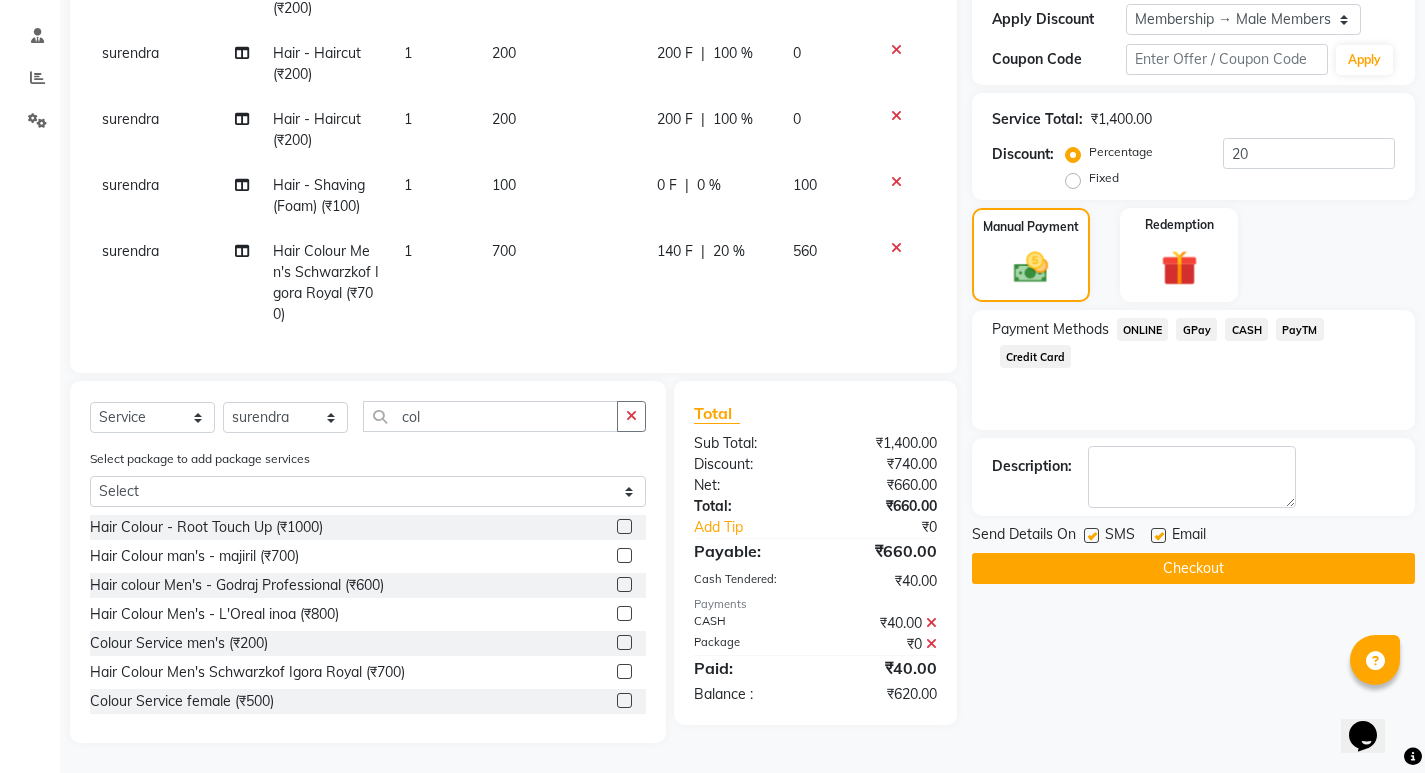 click on "Checkout" 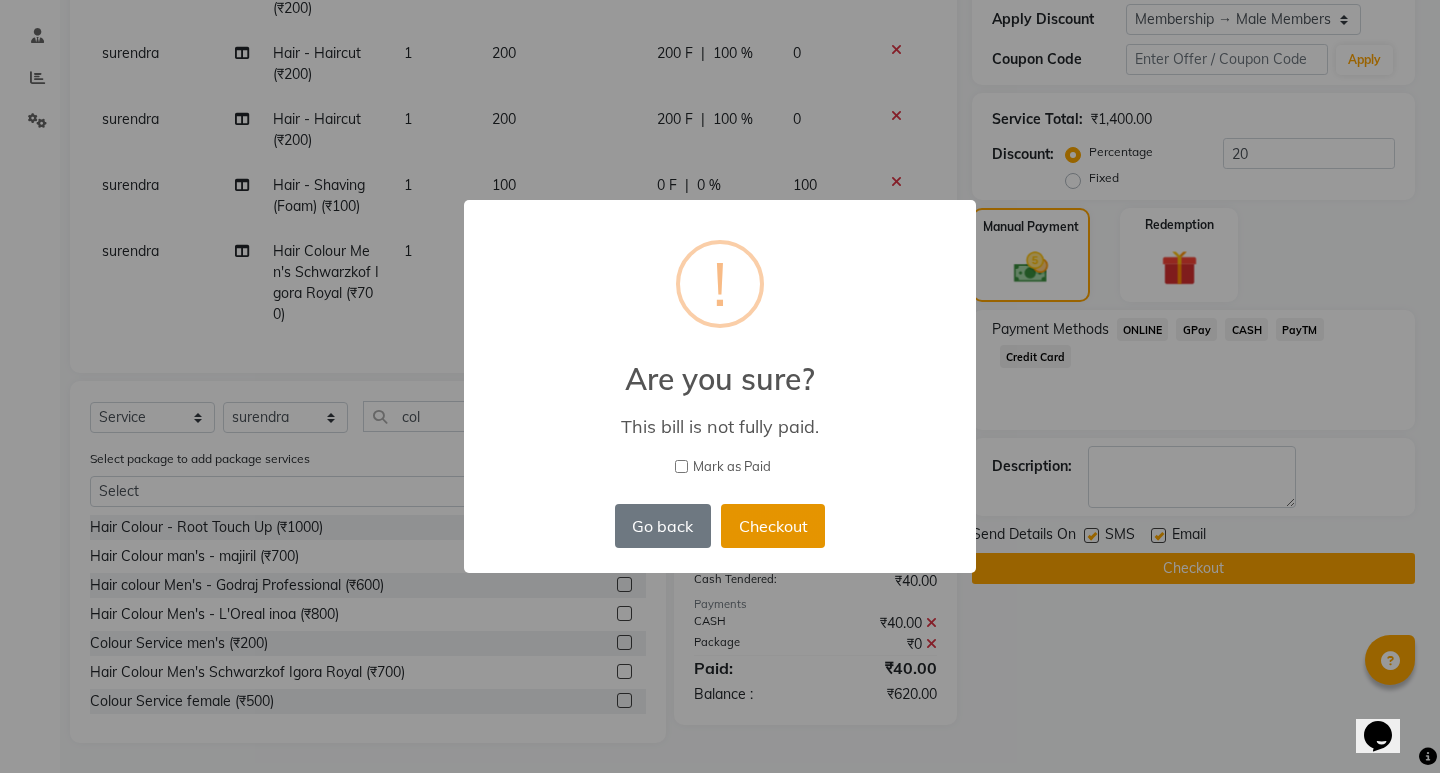 click on "Checkout" at bounding box center [773, 526] 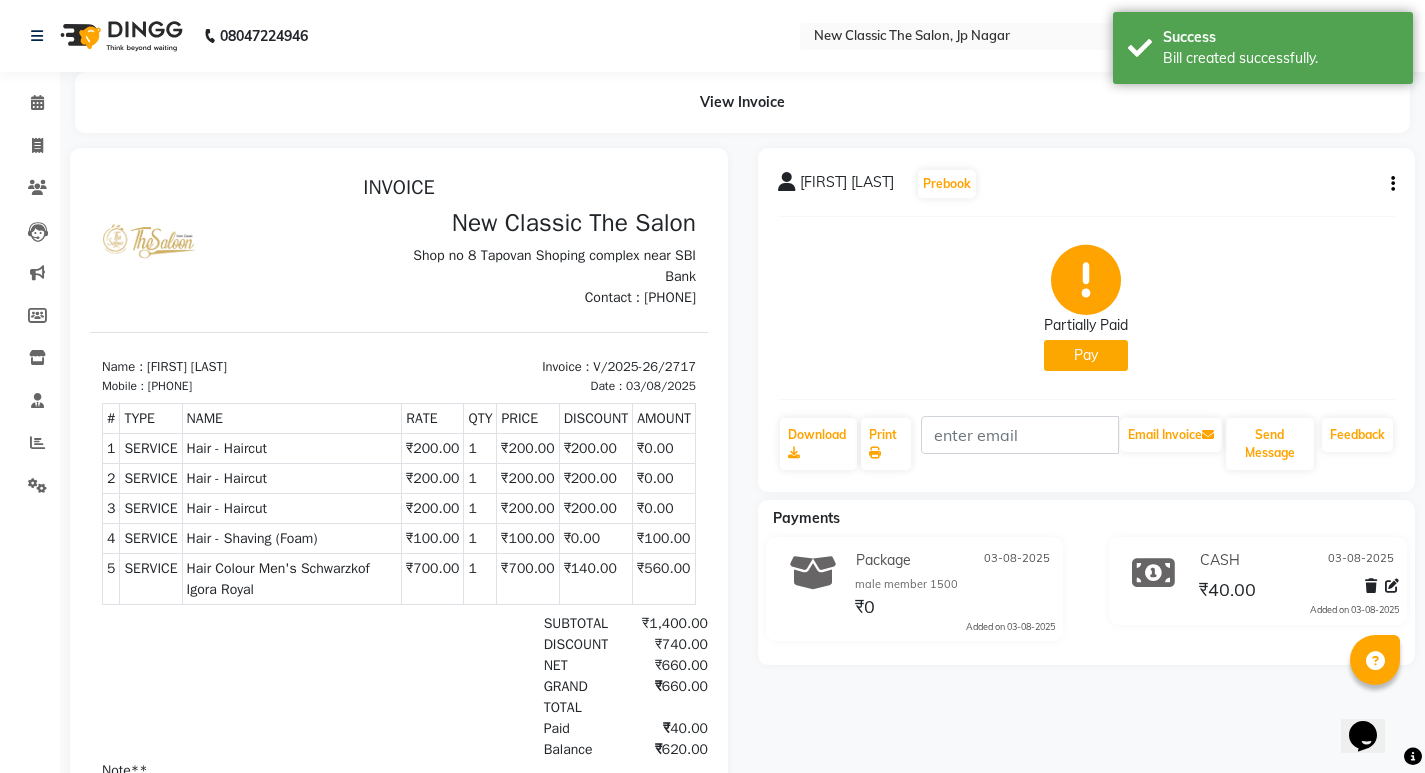 scroll, scrollTop: 0, scrollLeft: 0, axis: both 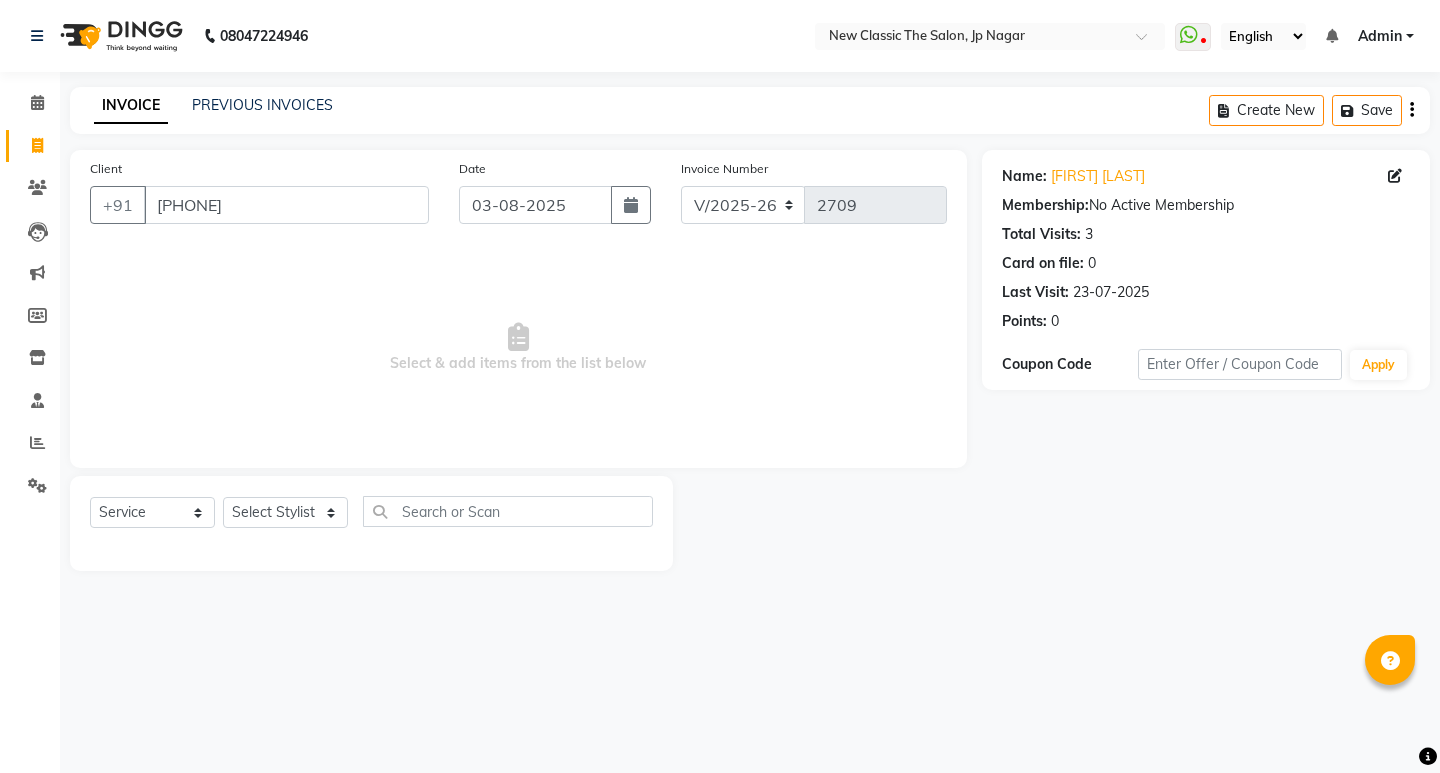 select on "4678" 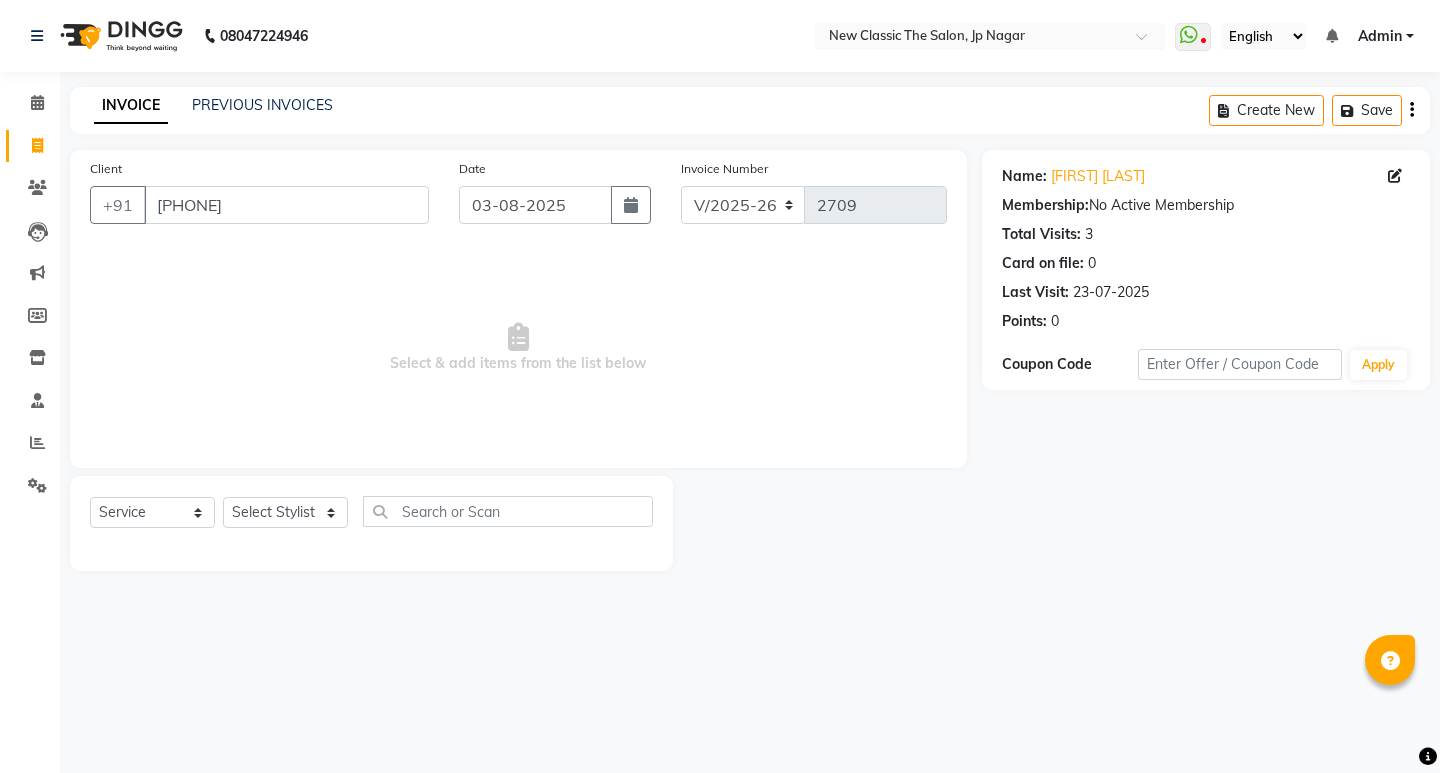 scroll, scrollTop: 0, scrollLeft: 0, axis: both 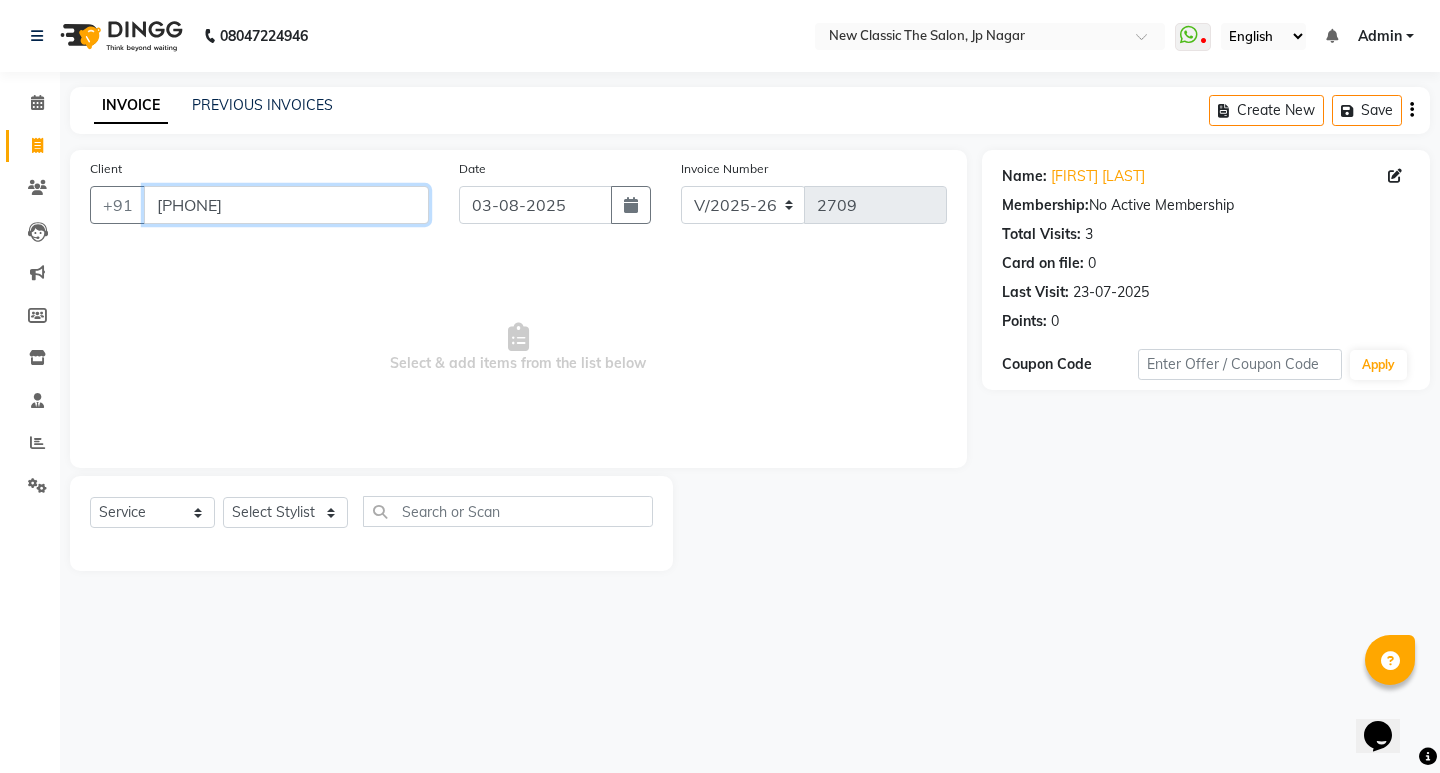 click on "[PHONE]" at bounding box center [286, 205] 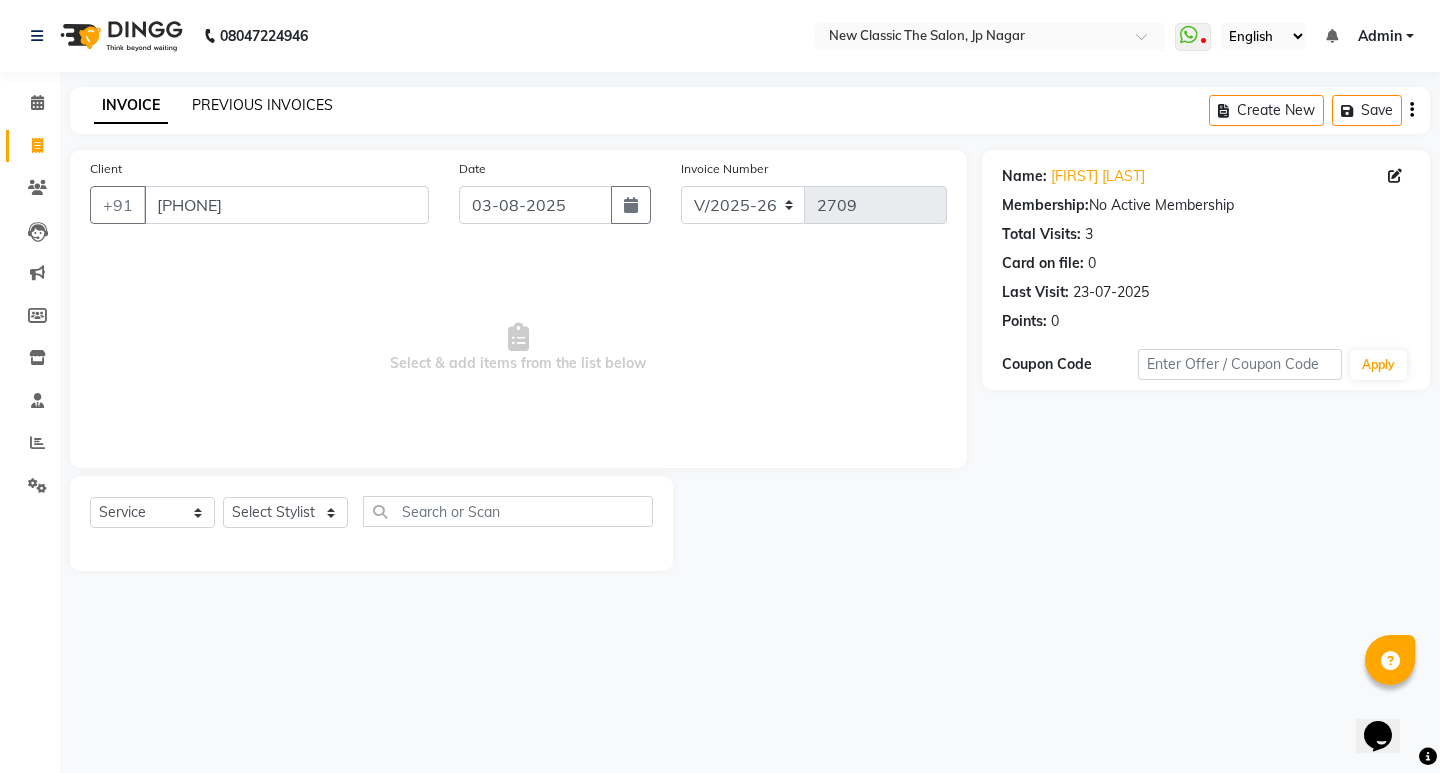 click on "PREVIOUS INVOICES" 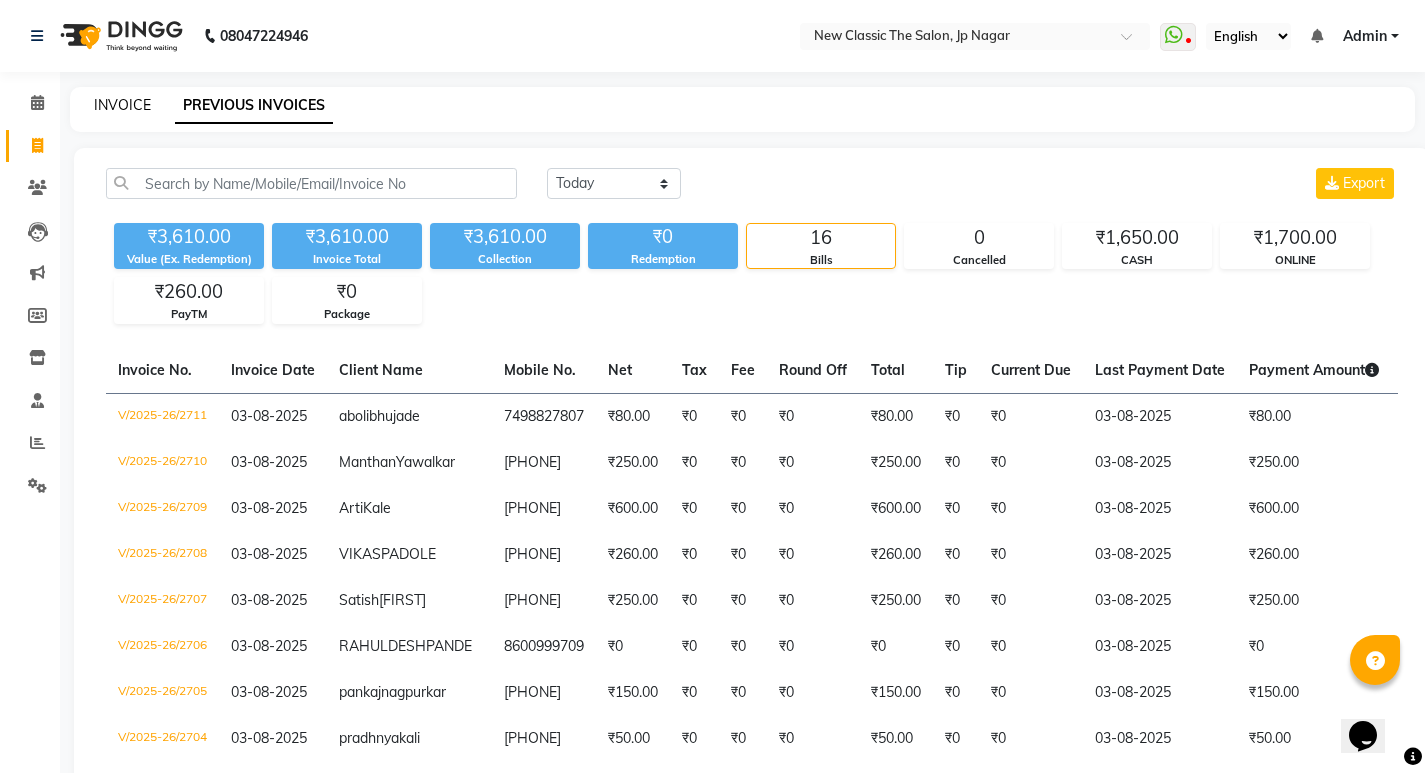 click on "INVOICE" 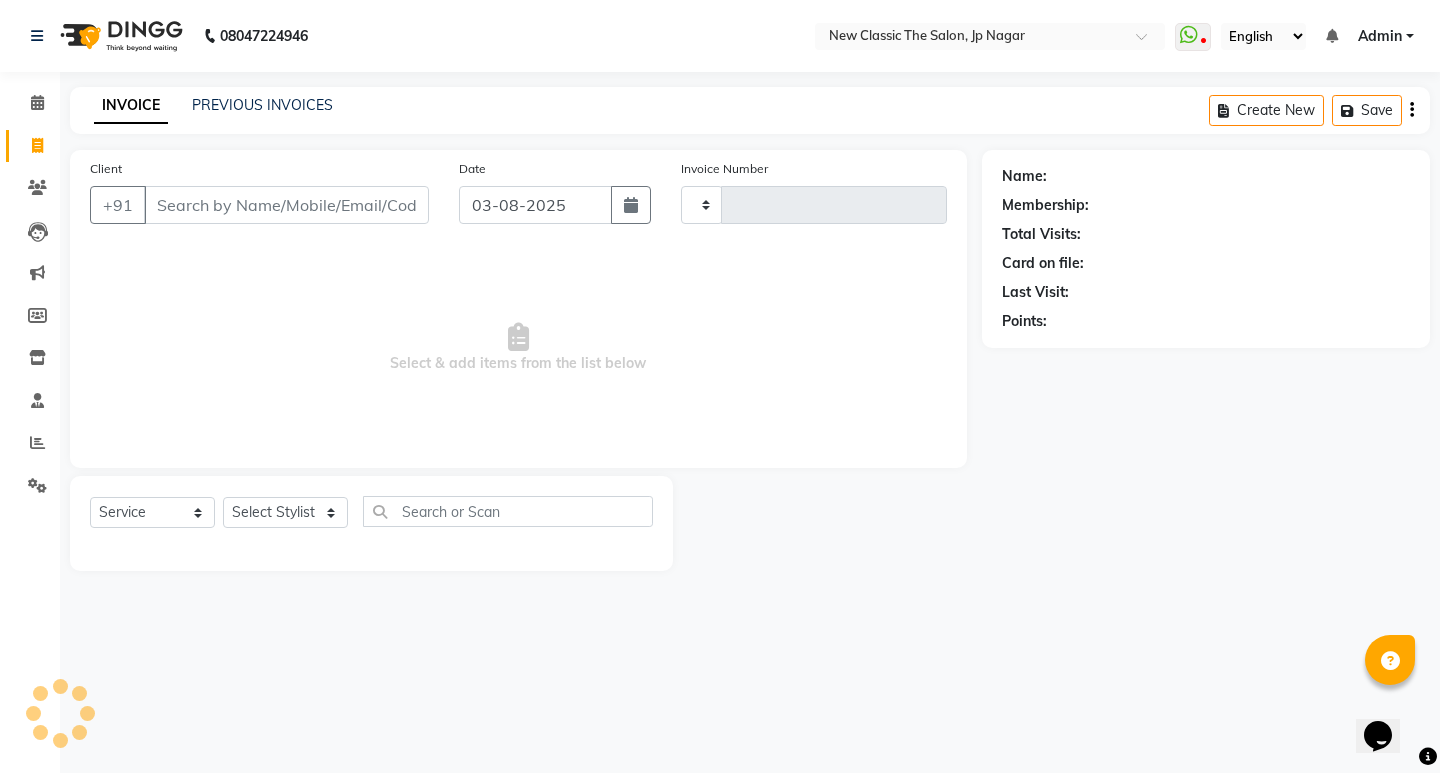 type on "2713" 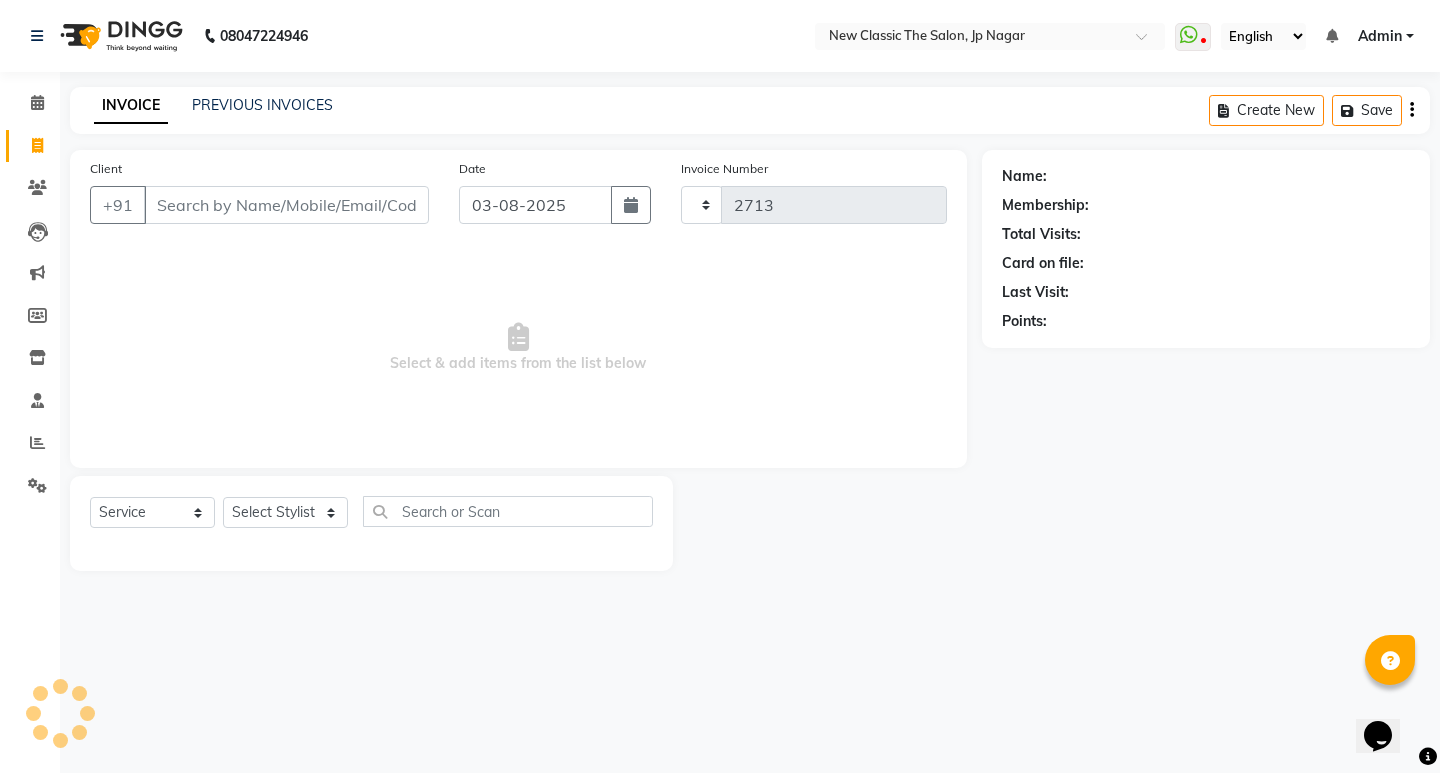 select on "4678" 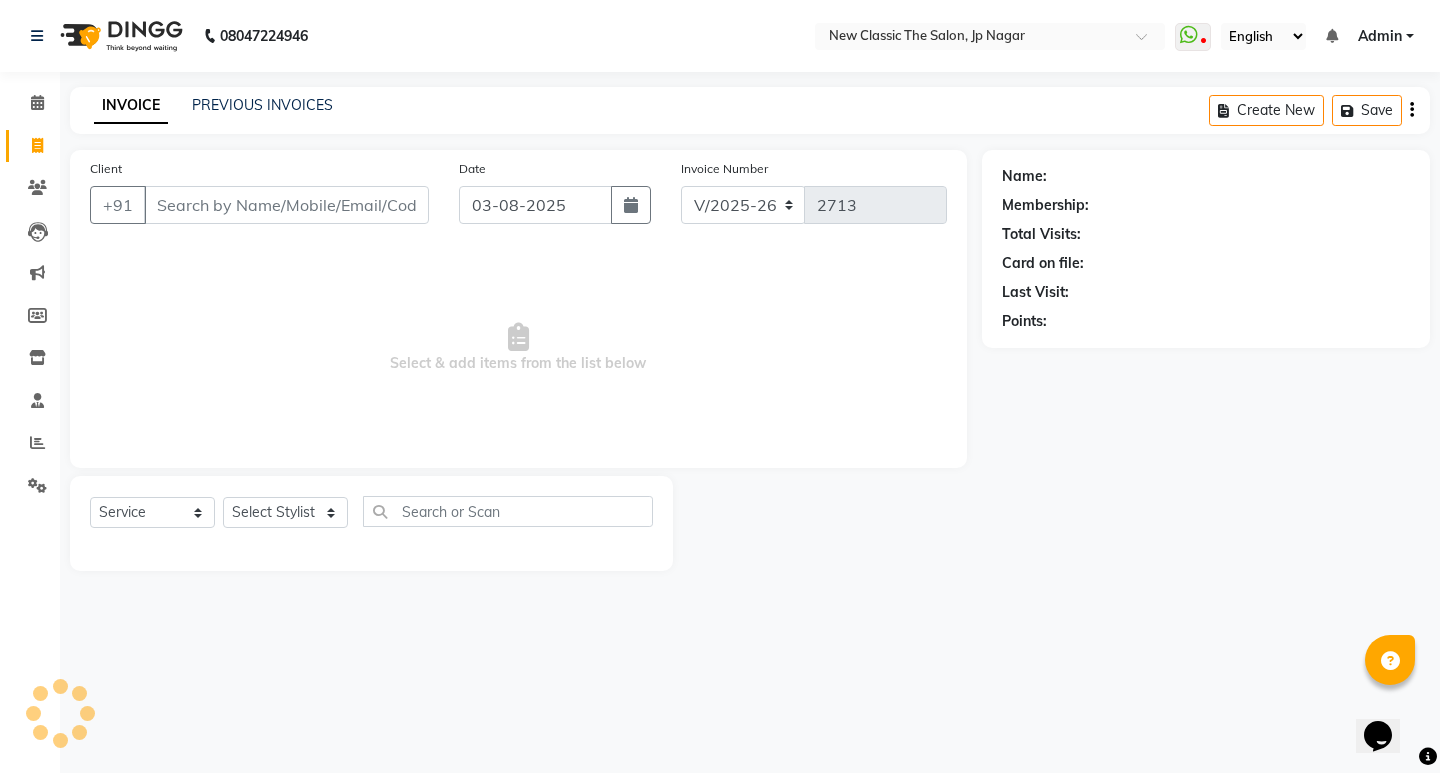 click on "Client" at bounding box center (286, 205) 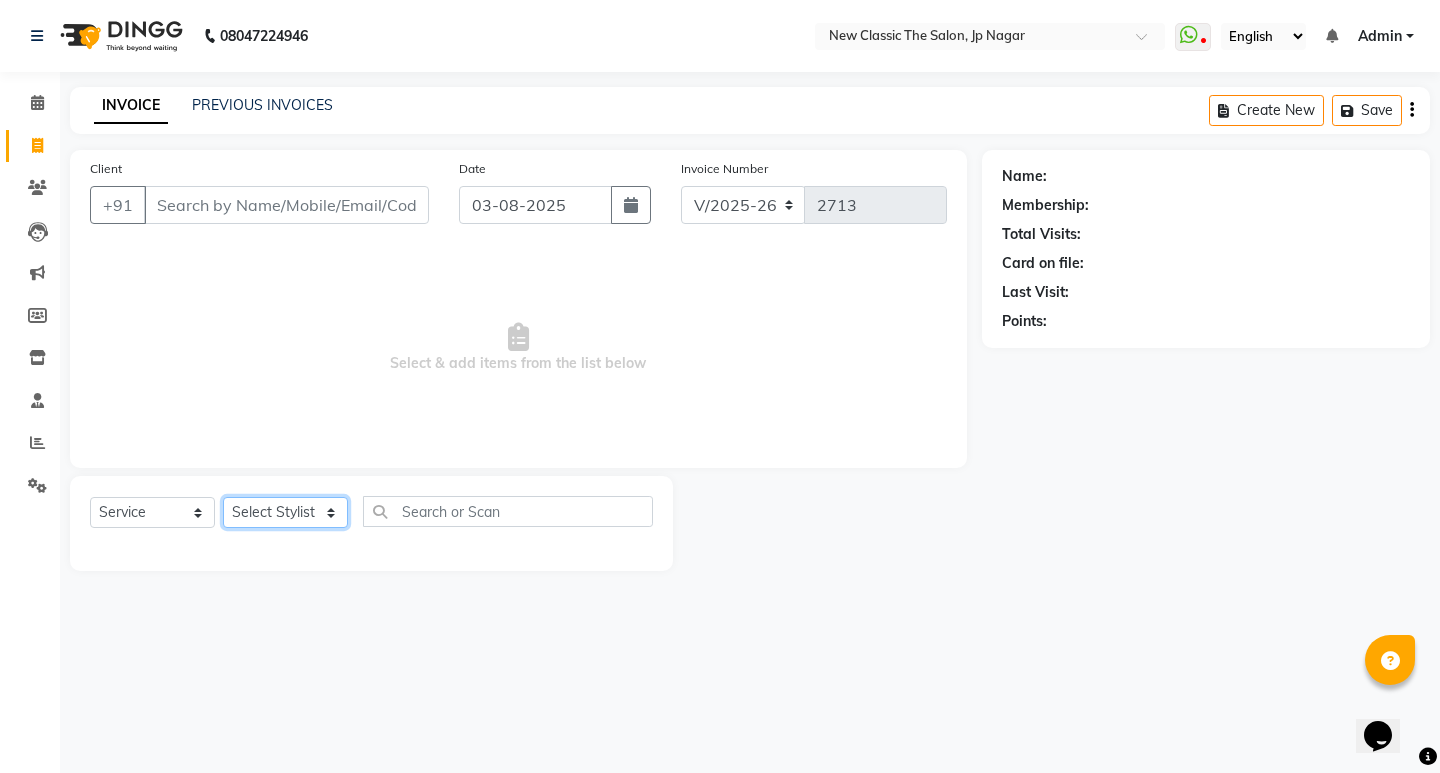 click on "Select Stylist Amit Amol Anil Kirti Komal Manager Prachi Rina Shital Smita surendra" 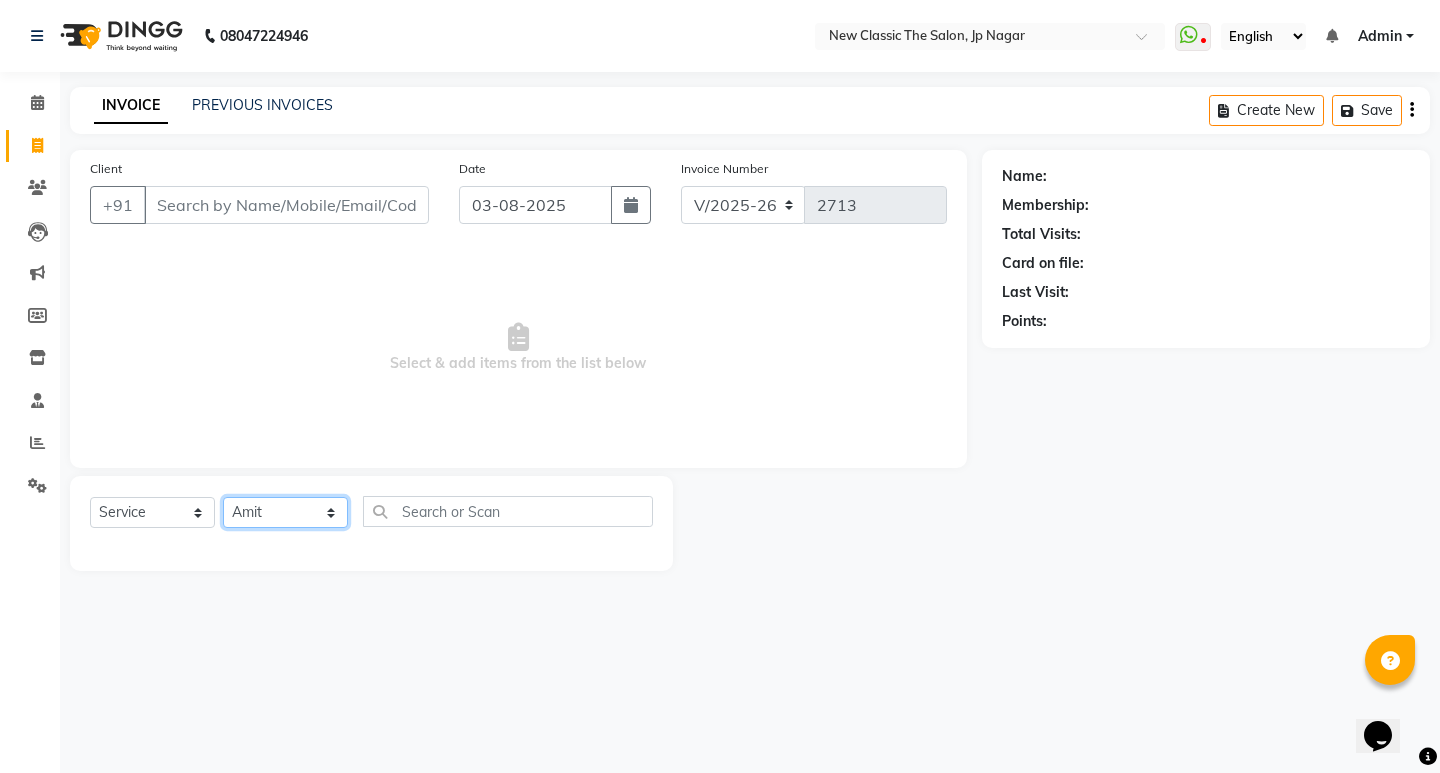 click on "Select Stylist Amit Amol Anil Kirti Komal Manager Prachi Rina Shital Smita surendra" 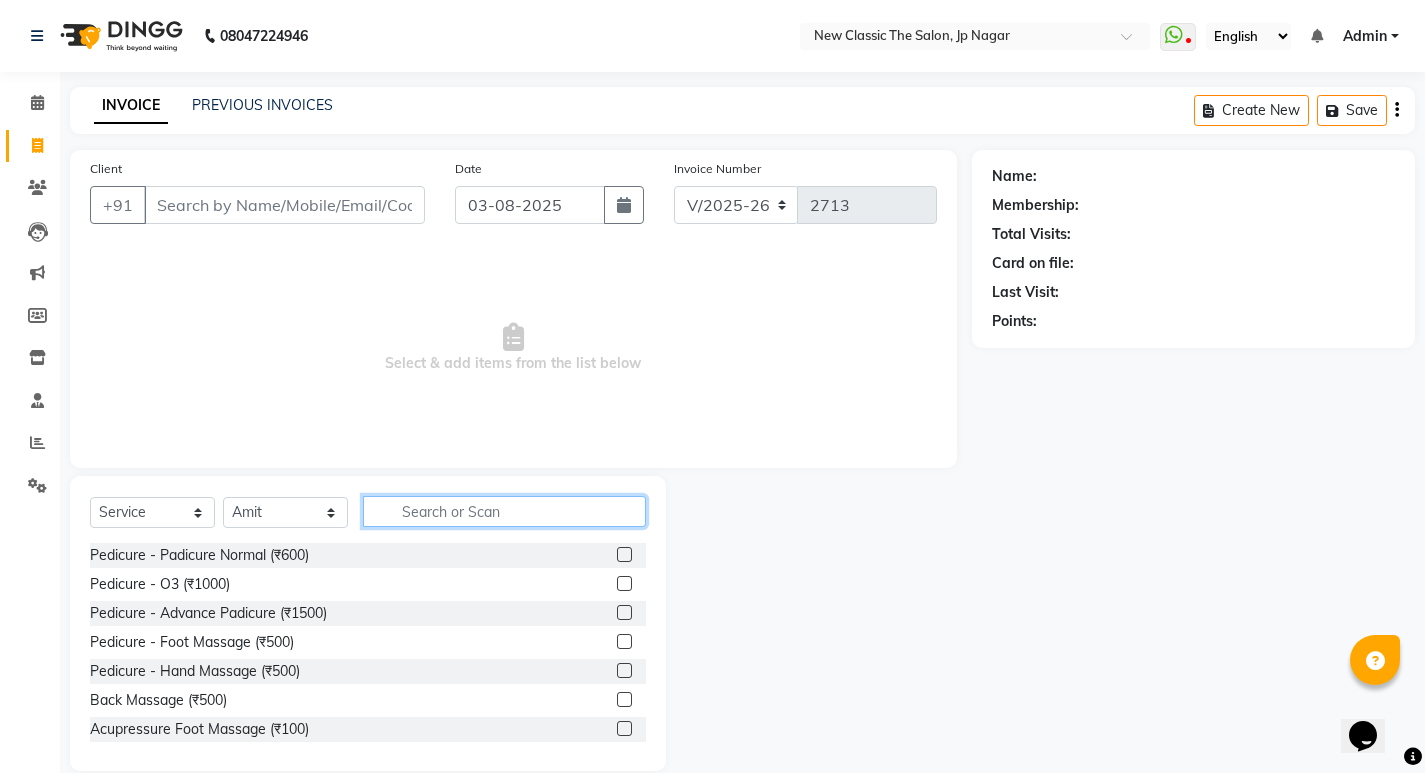 click 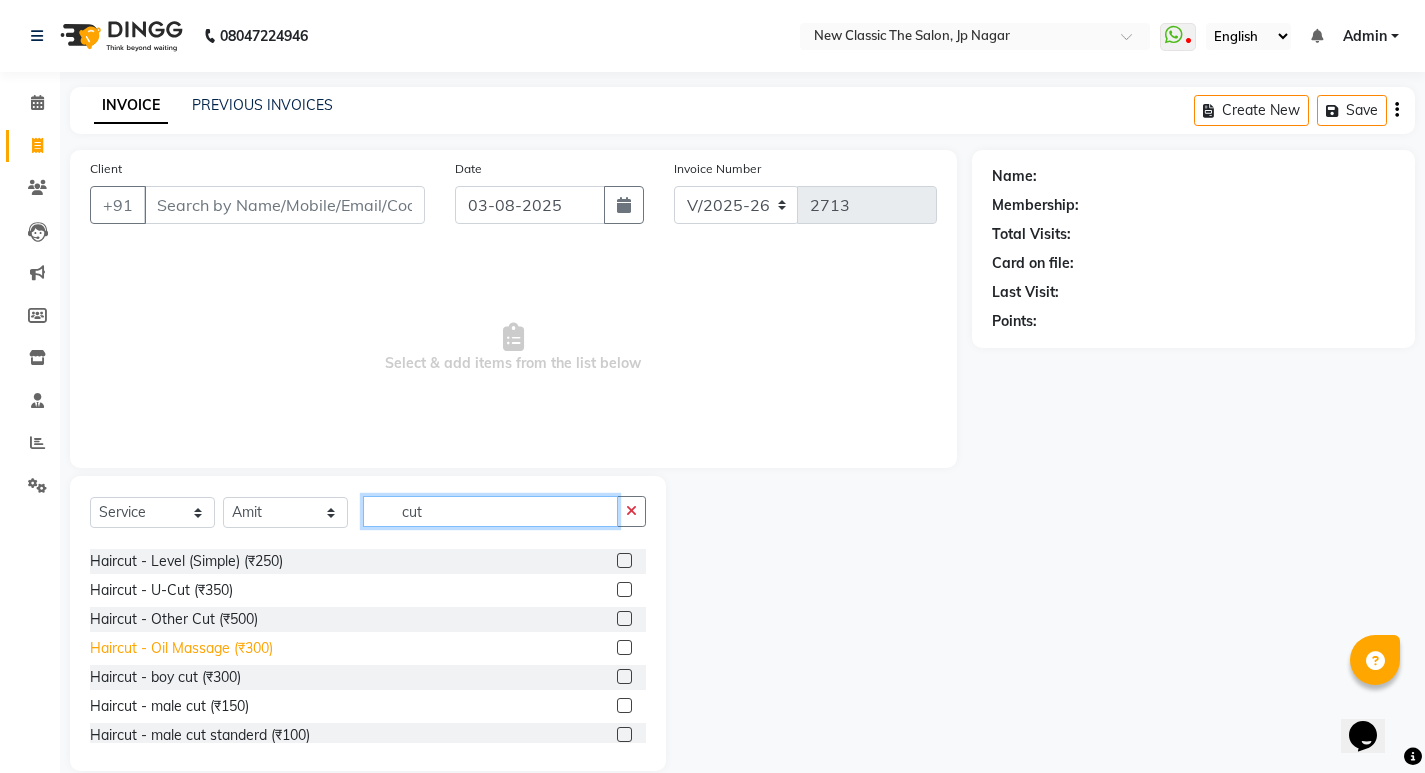 scroll, scrollTop: 100, scrollLeft: 0, axis: vertical 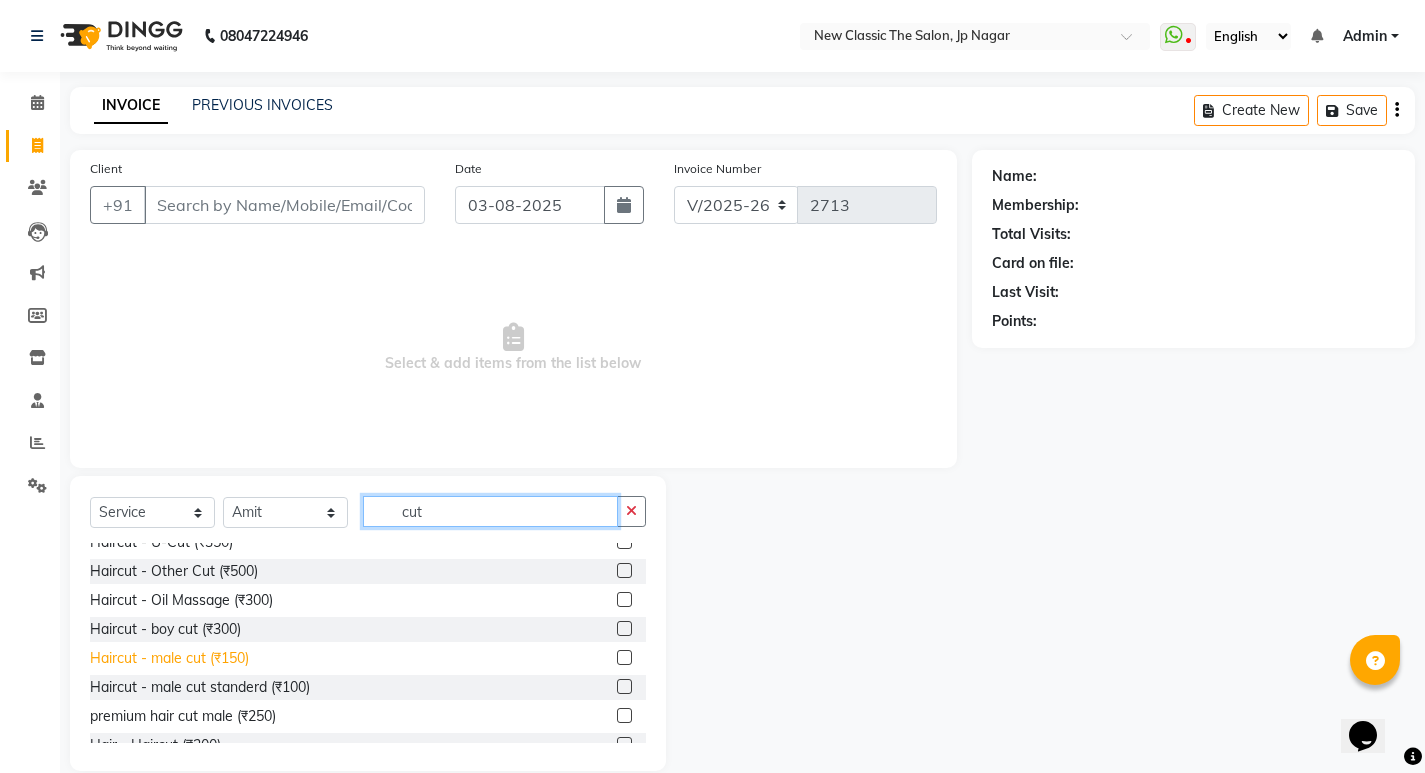 type on "cut" 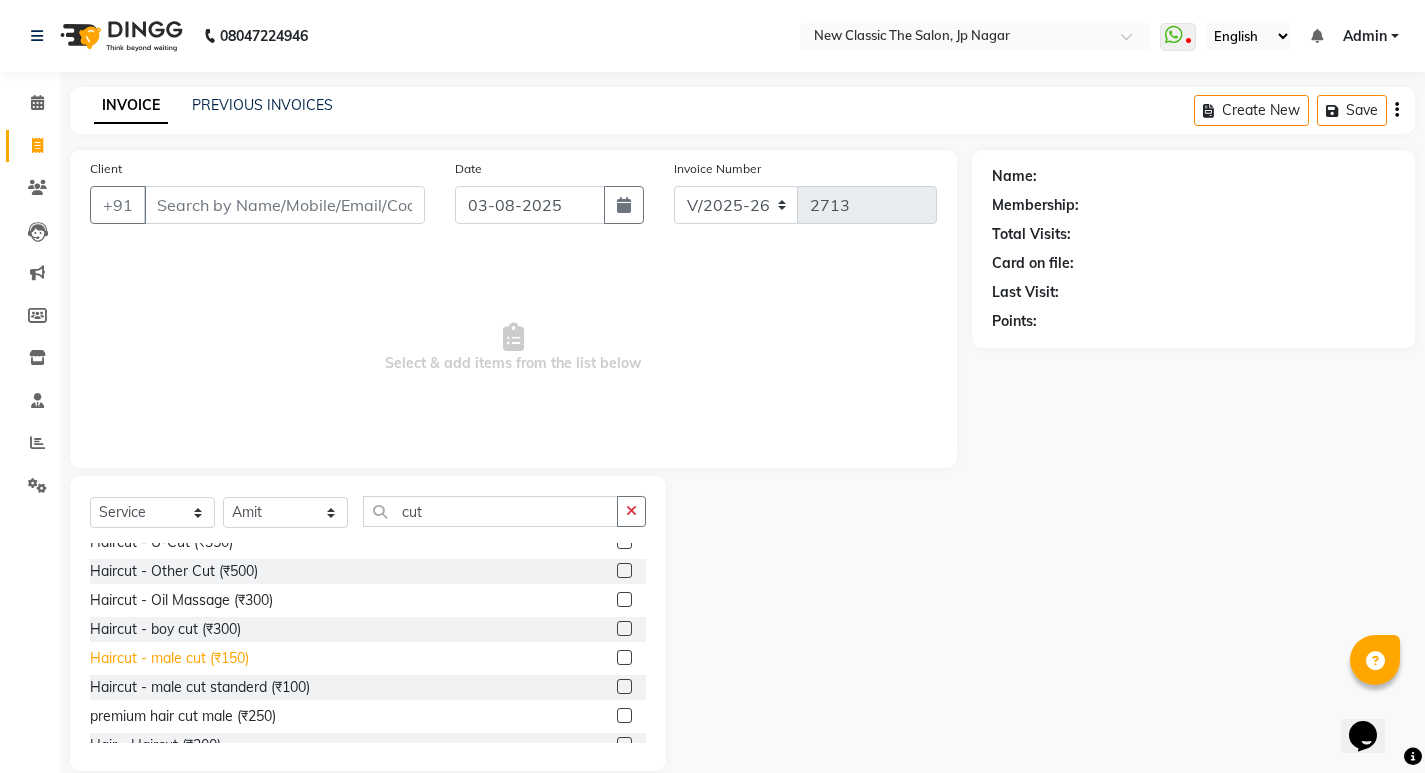 drag, startPoint x: 190, startPoint y: 653, endPoint x: 372, endPoint y: 596, distance: 190.71707 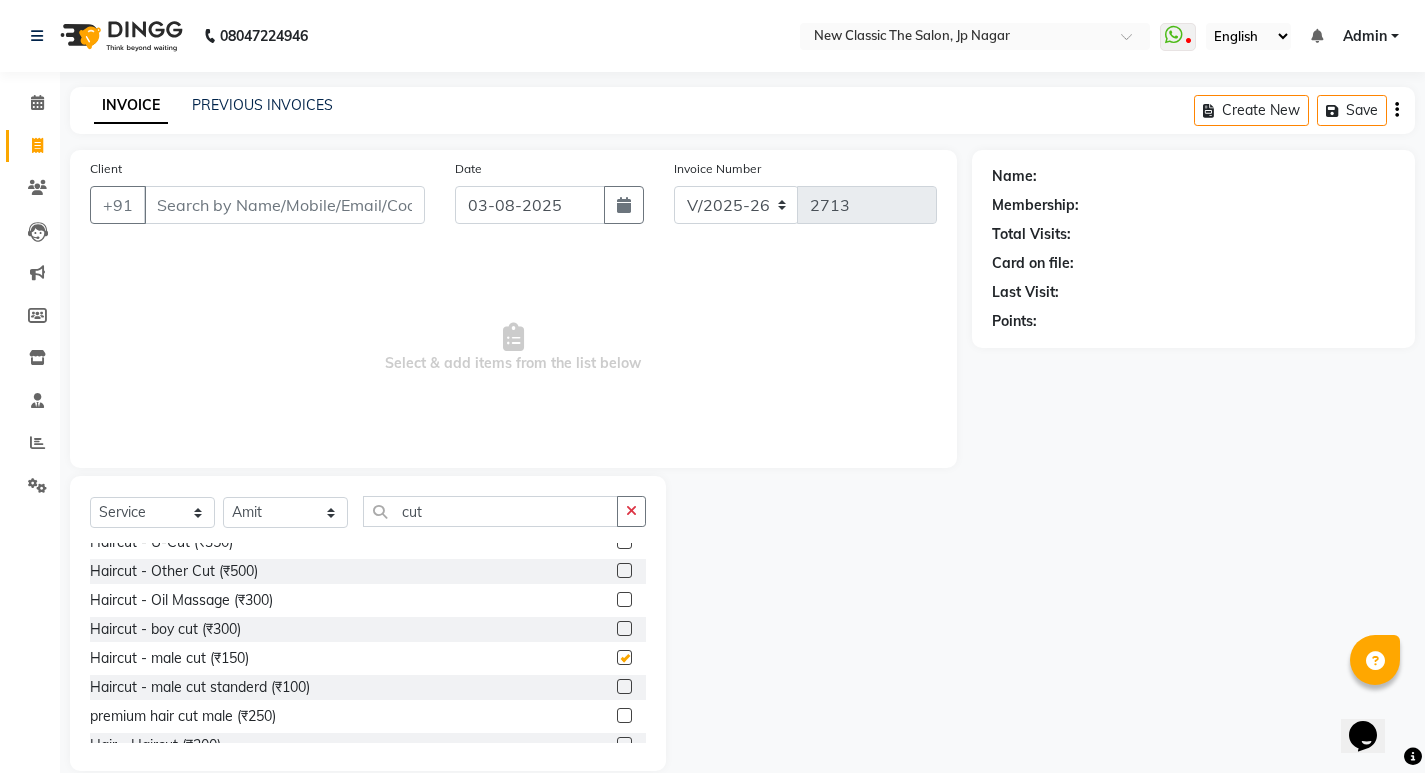 checkbox on "false" 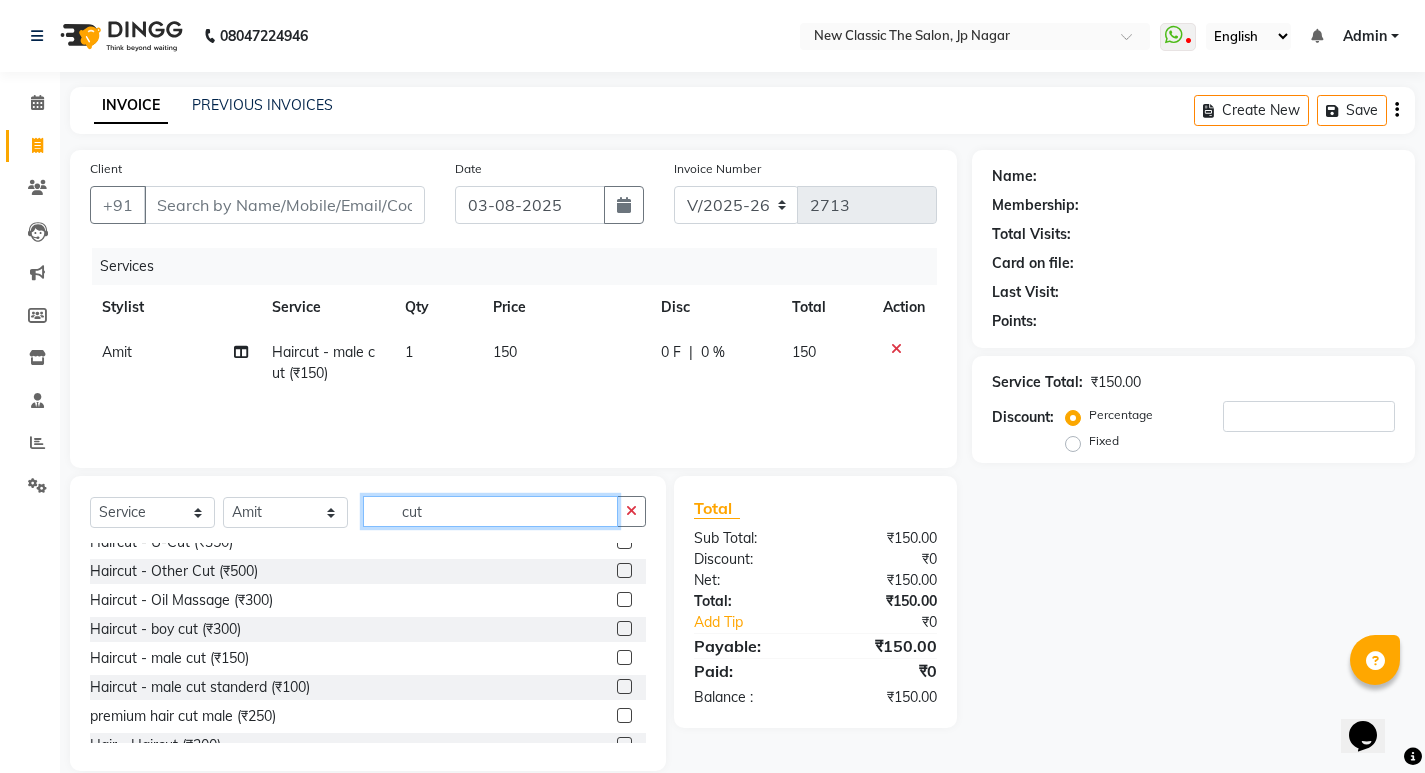 click on "cut" 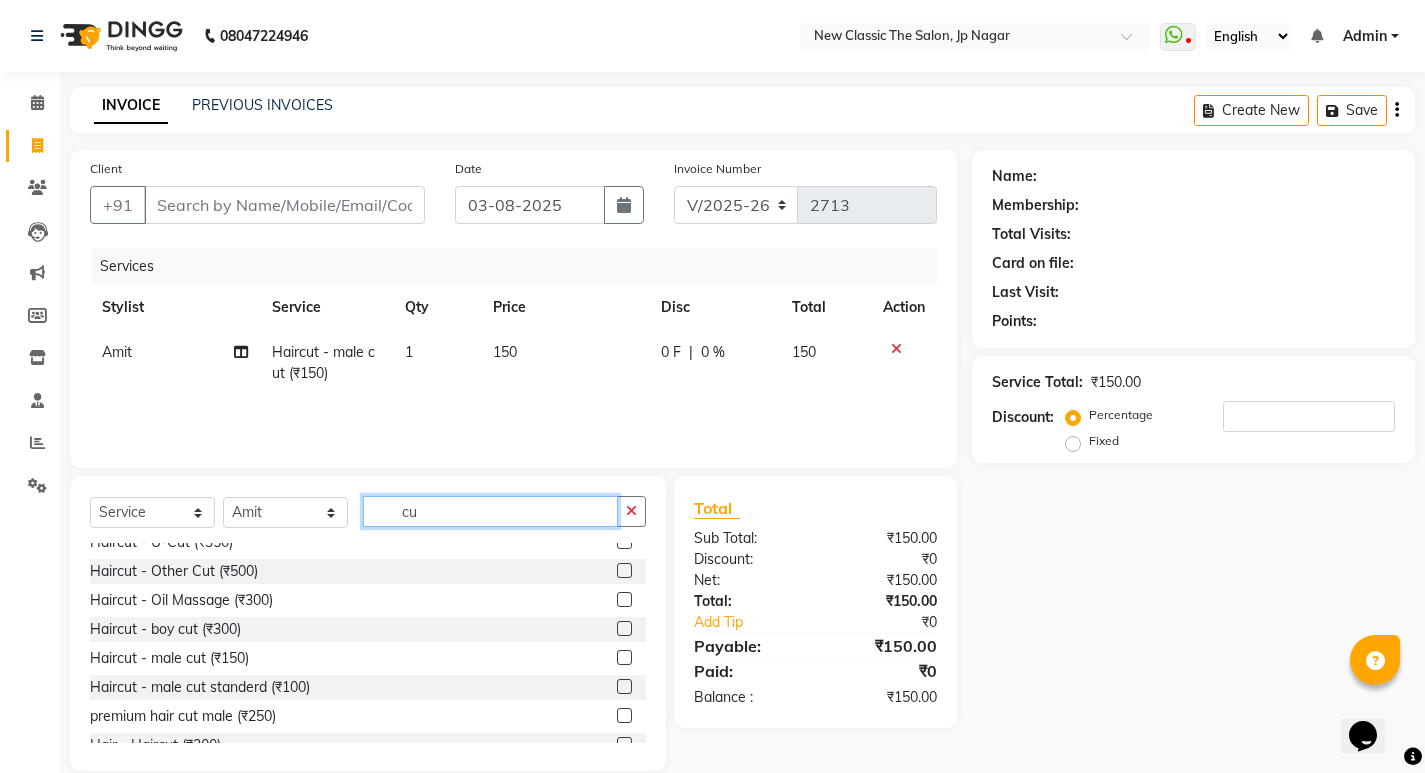 type on "c" 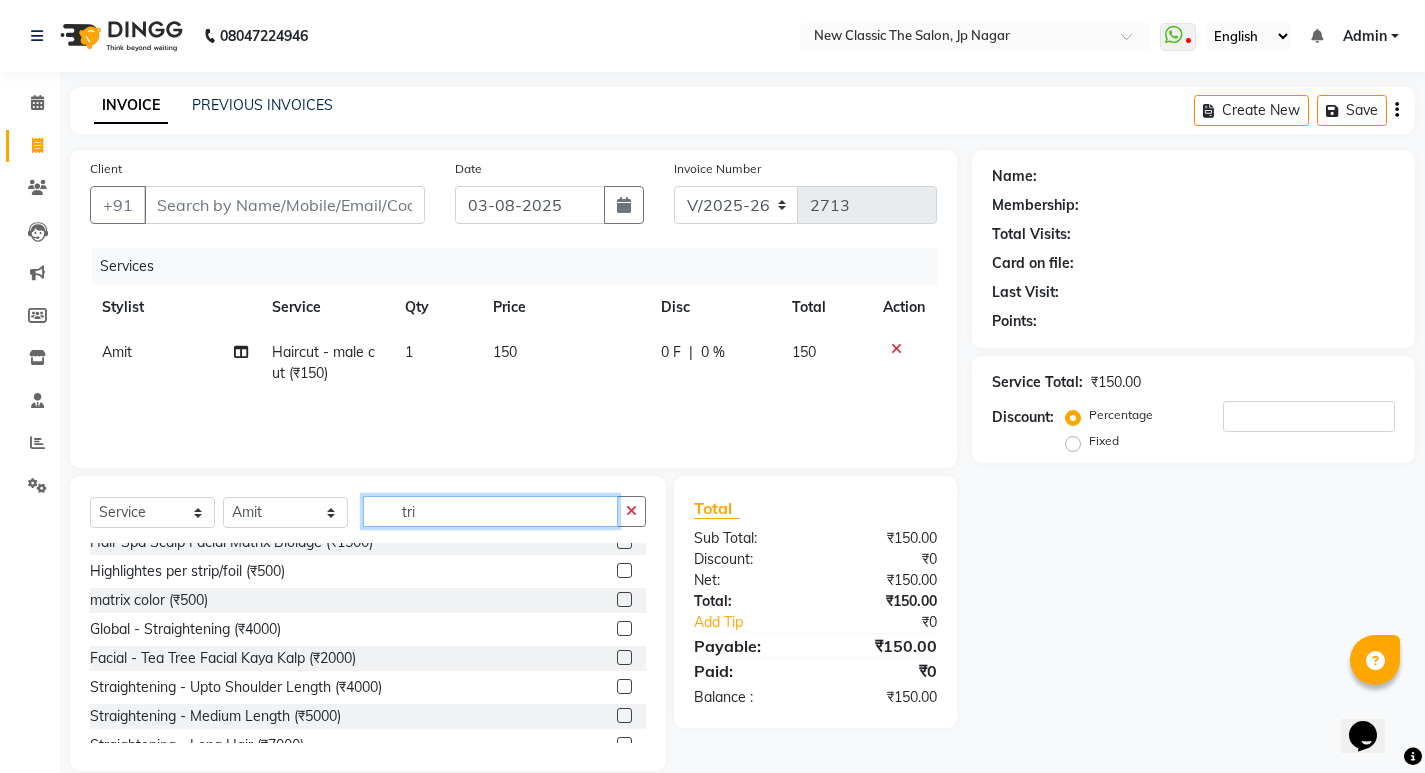 scroll, scrollTop: 0, scrollLeft: 0, axis: both 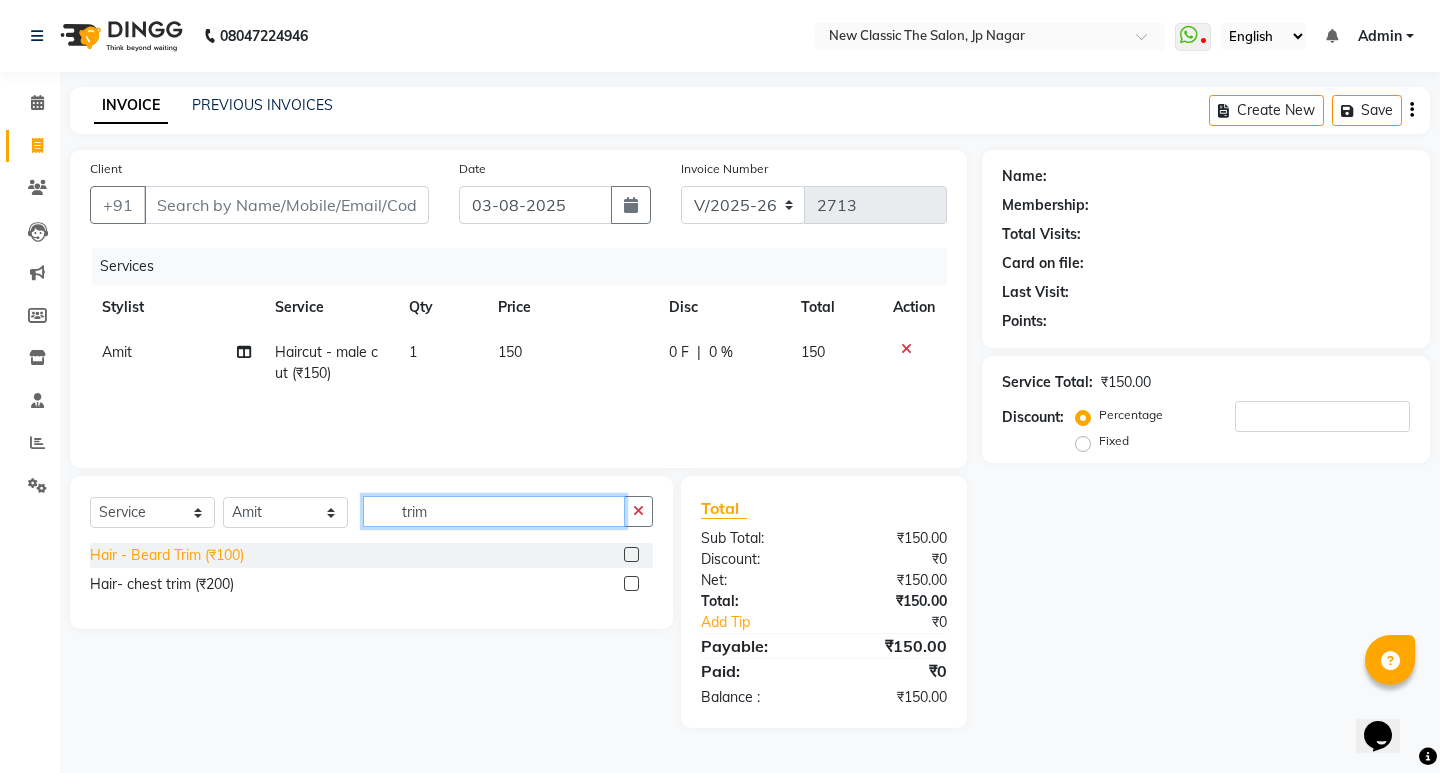 type on "trim" 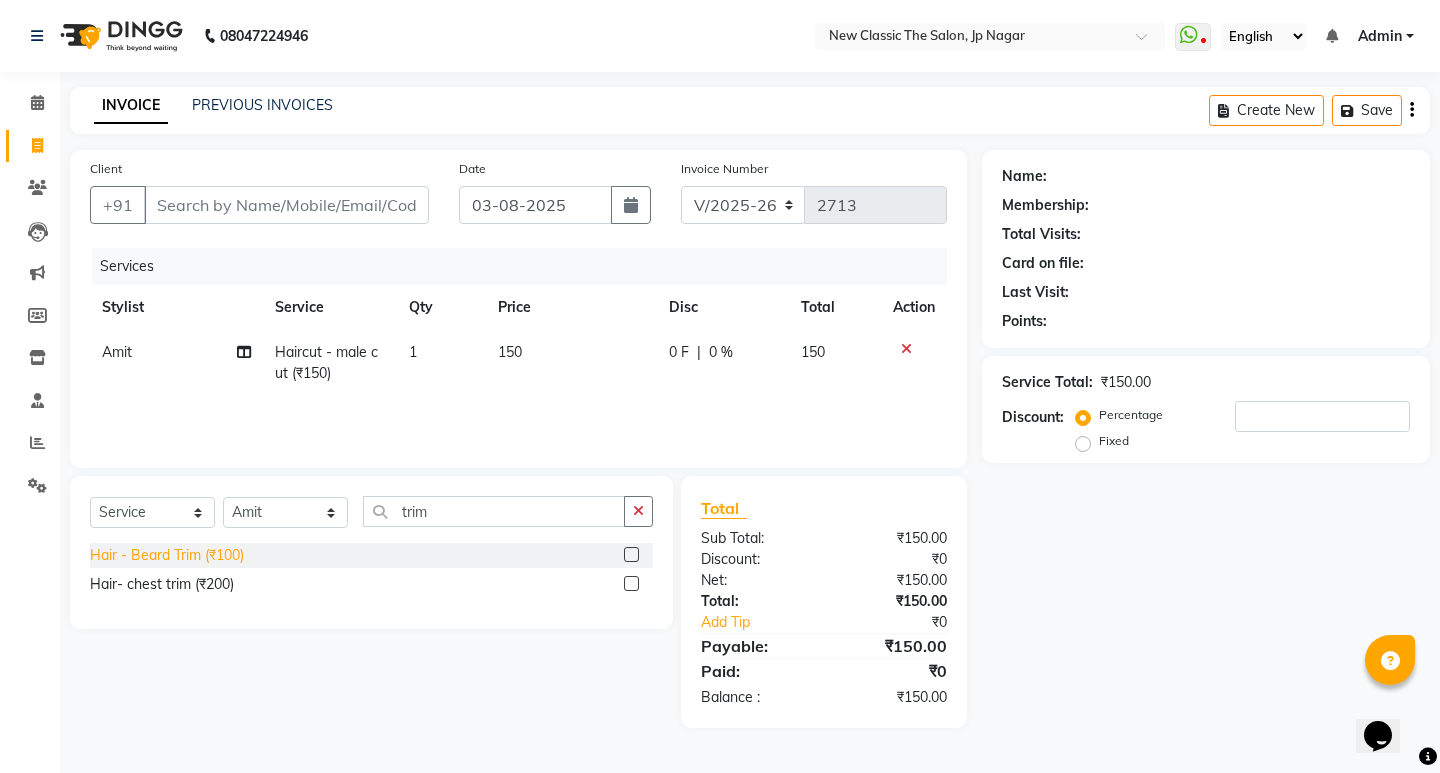 click on "Hair - Beard Trim (₹100)" 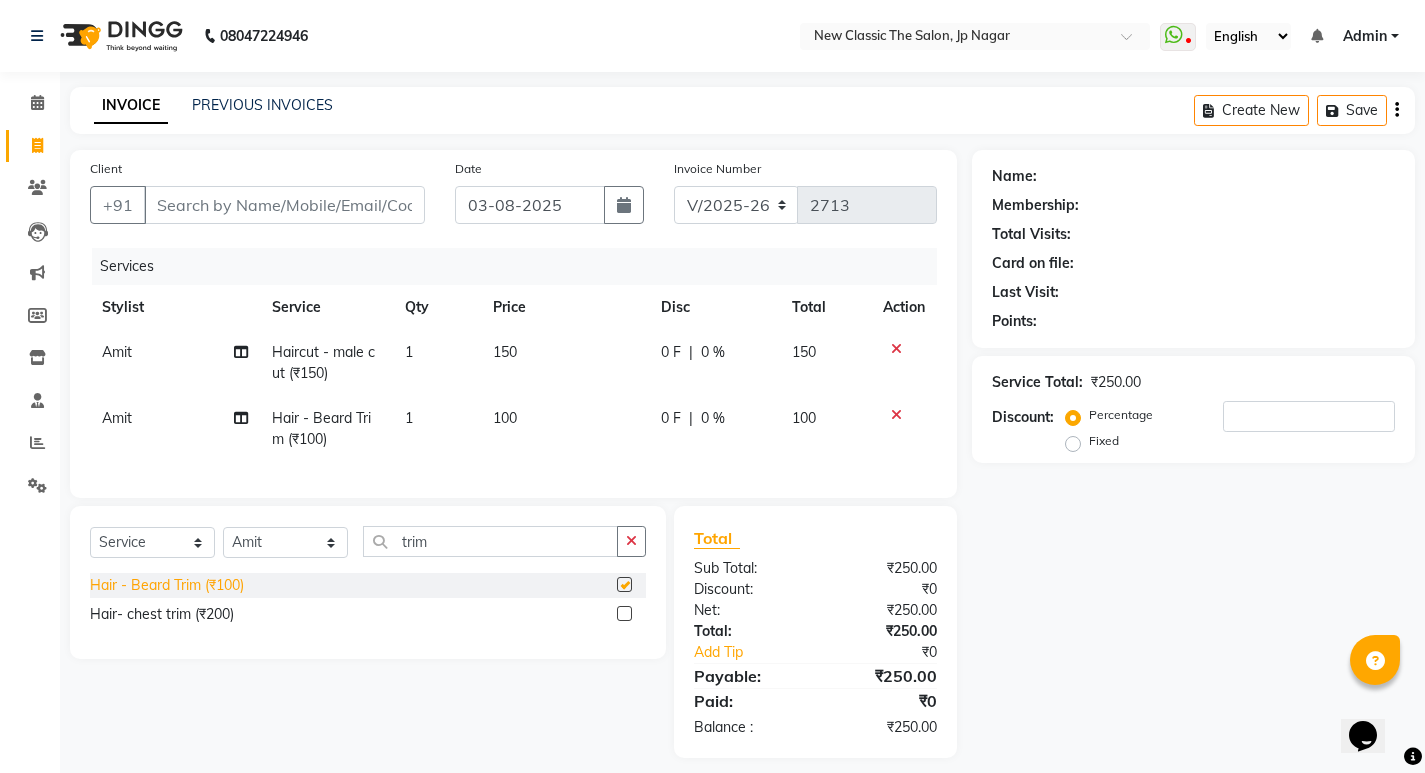 checkbox on "false" 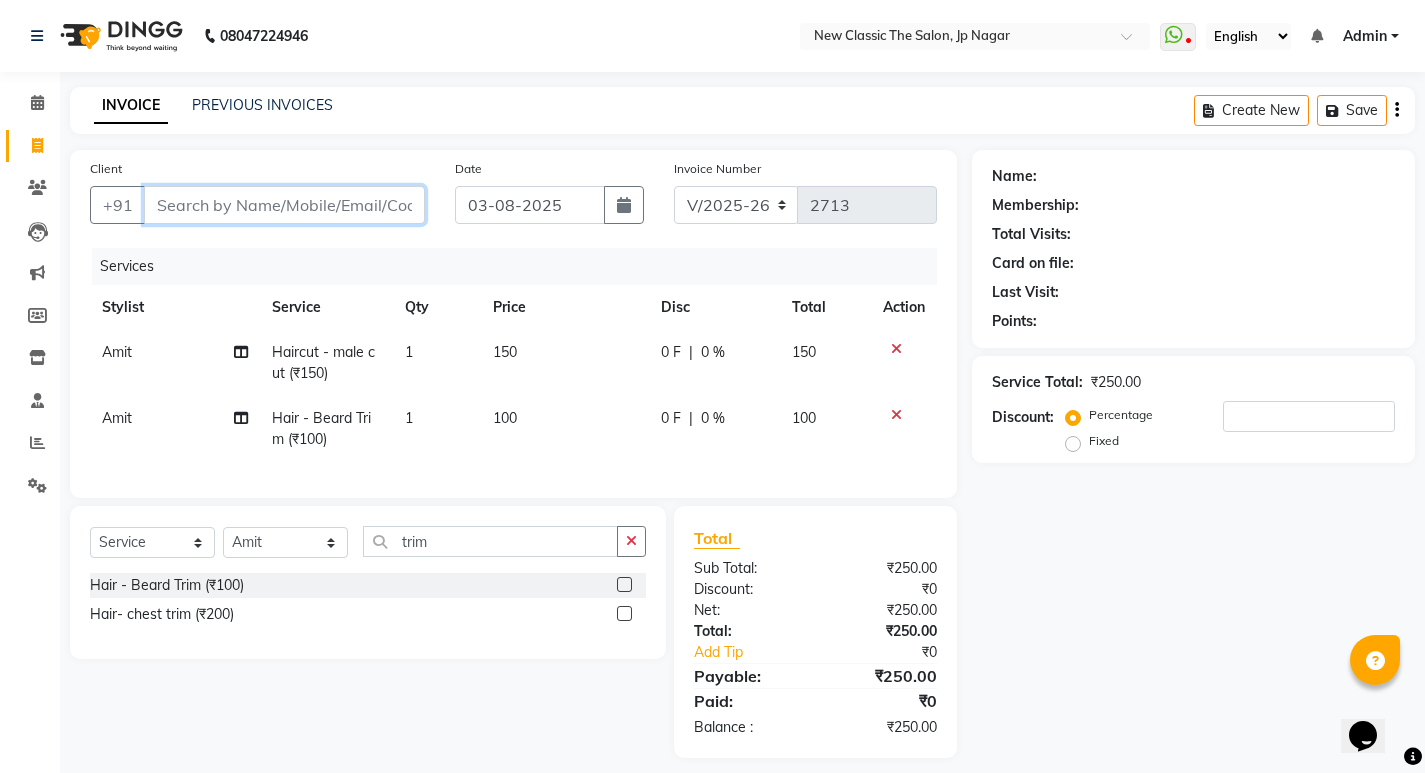 click on "Client" at bounding box center [284, 205] 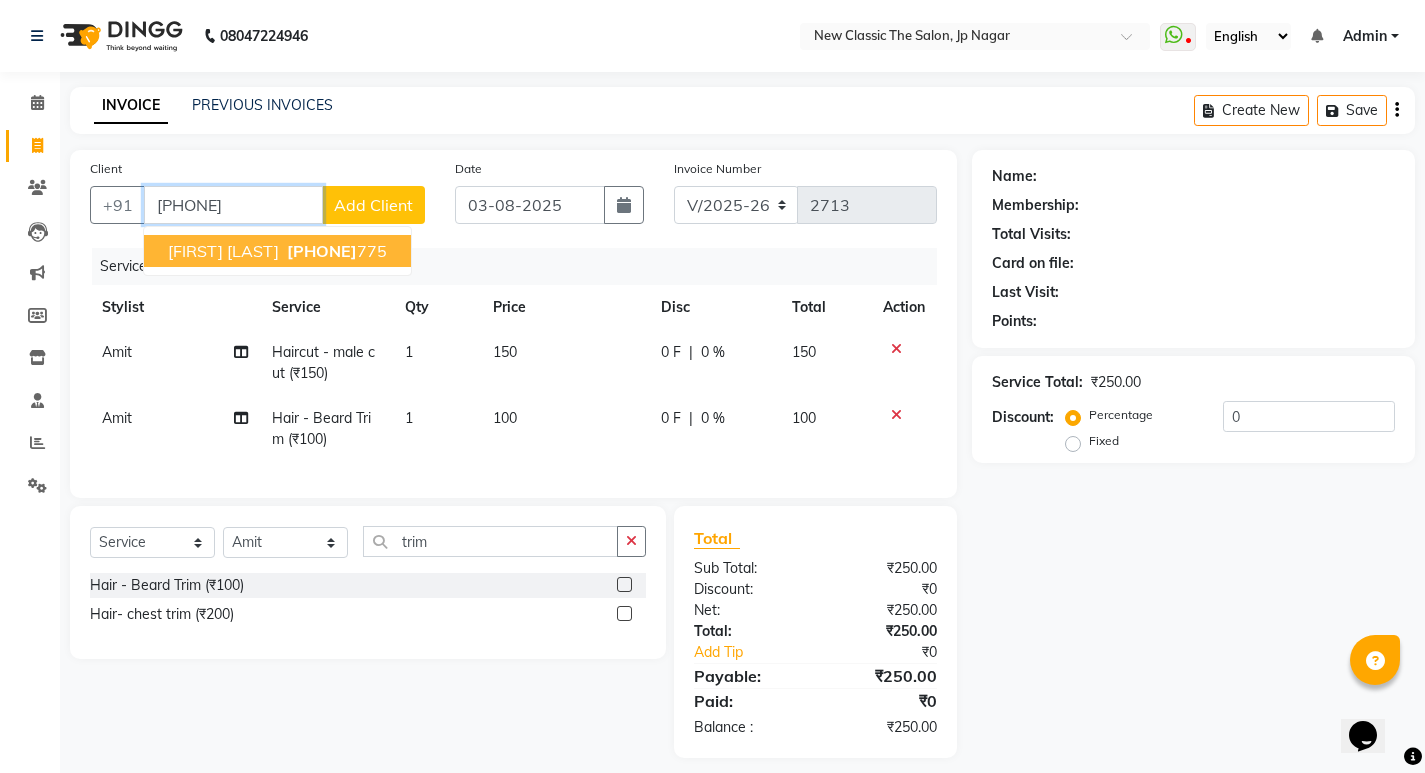 click on "Manish Chopde   7000463 775" at bounding box center [277, 251] 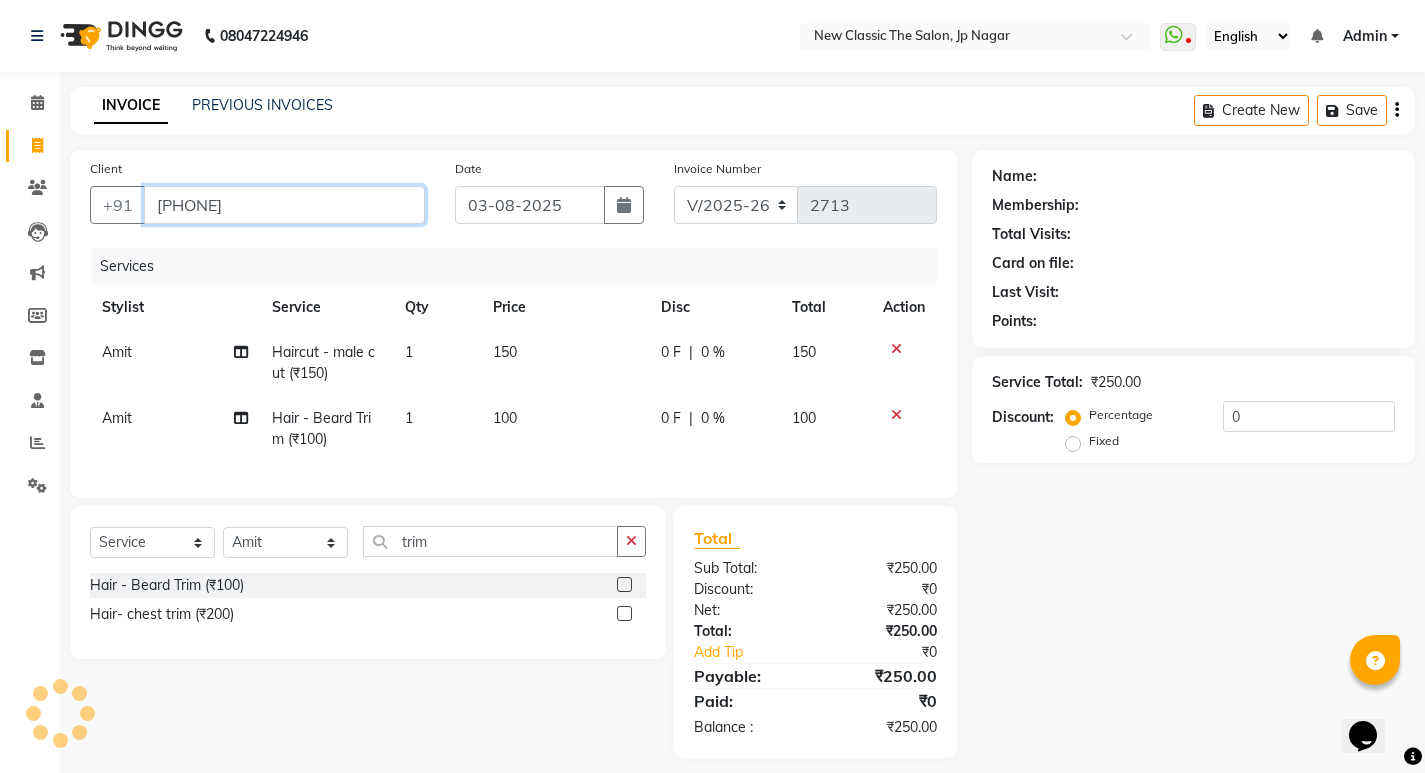 type on "7000463775" 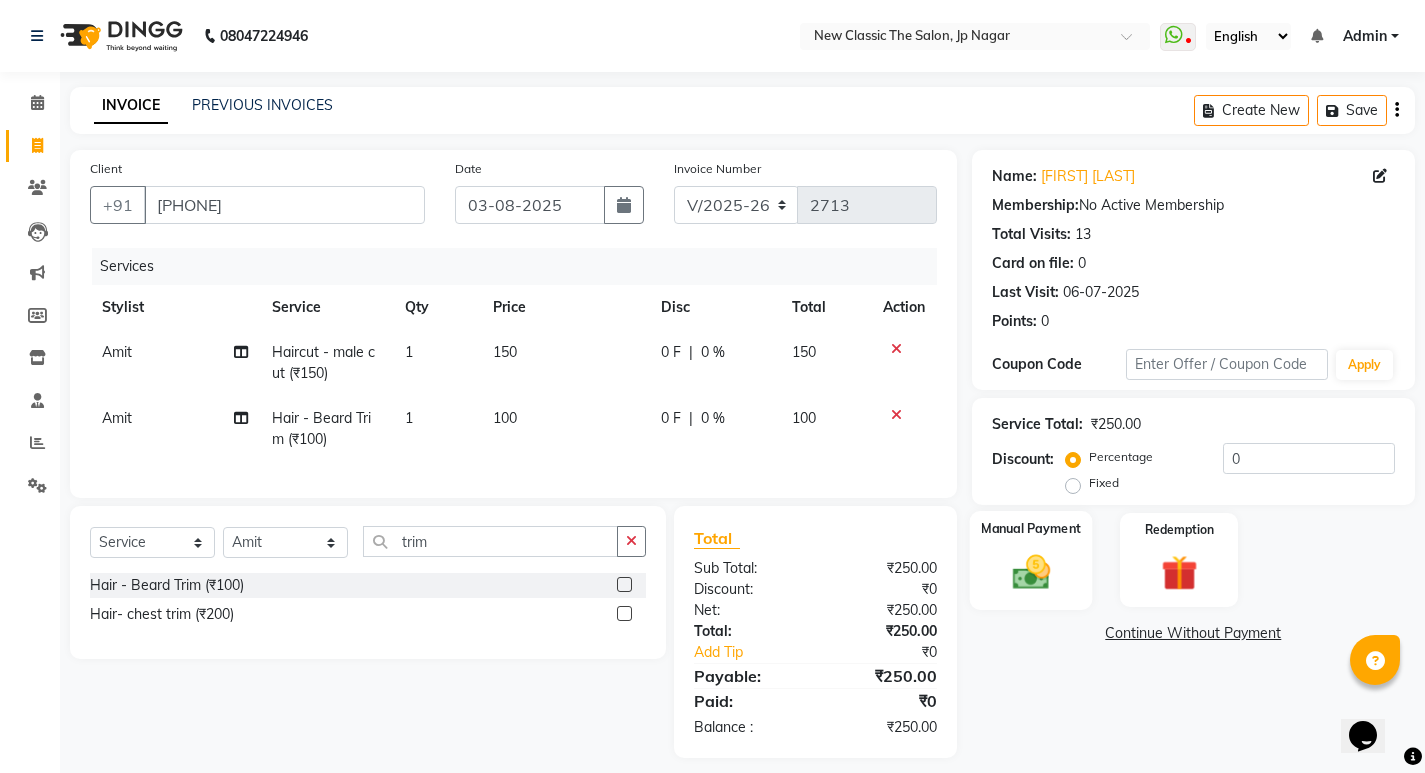 drag, startPoint x: 1042, startPoint y: 563, endPoint x: 1032, endPoint y: 559, distance: 10.770329 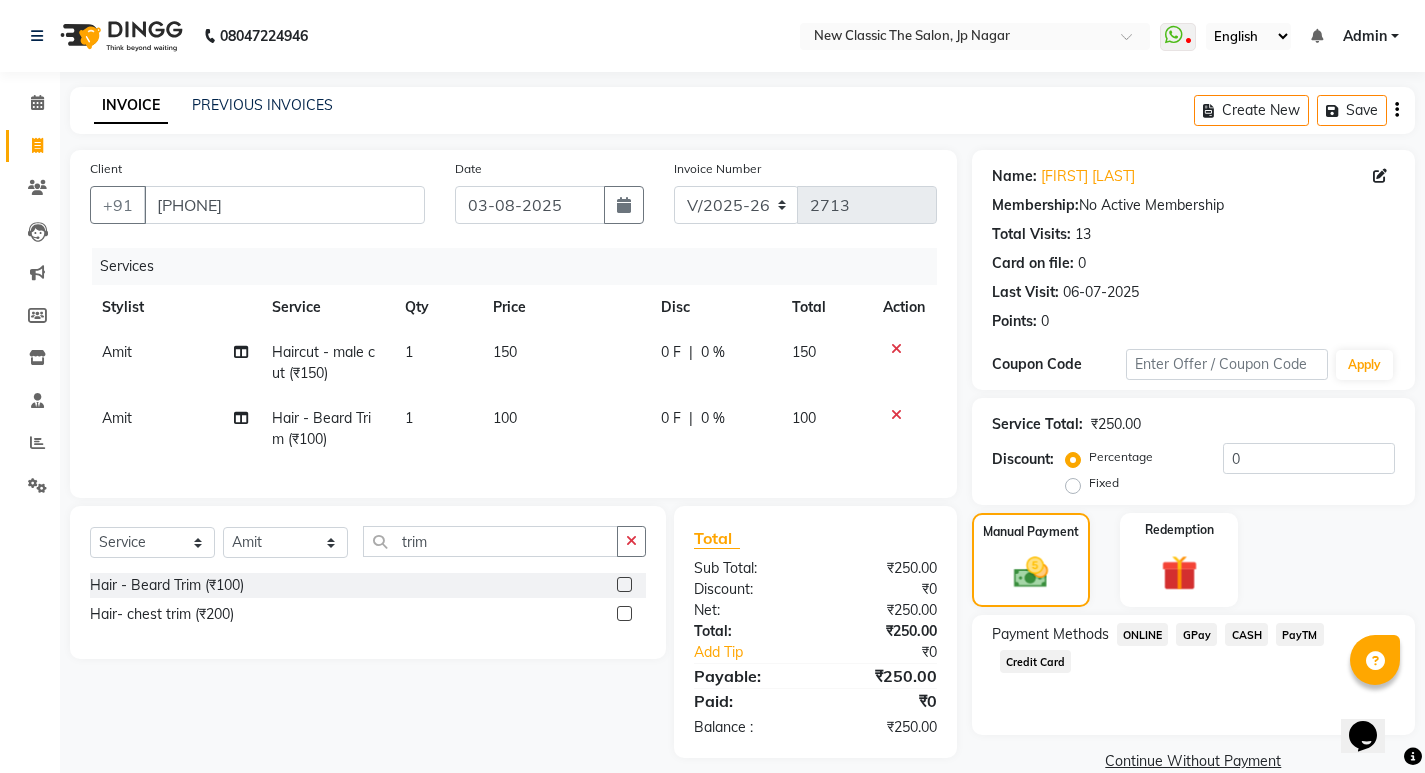 click on "CASH" 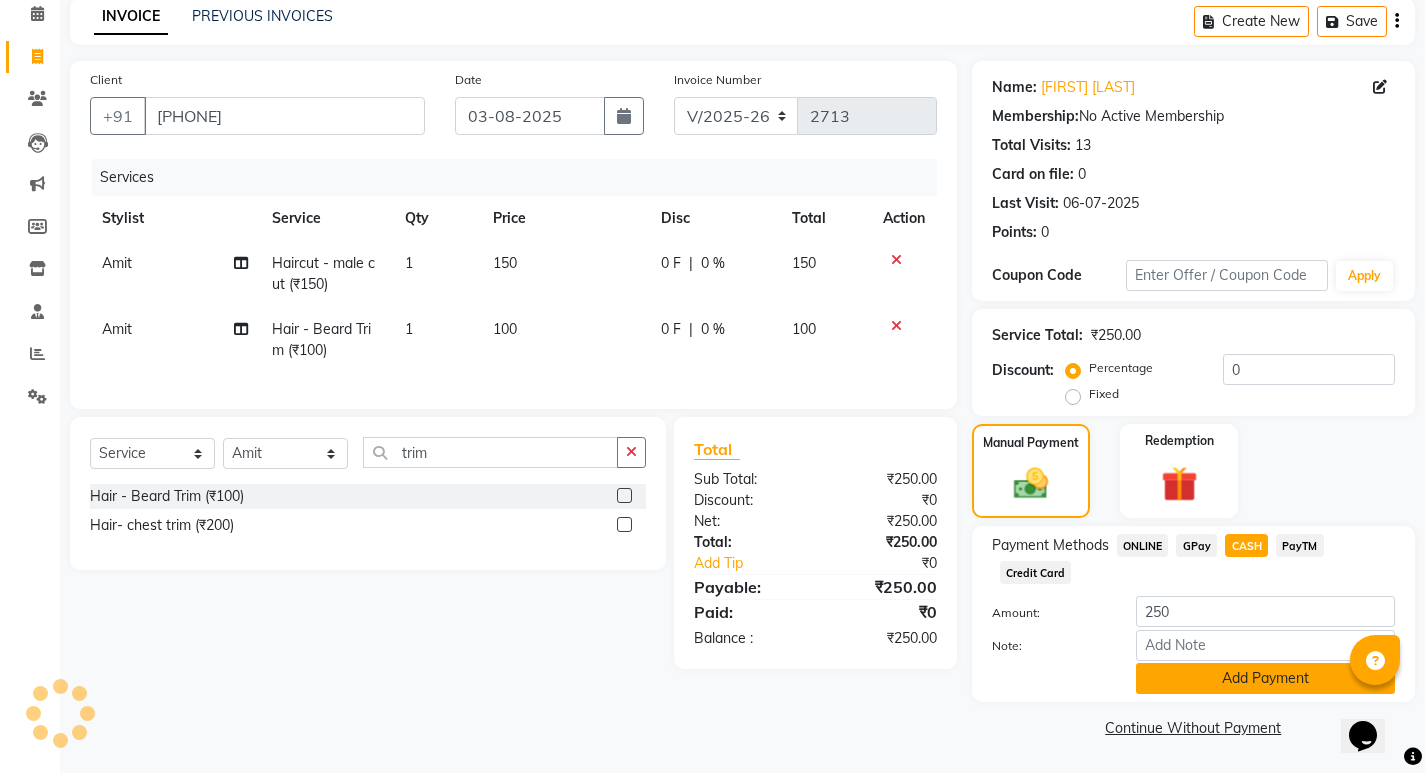 click on "Add Payment" 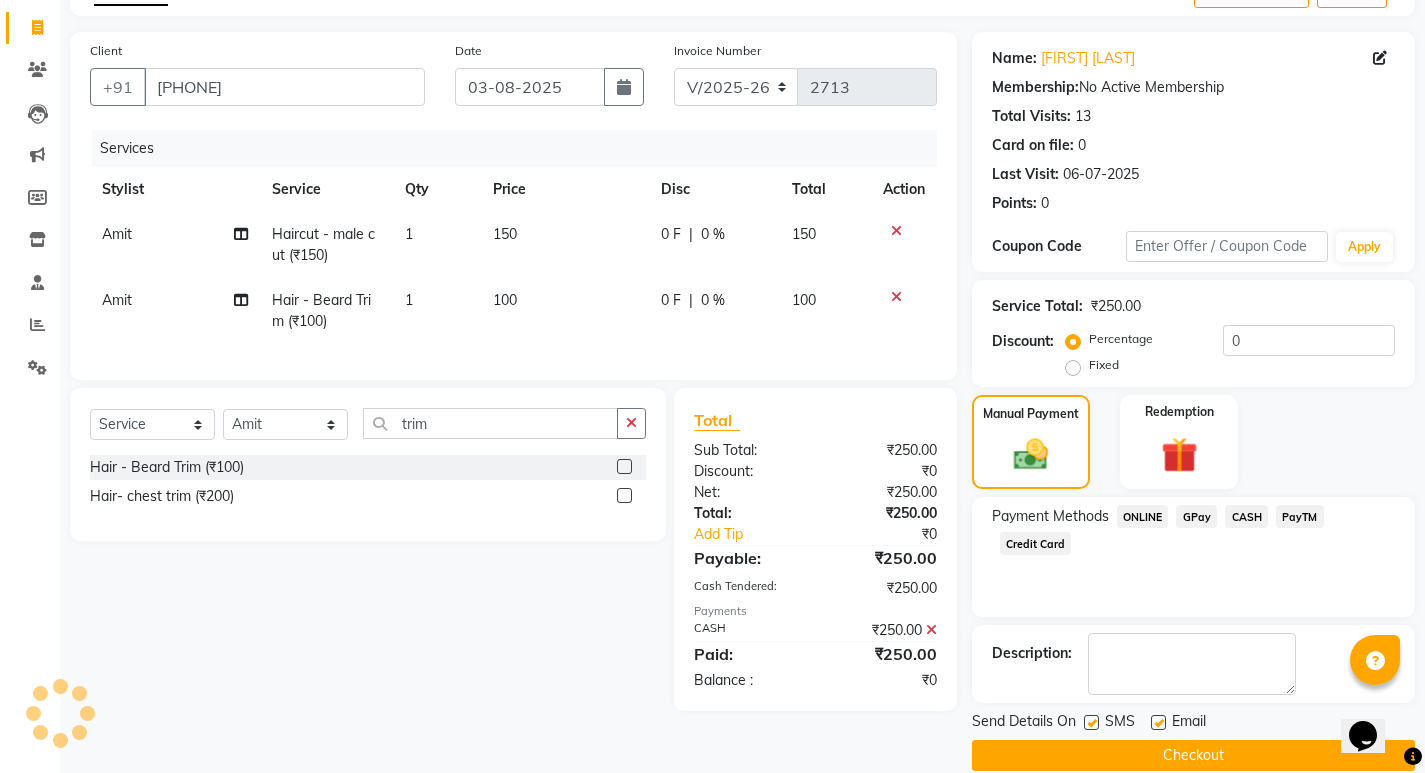 scroll, scrollTop: 146, scrollLeft: 0, axis: vertical 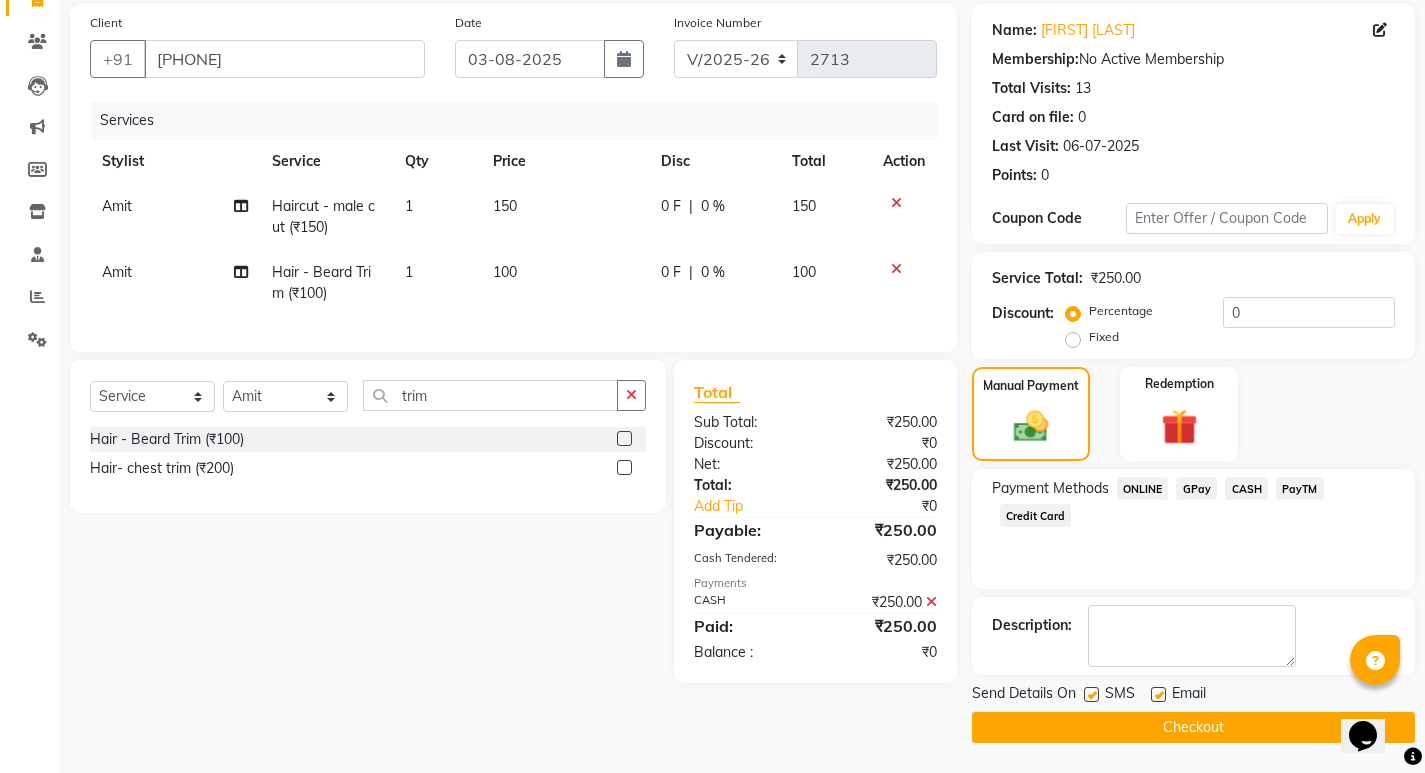 click on "Checkout" 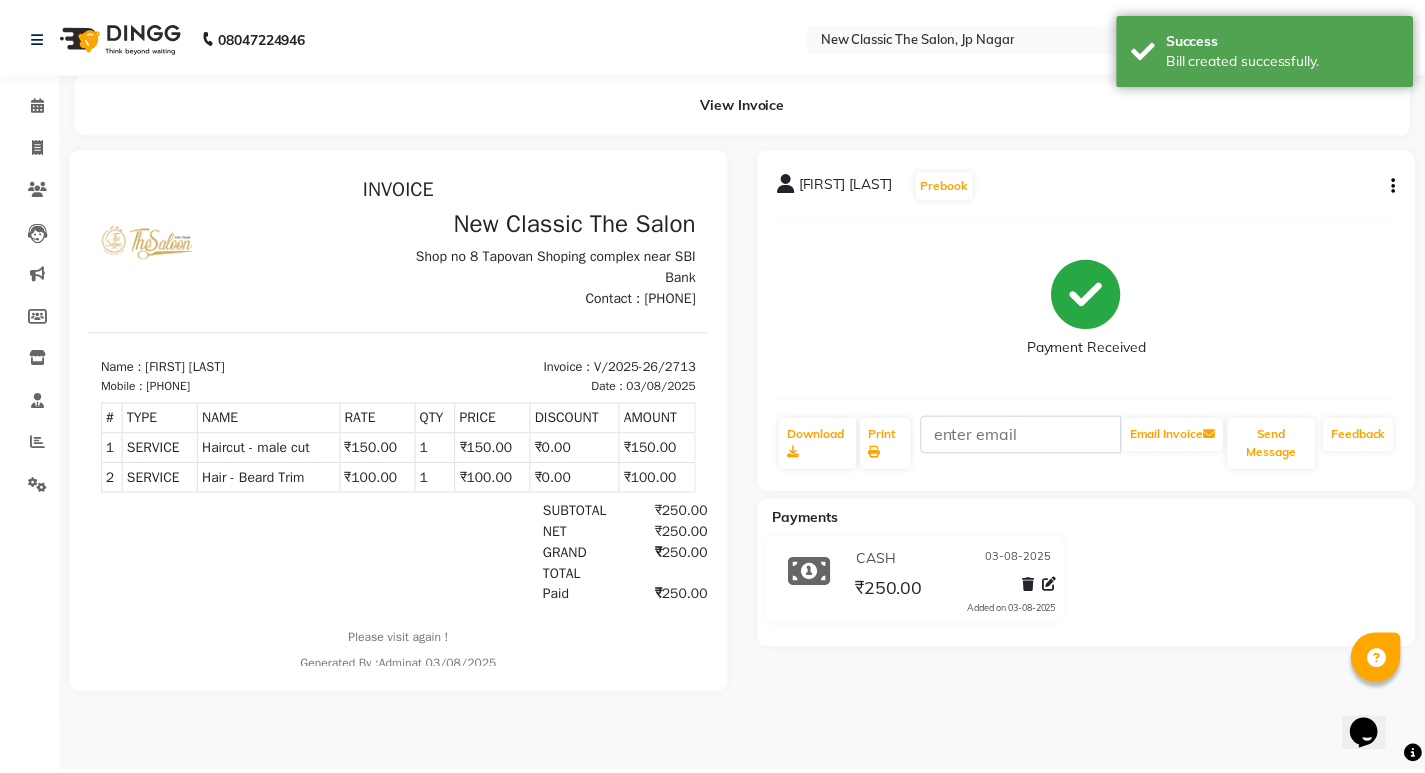 scroll, scrollTop: 0, scrollLeft: 0, axis: both 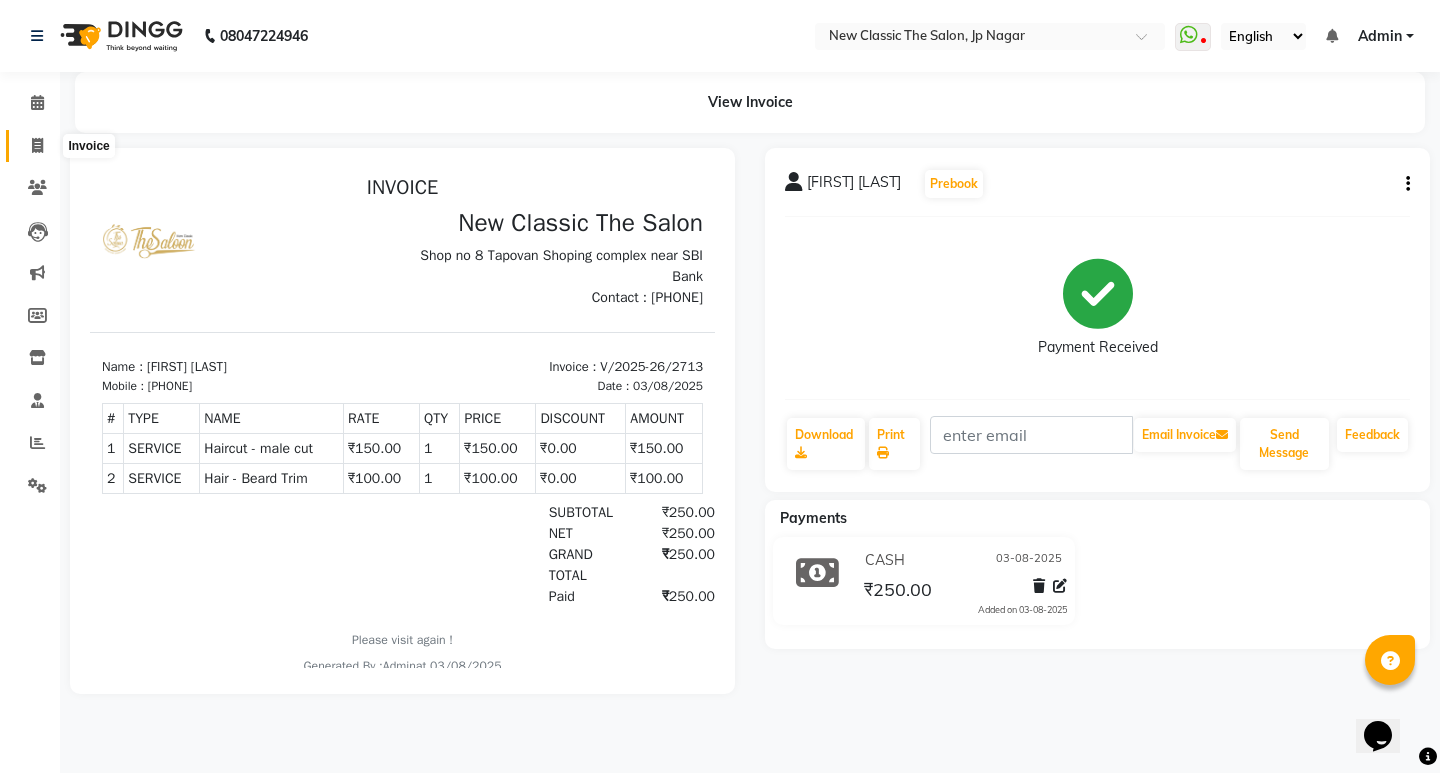 click 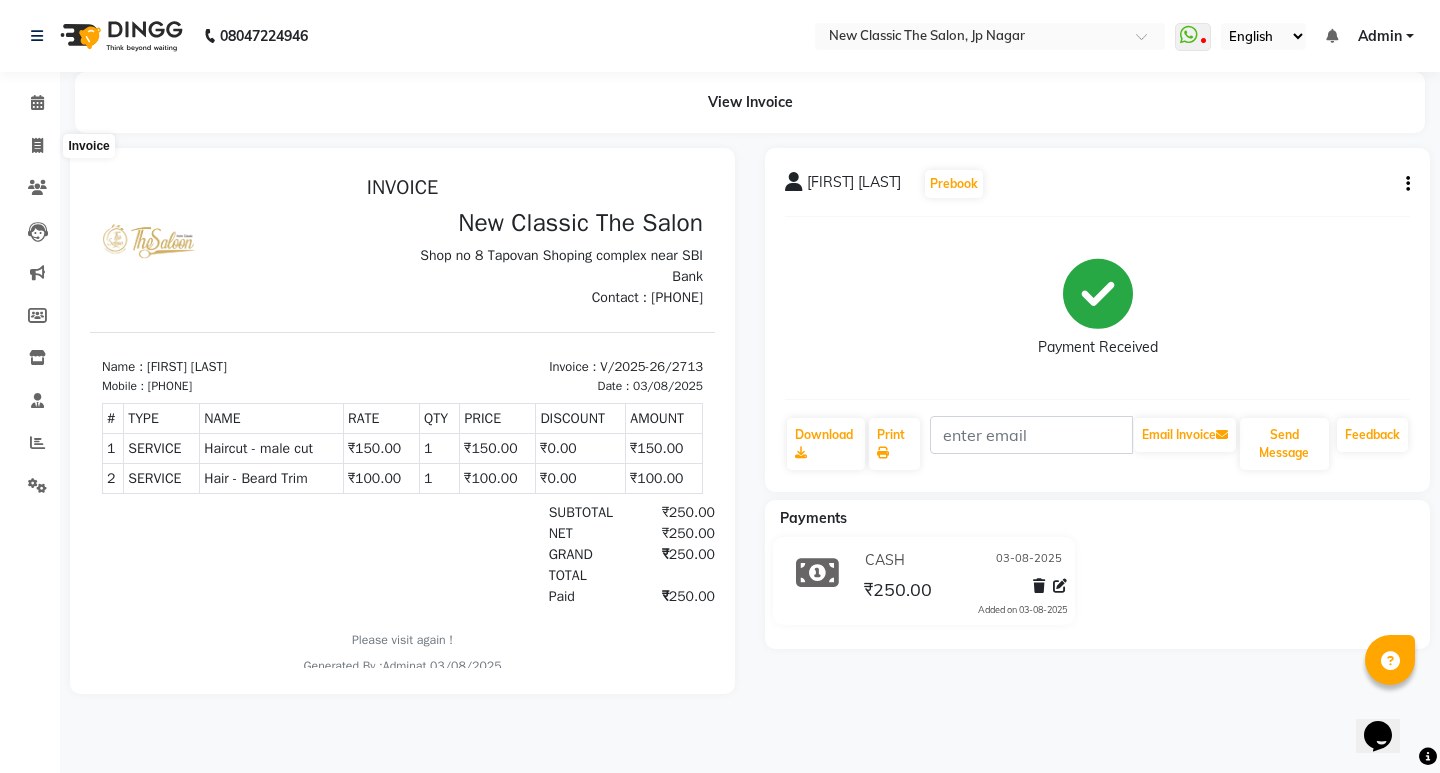select on "service" 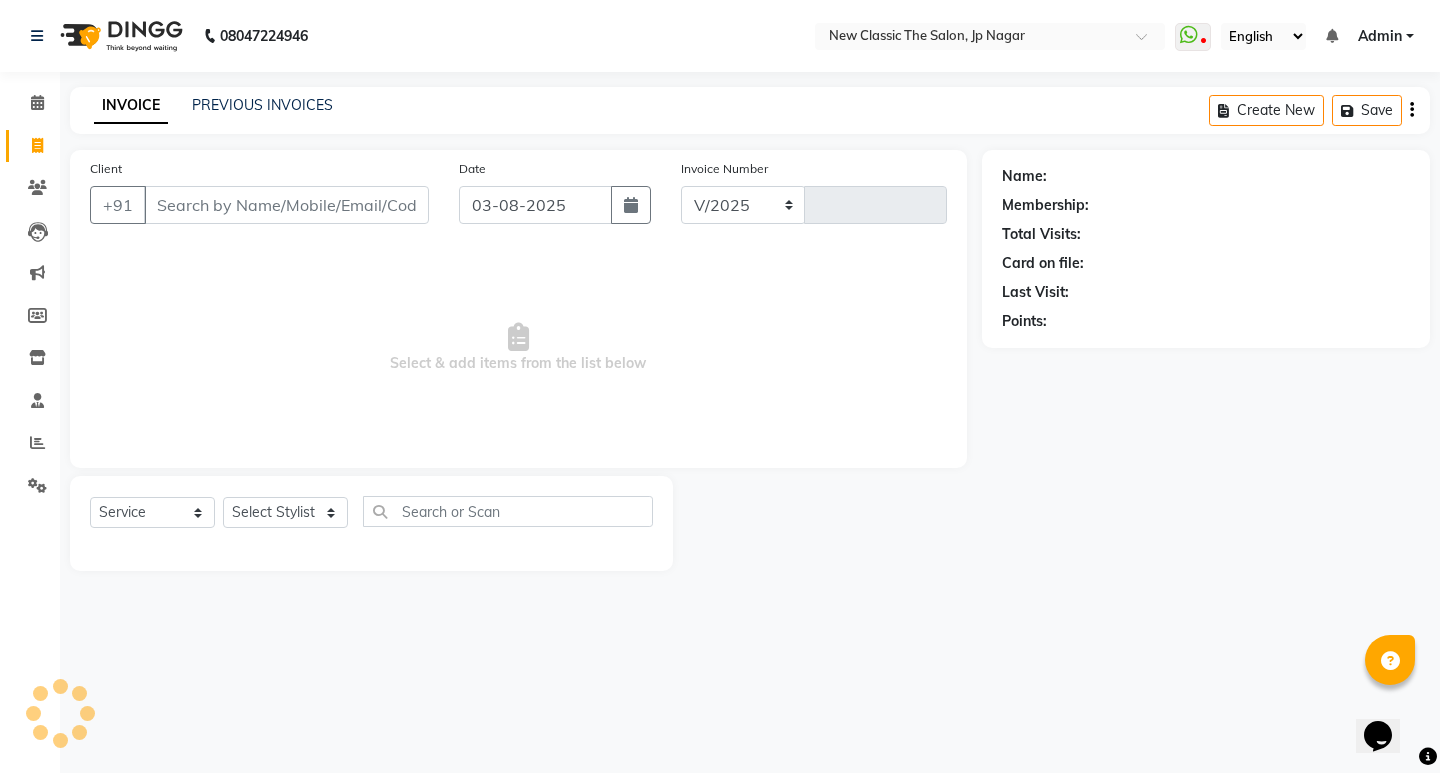 select on "4678" 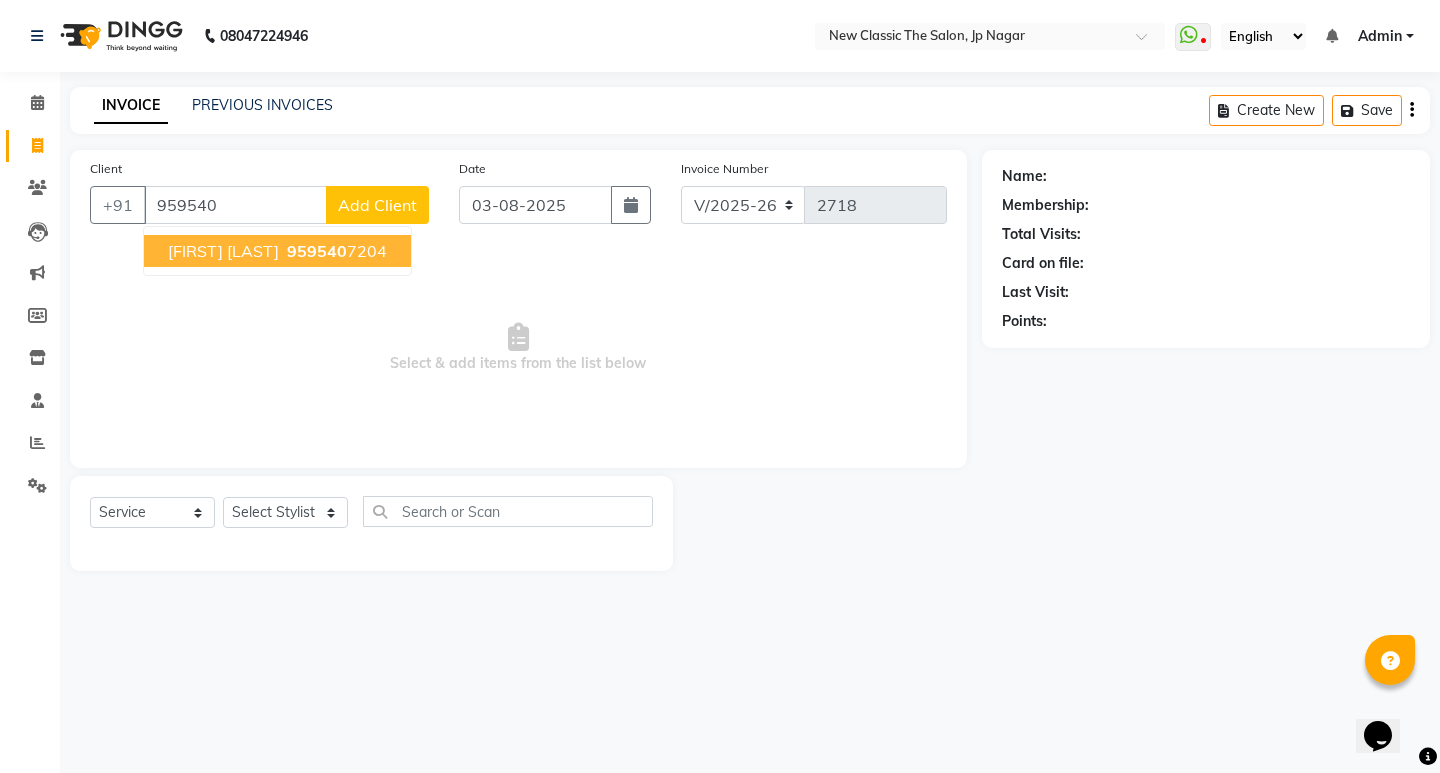 click on "959540" at bounding box center [317, 251] 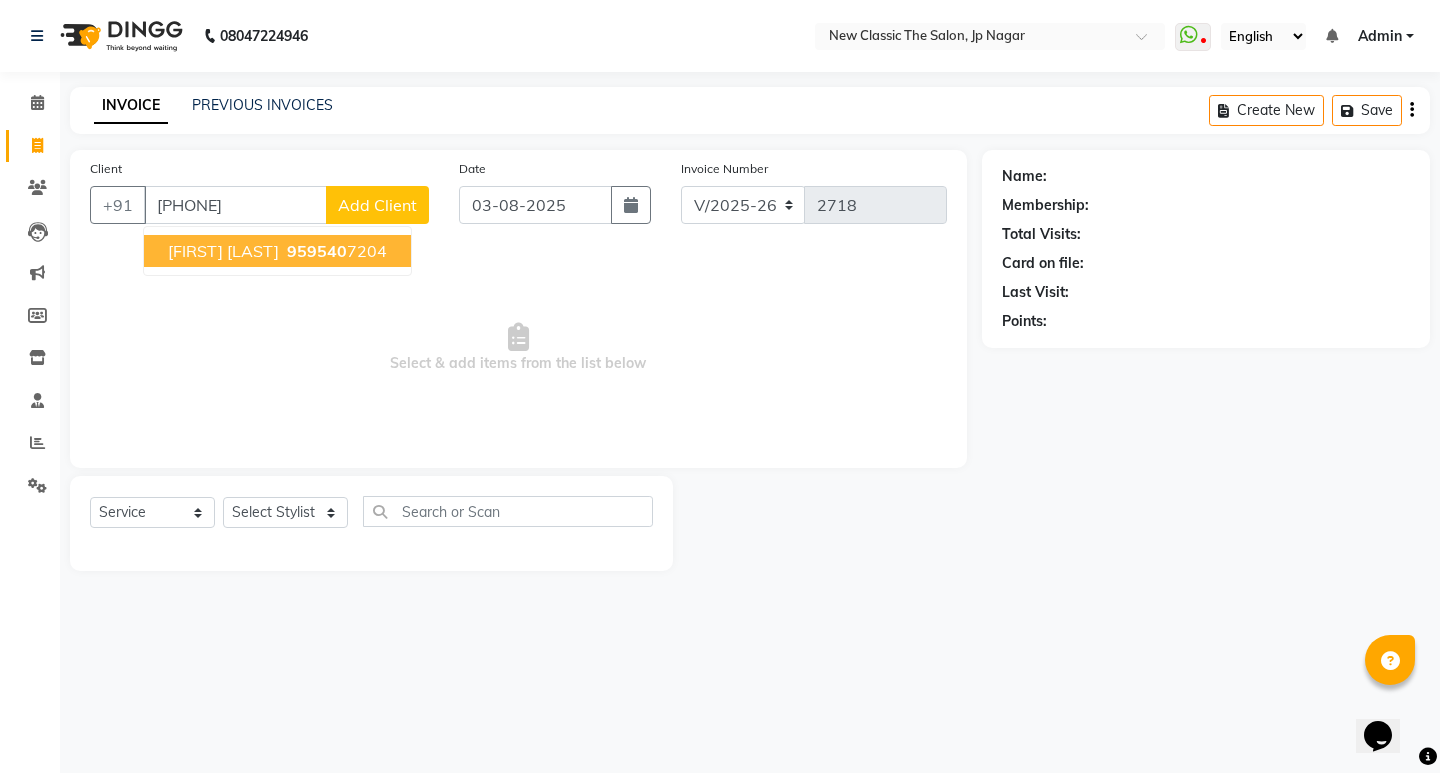 type on "9595407204" 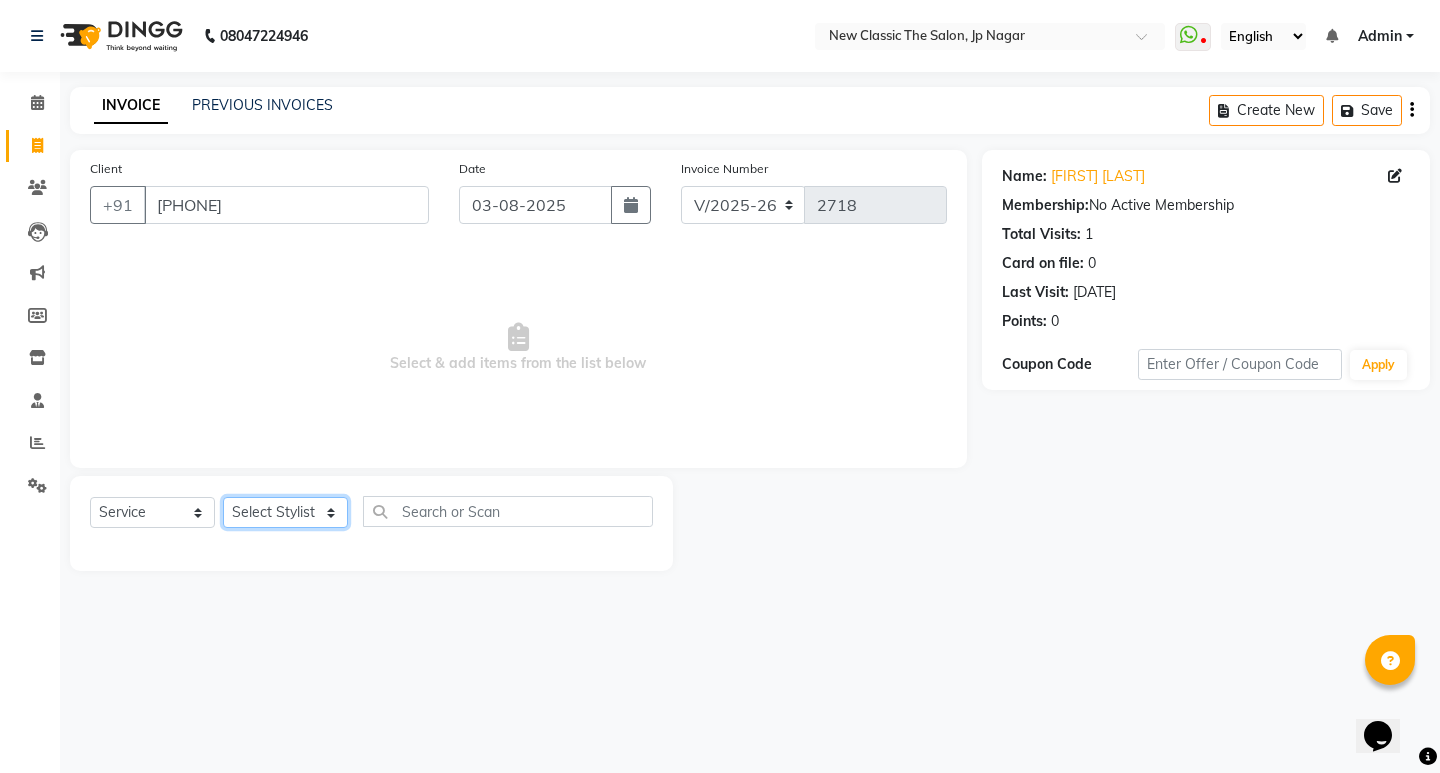 click on "Select Stylist Amit Amol Anil Kirti Komal Manager Prachi Rina Shital Smita surendra" 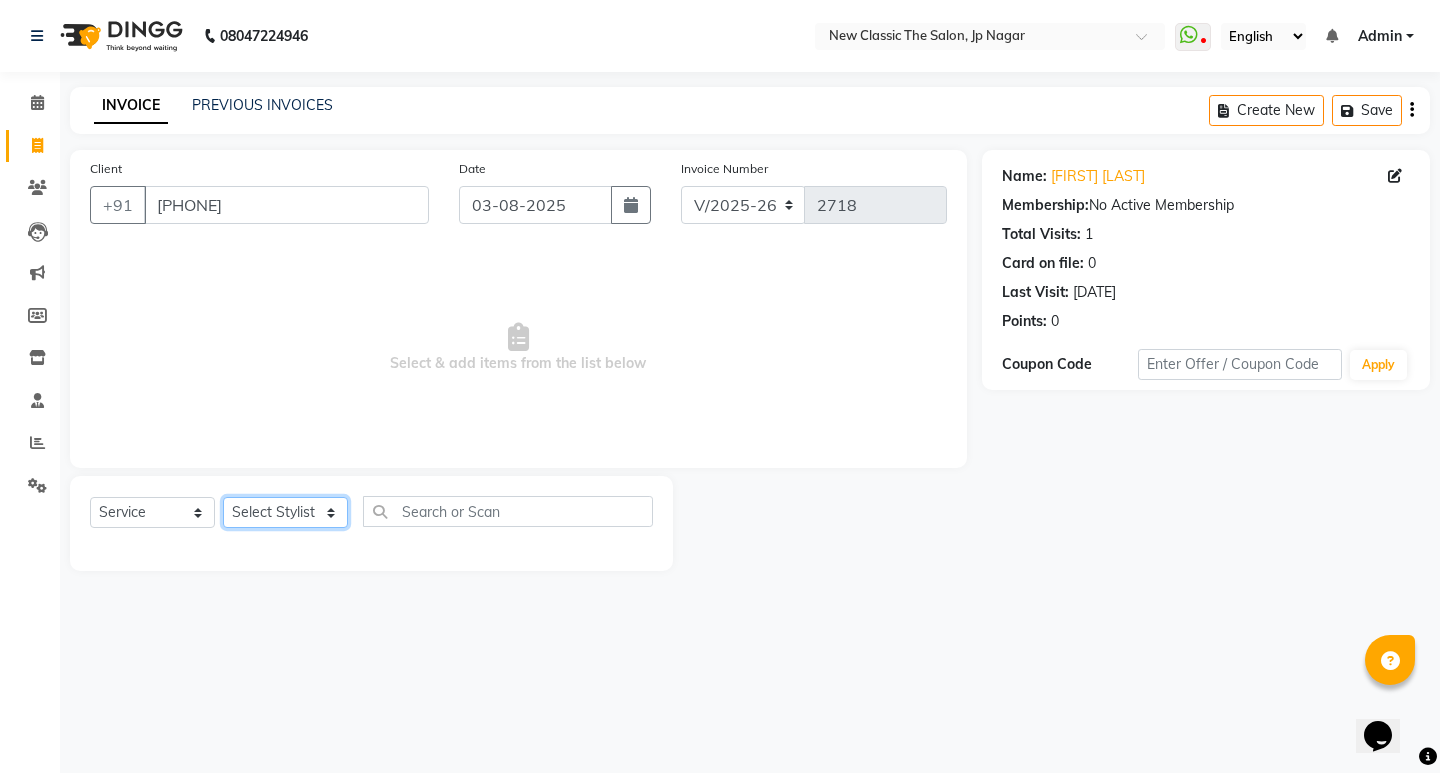 select on "27627" 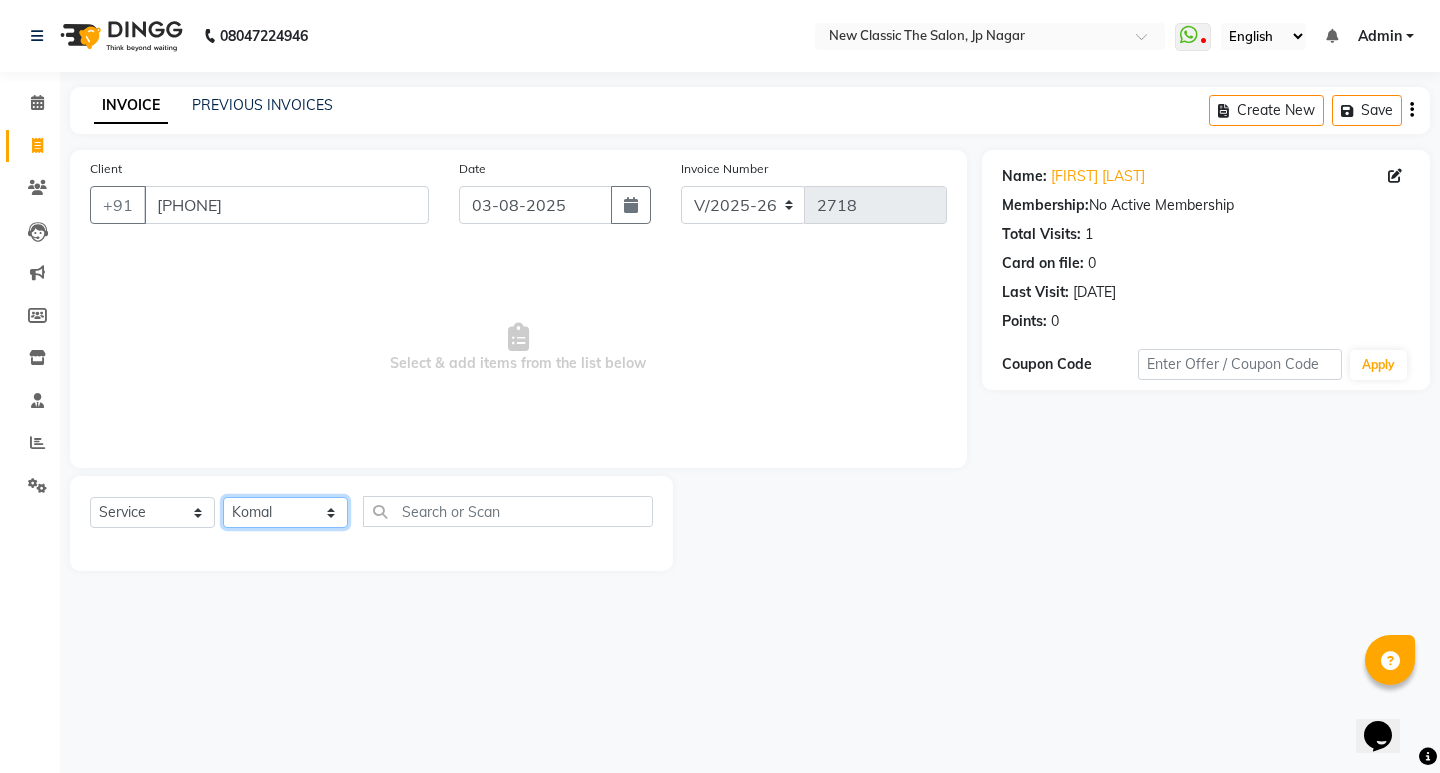 click on "Select Stylist Amit Amol Anil Kirti Komal Manager Prachi Rina Shital Smita surendra" 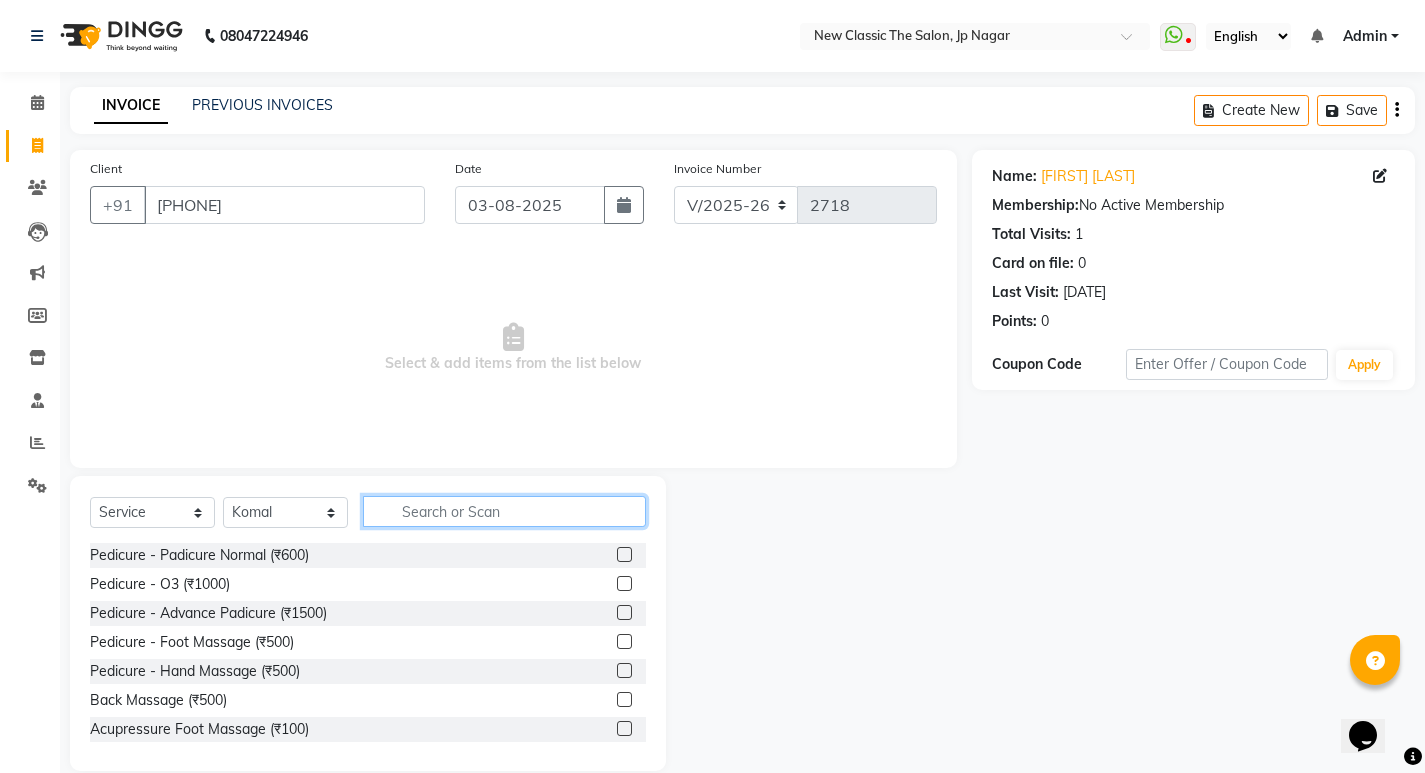 click 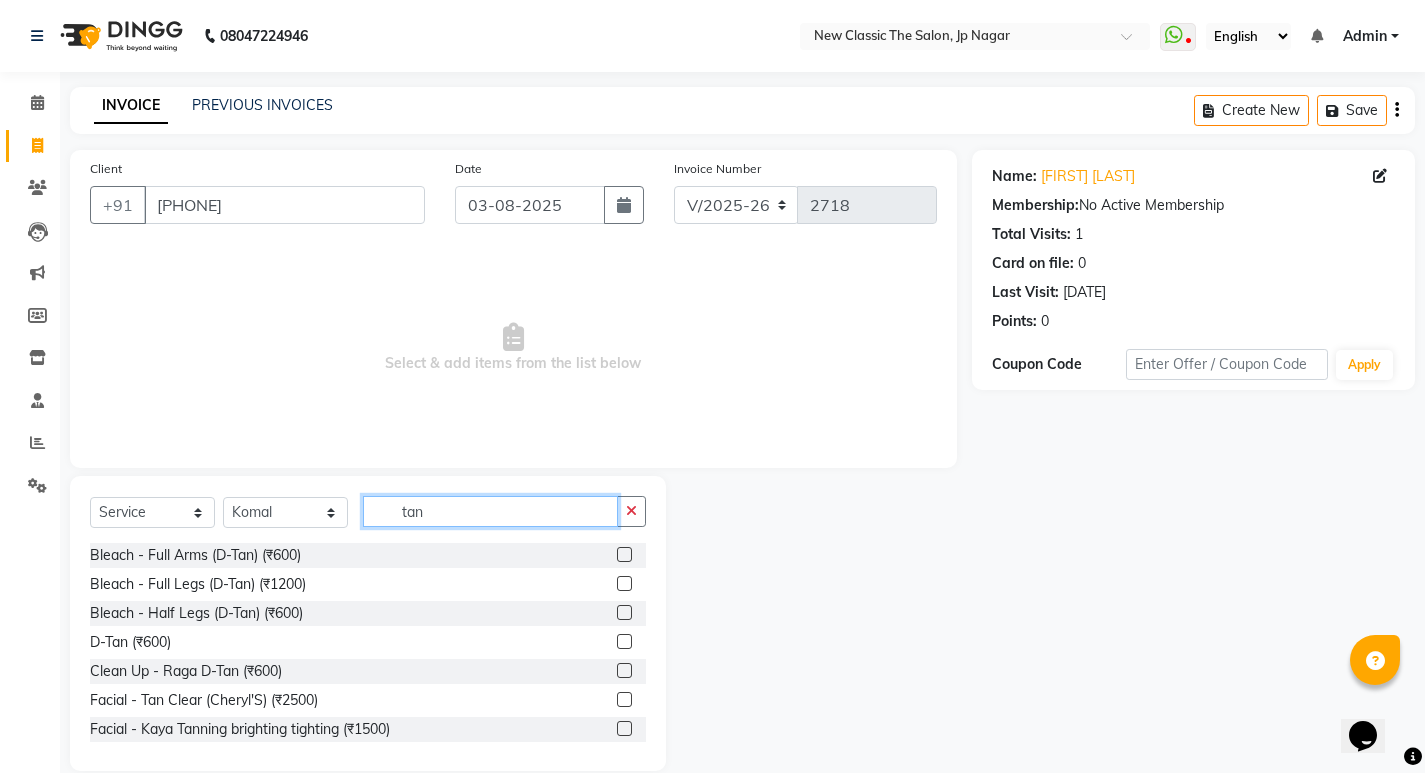 type on "tan" 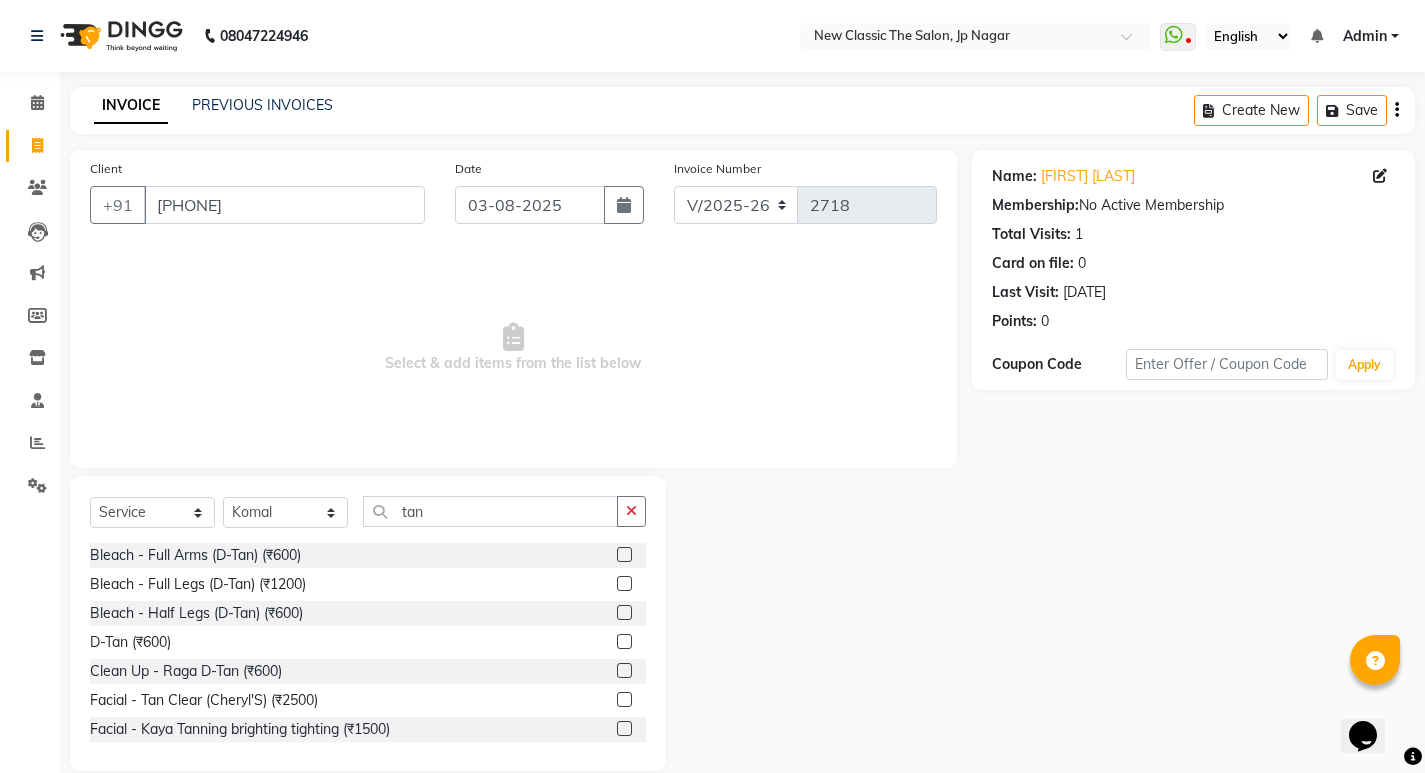 click 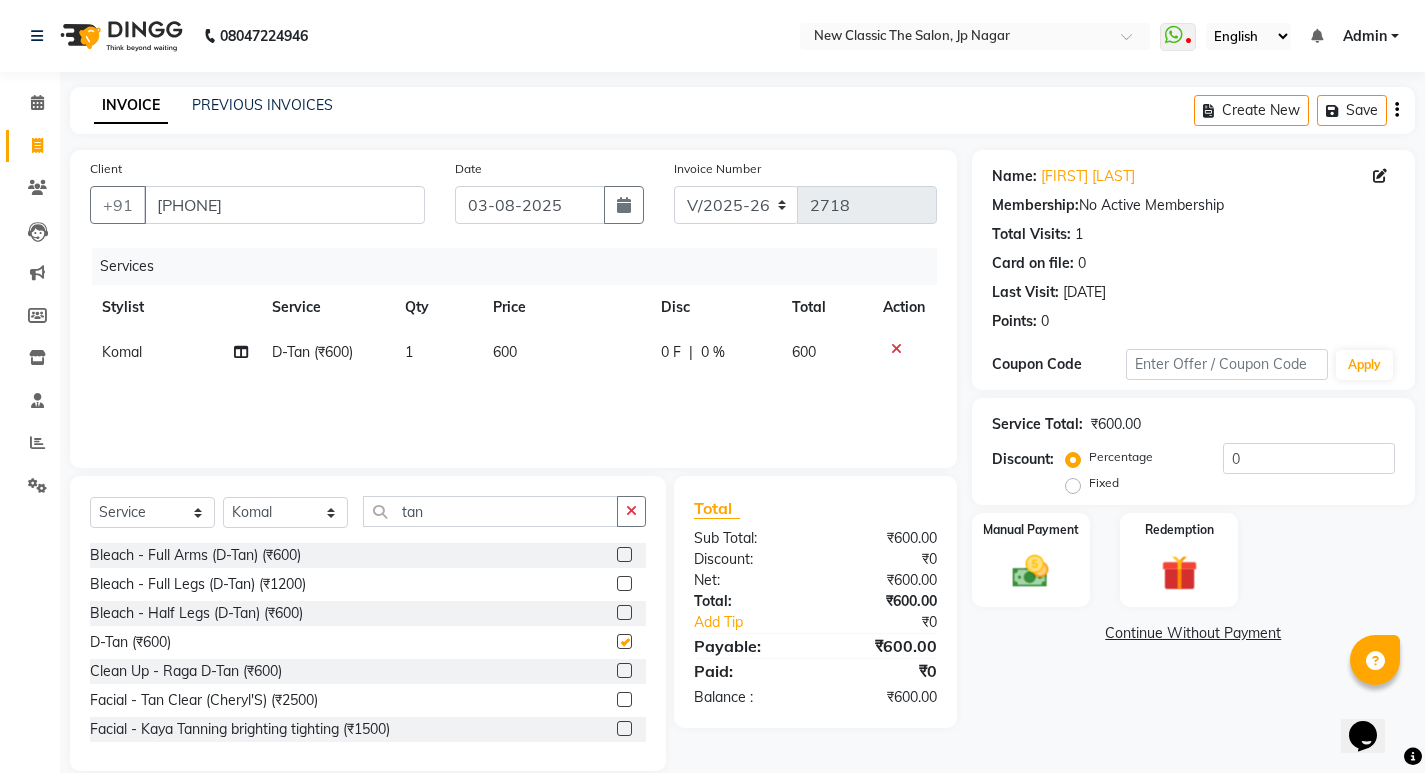 checkbox on "false" 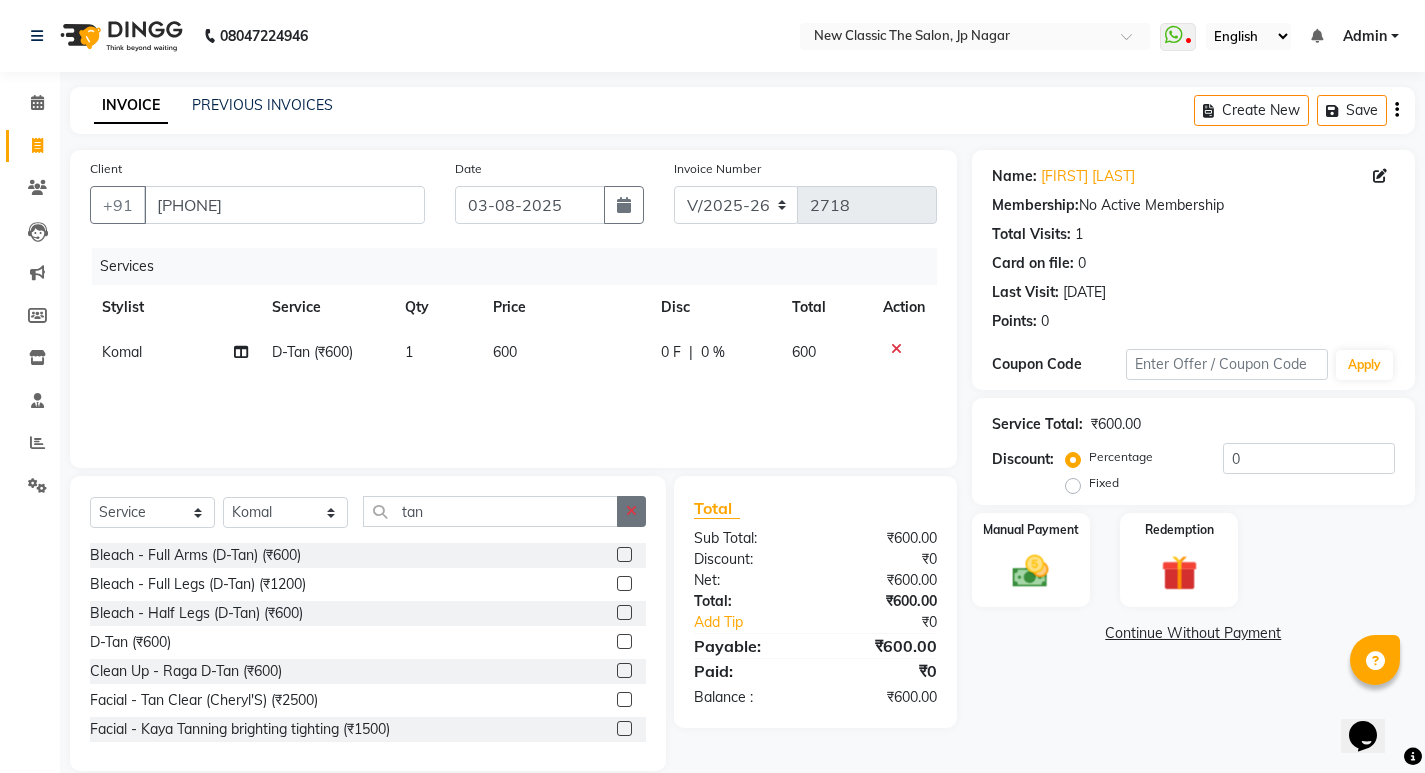 click 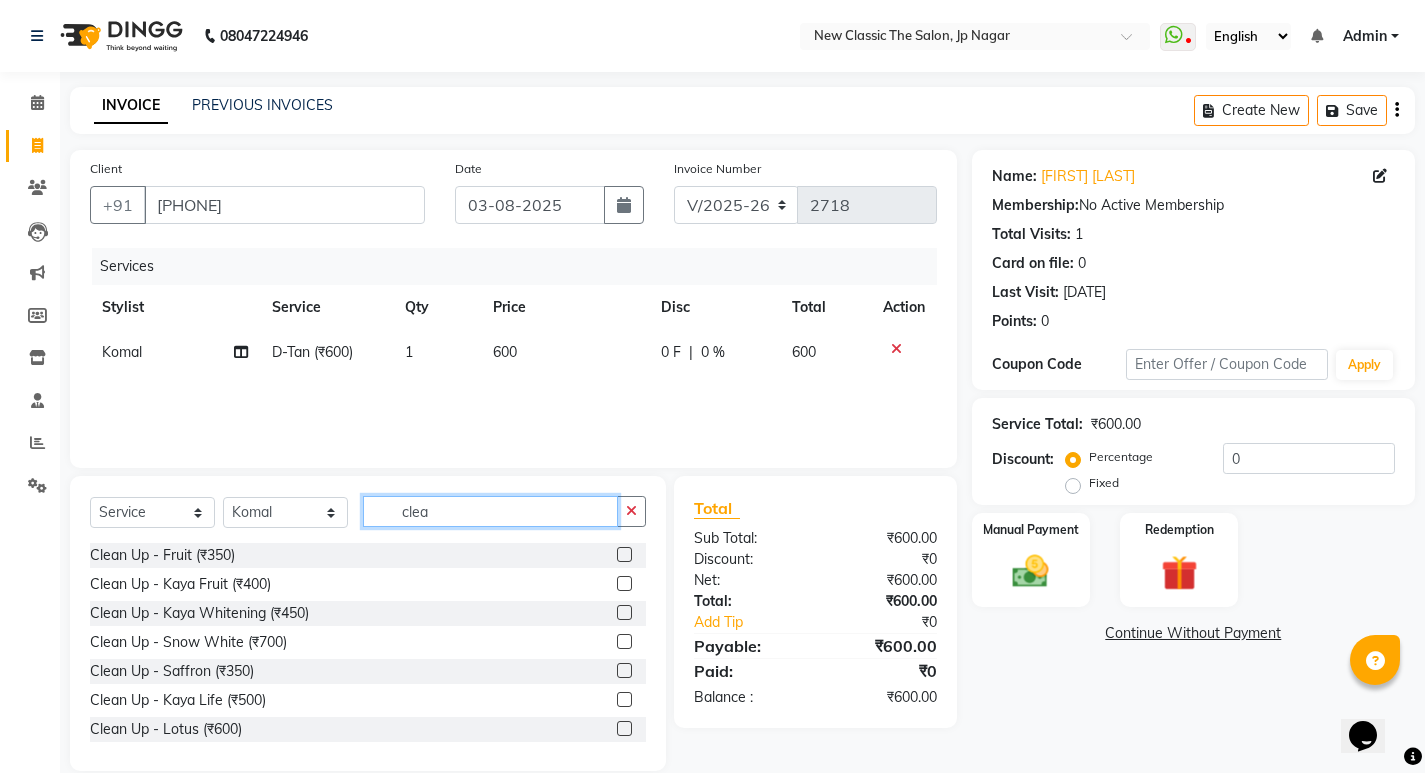 type on "clea" 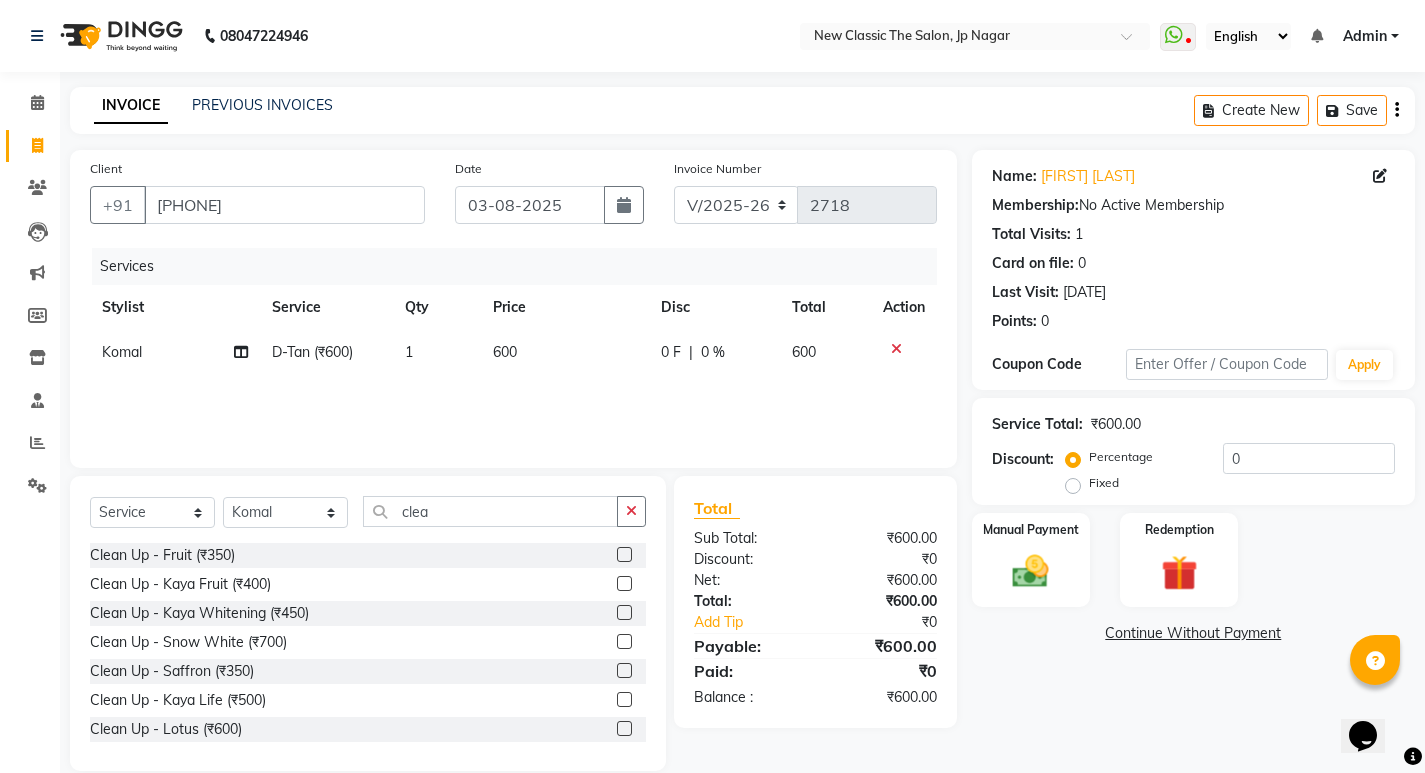 click 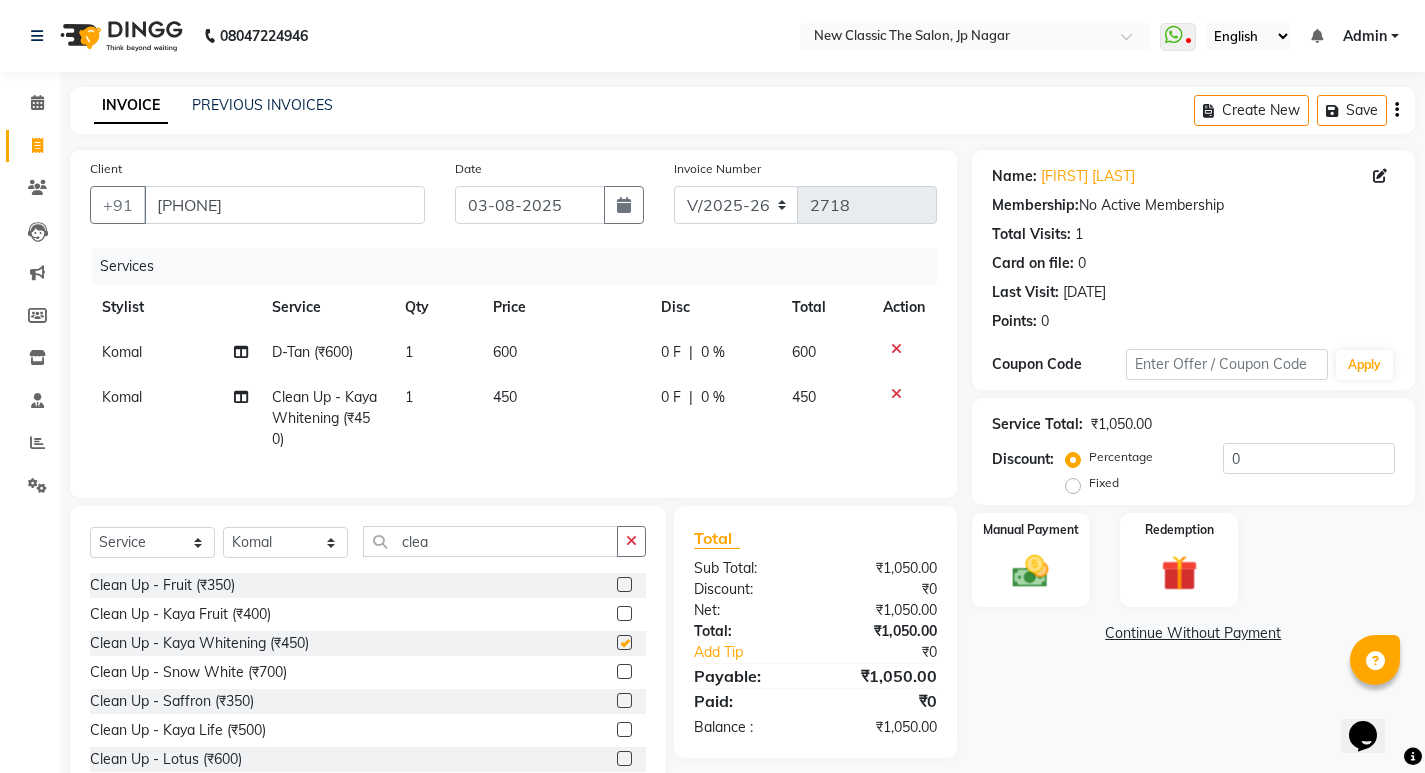 checkbox on "false" 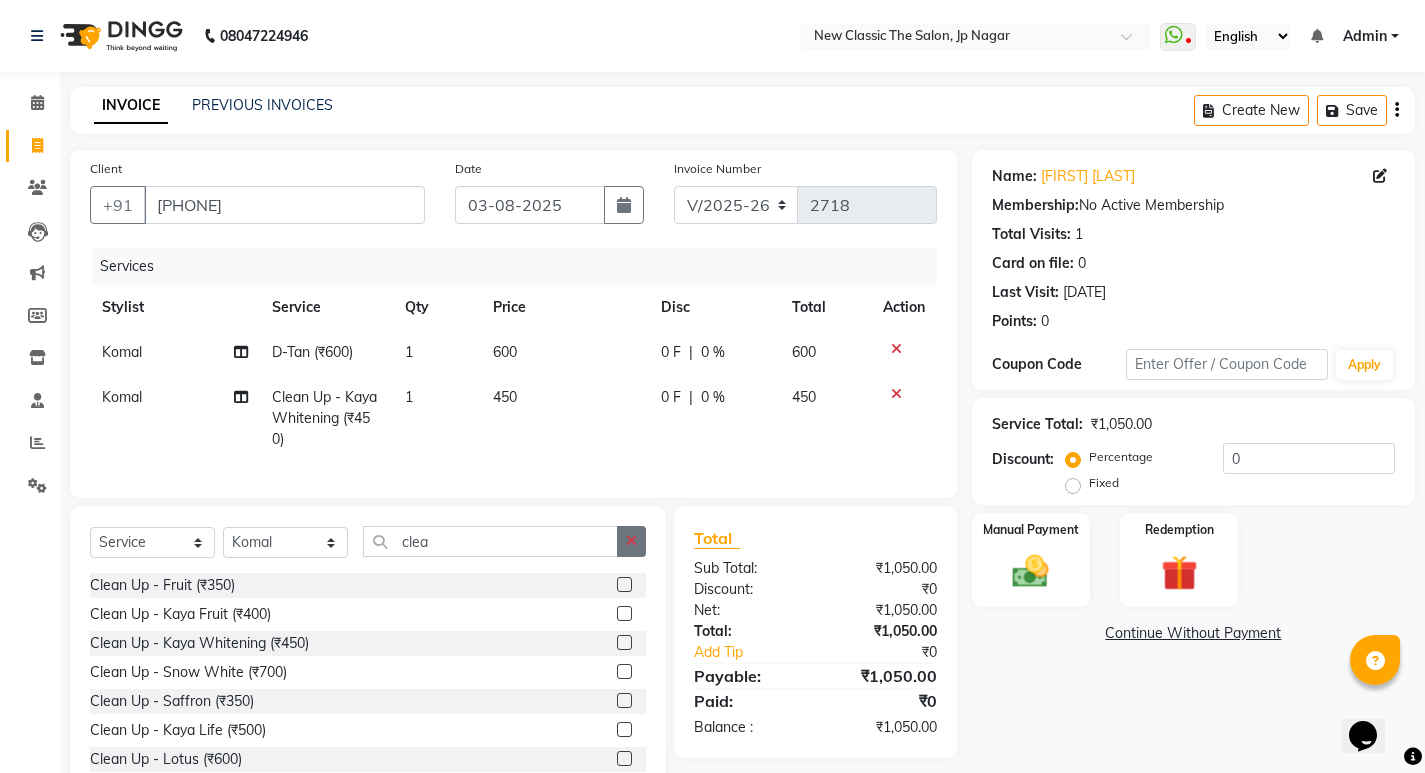 click 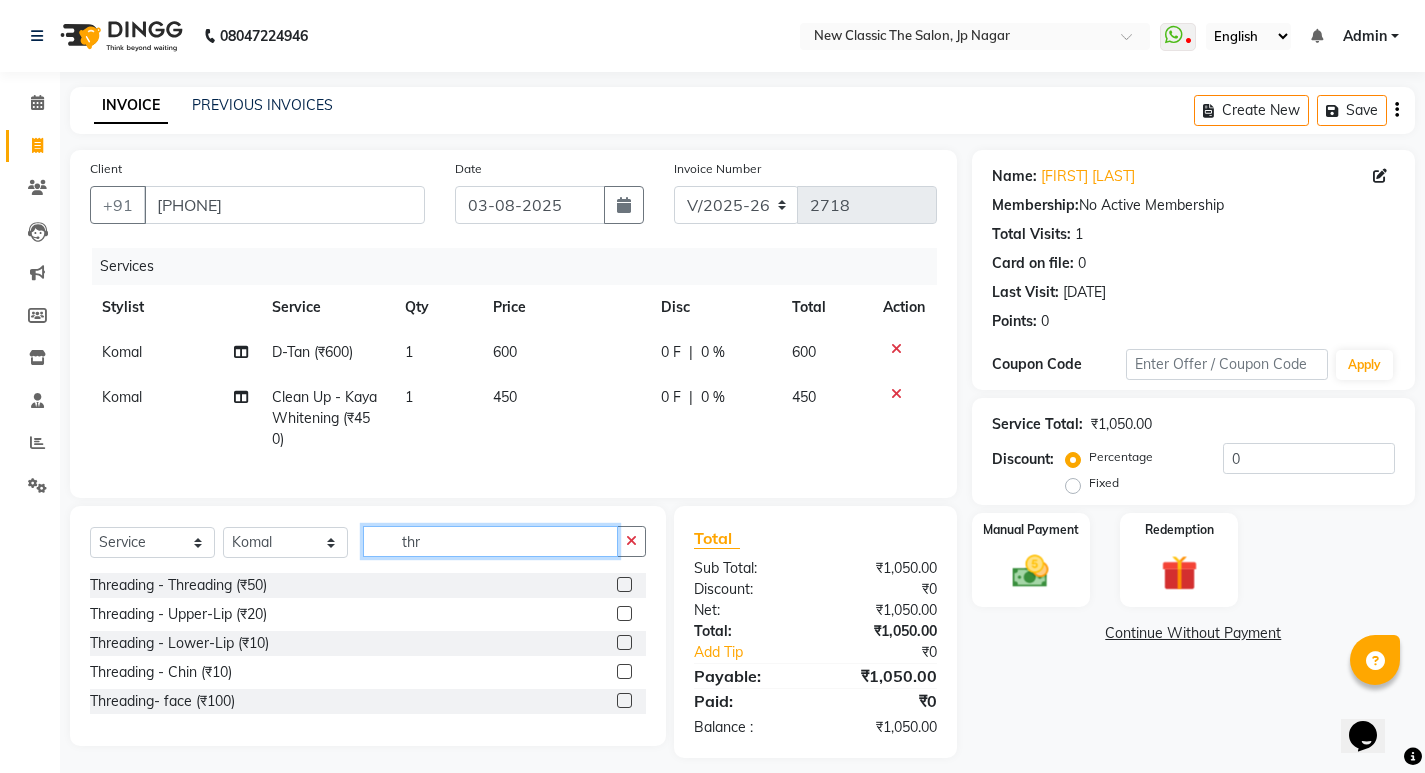 type on "thr" 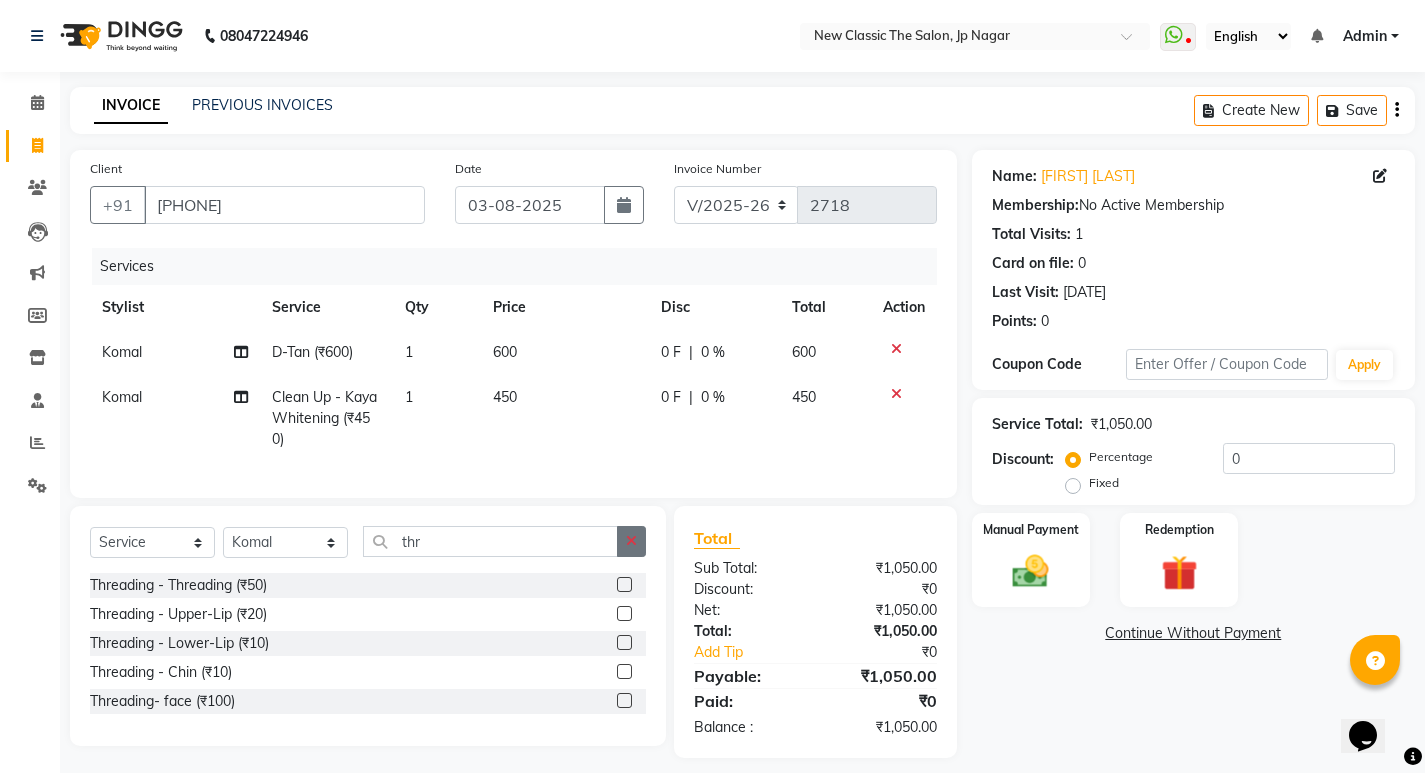 drag, startPoint x: 623, startPoint y: 596, endPoint x: 625, endPoint y: 615, distance: 19.104973 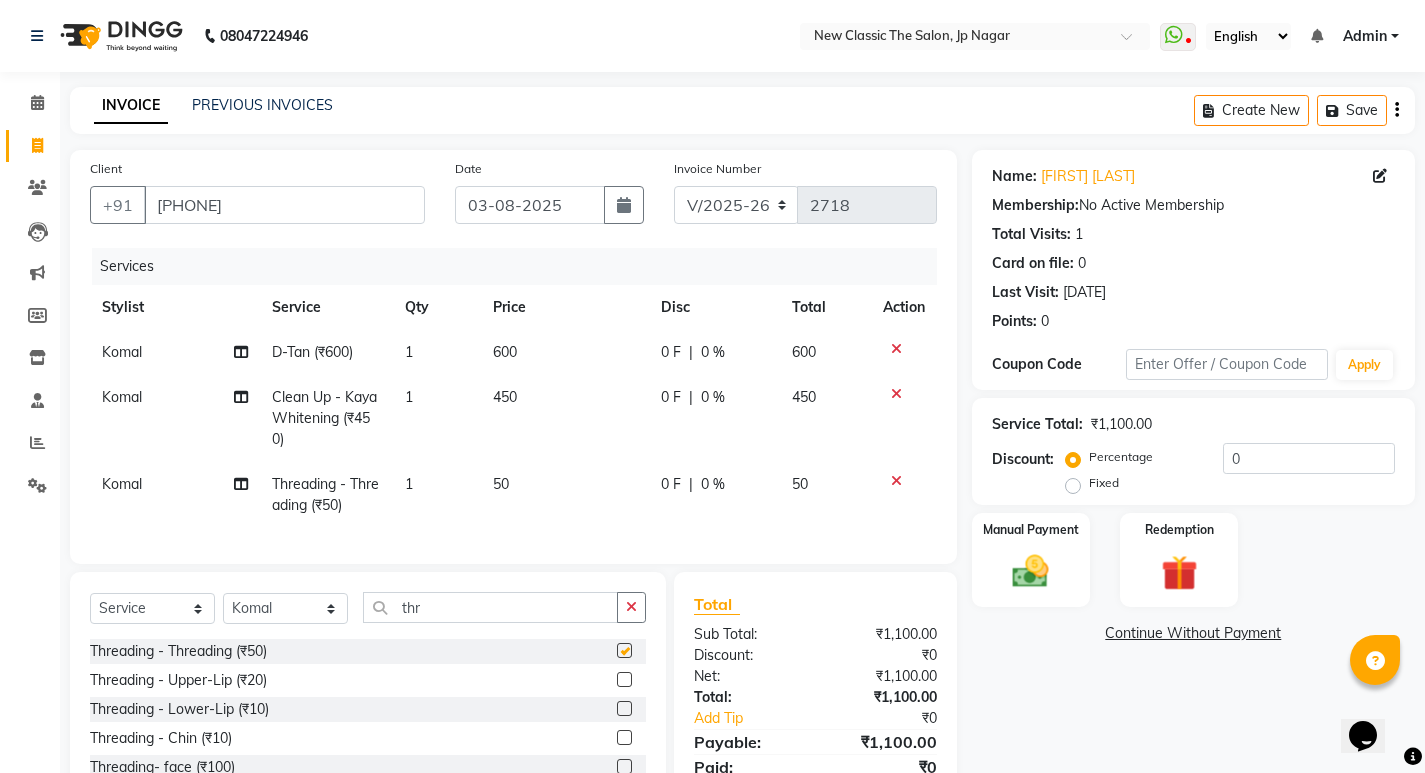 checkbox on "false" 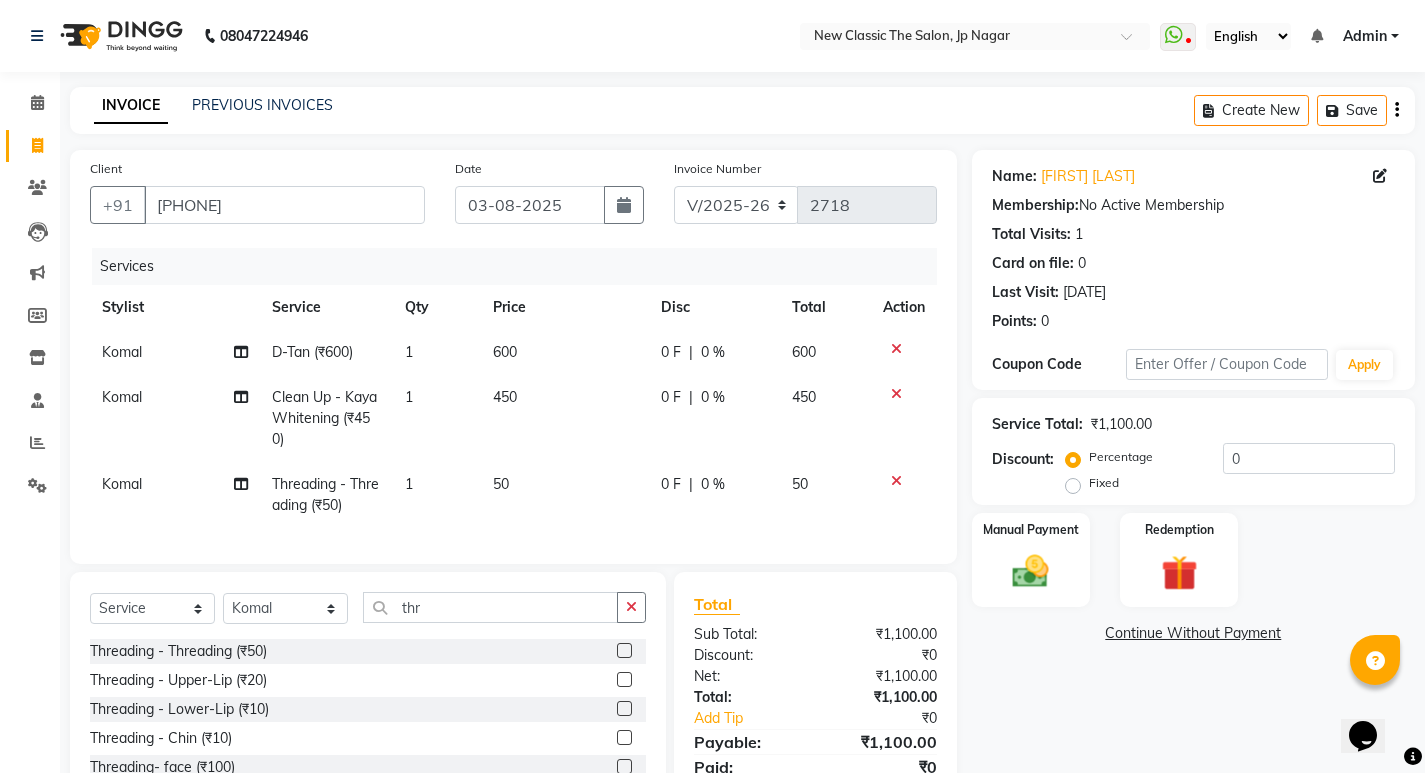 click 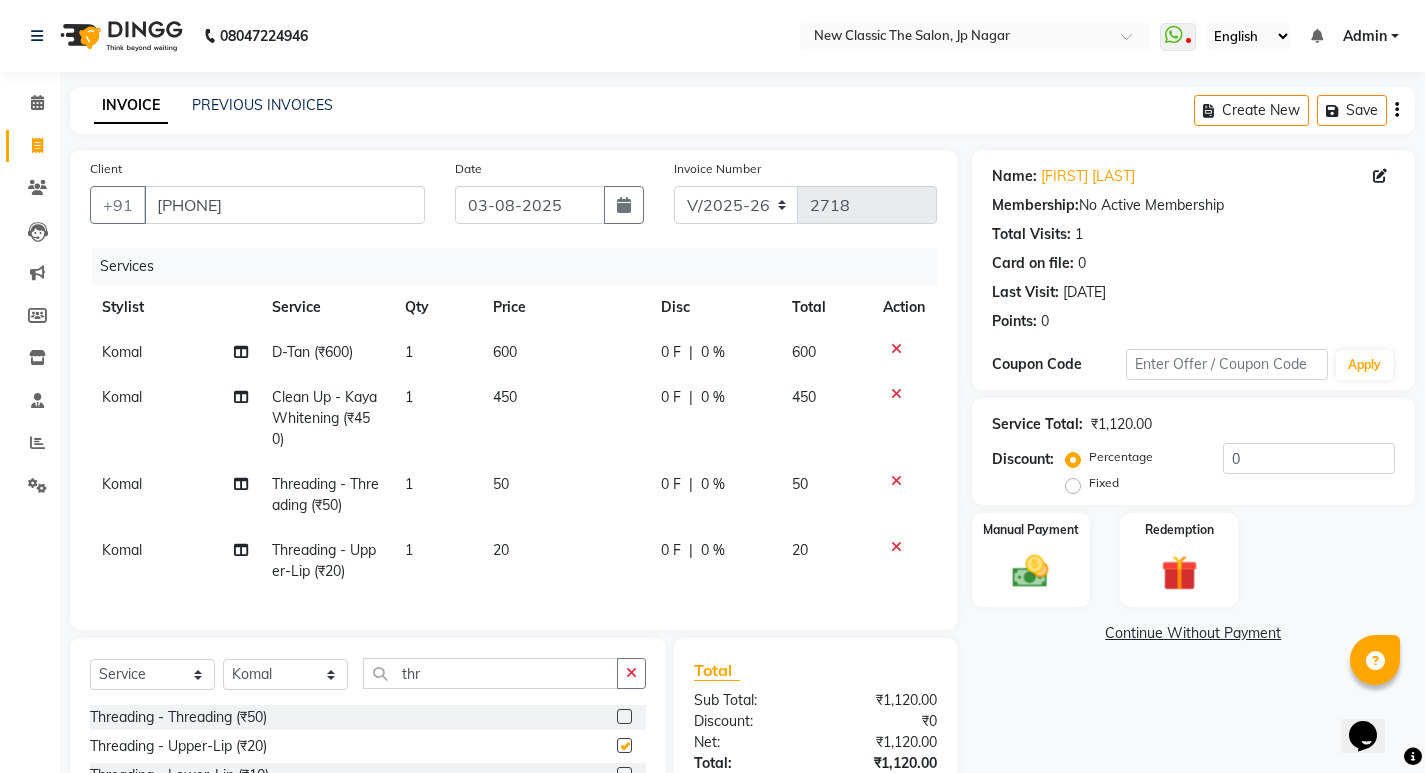 checkbox on "false" 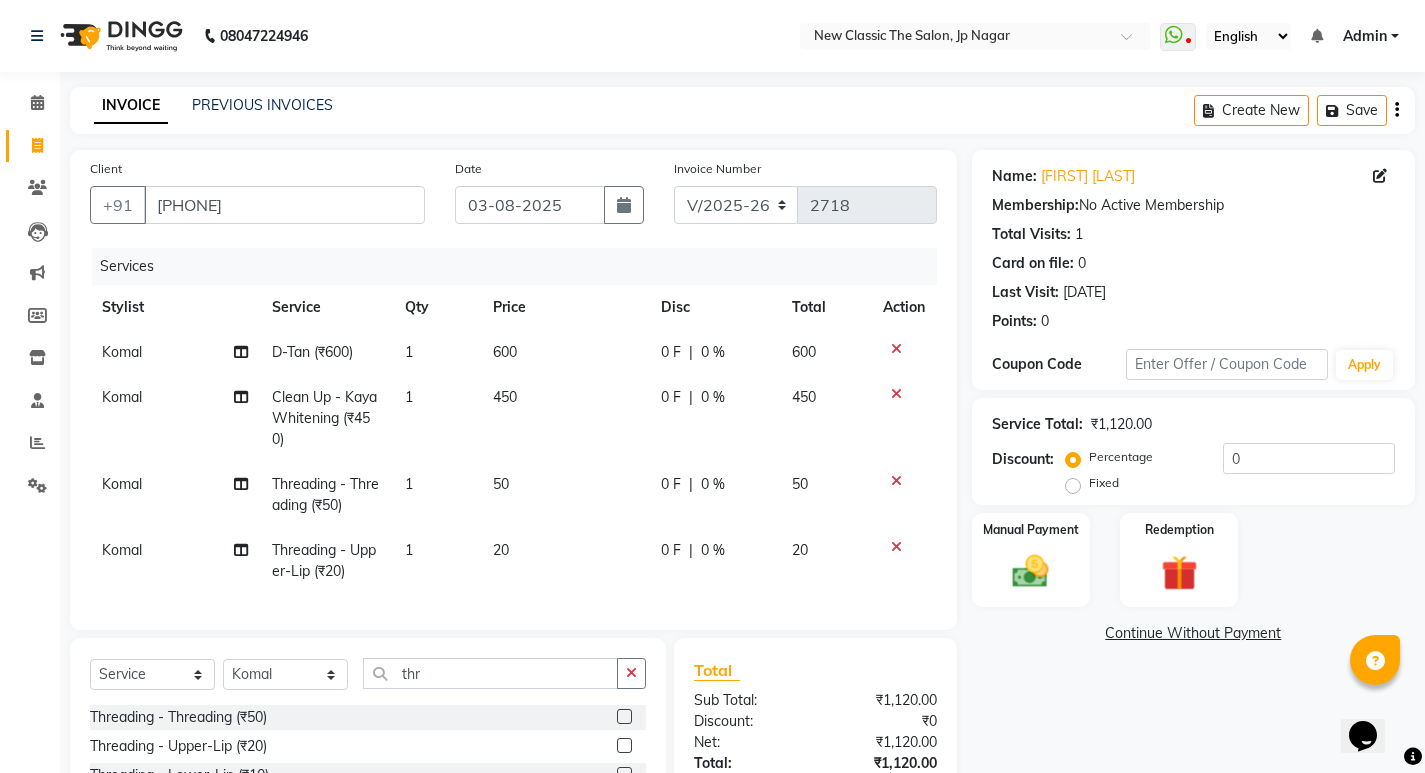 click on "0 F | 0 %" 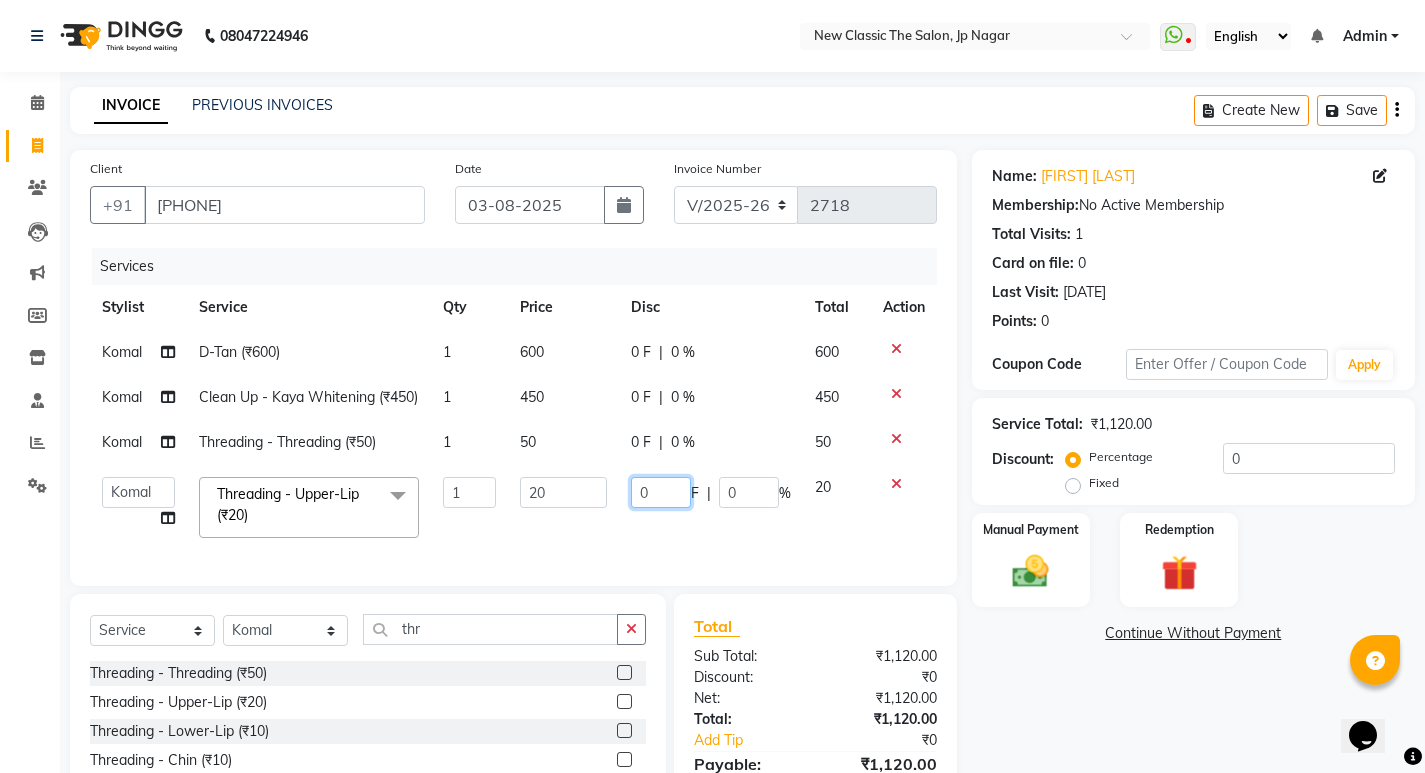 click on "0" 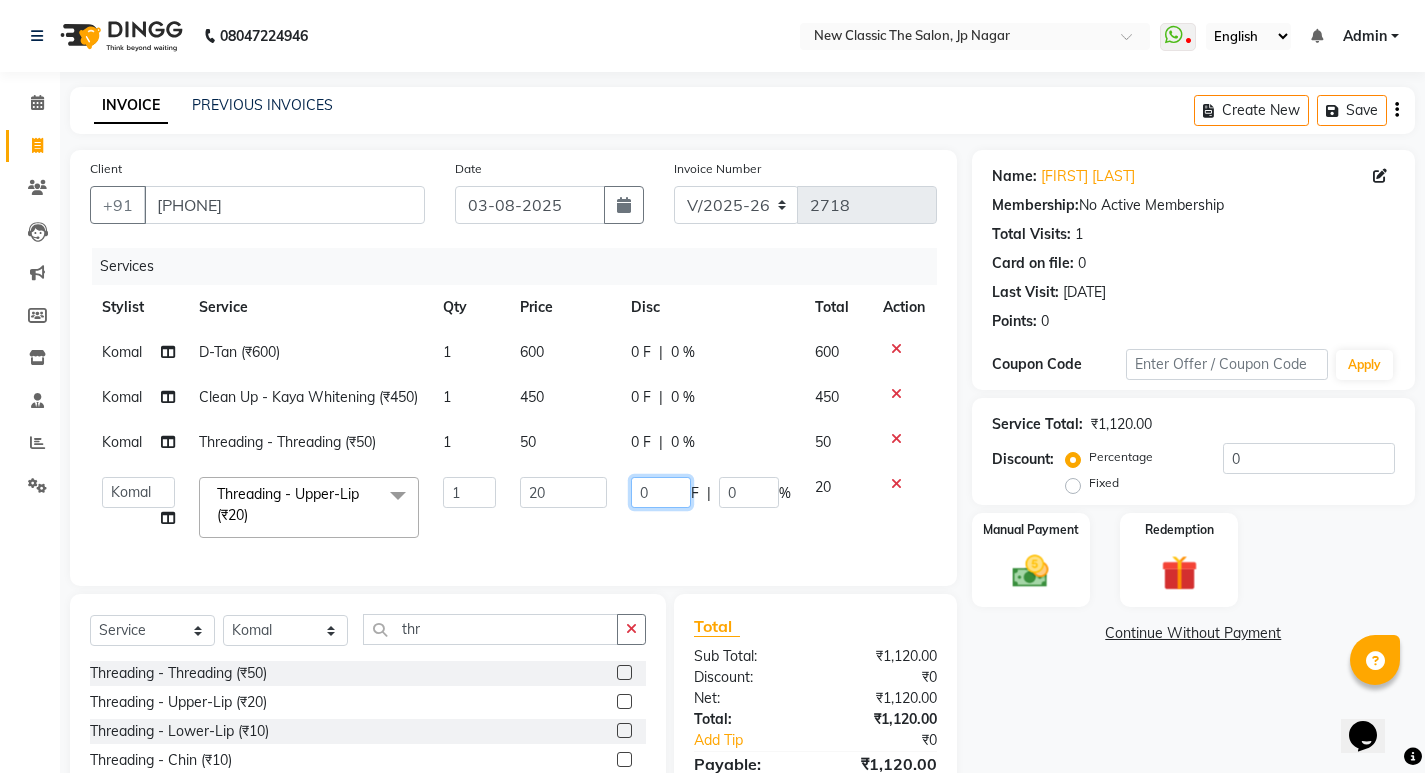 type on "10" 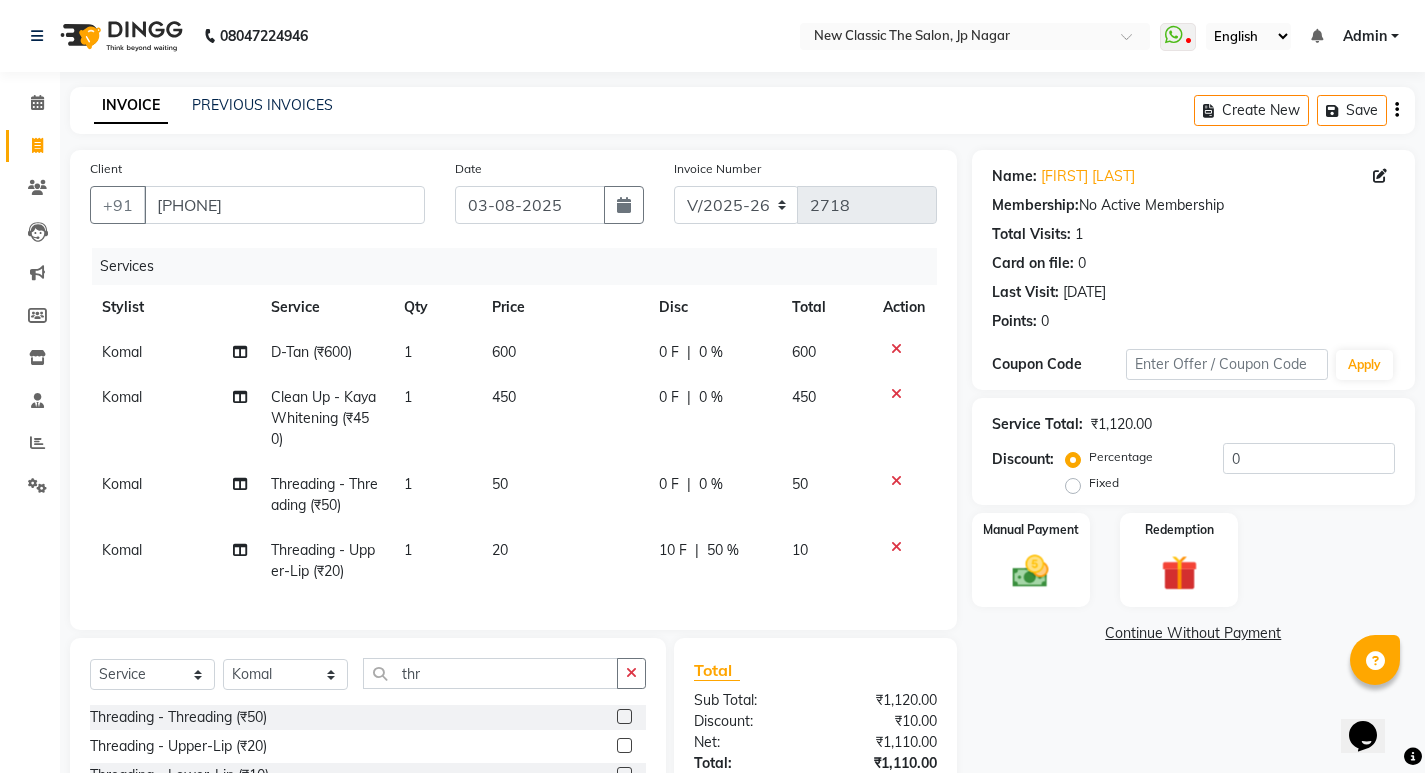 click on "20" 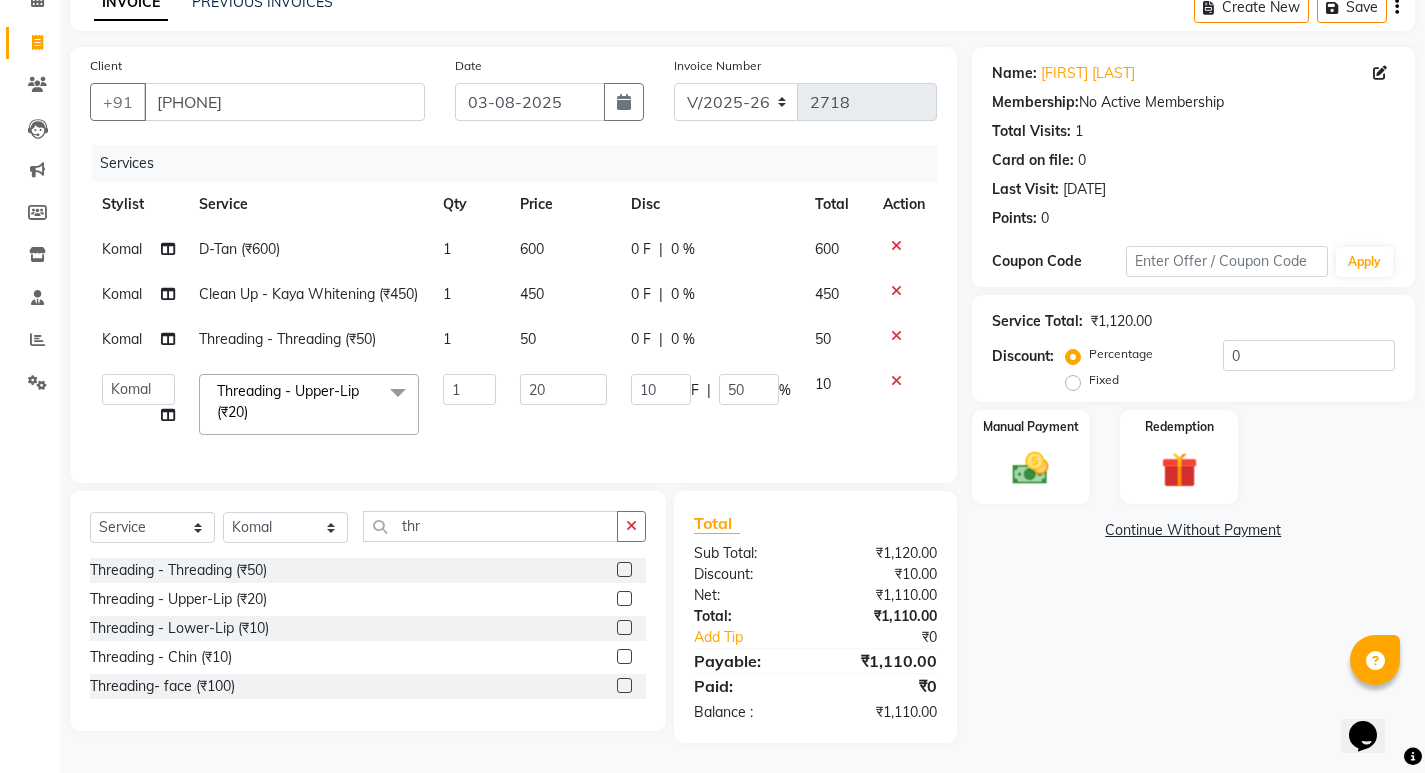 scroll, scrollTop: 139, scrollLeft: 0, axis: vertical 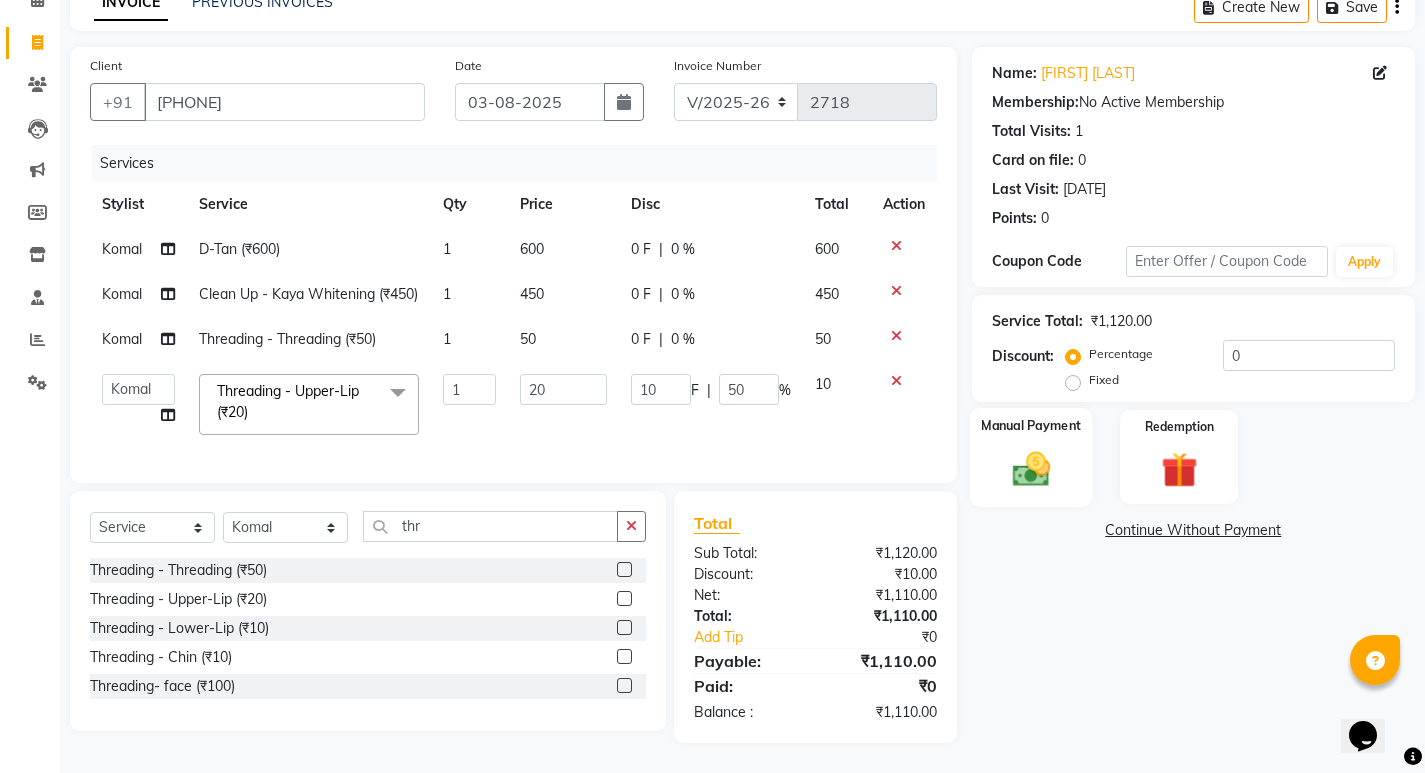 click 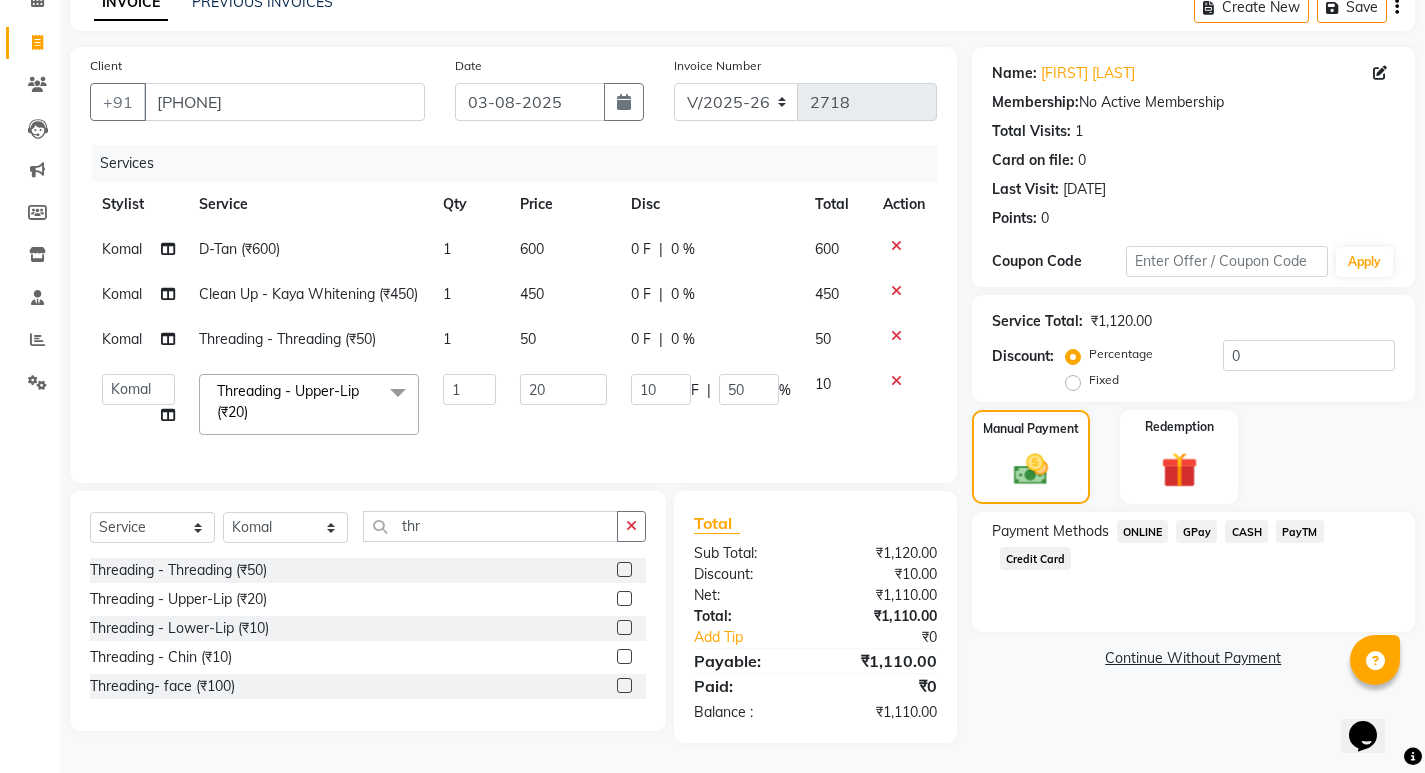 click on "ONLINE" 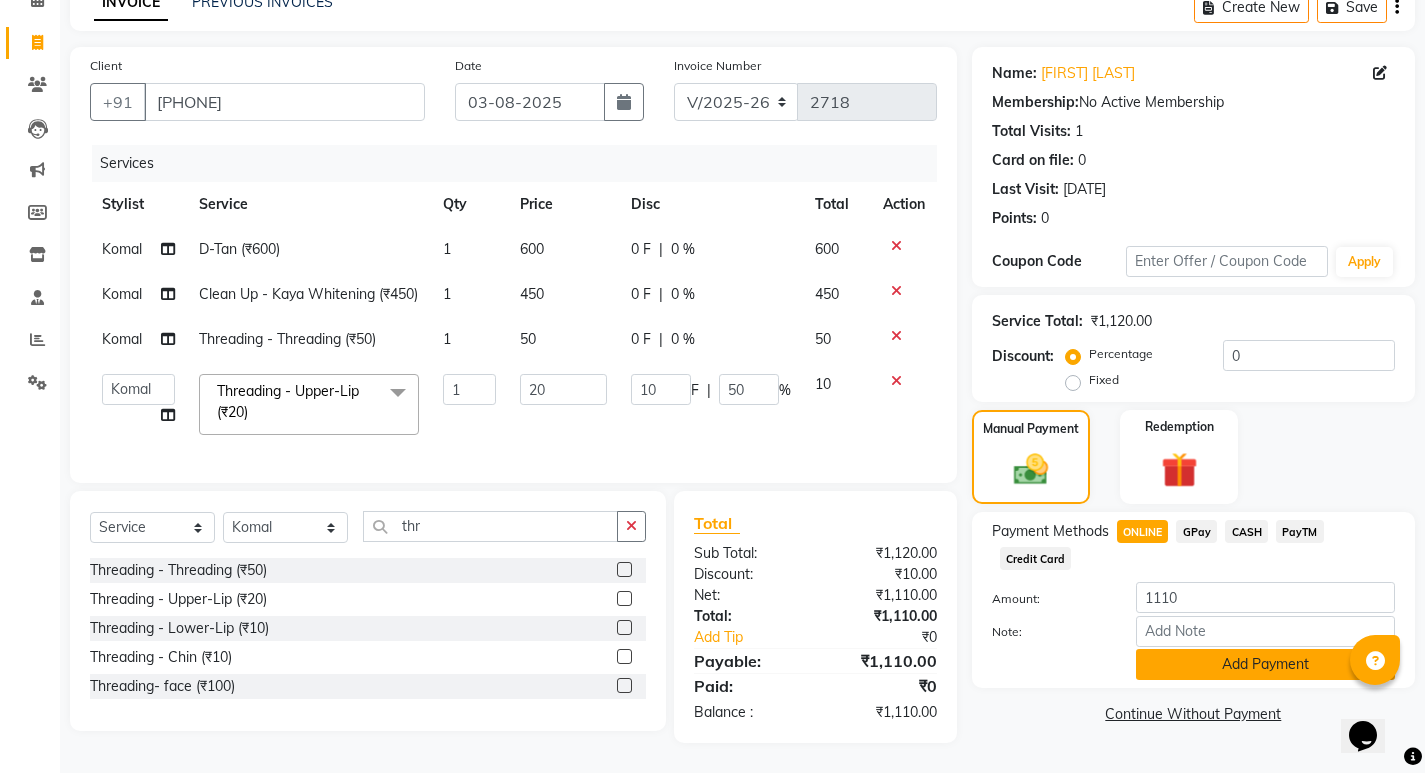 click on "Add Payment" 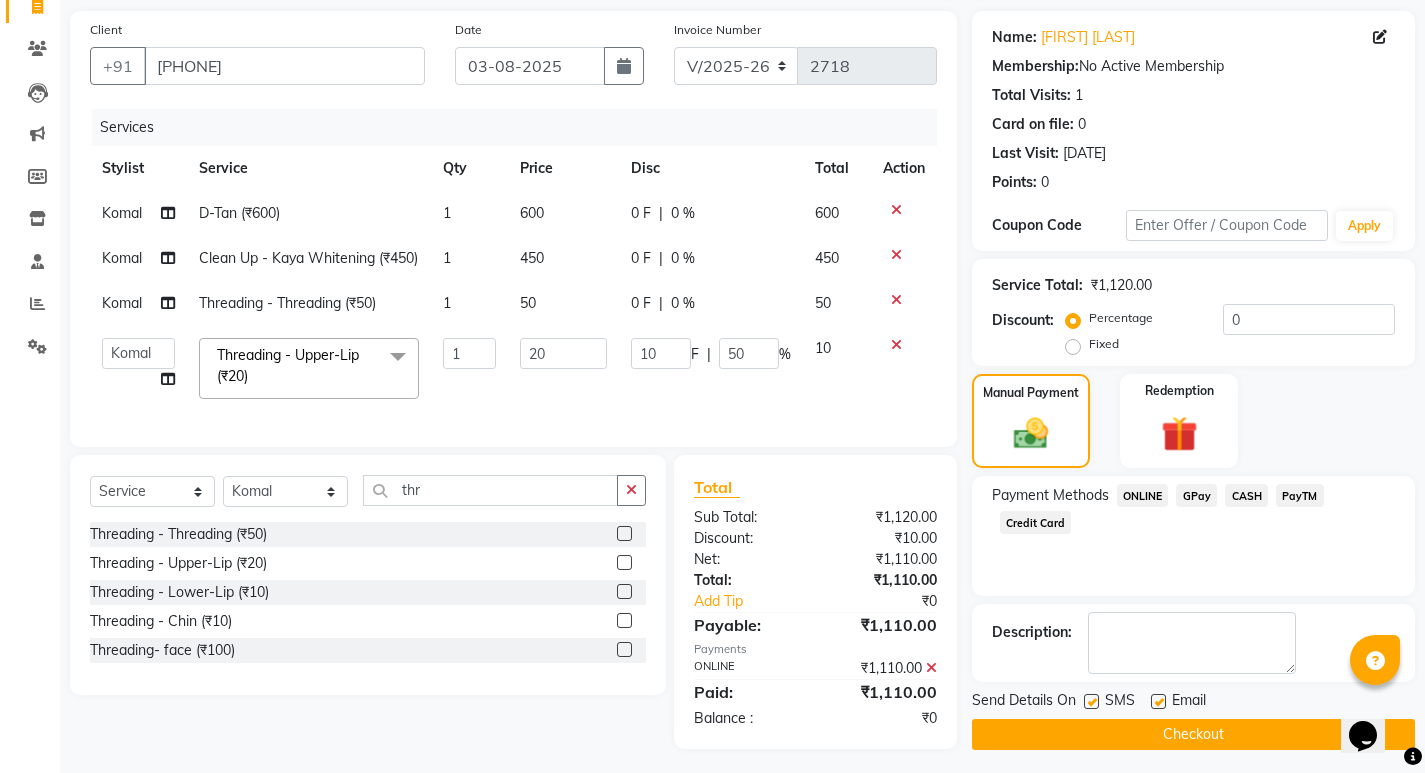 scroll, scrollTop: 181, scrollLeft: 0, axis: vertical 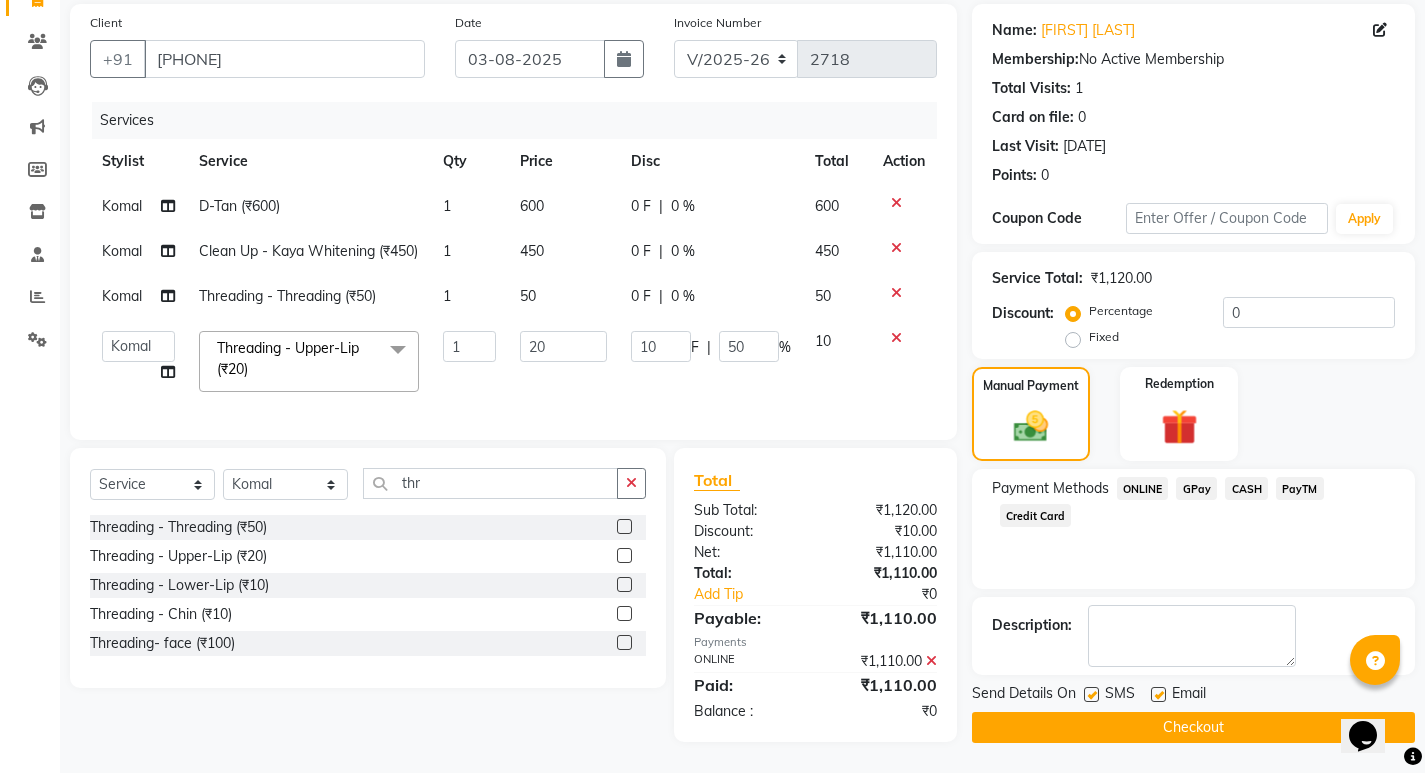 click on "Checkout" 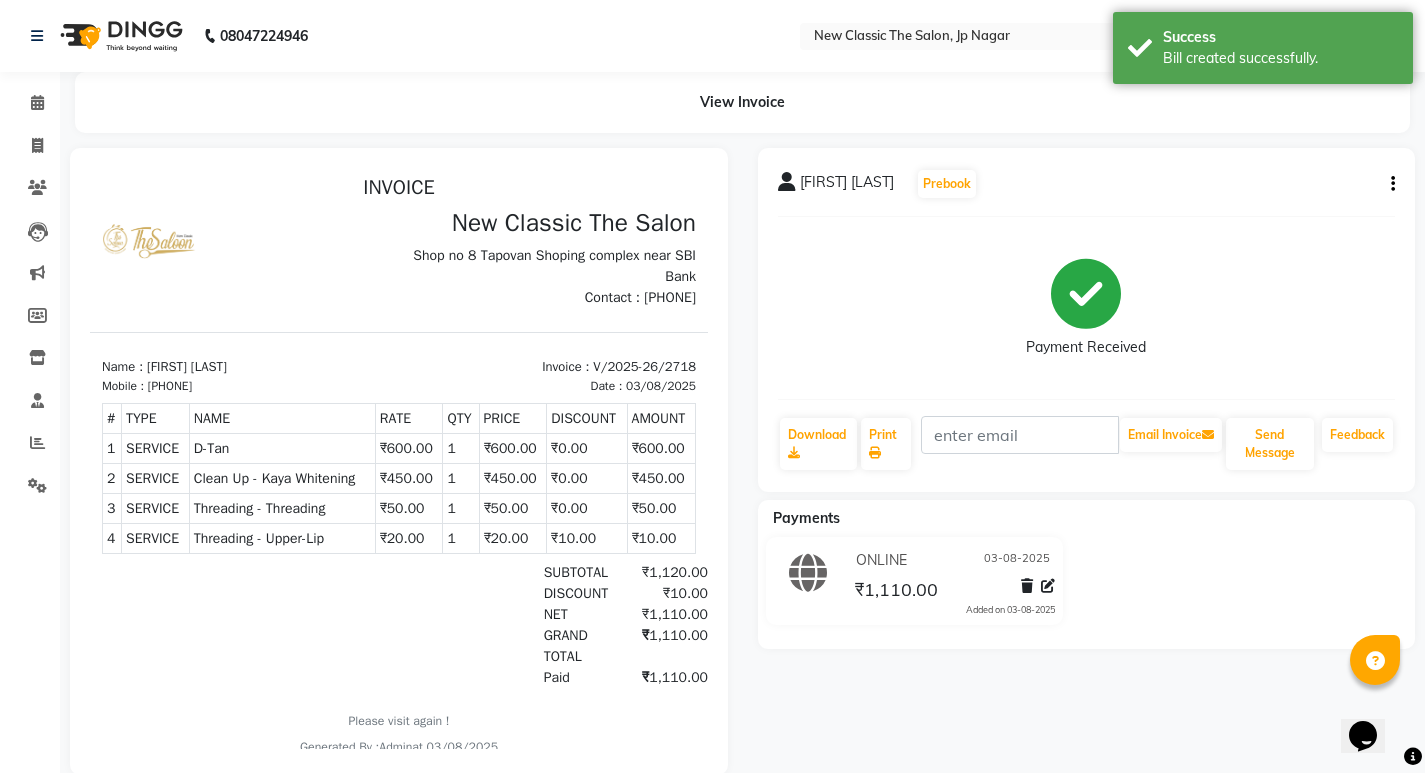 scroll, scrollTop: 0, scrollLeft: 0, axis: both 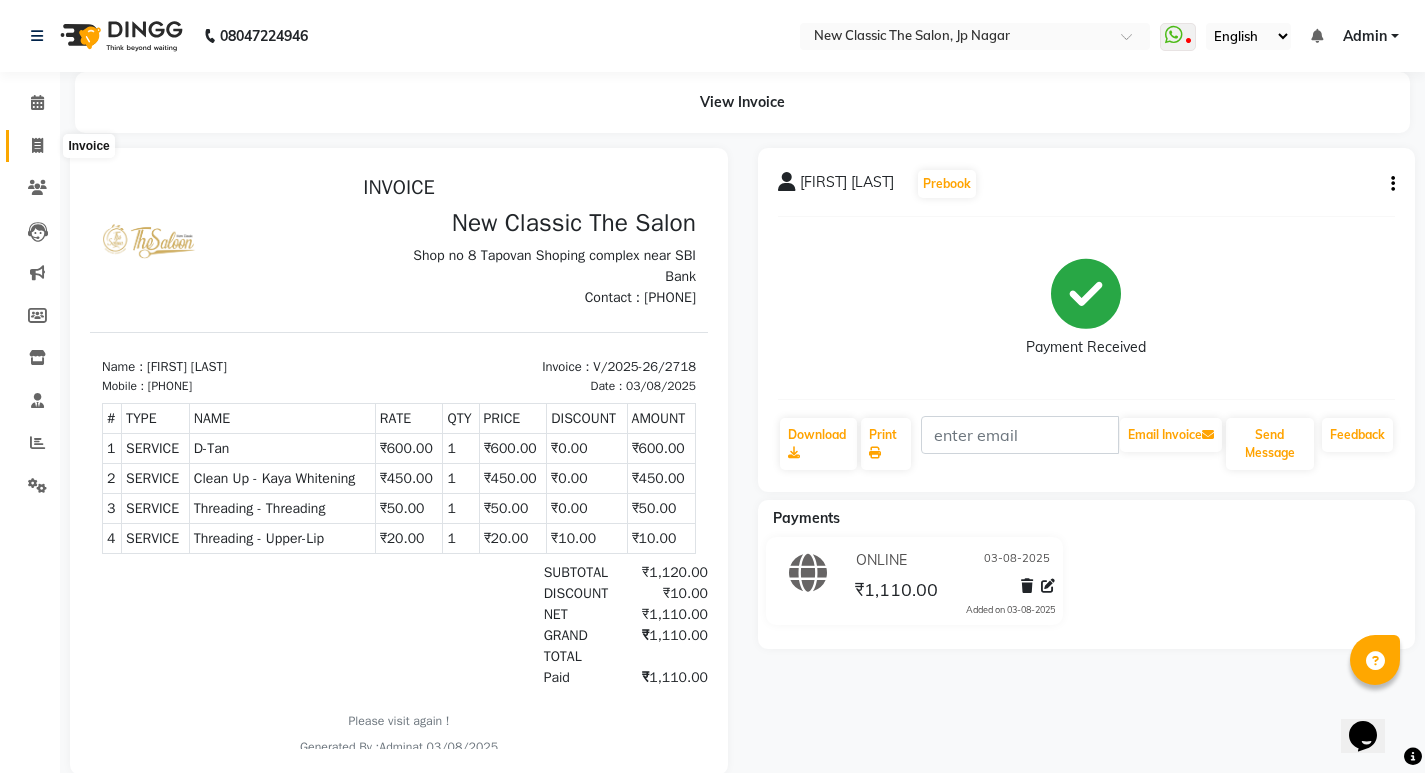 click 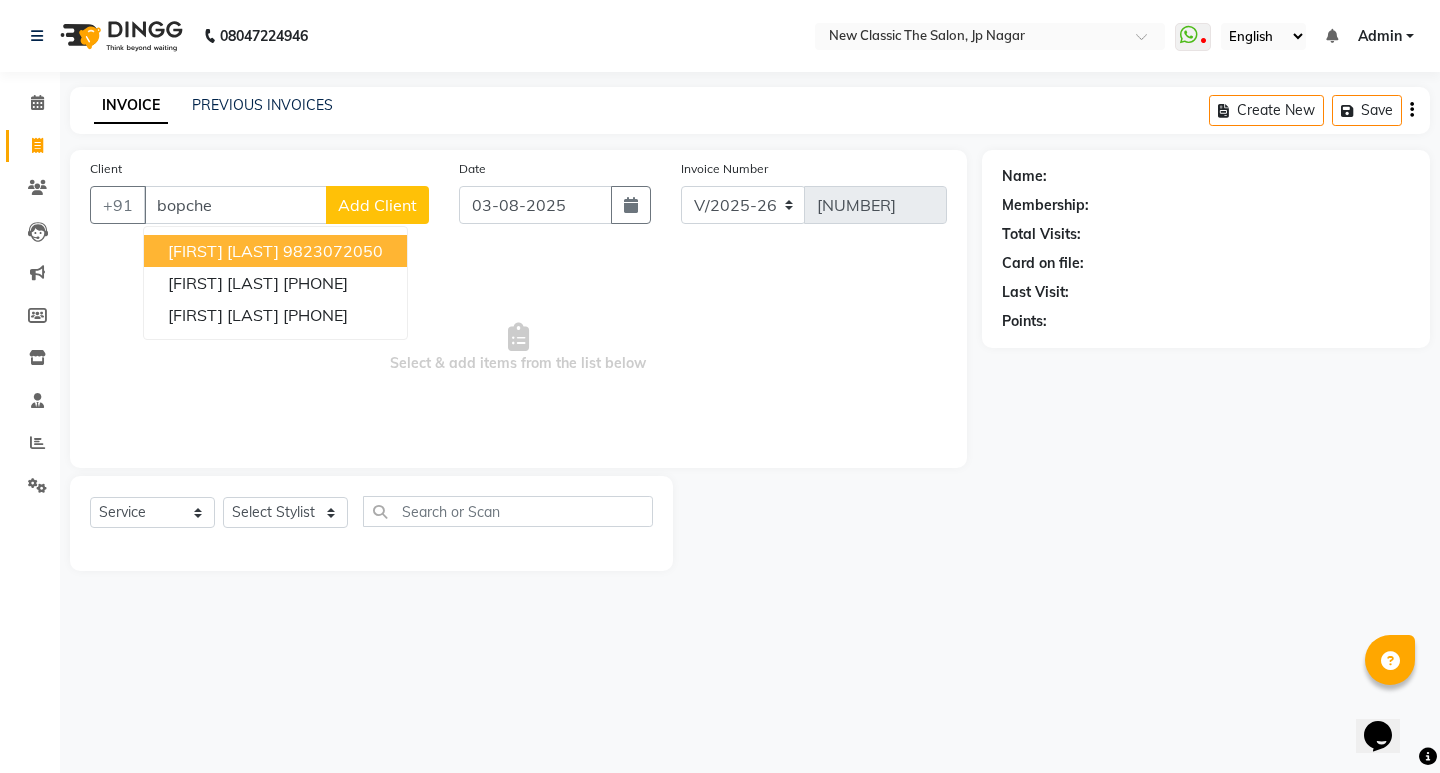 click on "ASHEESH BOPCHE" at bounding box center (223, 251) 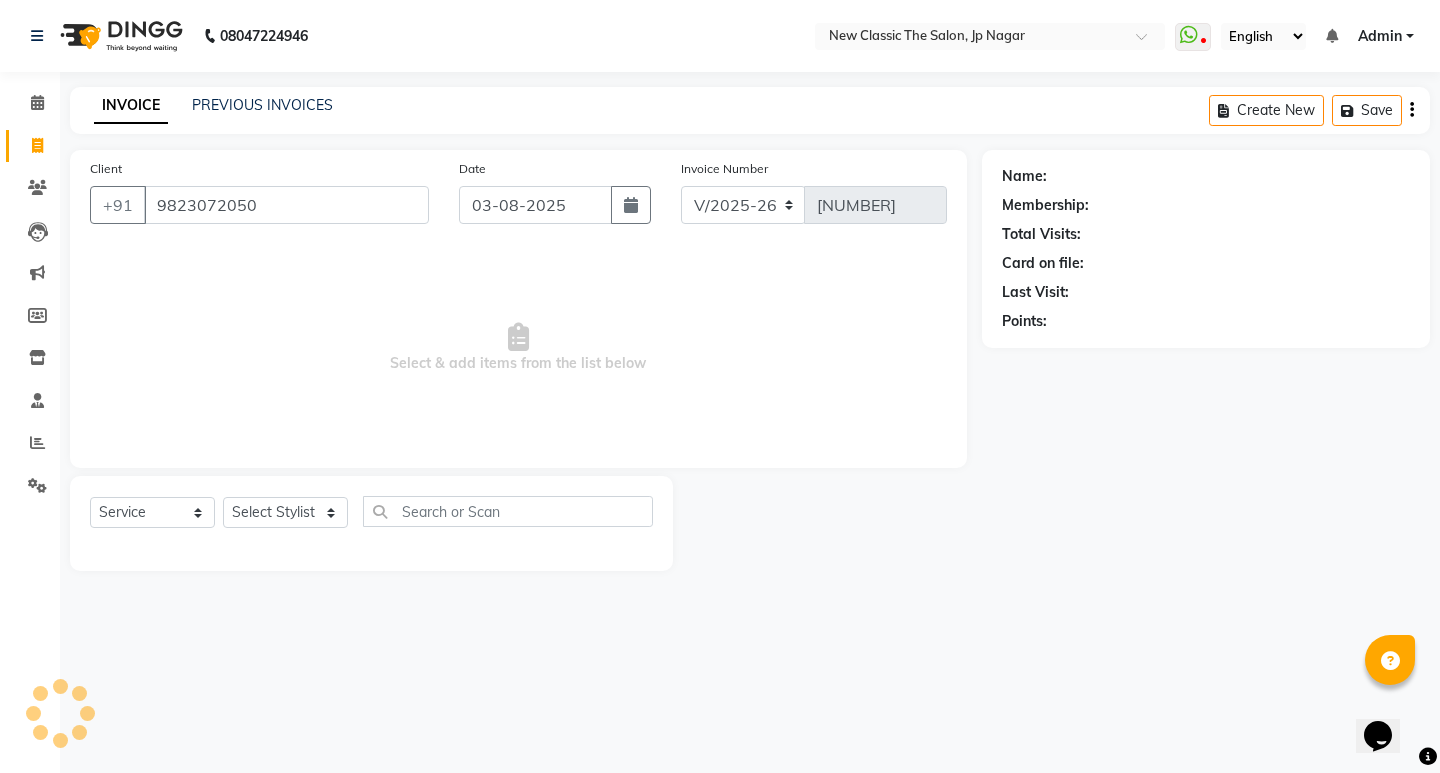 type on "9823072050" 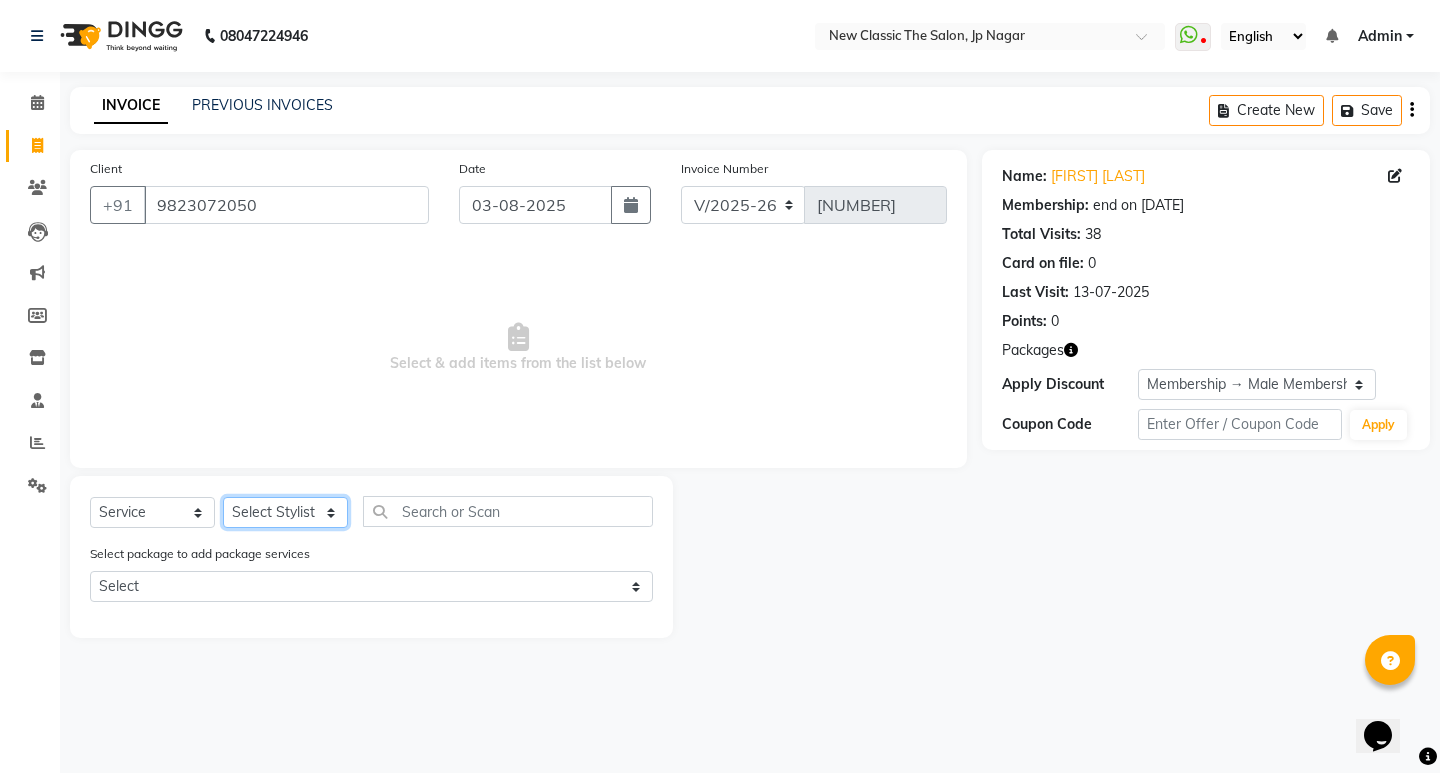 click on "Select Stylist Amit Amol Anil Kirti Komal Manager Prachi Rina Shital Smita surendra" 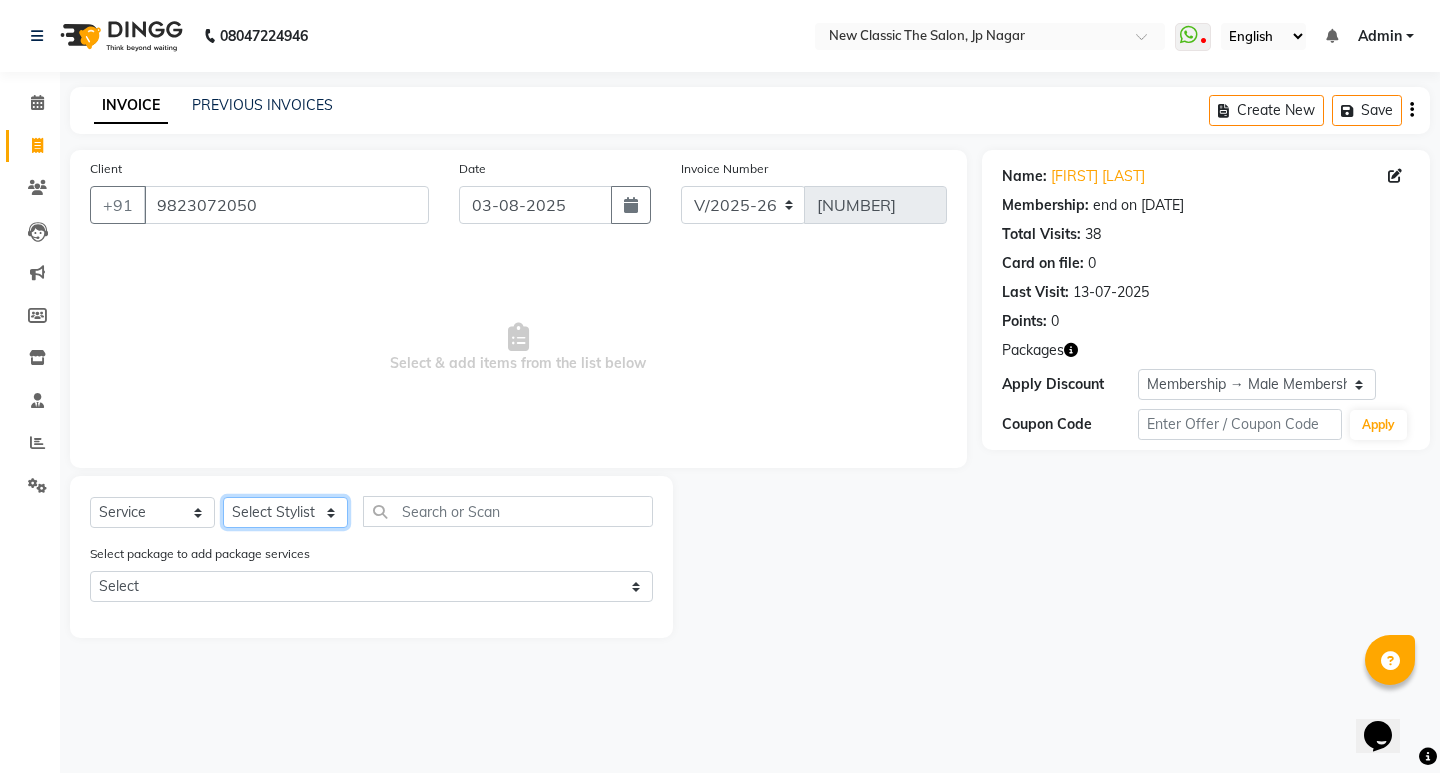 select on "27632" 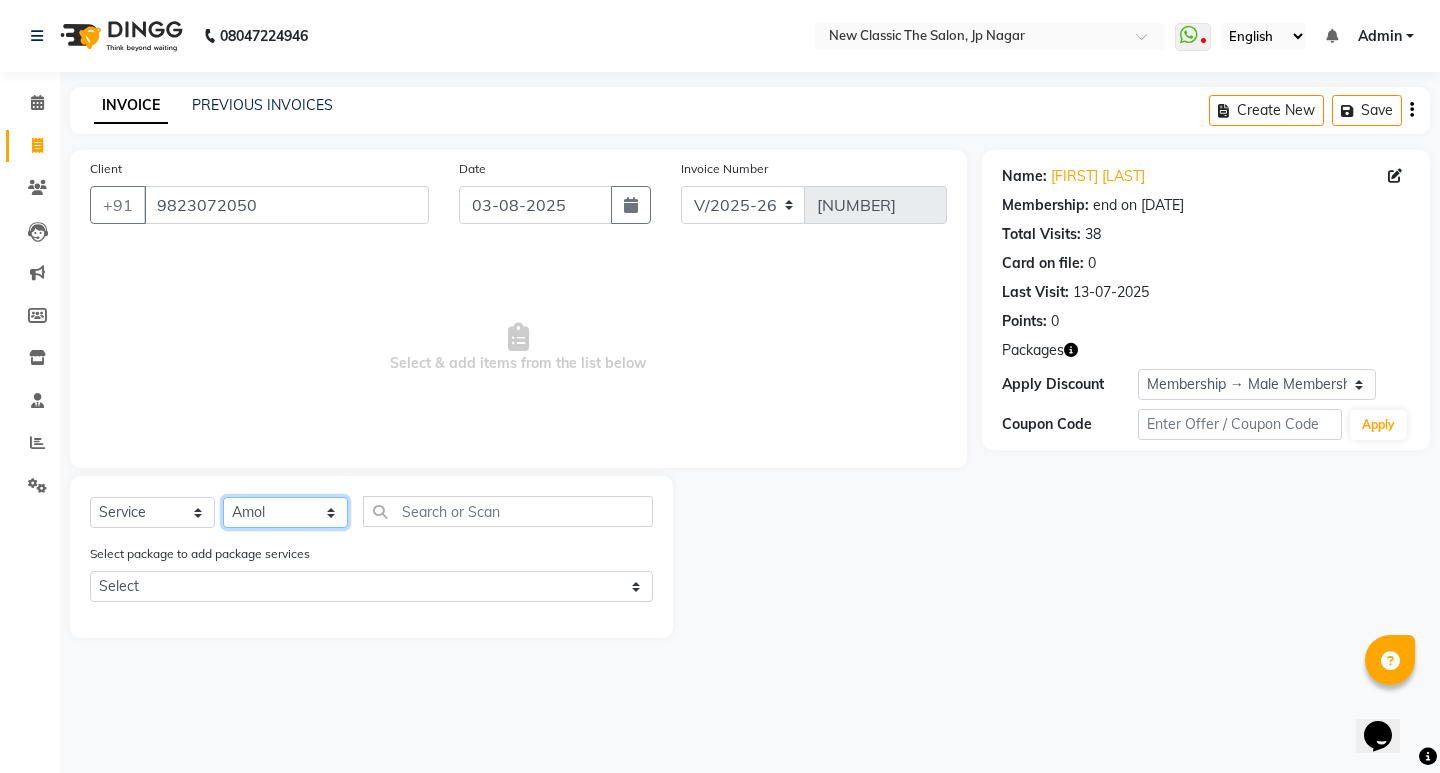 click on "Select Stylist Amit Amol Anil Kirti Komal Manager Prachi Rina Shital Smita surendra" 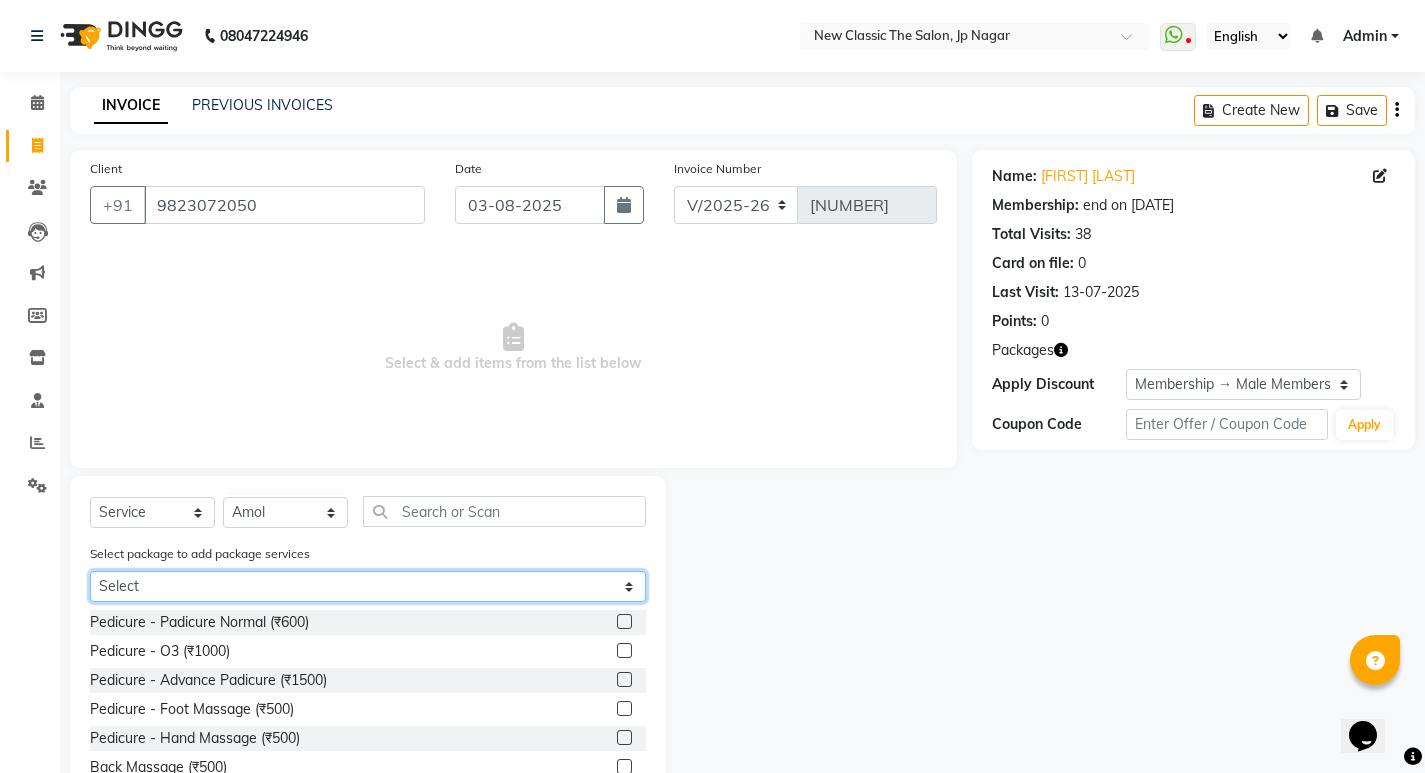 click on "Select male member 1500" 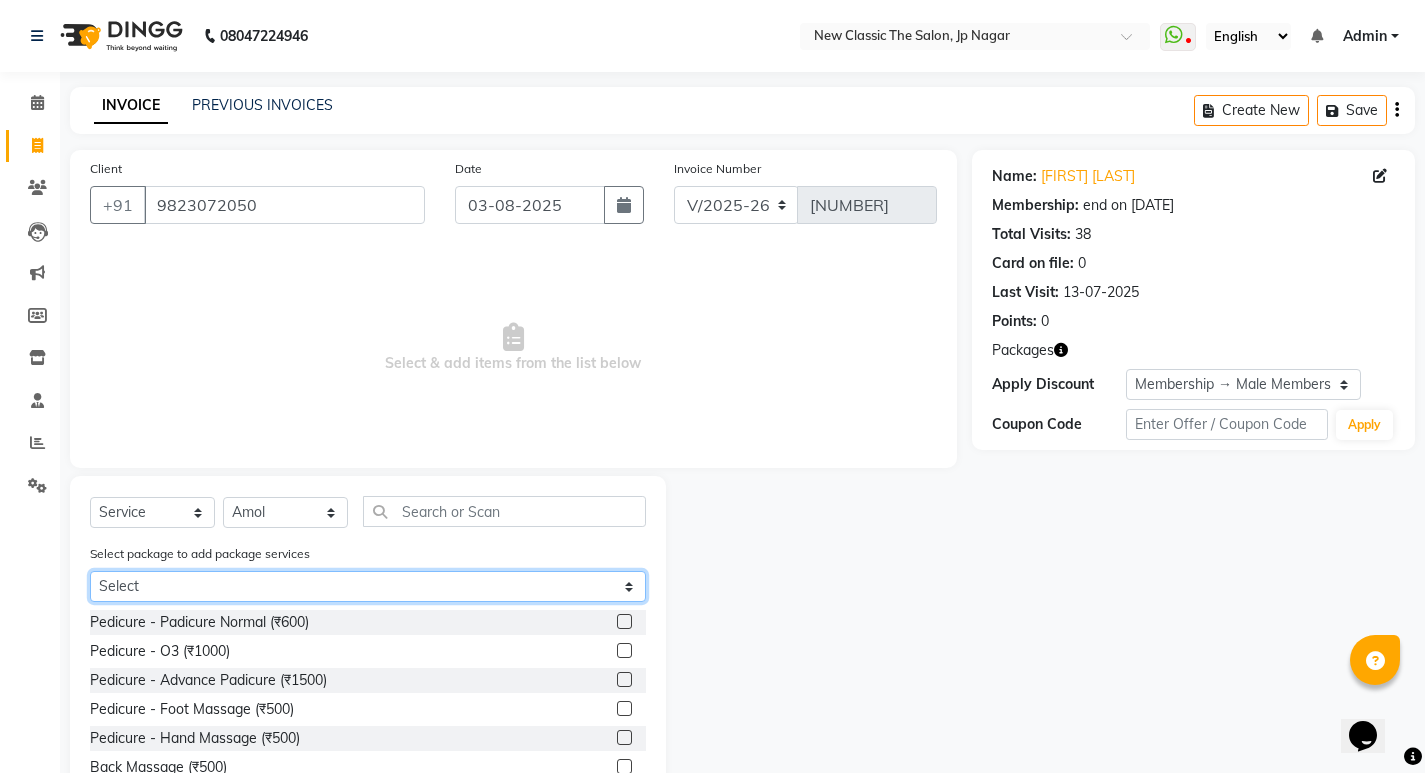 select on "1: Object" 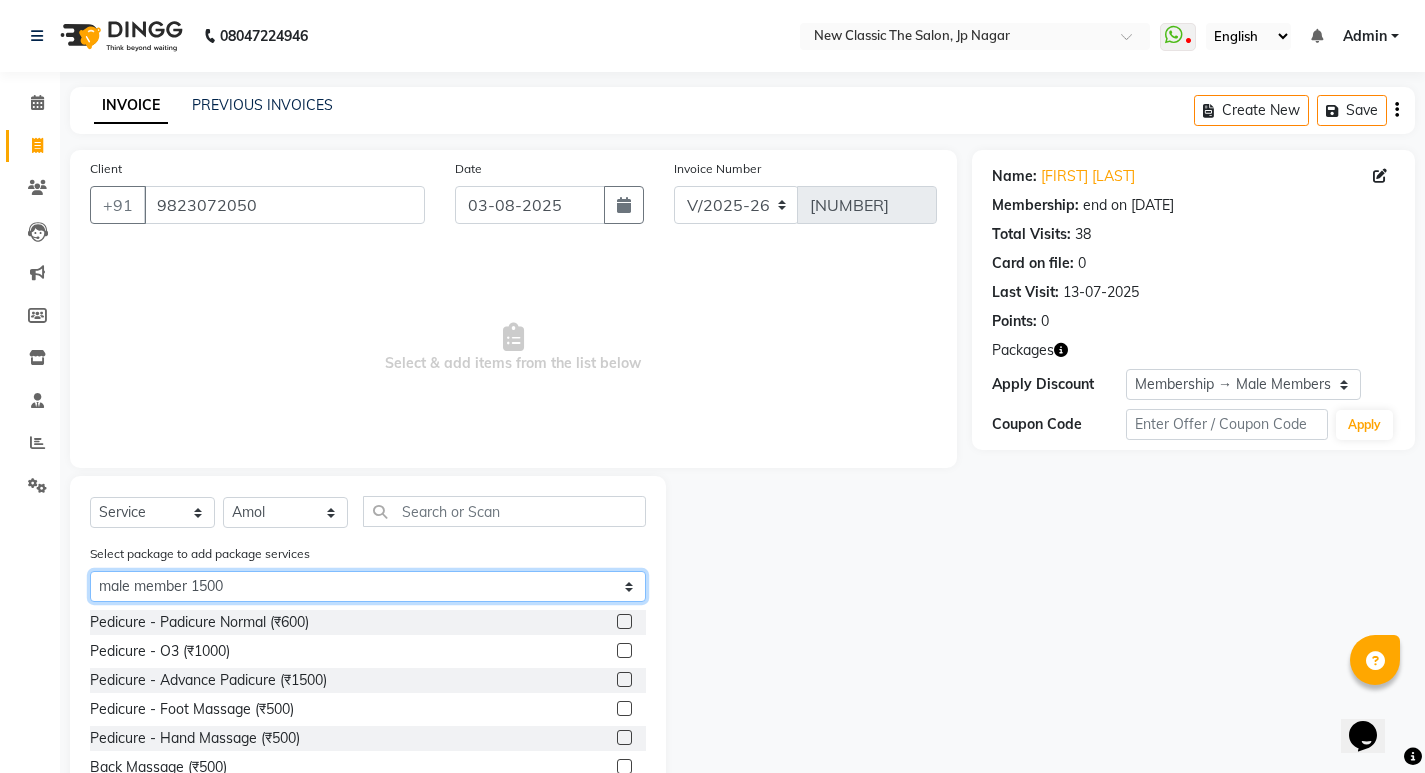 click on "Select male member 1500" 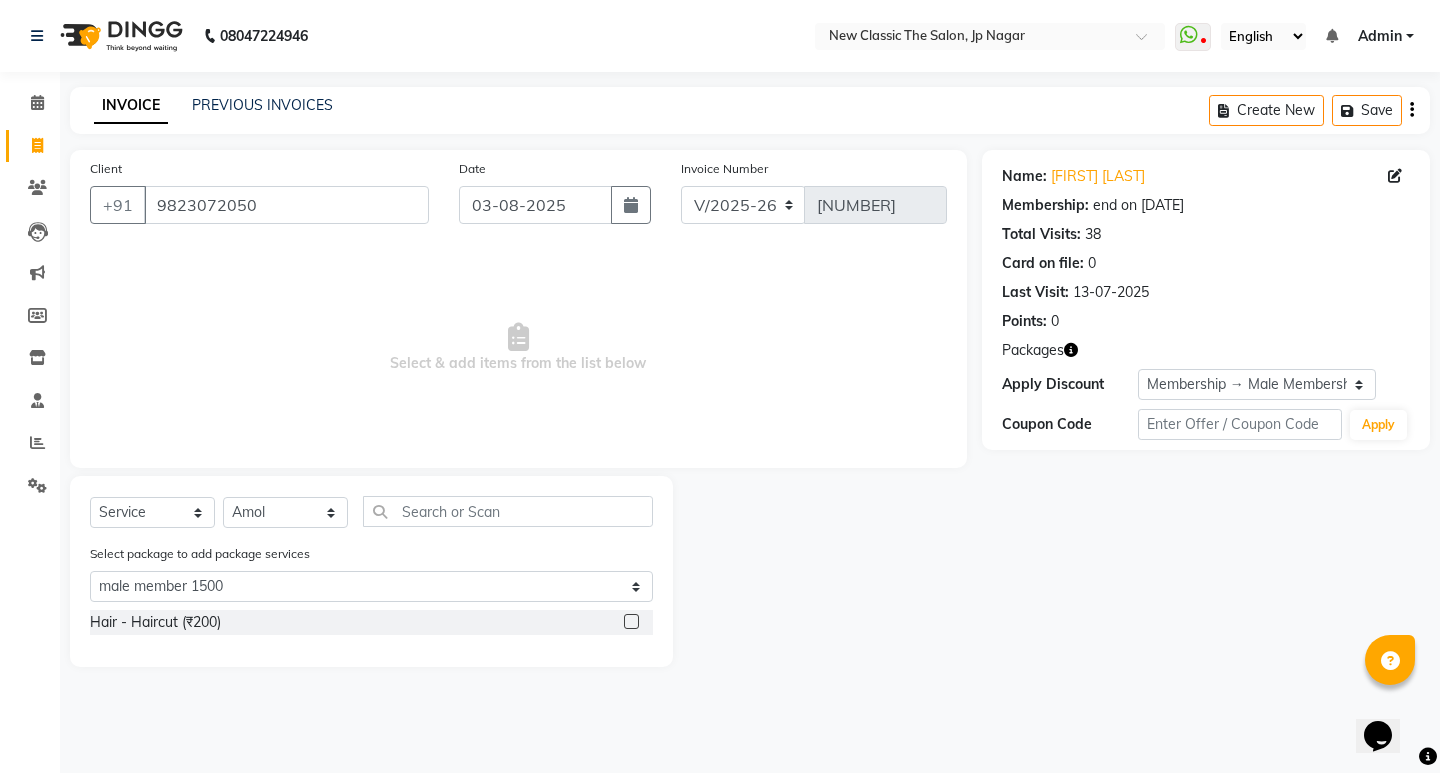 click 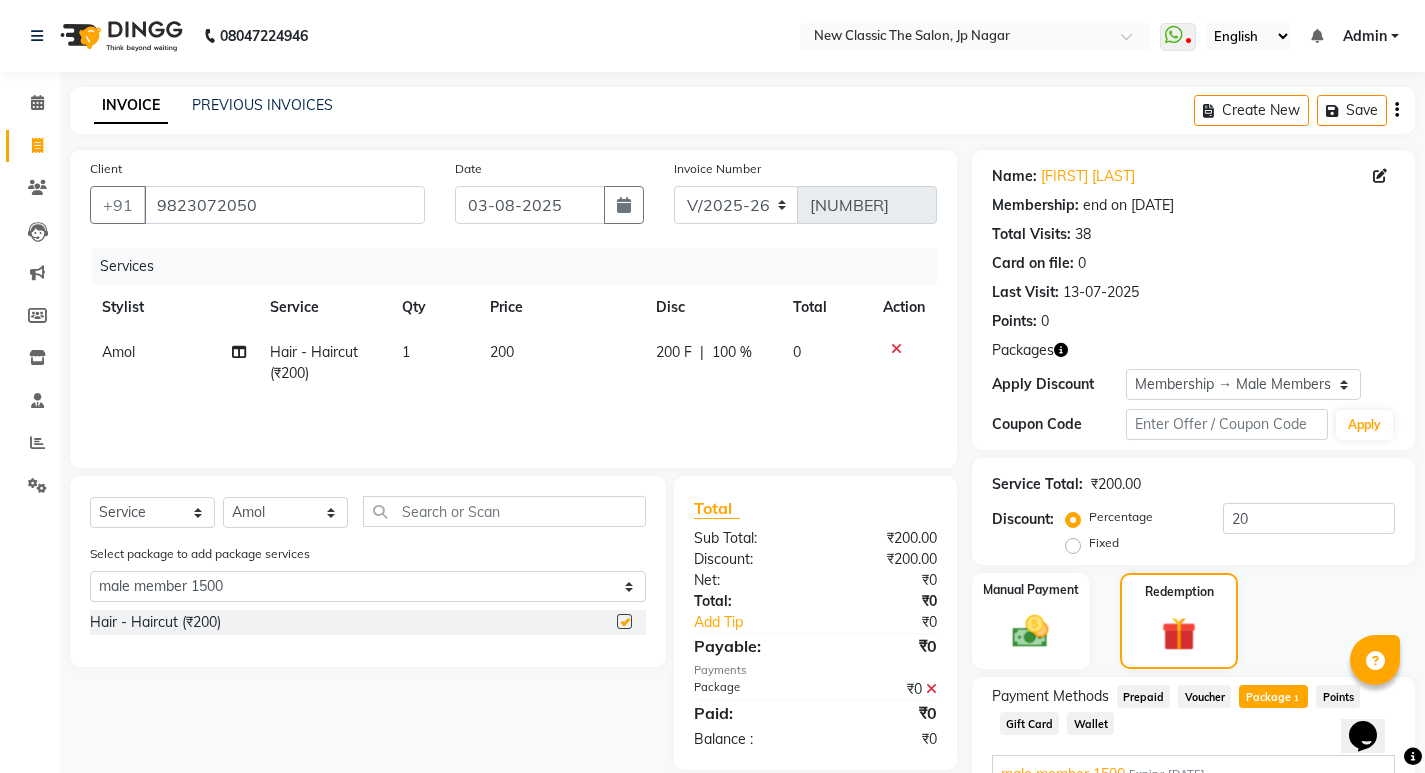checkbox on "false" 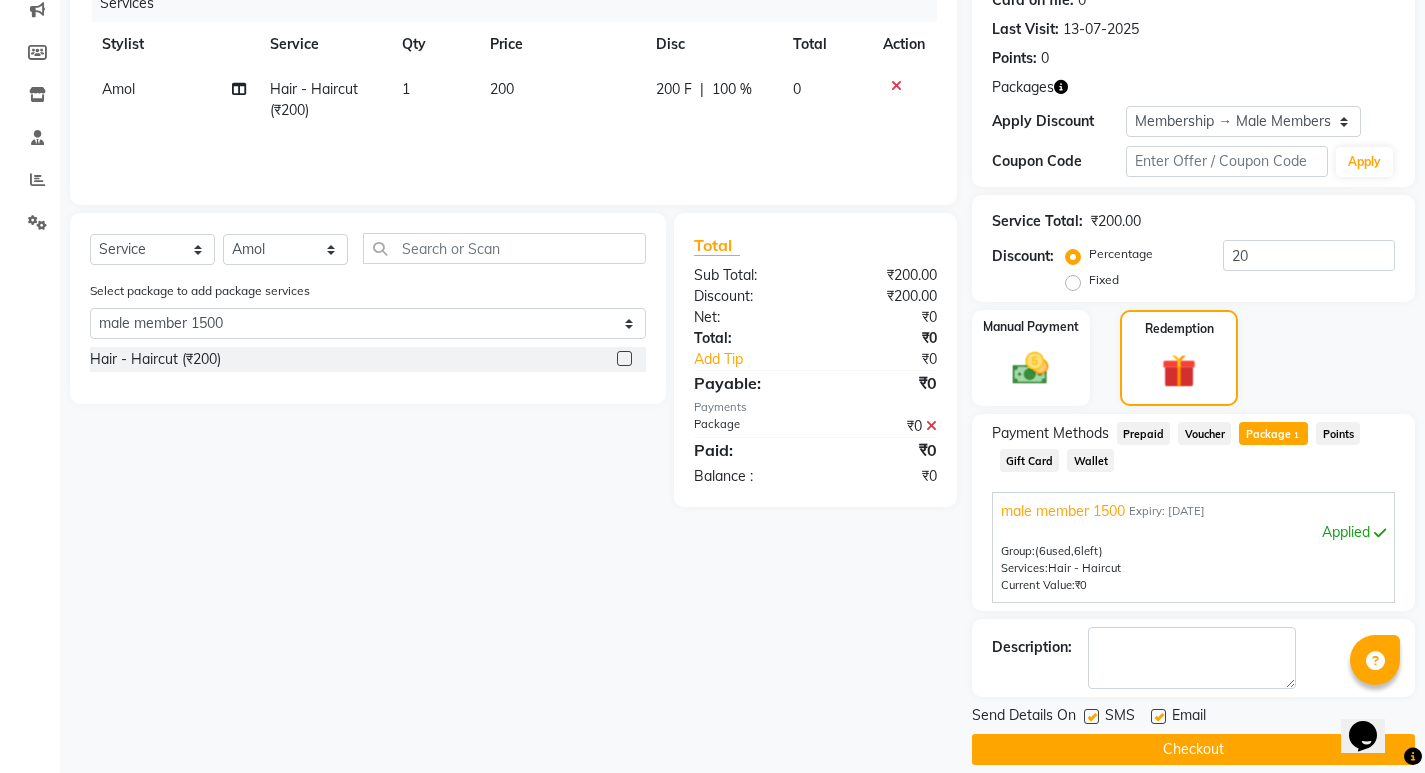 scroll, scrollTop: 285, scrollLeft: 0, axis: vertical 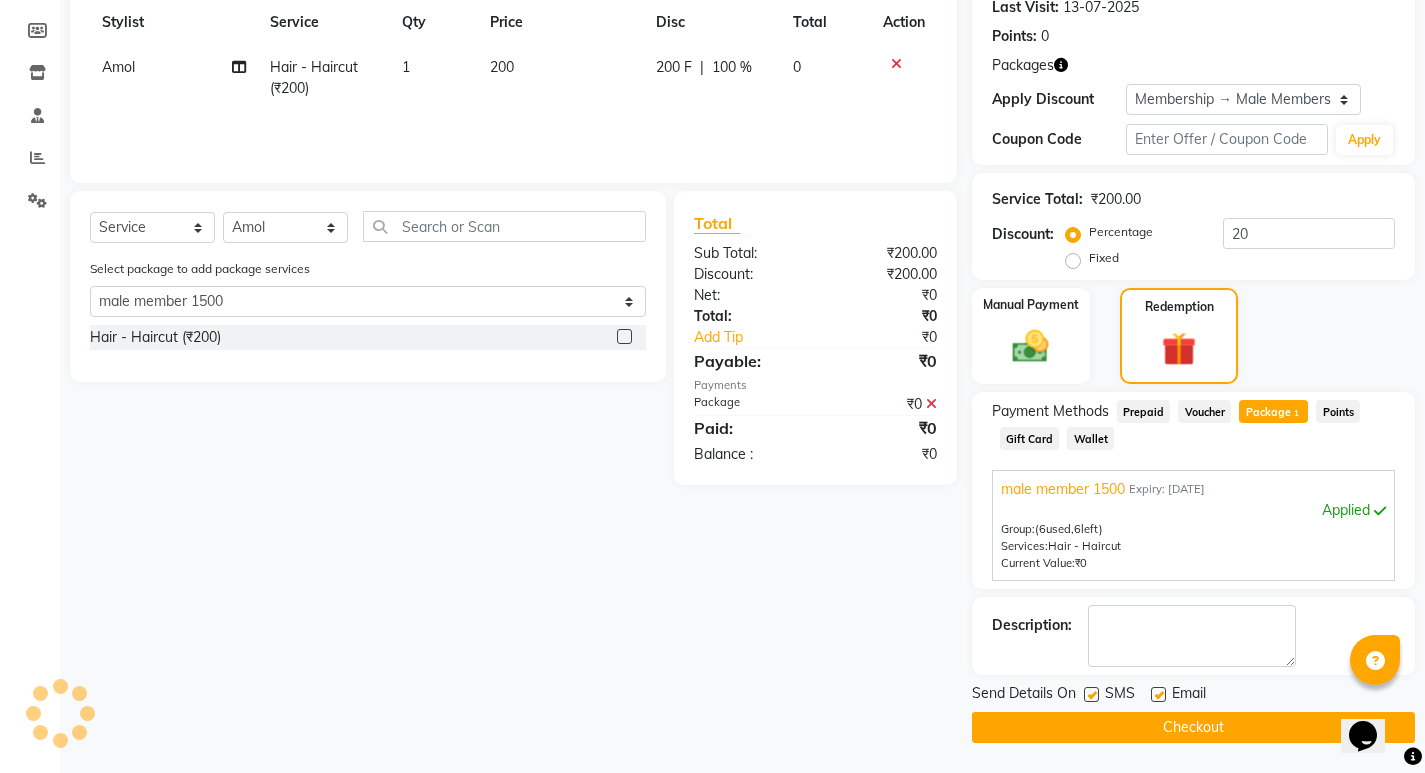 click on "Checkout" 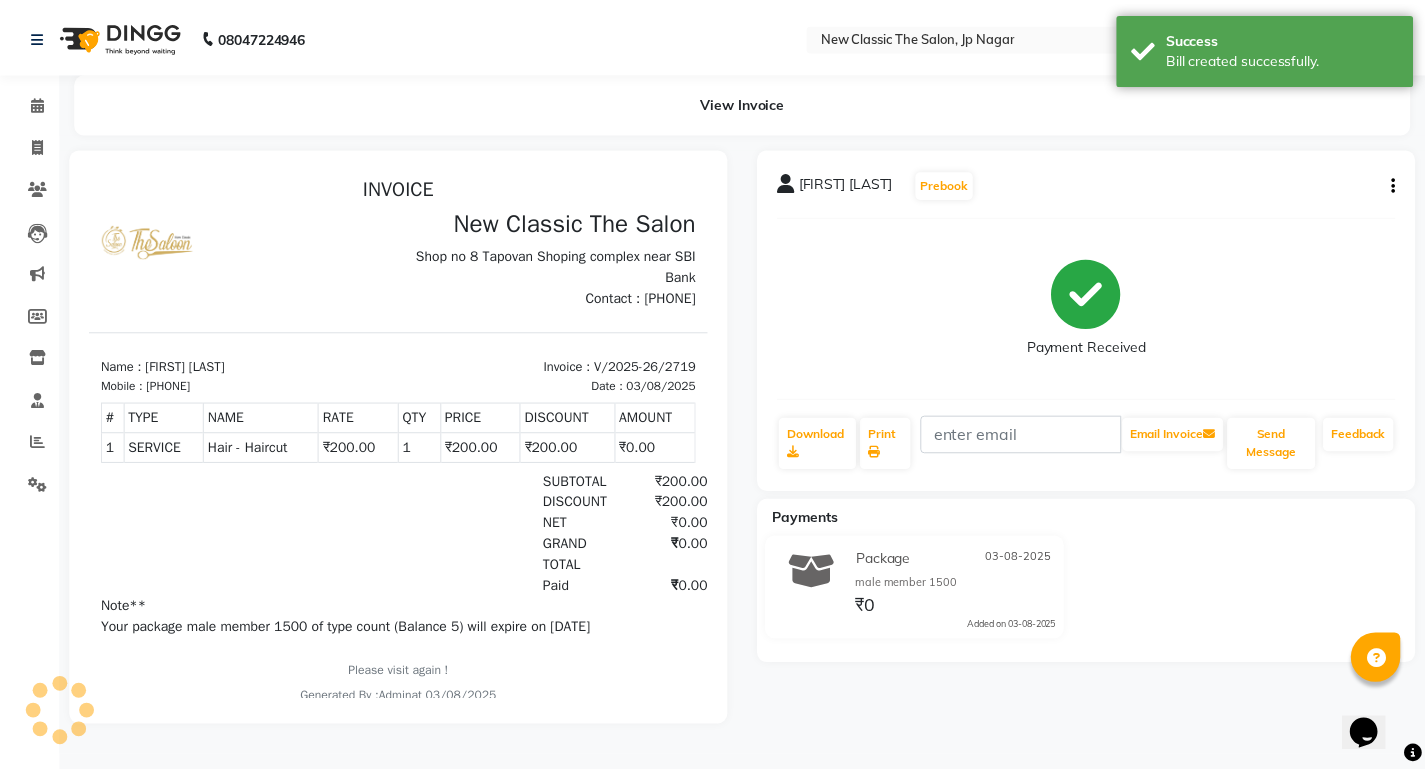 scroll, scrollTop: 0, scrollLeft: 0, axis: both 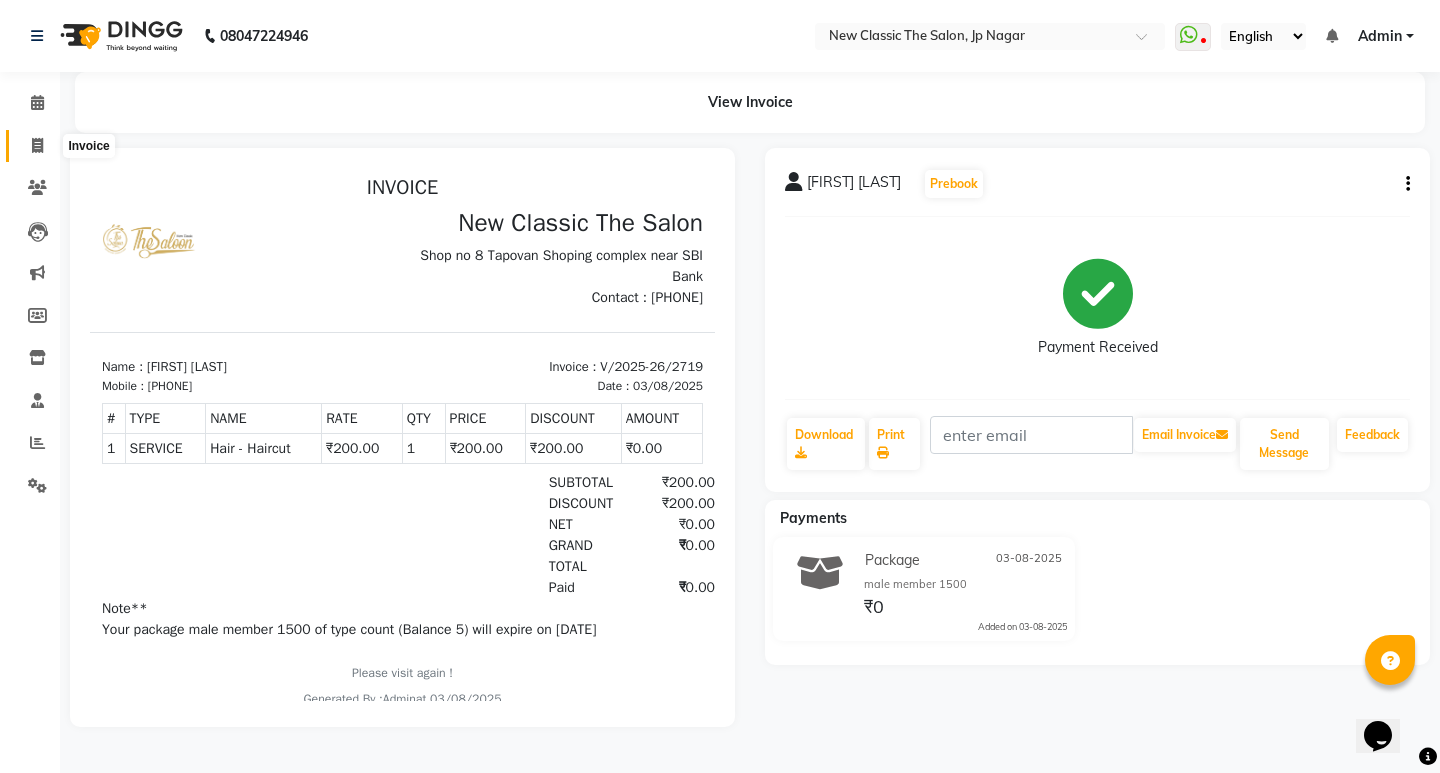 click 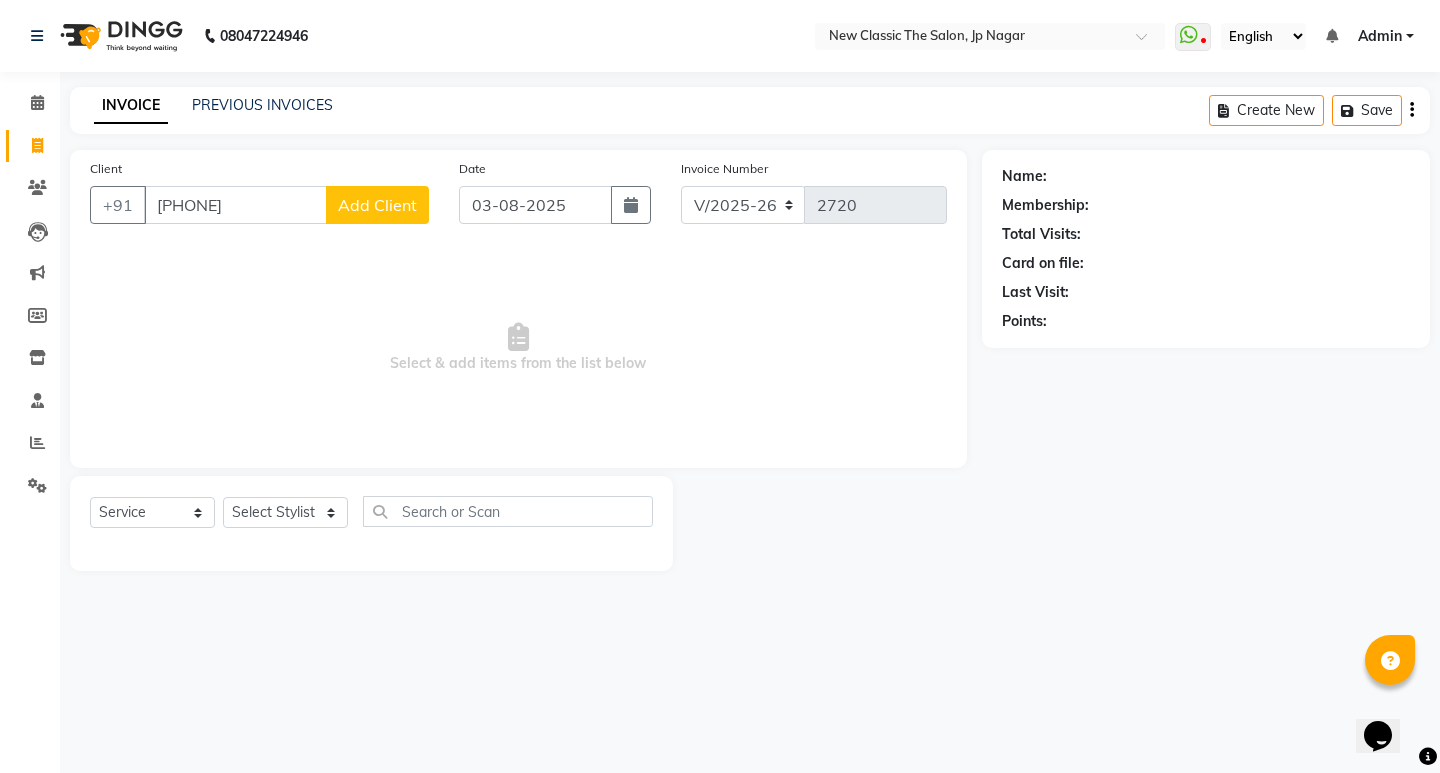 click on "91757530685" at bounding box center [235, 205] 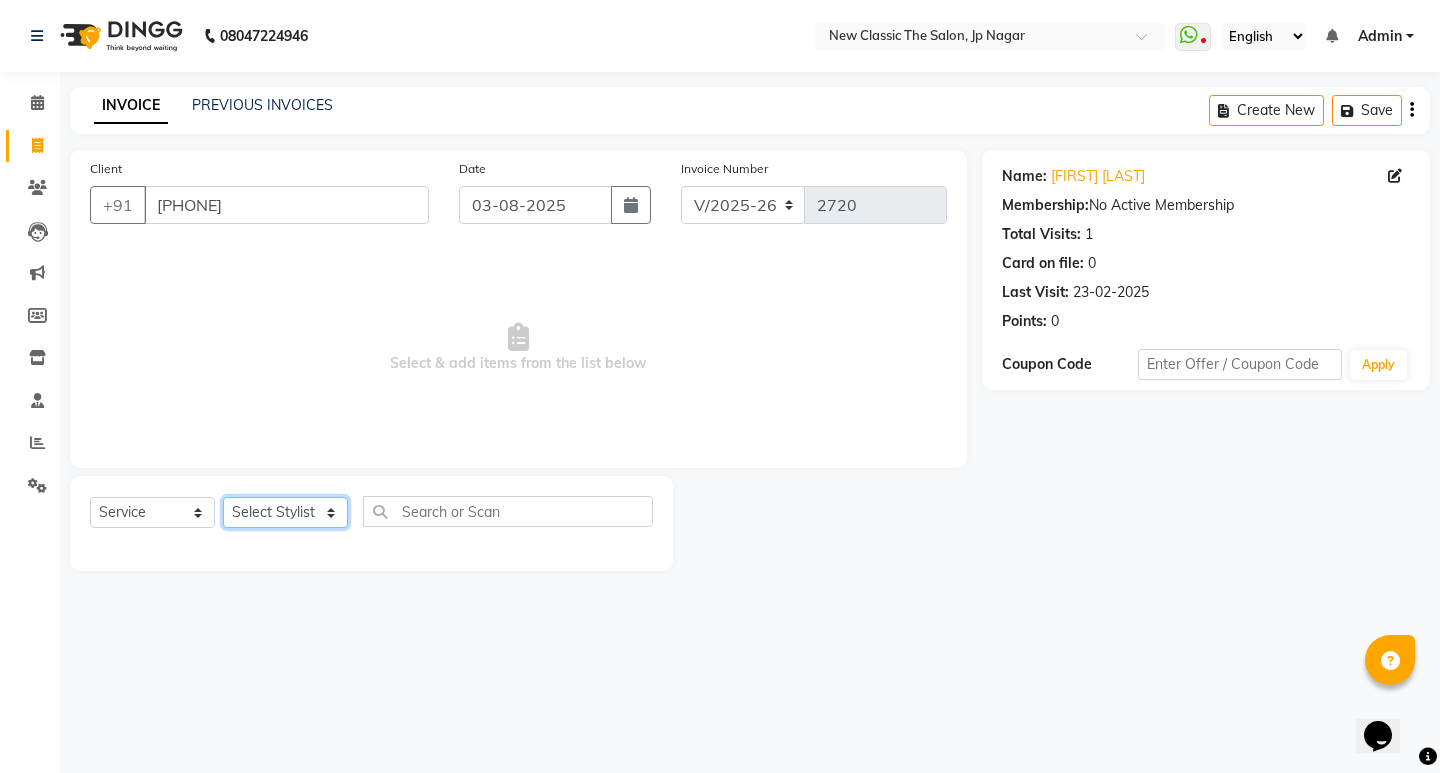 click on "Select Stylist Amit Amol Anil Kirti Komal Manager Prachi Rina Shital Smita surendra" 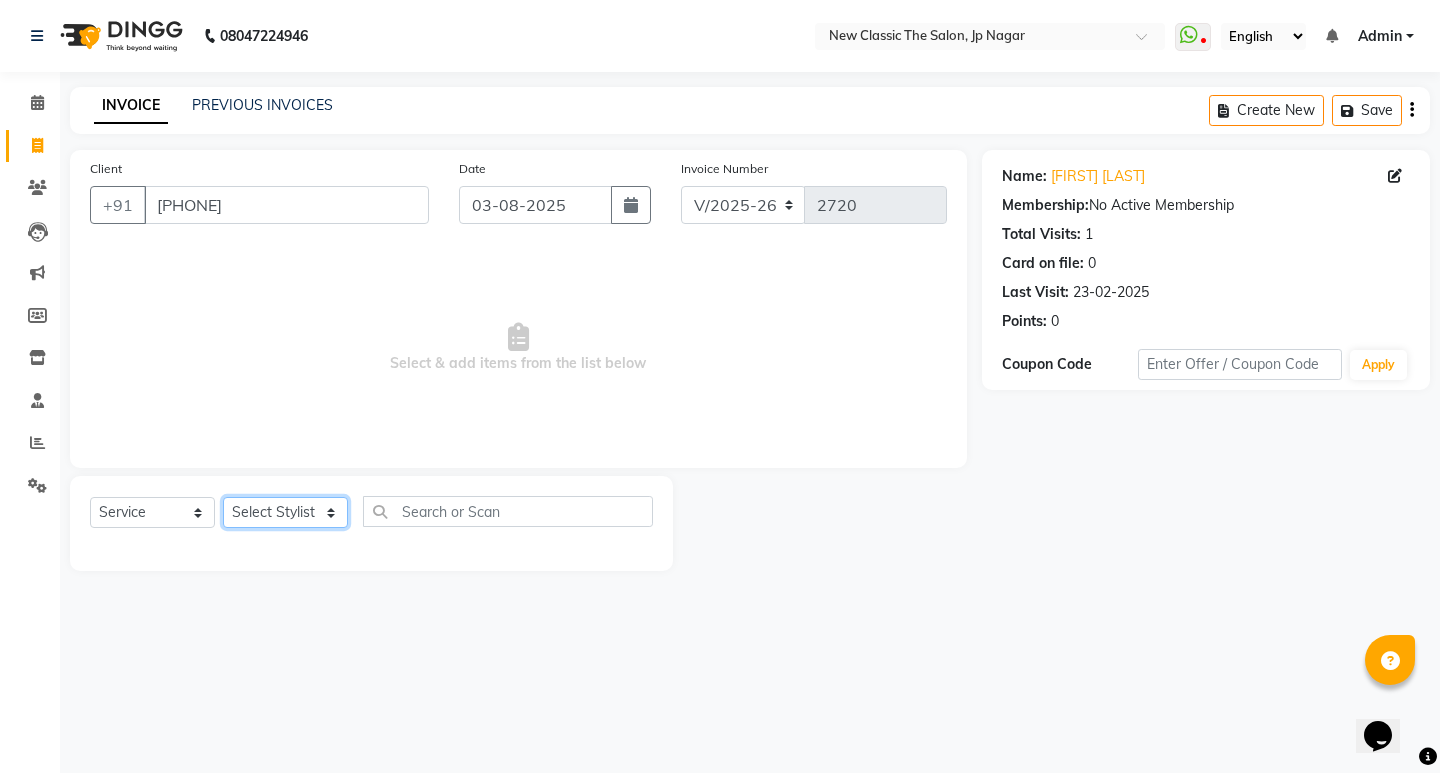 select on "27631" 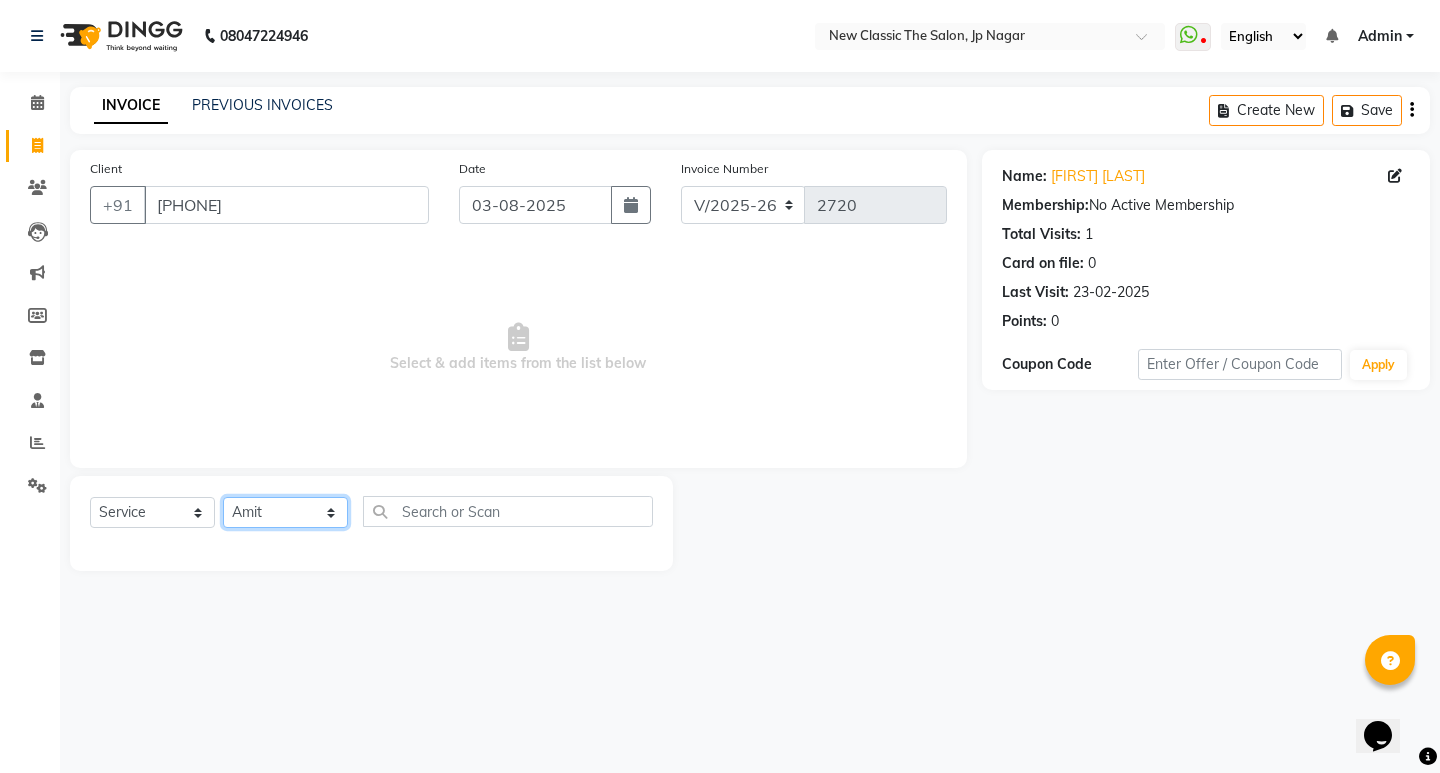 click on "Select Stylist Amit Amol Anil Kirti Komal Manager Prachi Rina Shital Smita surendra" 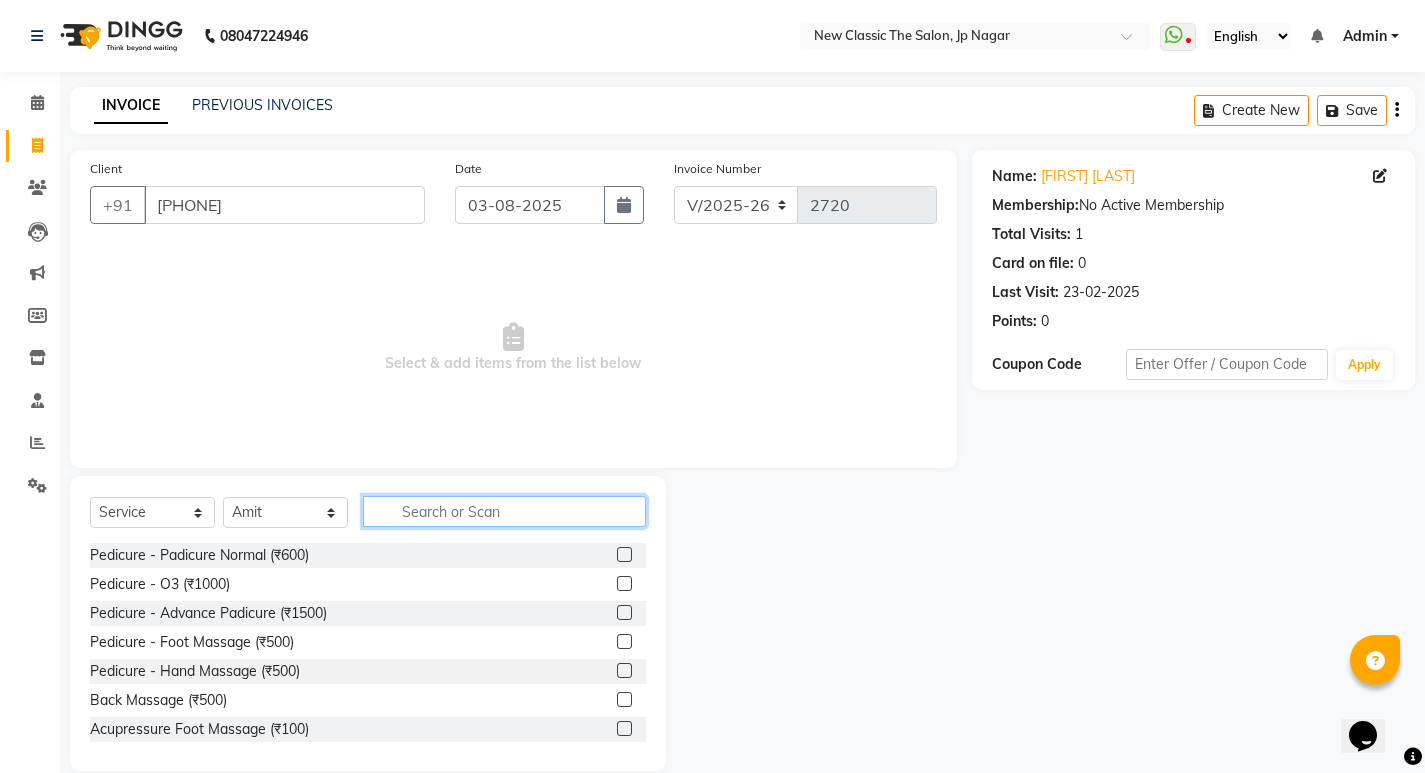 click 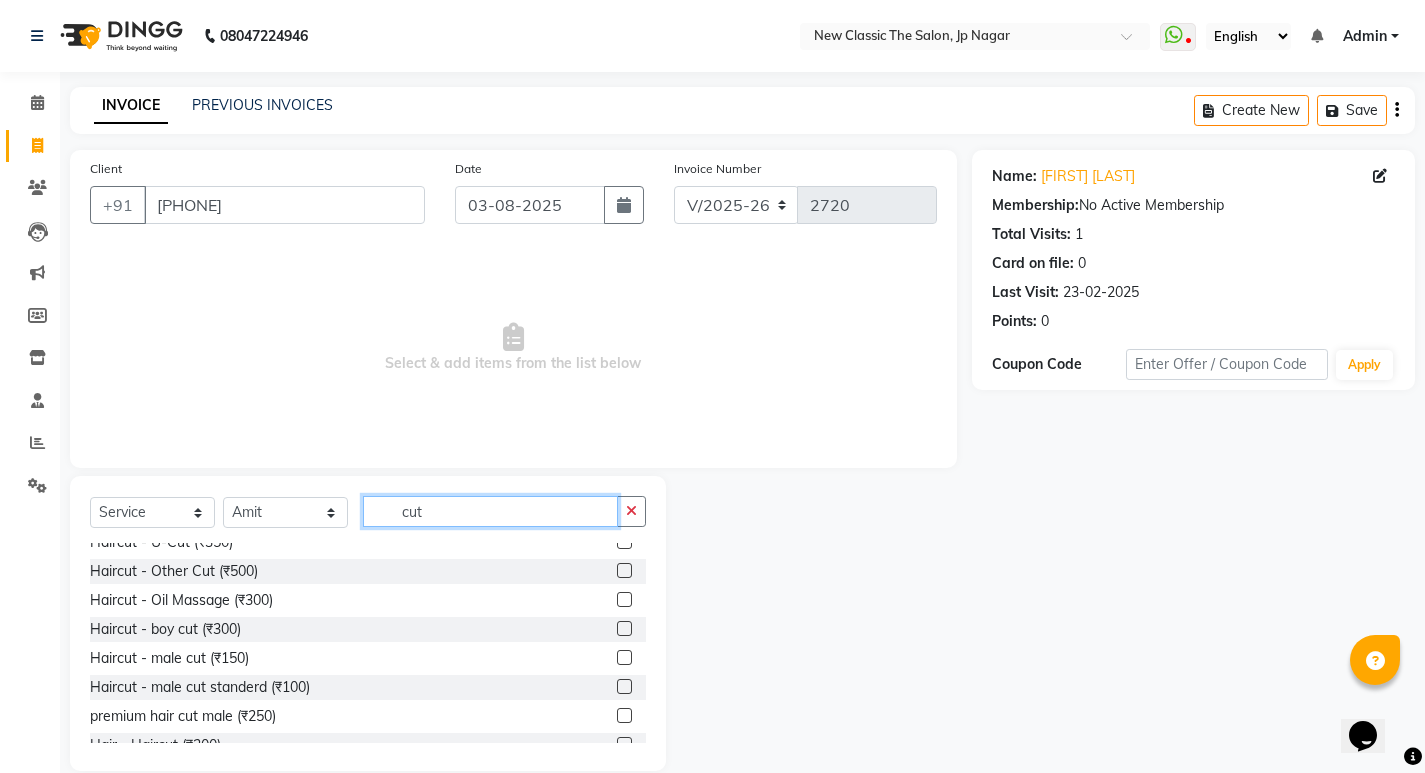 scroll, scrollTop: 177, scrollLeft: 0, axis: vertical 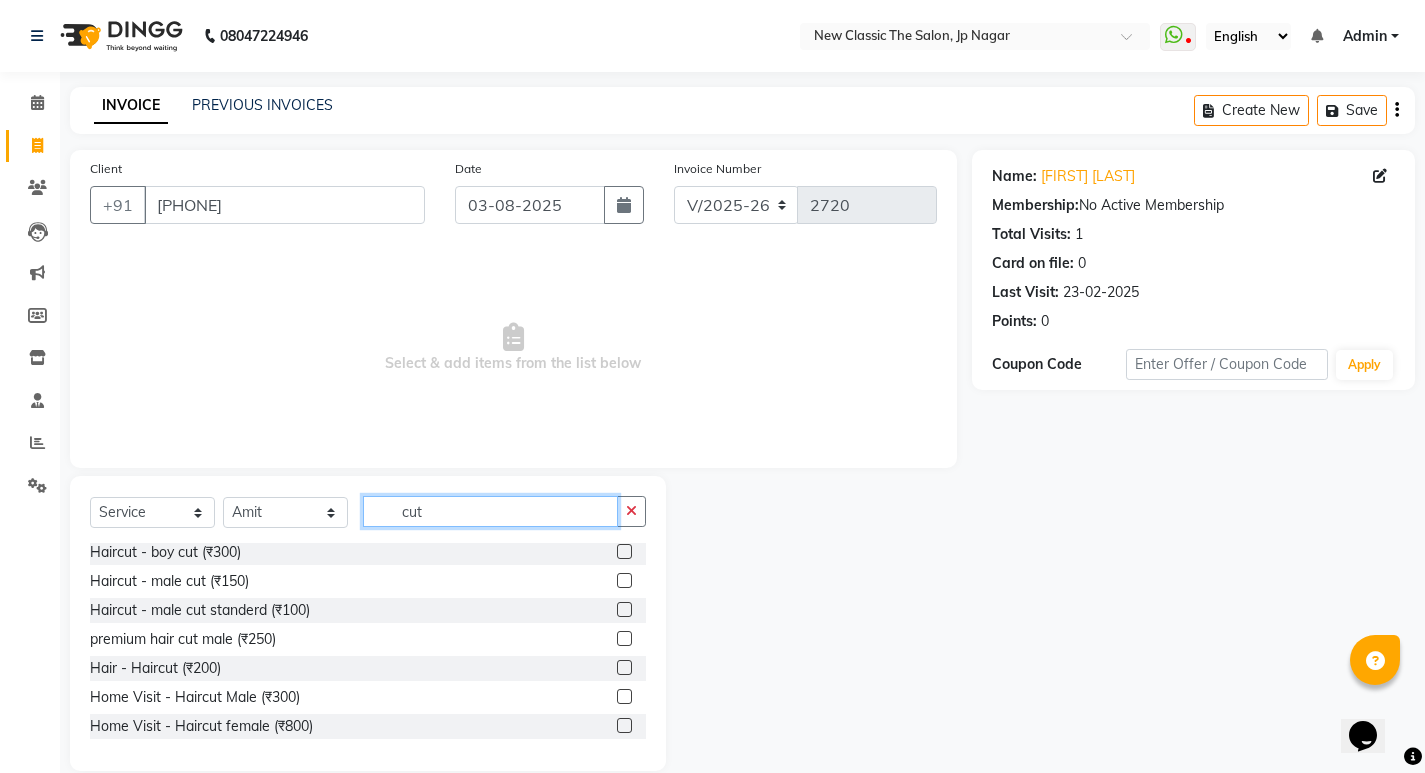 type on "cut" 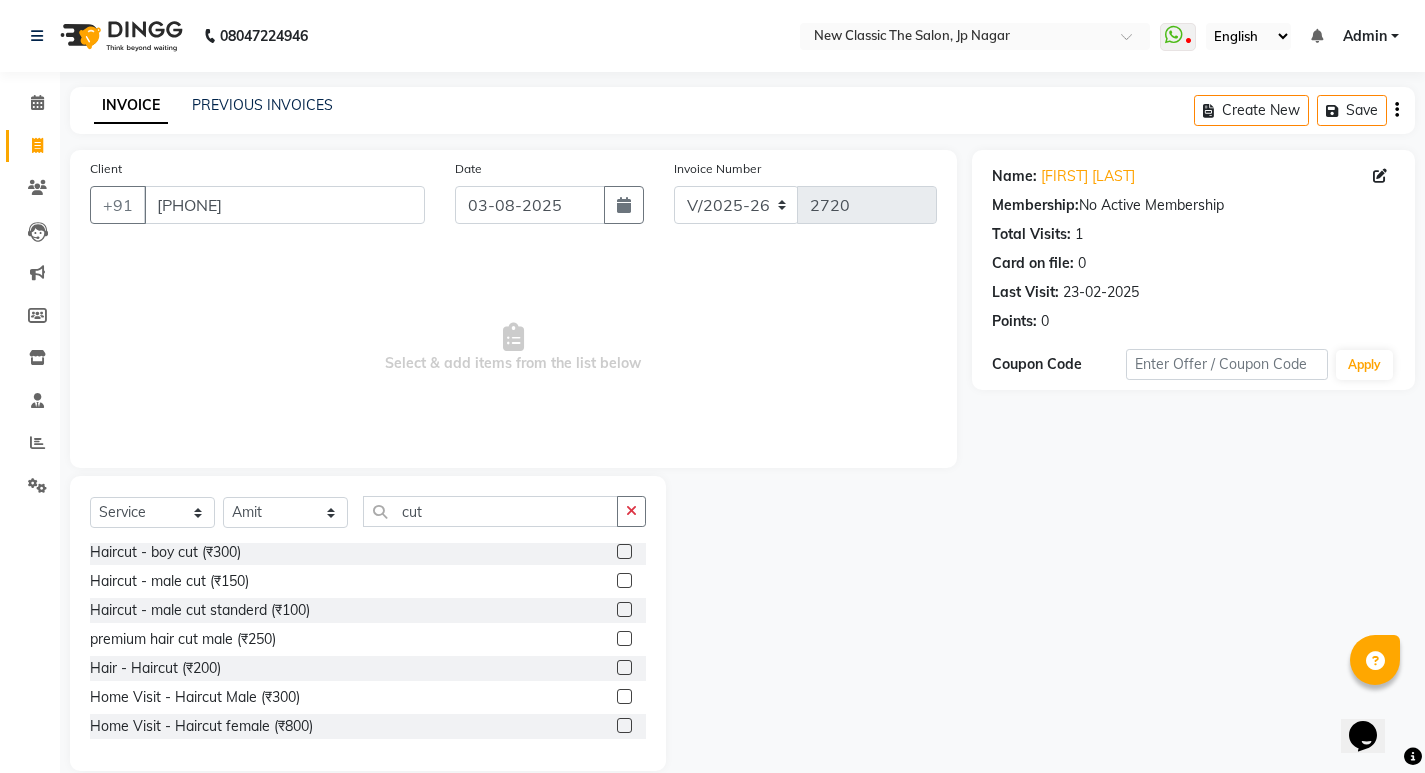 click 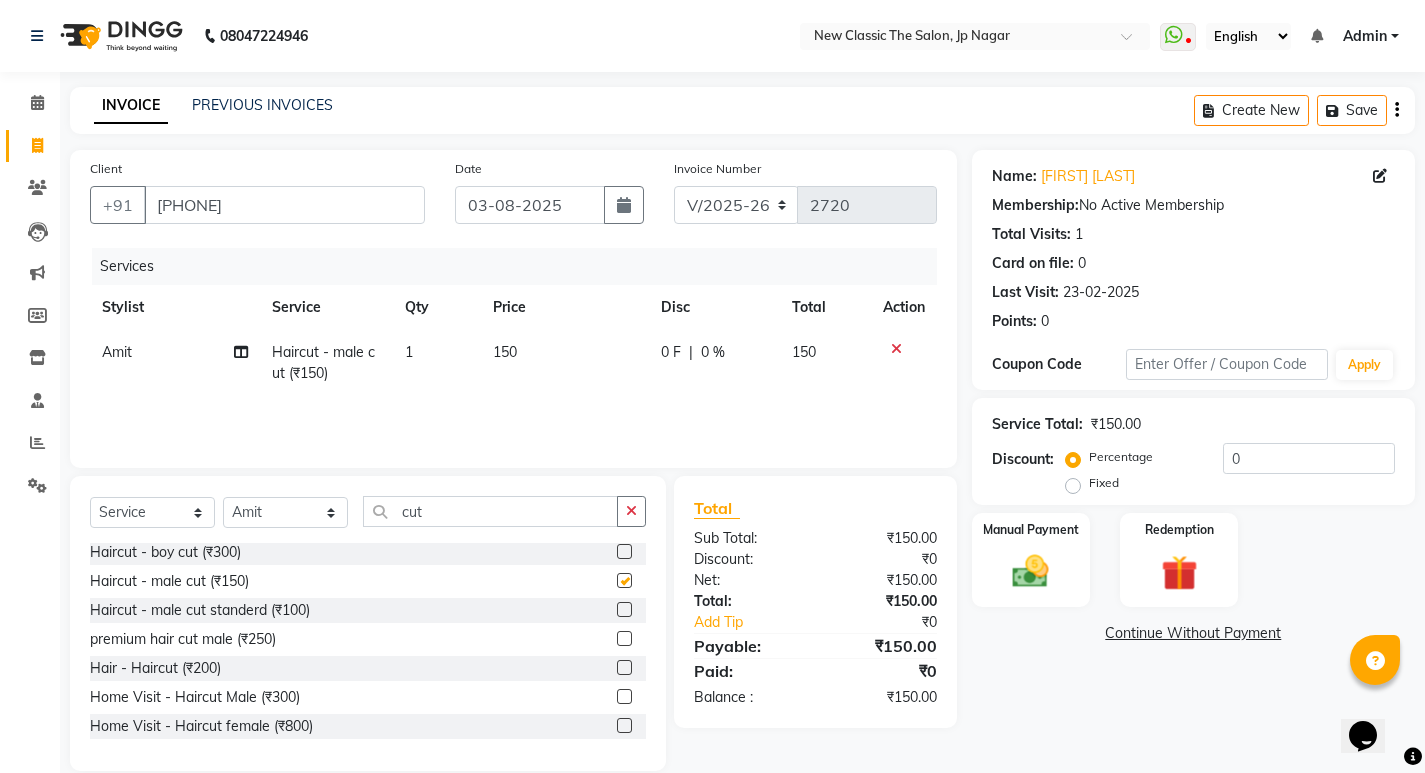 checkbox on "false" 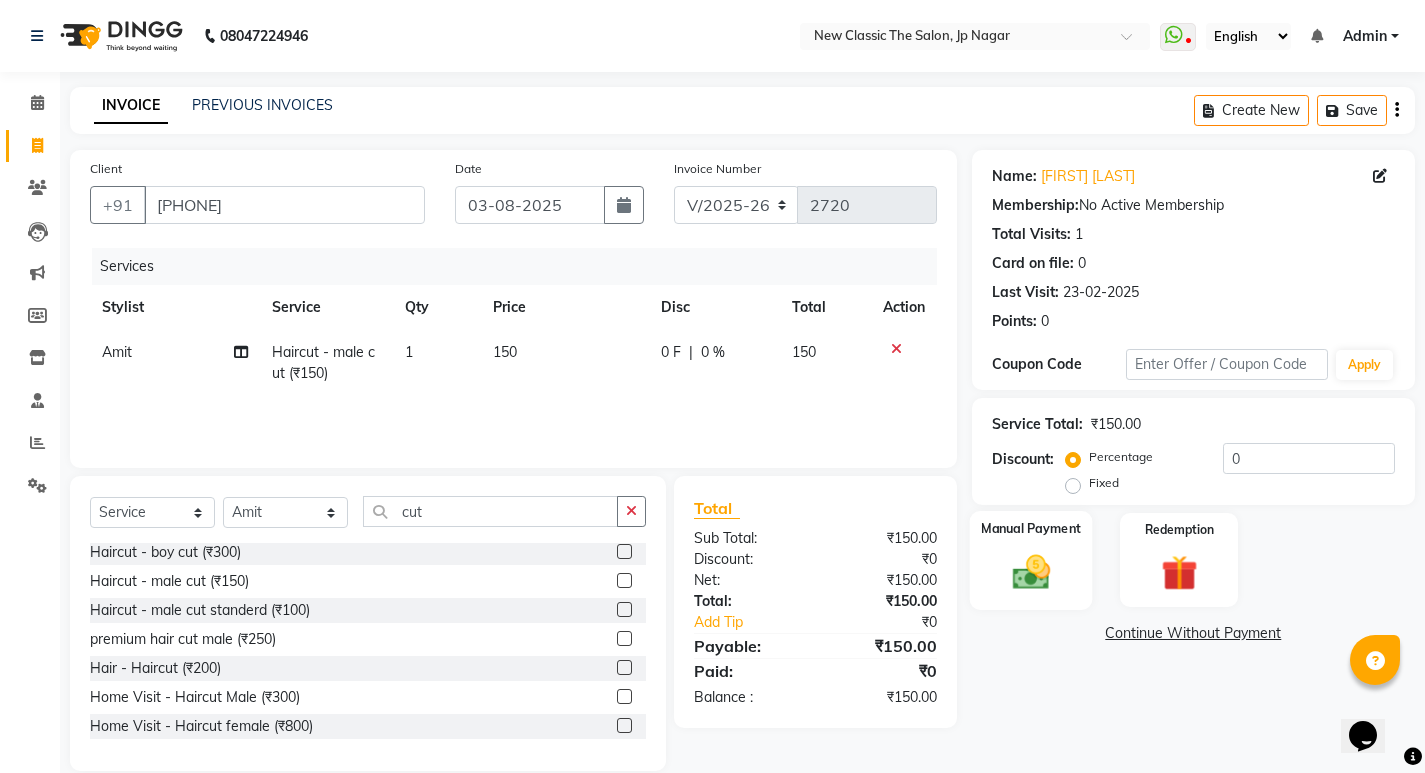 click 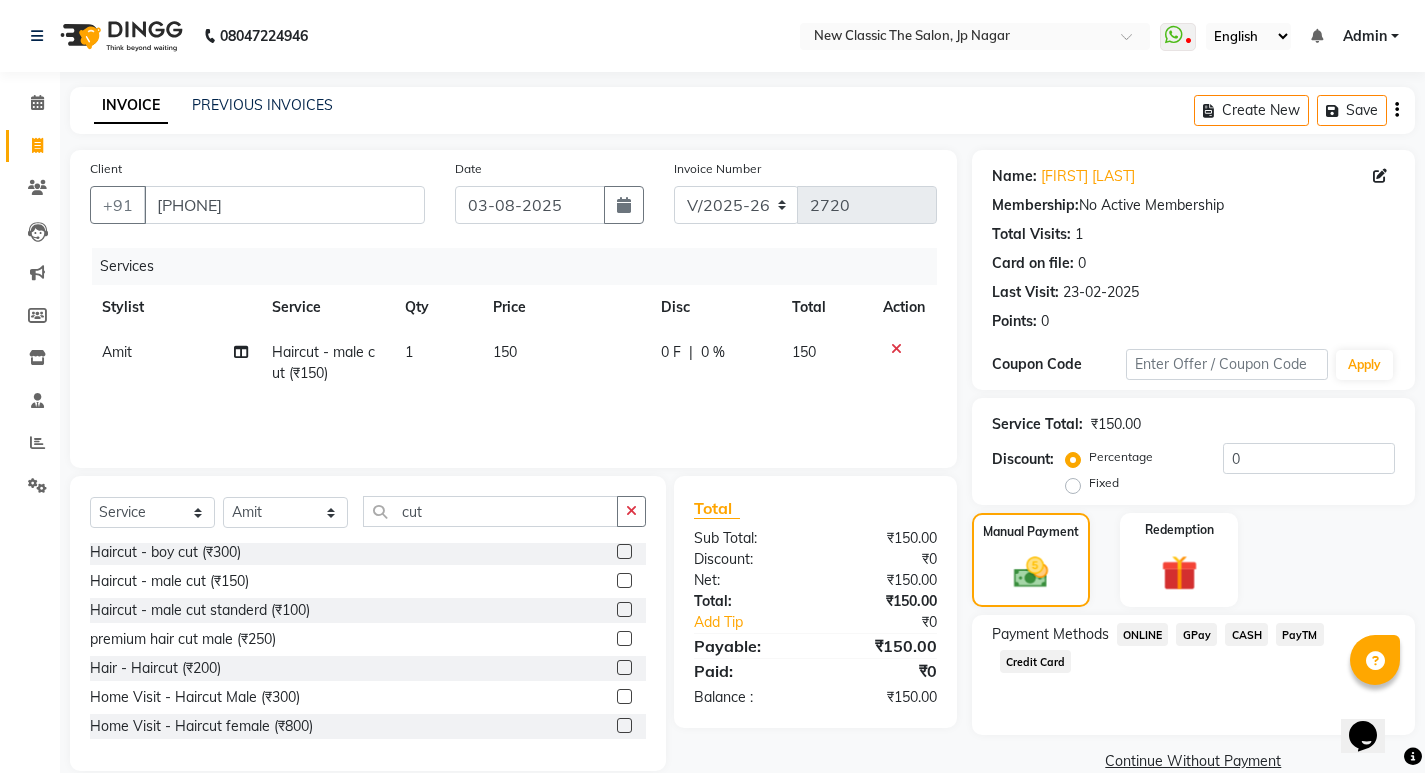 click on "PayTM" 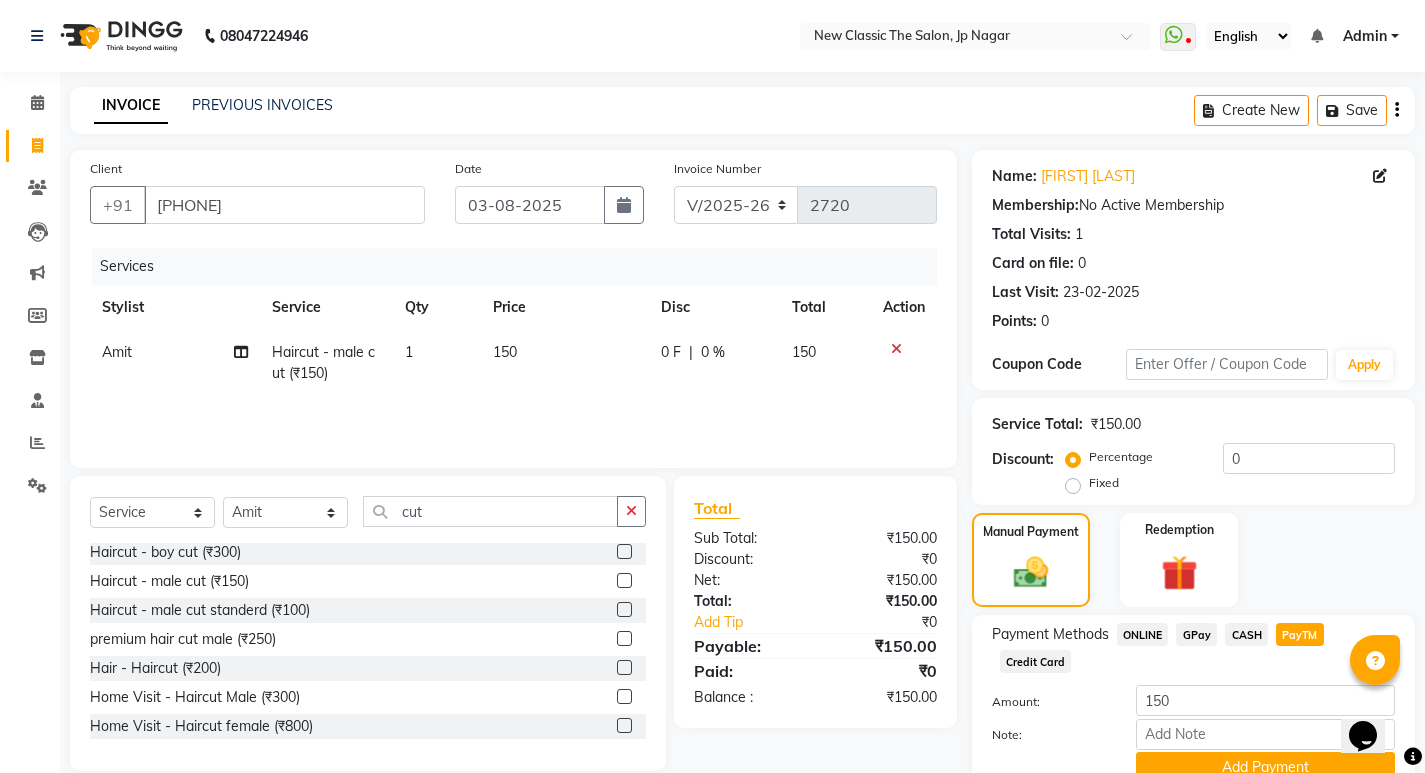 drag, startPoint x: 1239, startPoint y: 627, endPoint x: 1243, endPoint y: 641, distance: 14.56022 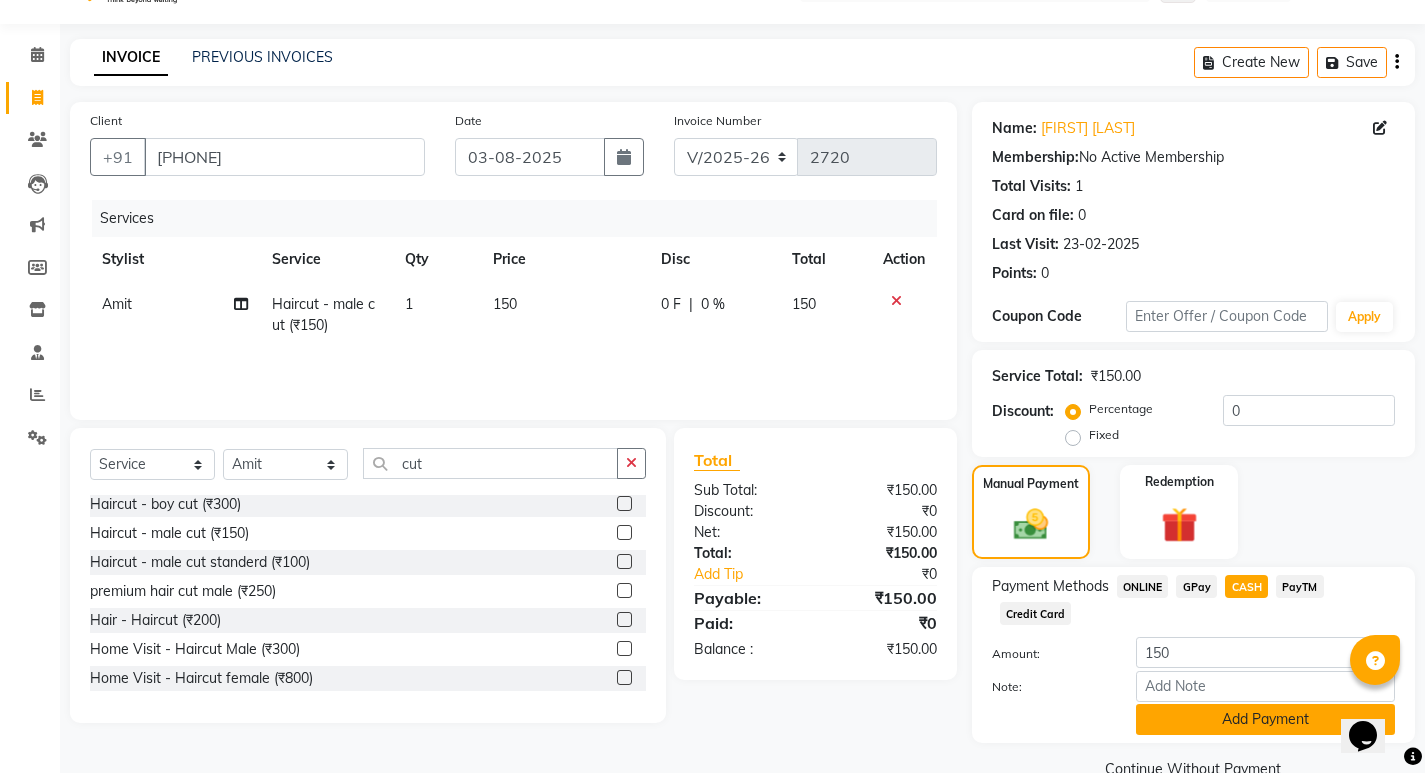 scroll, scrollTop: 89, scrollLeft: 0, axis: vertical 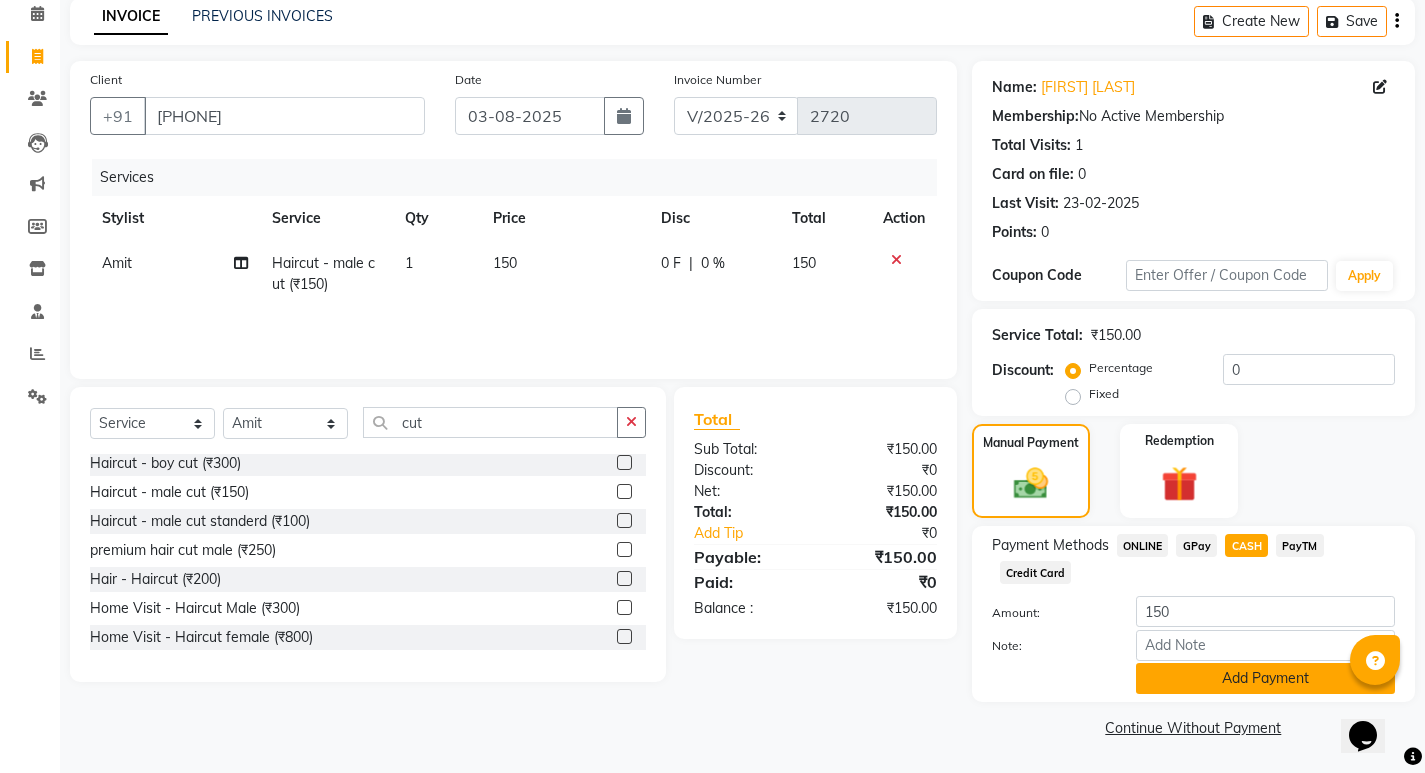 click on "Add Payment" 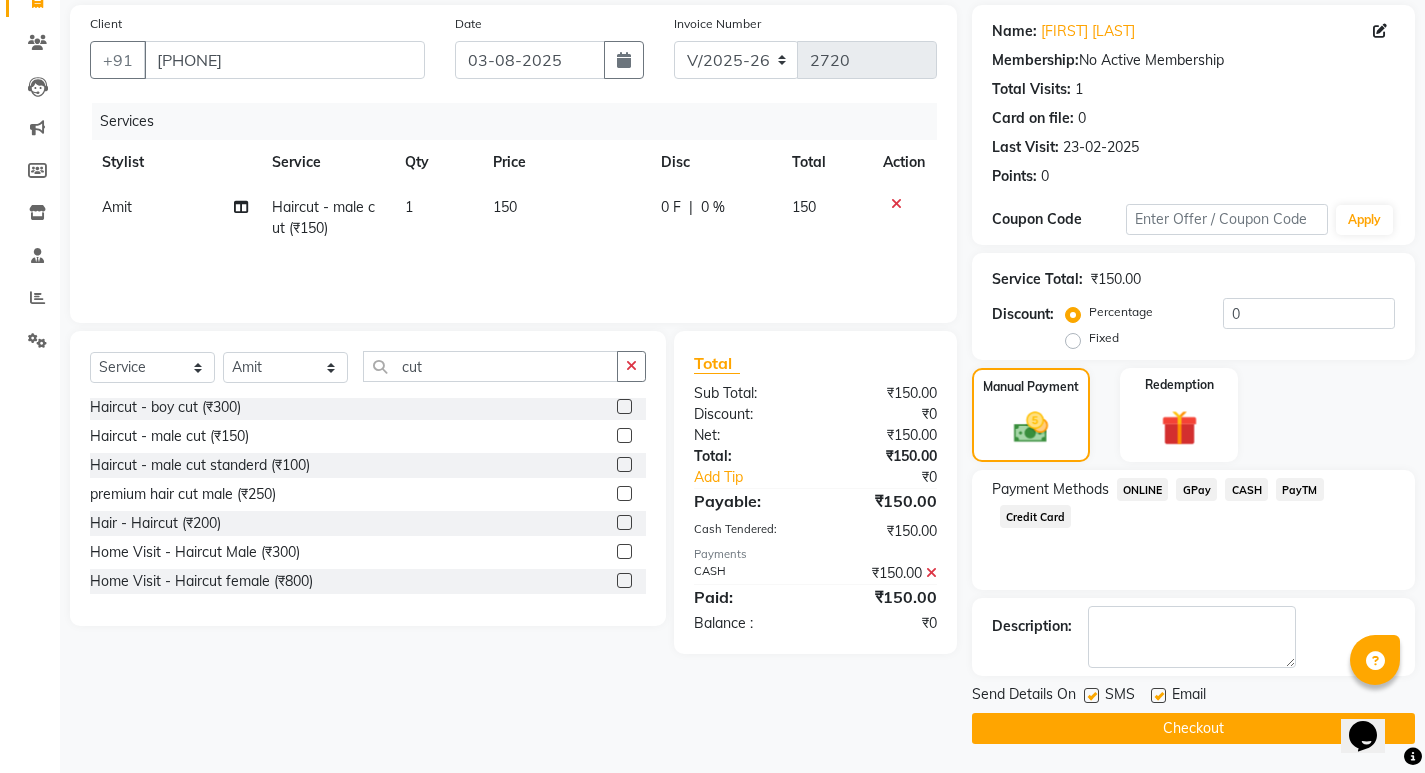 scroll, scrollTop: 146, scrollLeft: 0, axis: vertical 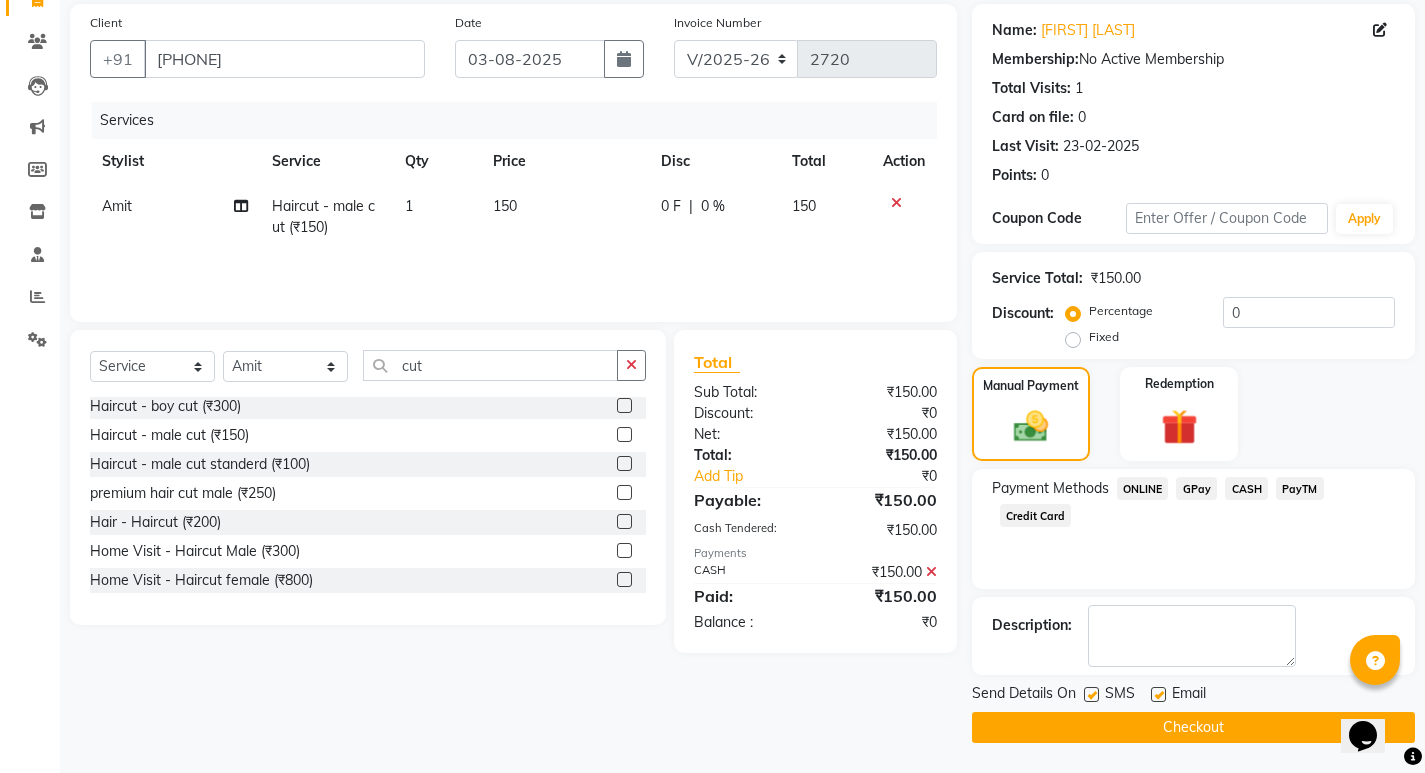 click on "Checkout" 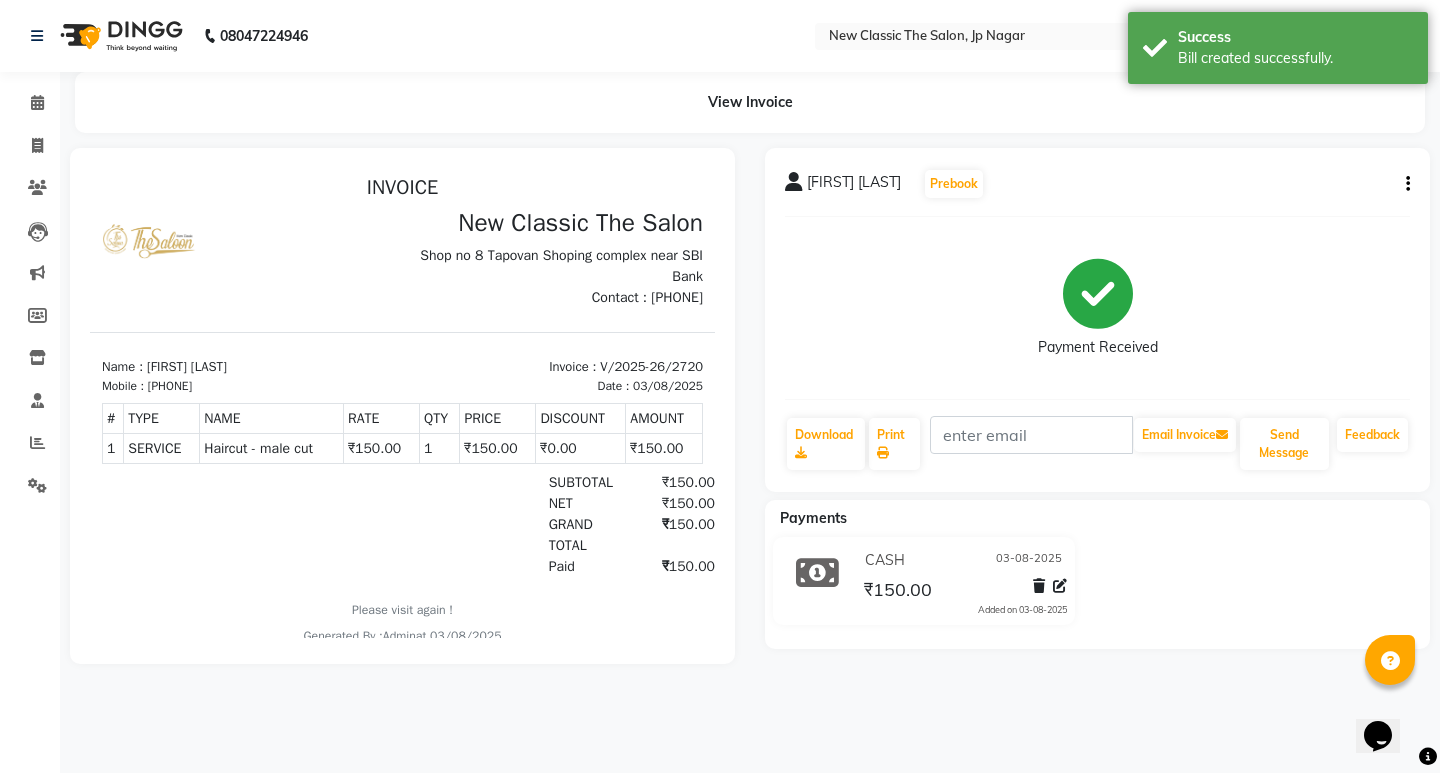 scroll, scrollTop: 0, scrollLeft: 0, axis: both 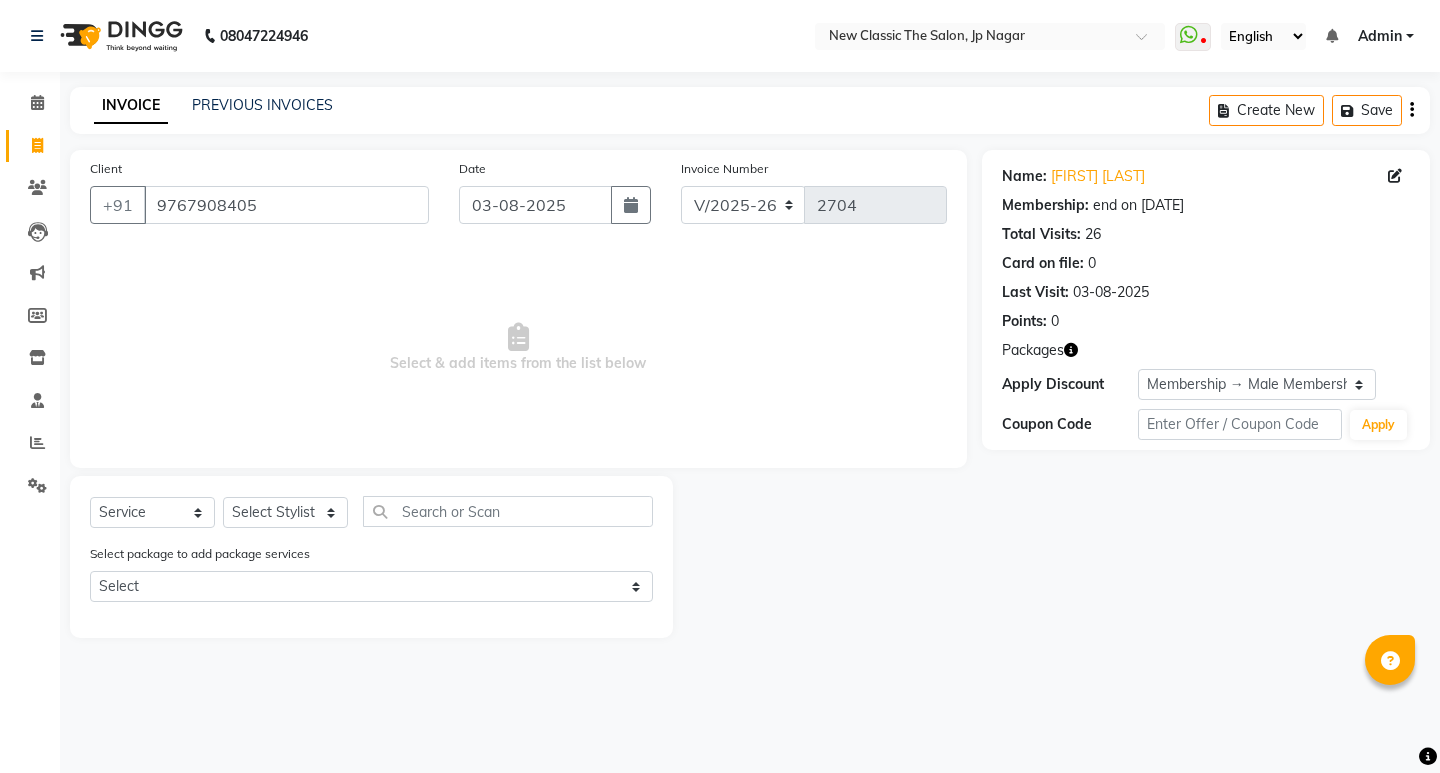 select on "4678" 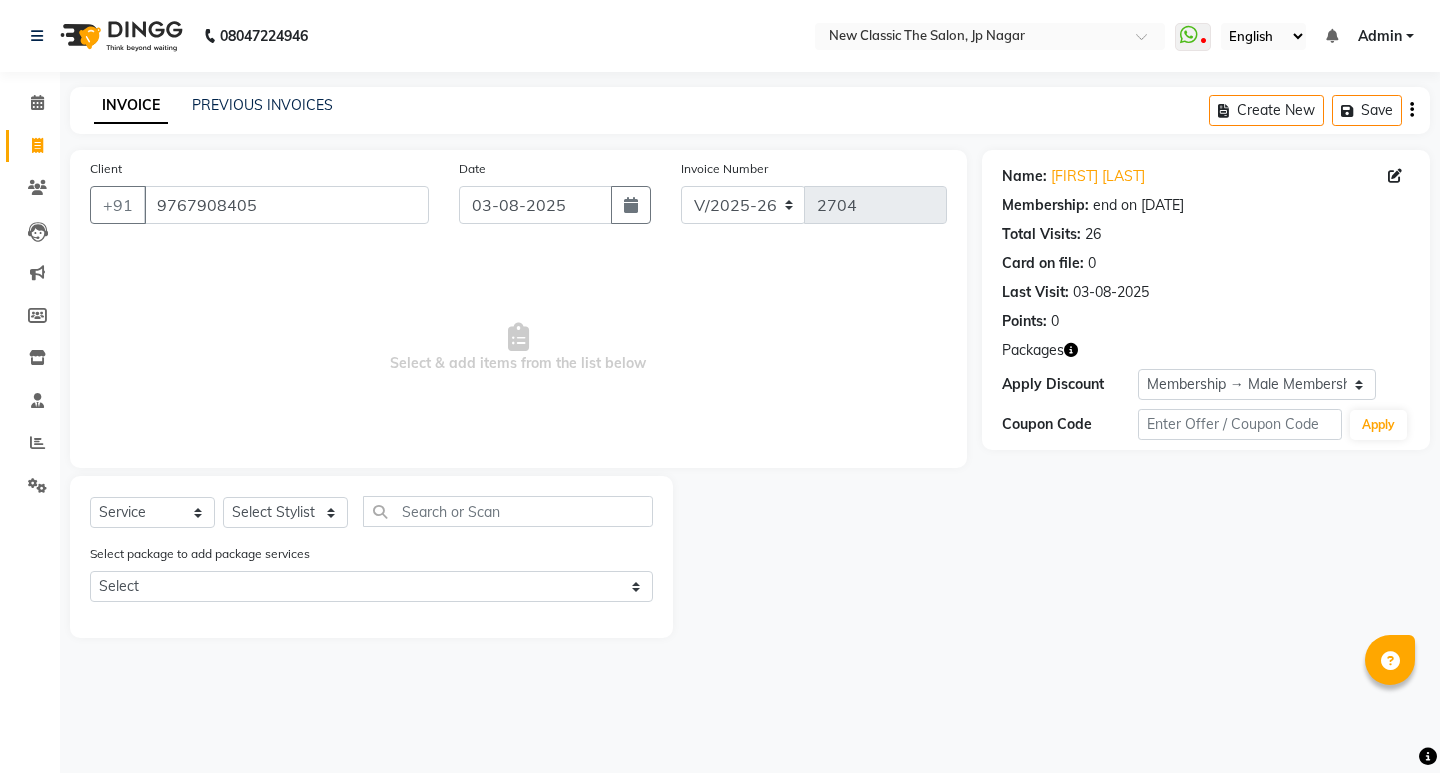 scroll, scrollTop: 0, scrollLeft: 0, axis: both 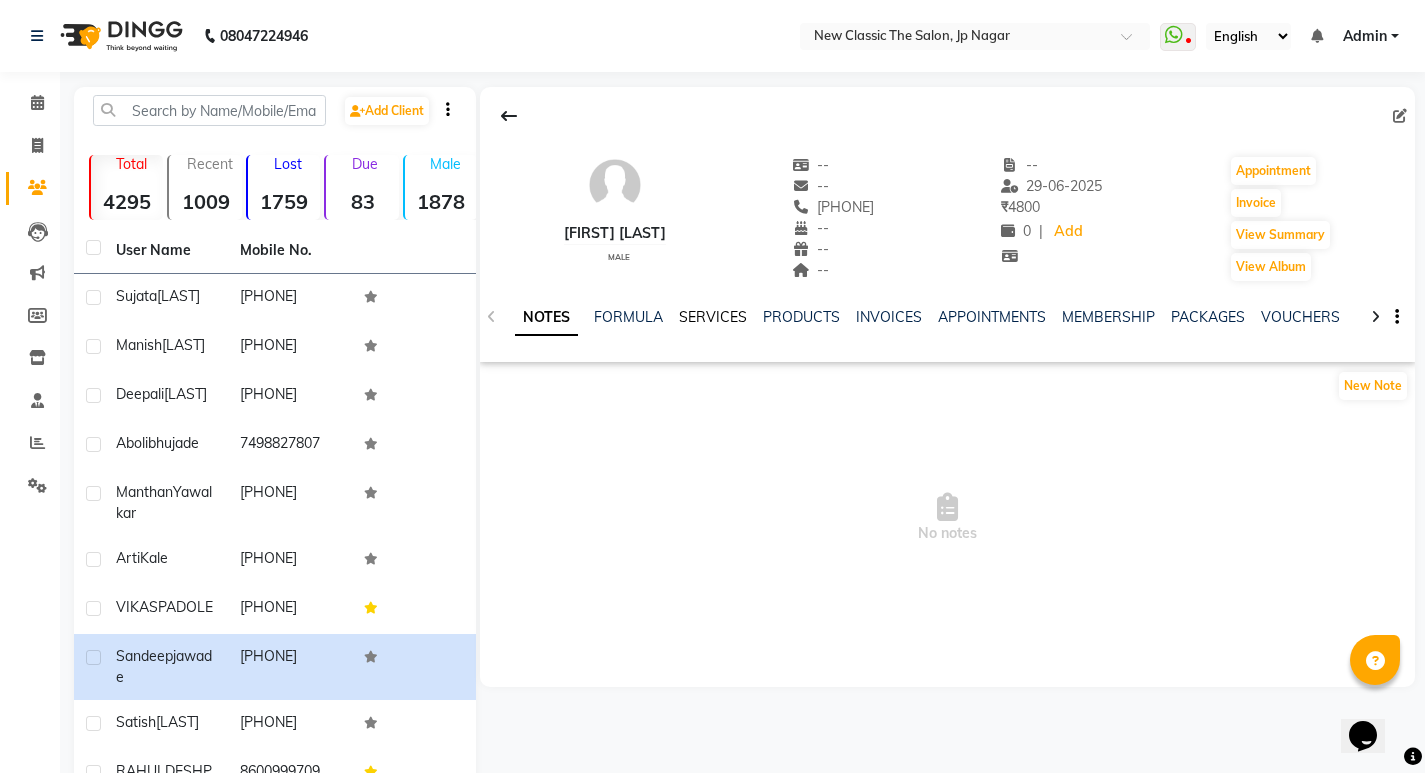 click on "SERVICES" 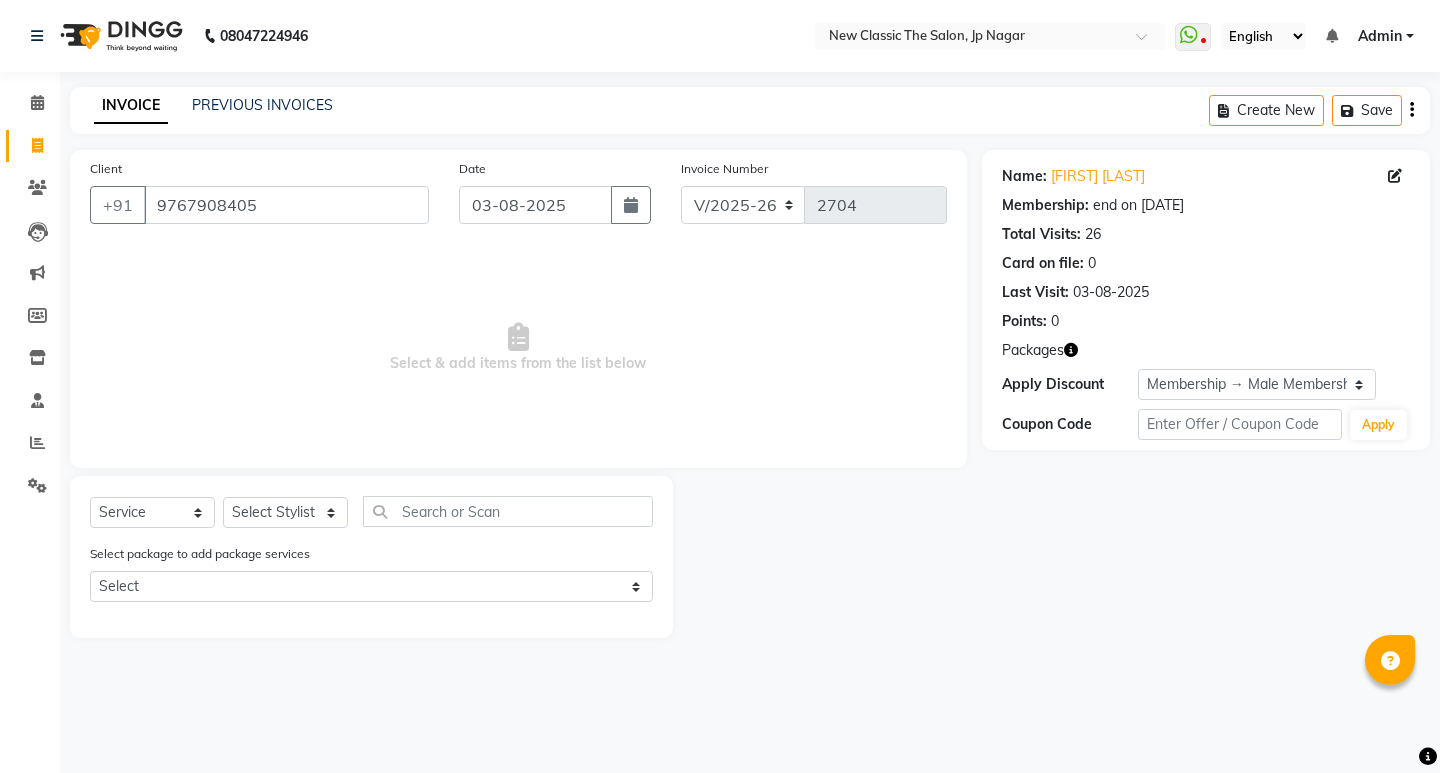 select on "4678" 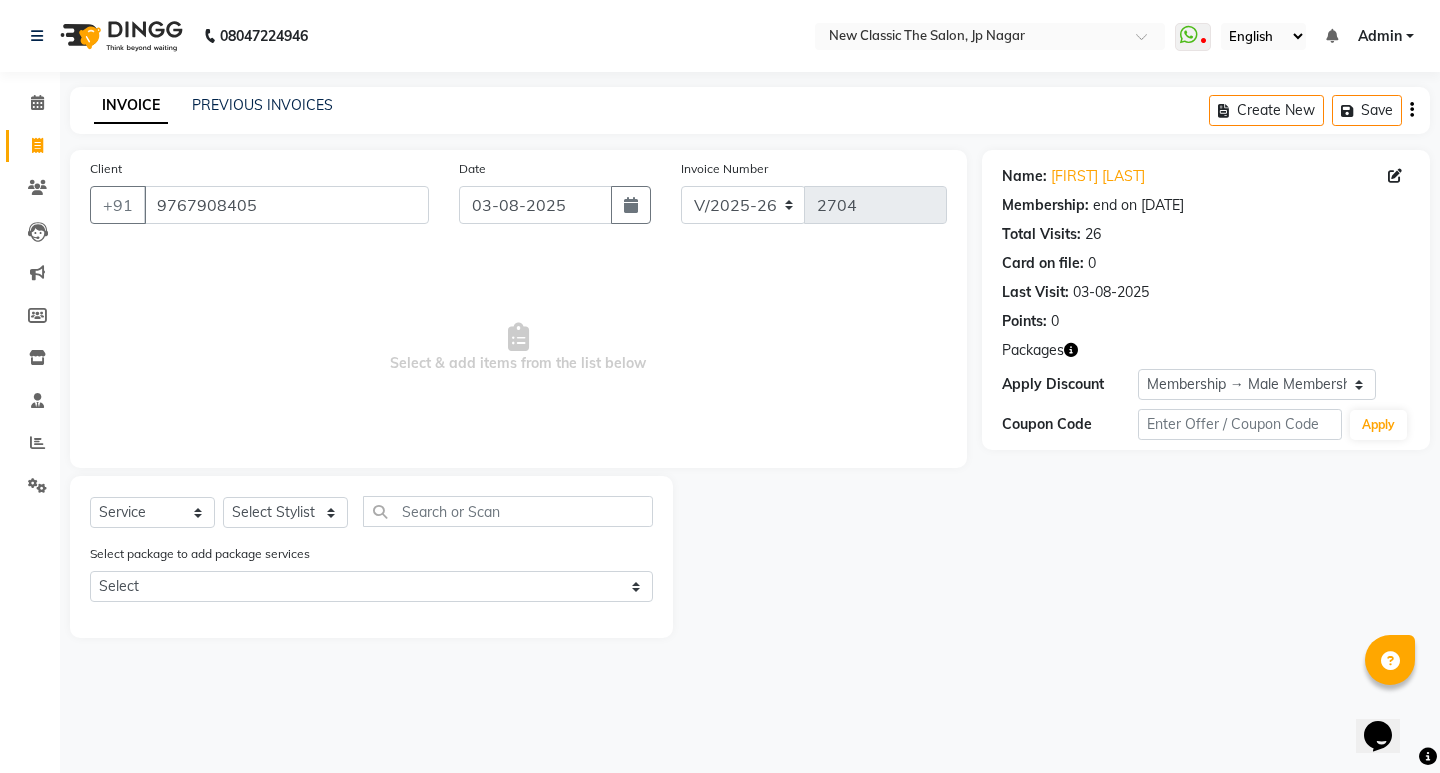 scroll, scrollTop: 0, scrollLeft: 0, axis: both 